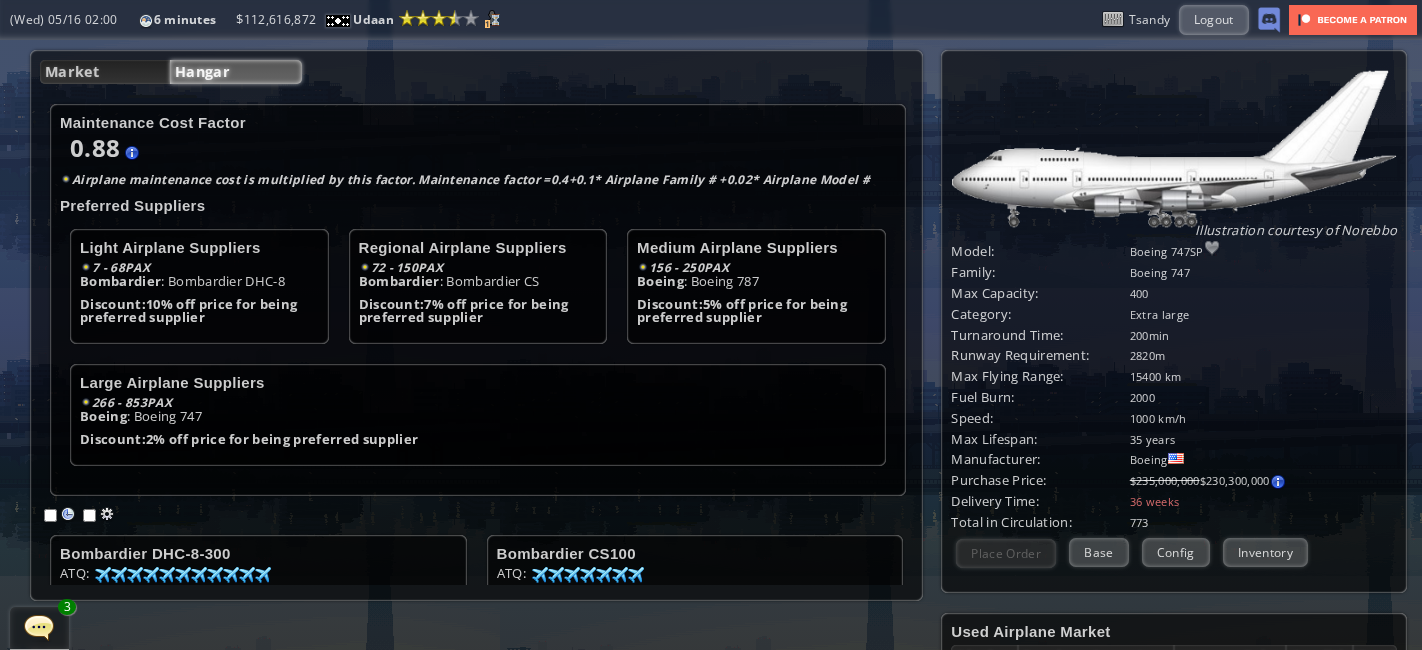 scroll, scrollTop: 0, scrollLeft: 0, axis: both 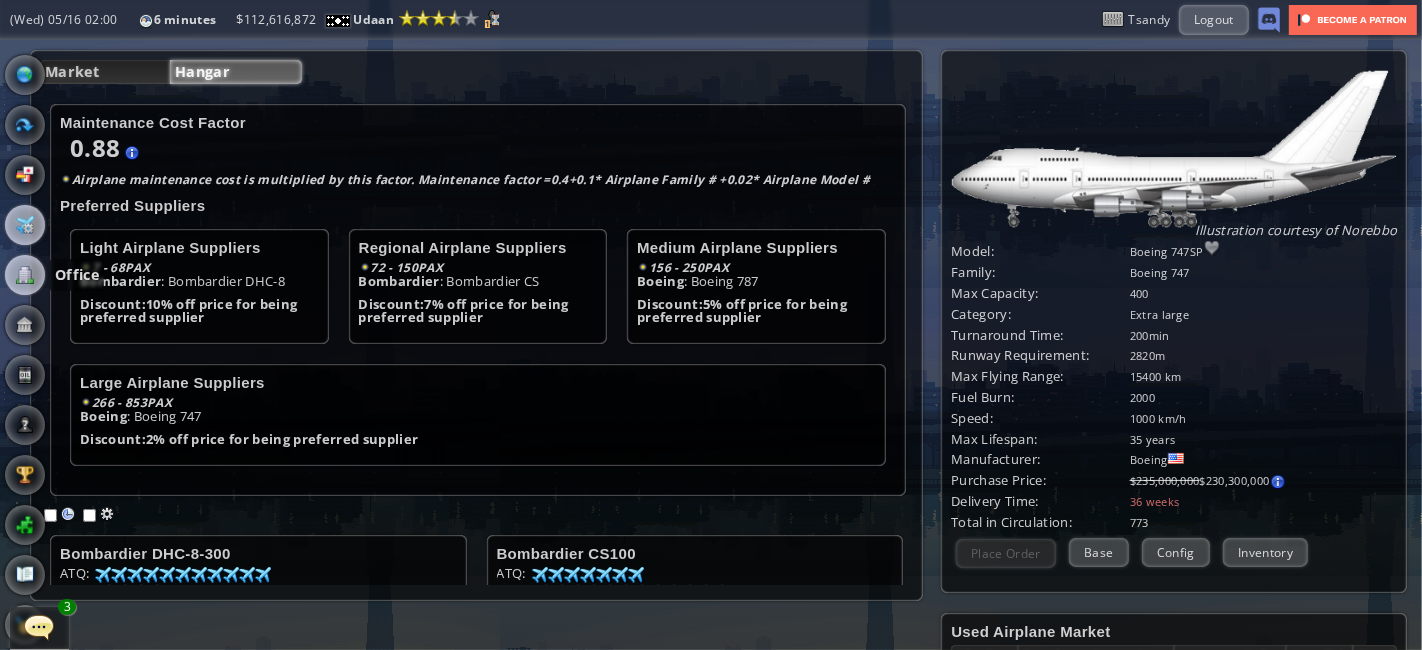 click at bounding box center [25, 275] 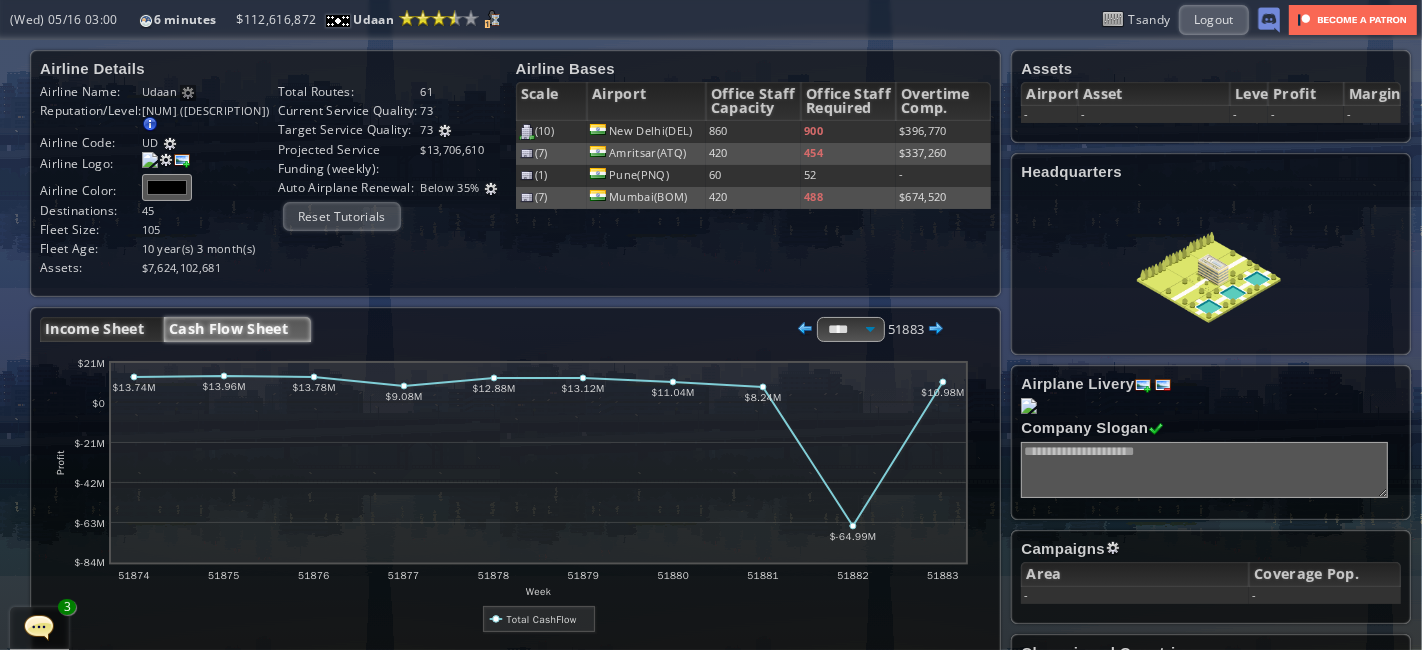 click on "Income Sheet" at bounding box center [102, 329] 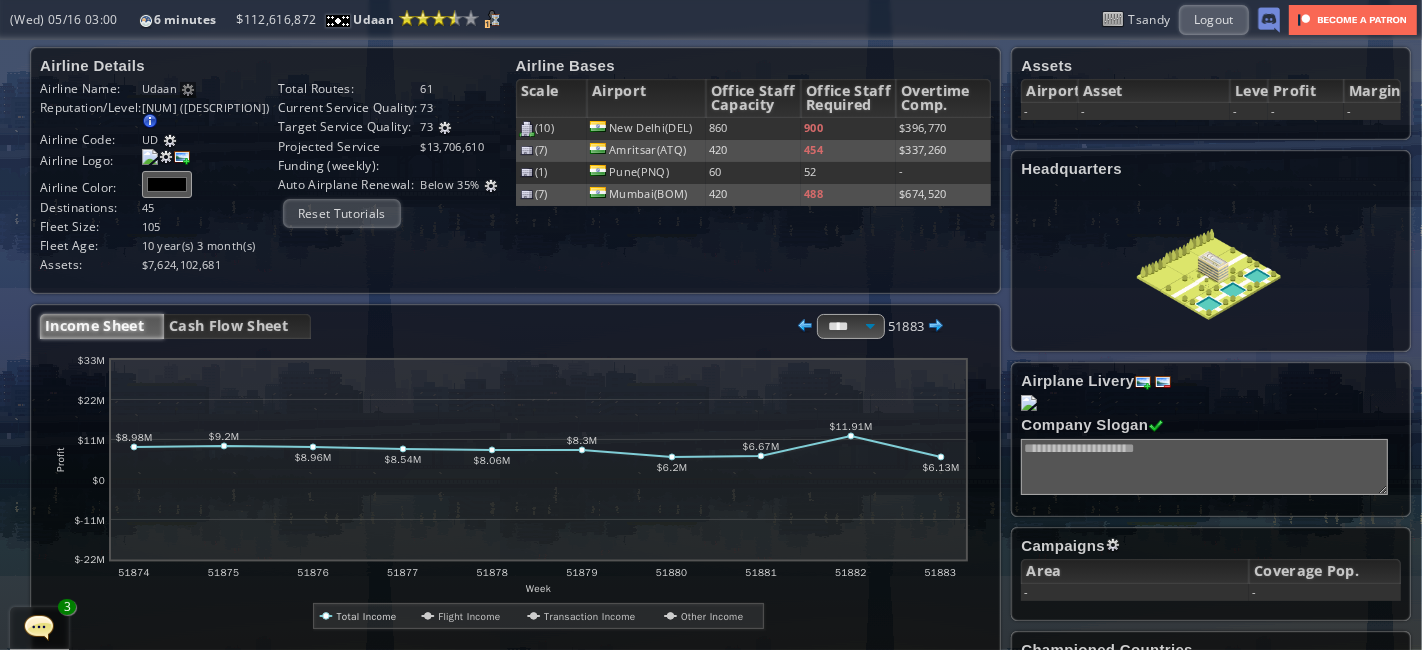 scroll, scrollTop: 0, scrollLeft: 0, axis: both 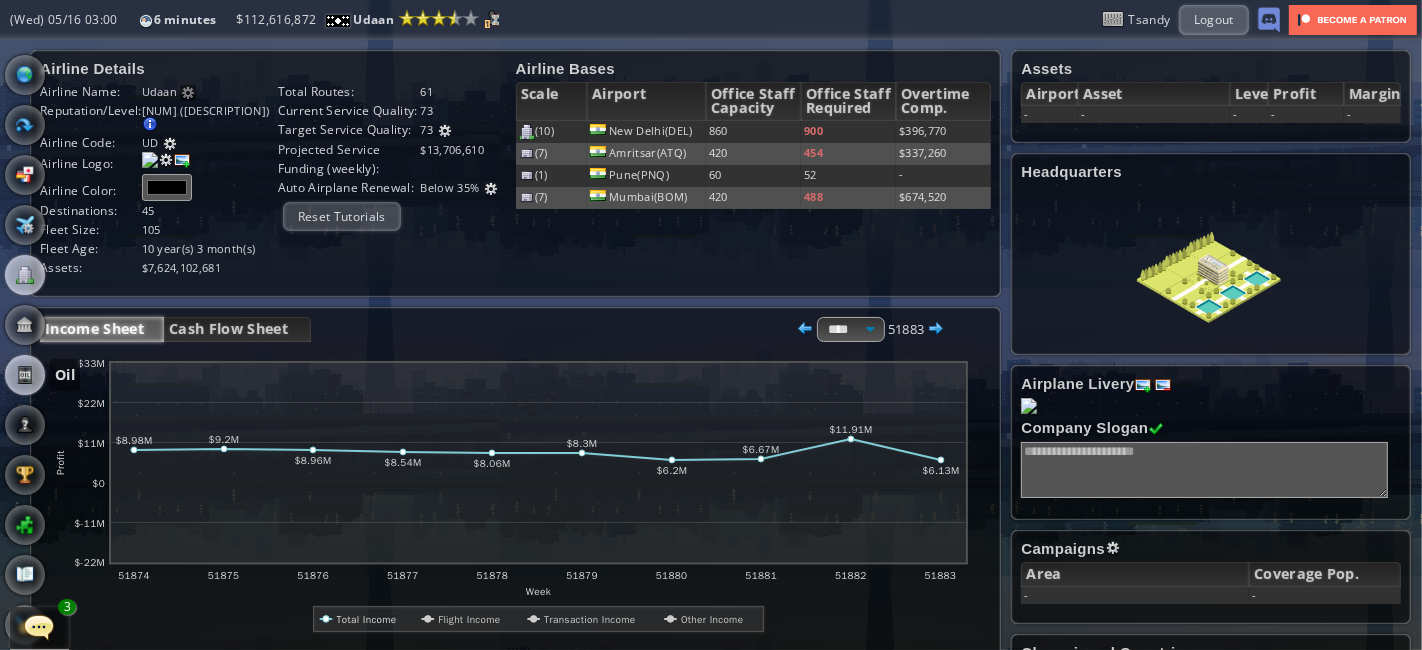 click at bounding box center [25, 375] 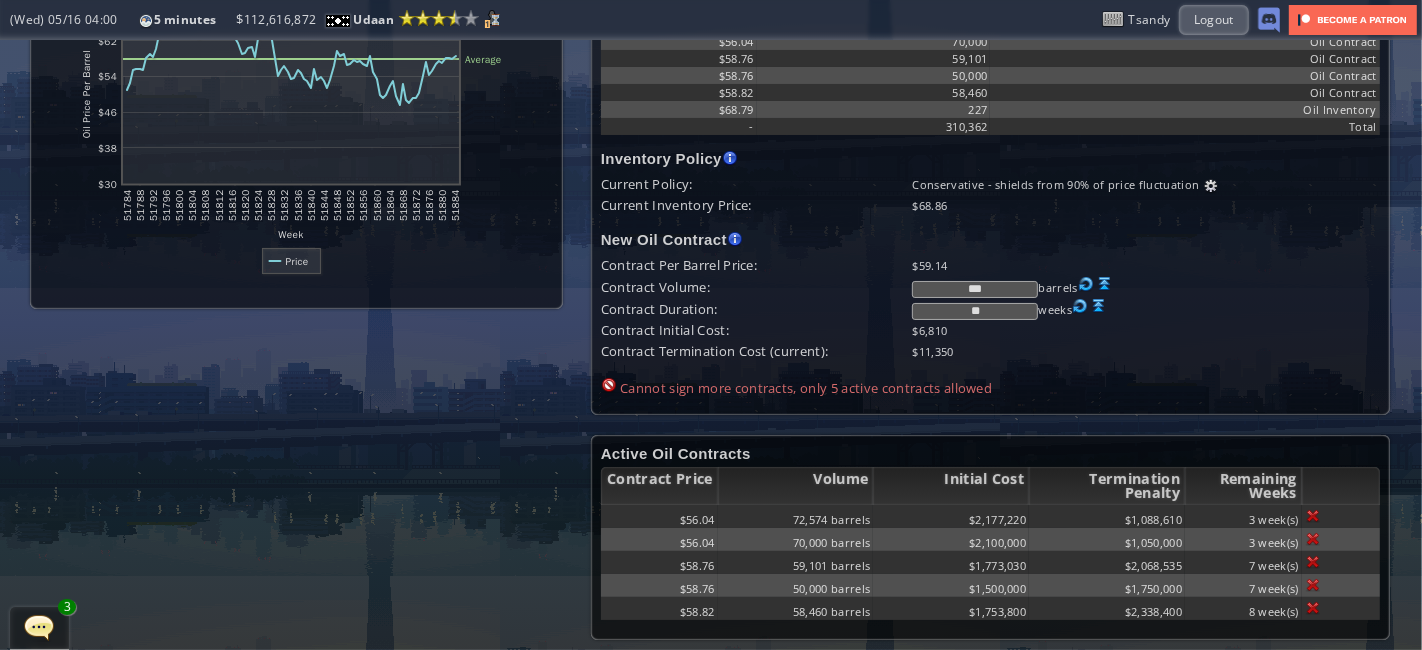 scroll, scrollTop: 0, scrollLeft: 0, axis: both 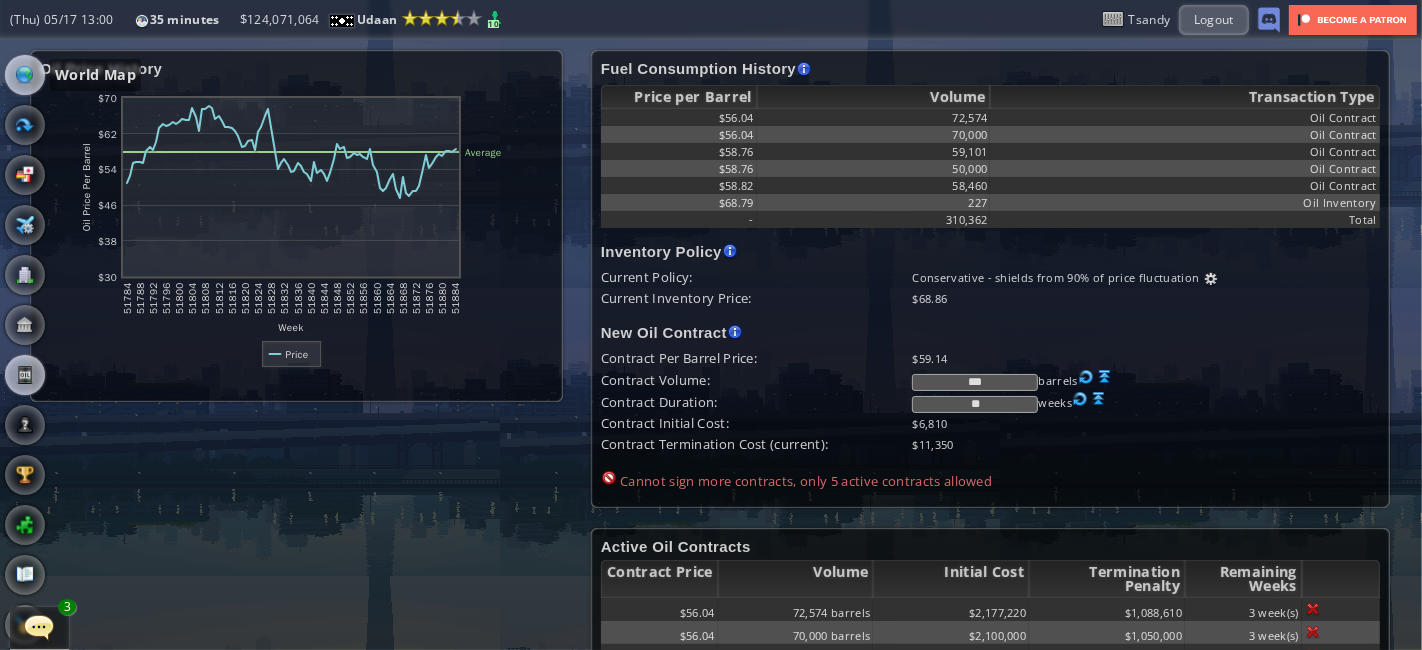click at bounding box center [25, 75] 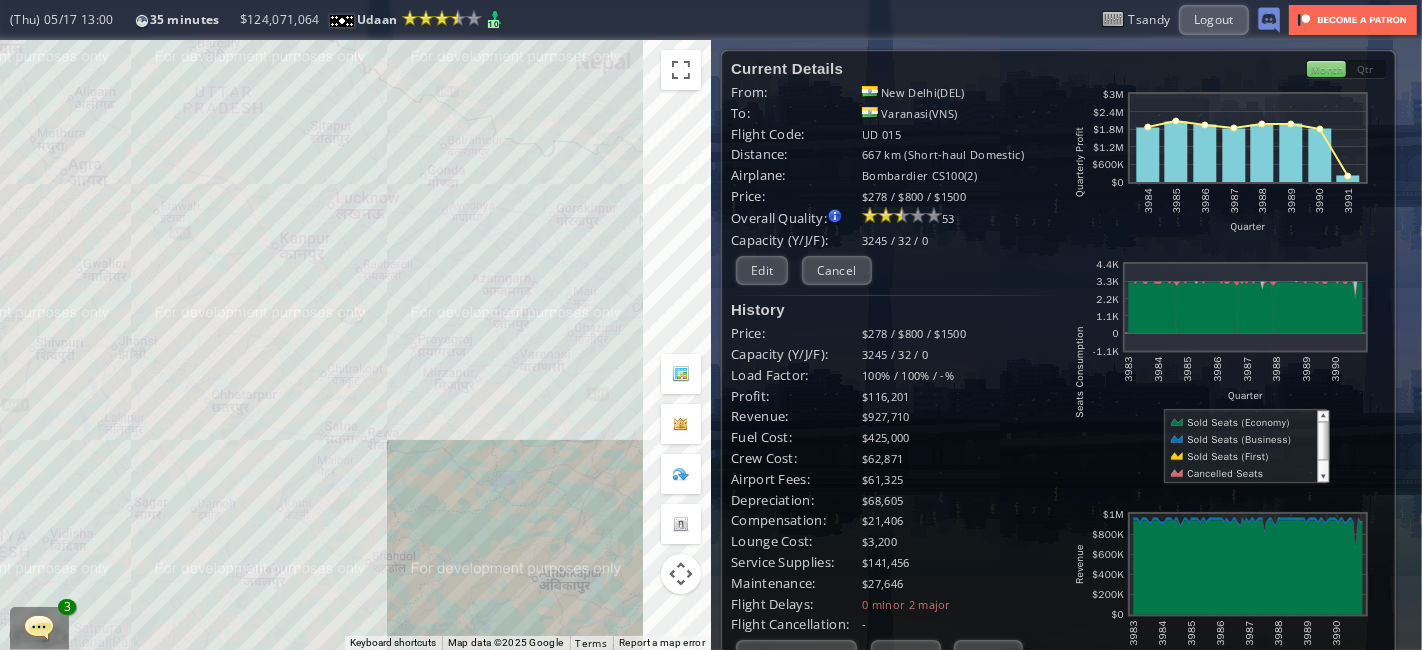 drag, startPoint x: 524, startPoint y: 507, endPoint x: 142, endPoint y: 182, distance: 501.5466 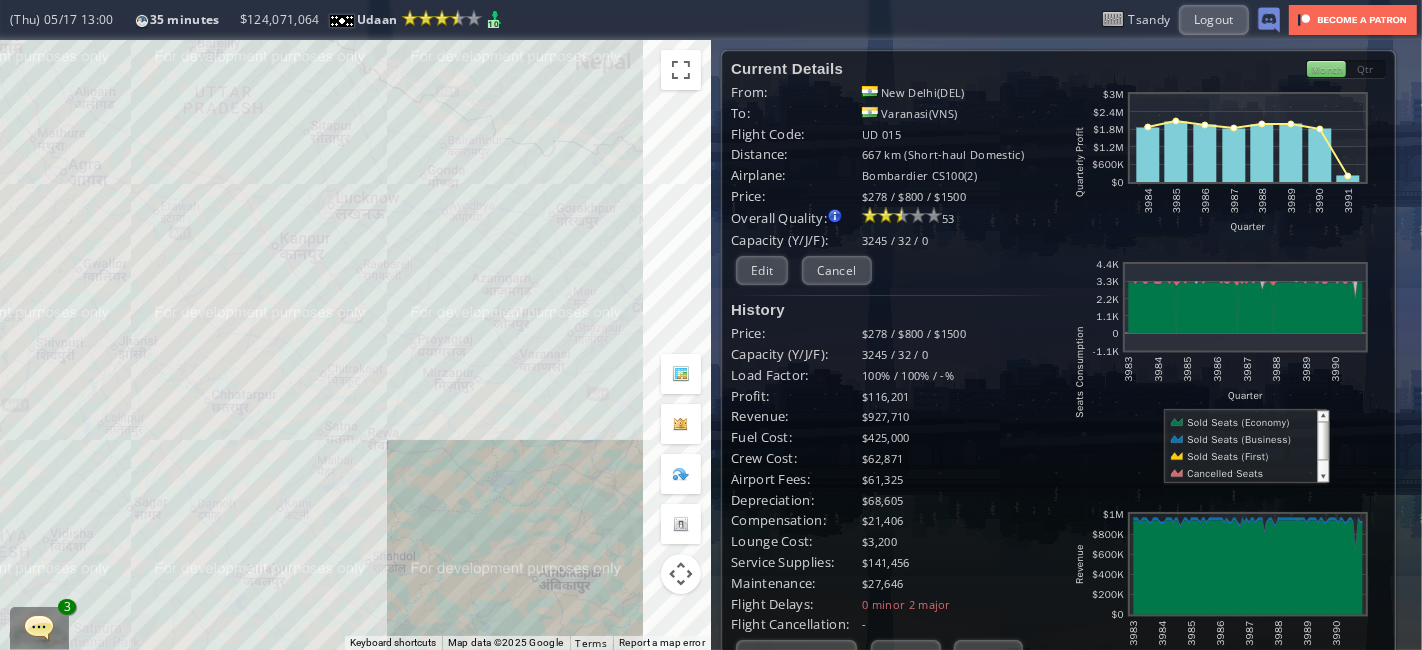 click on "To navigate, press the arrow keys." at bounding box center [355, 345] 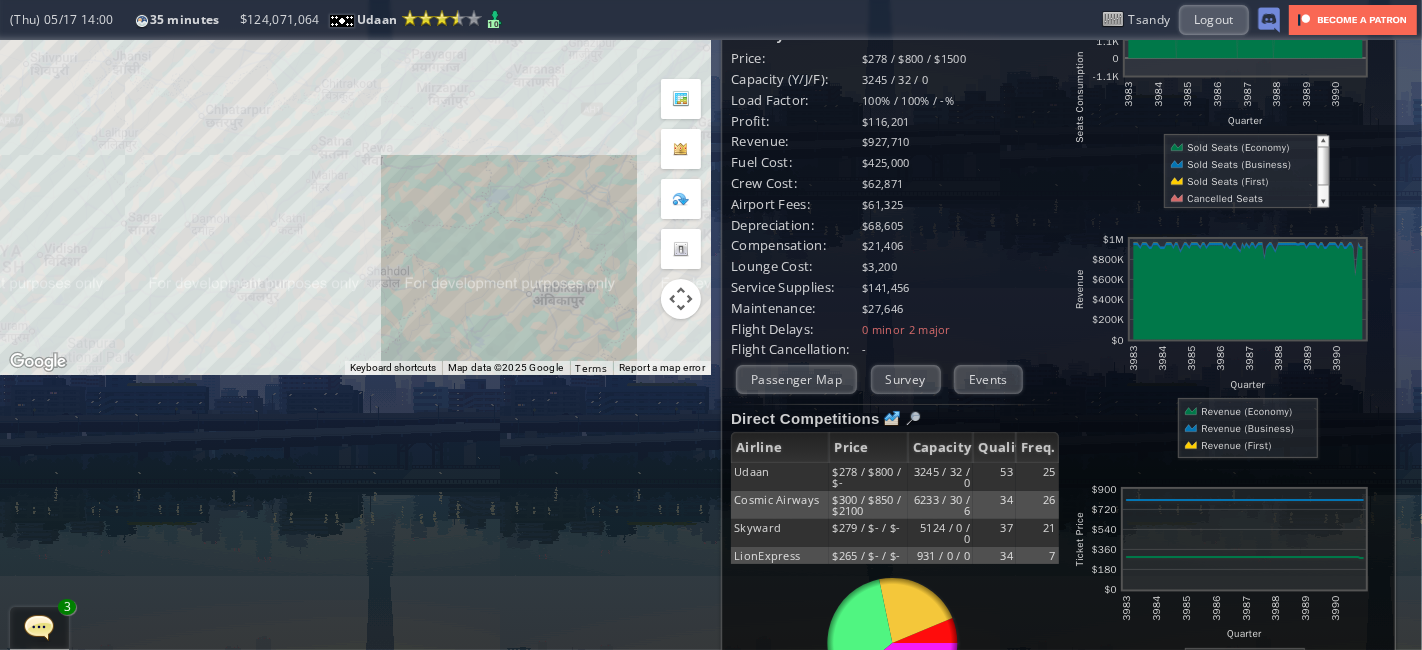 scroll, scrollTop: 0, scrollLeft: 0, axis: both 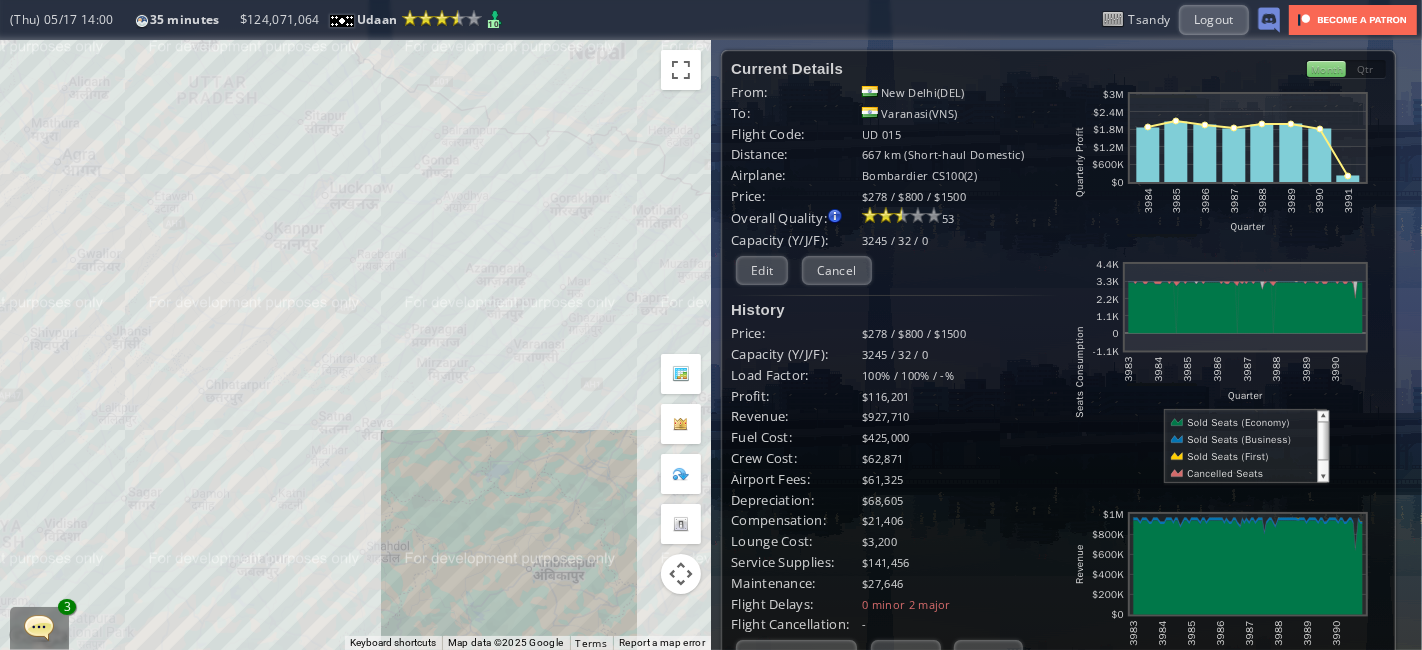click on "To navigate, press the arrow keys." at bounding box center [355, 345] 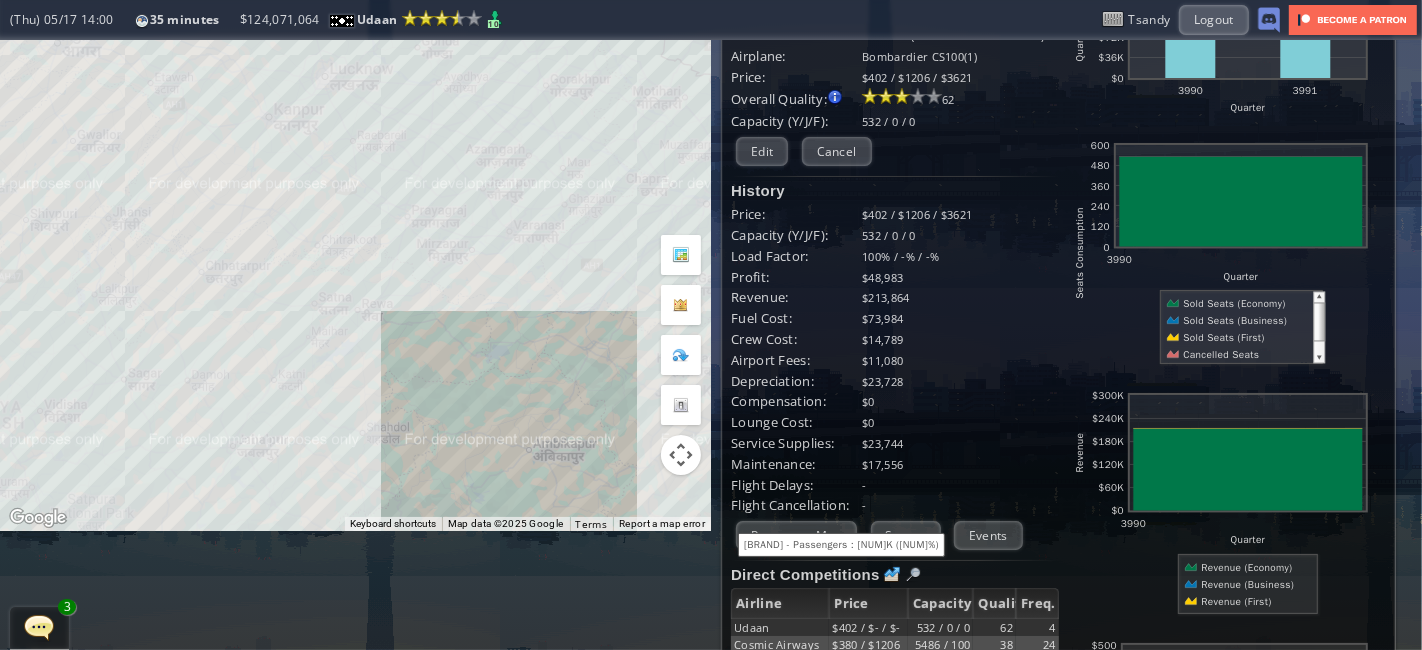 scroll, scrollTop: 31, scrollLeft: 0, axis: vertical 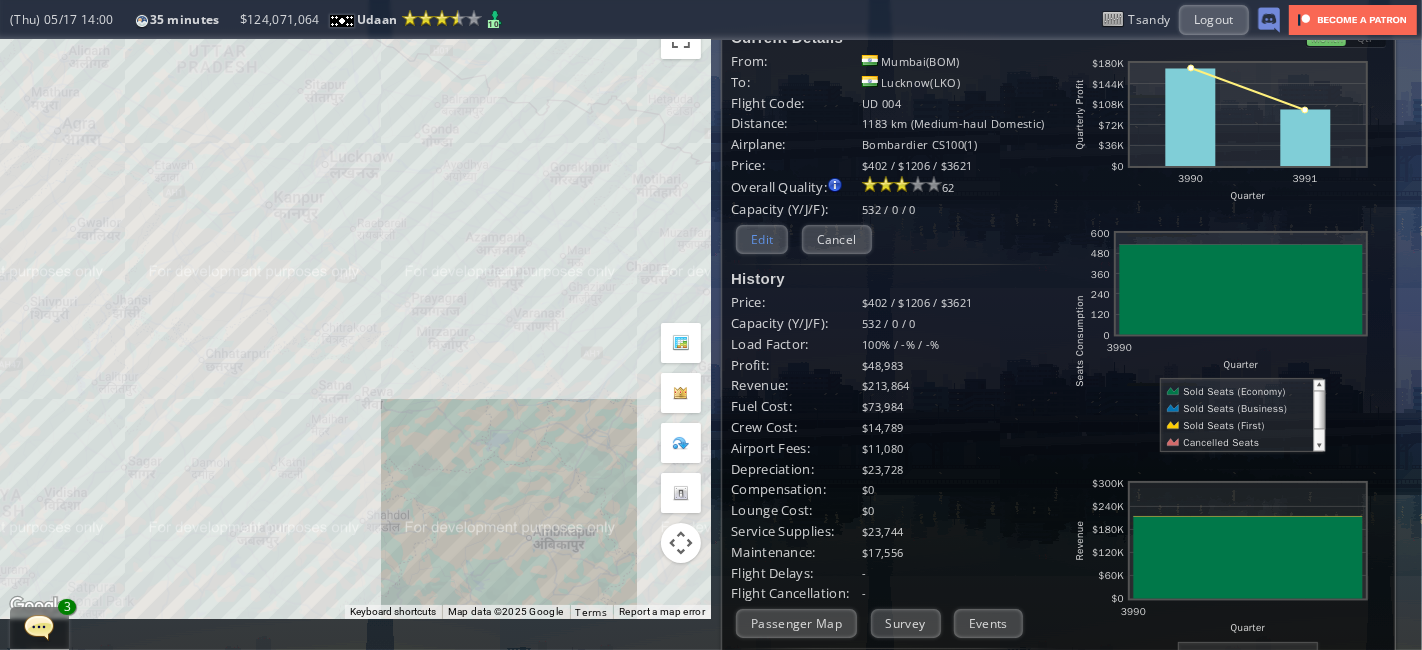 click on "Edit" at bounding box center [762, 239] 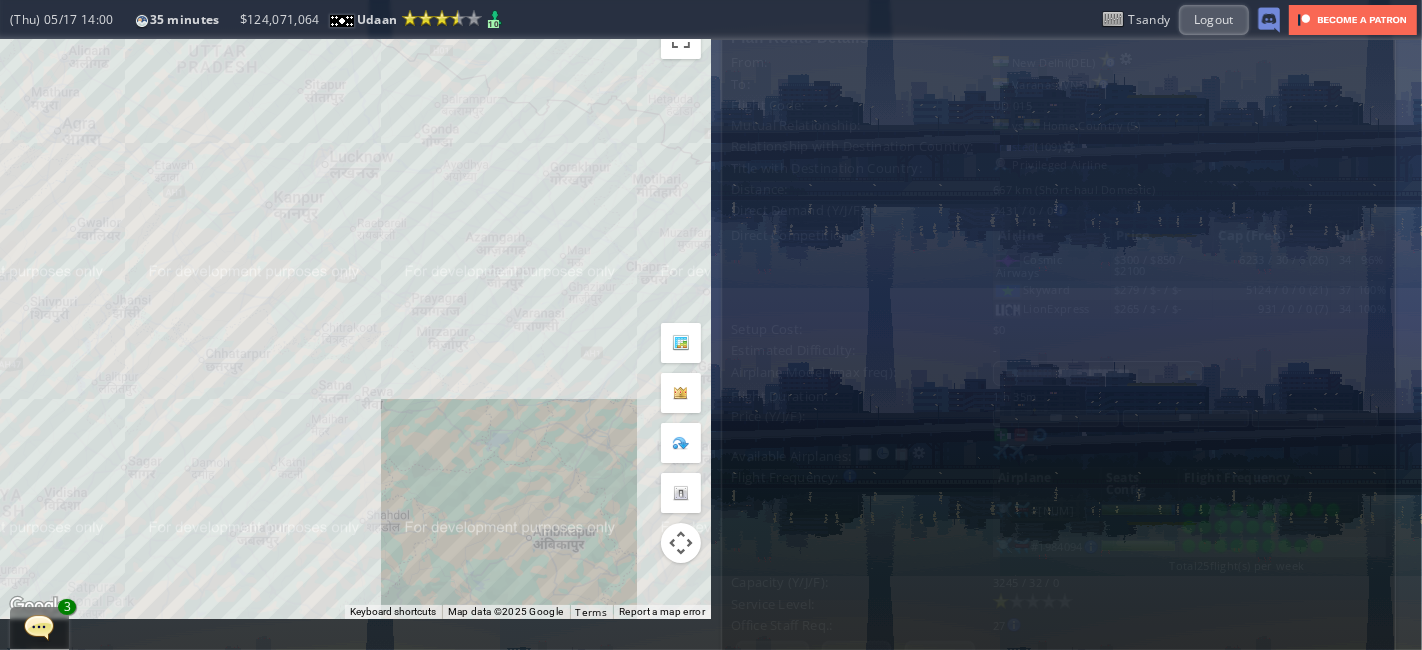 scroll, scrollTop: 0, scrollLeft: 0, axis: both 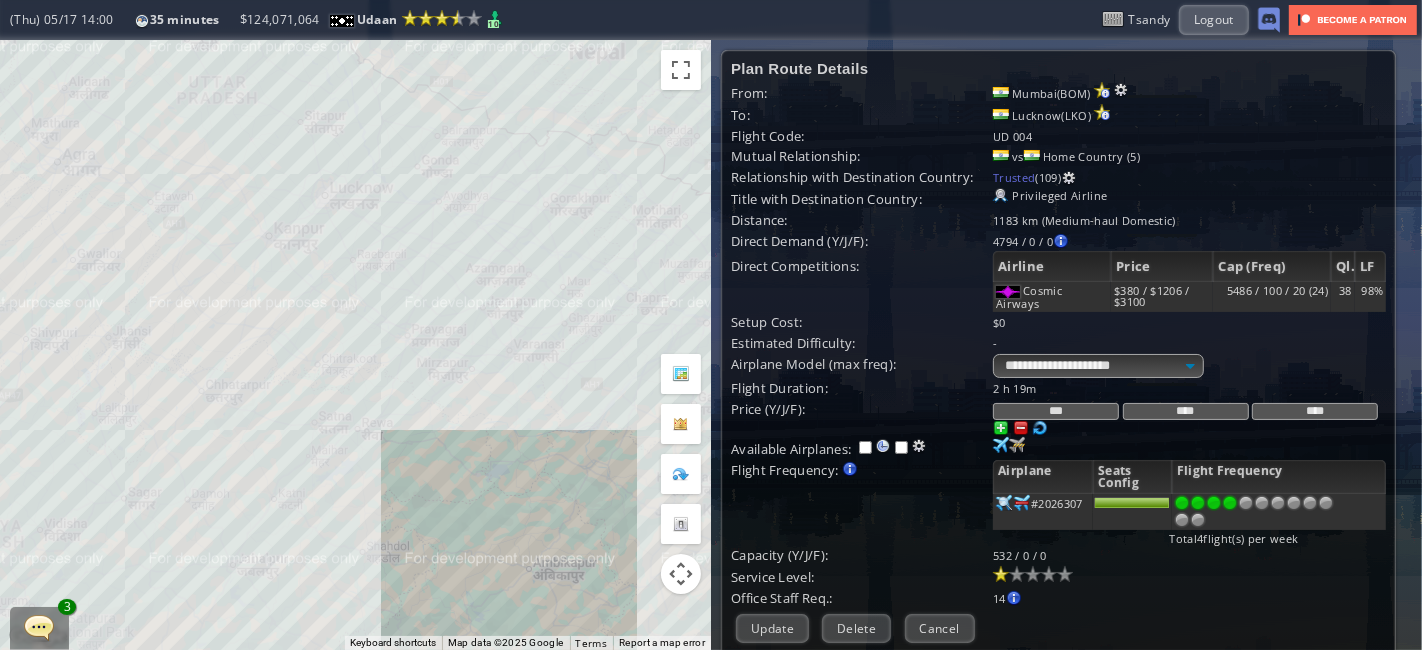 click at bounding box center [1040, 428] 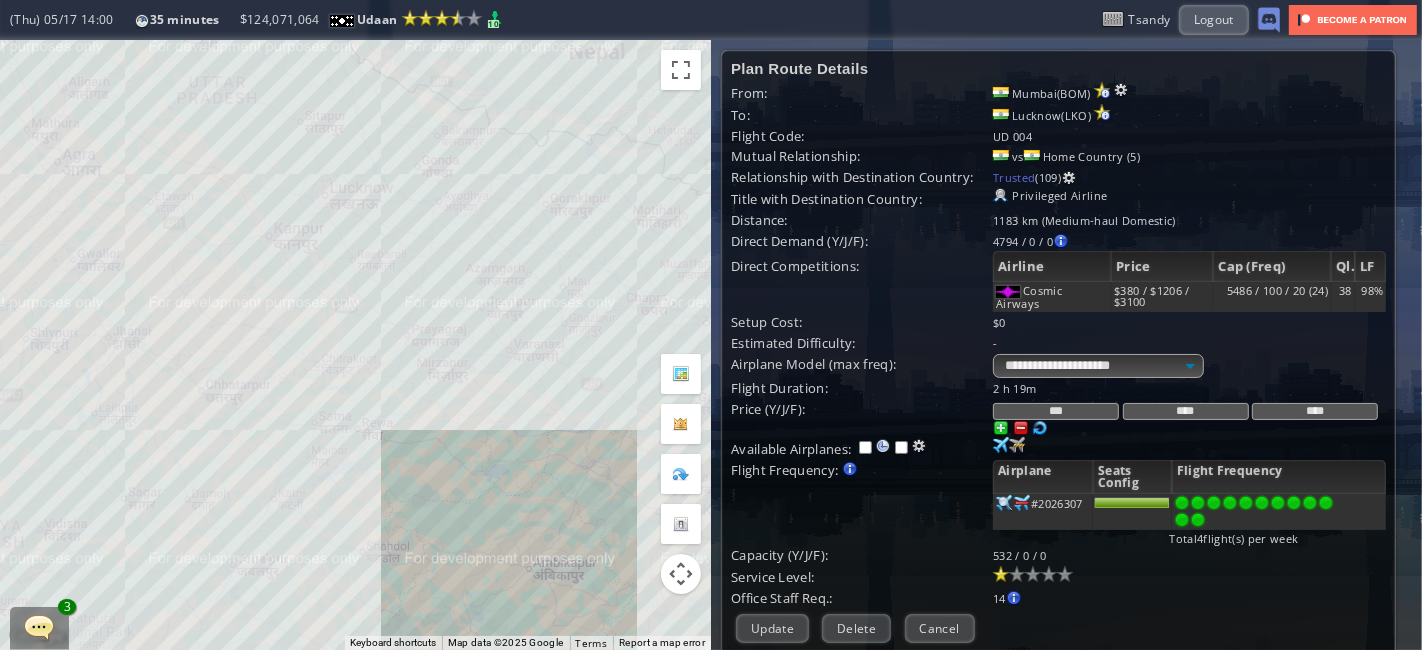 click at bounding box center (1198, 520) 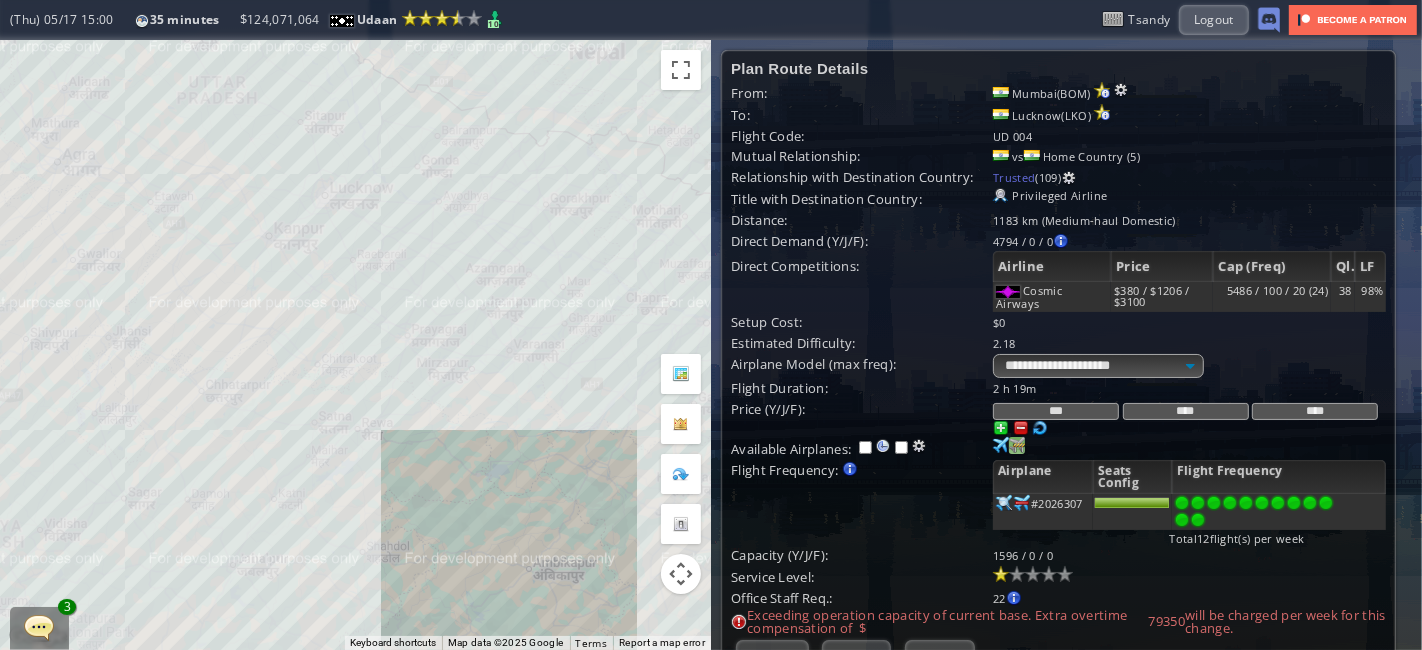 click at bounding box center (1001, 445) 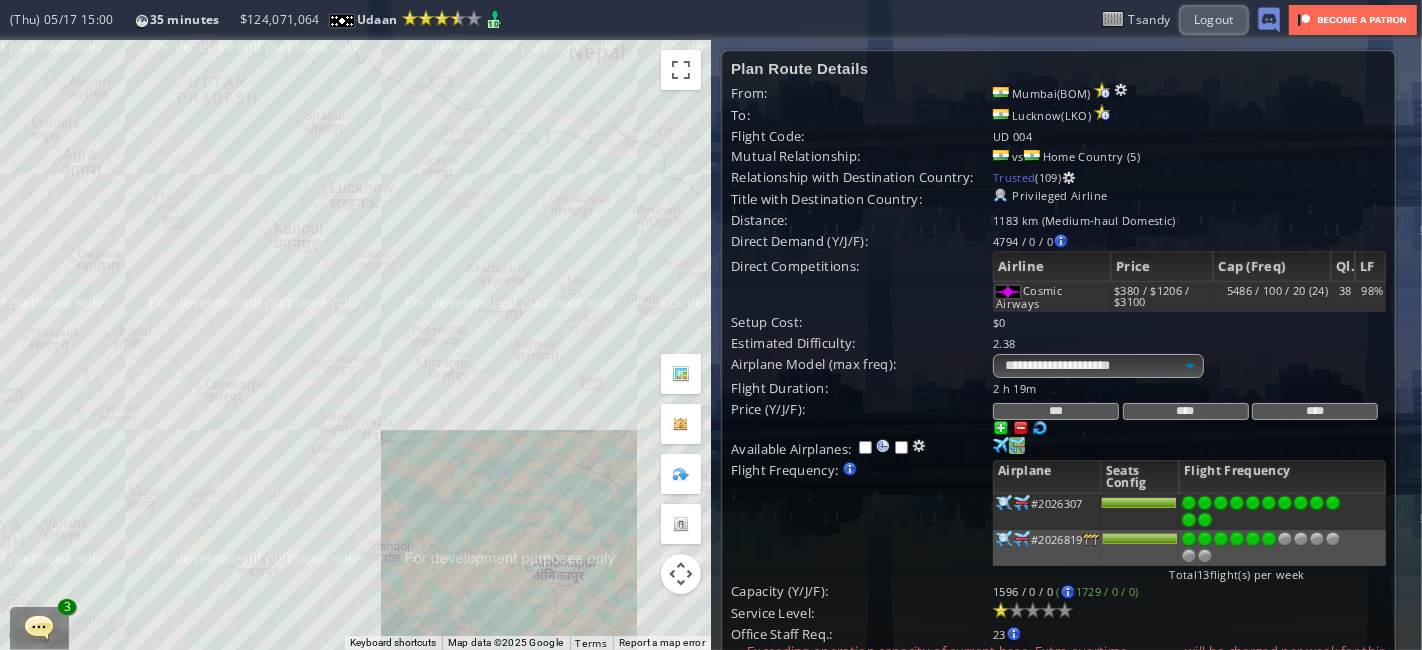 click at bounding box center [1269, 503] 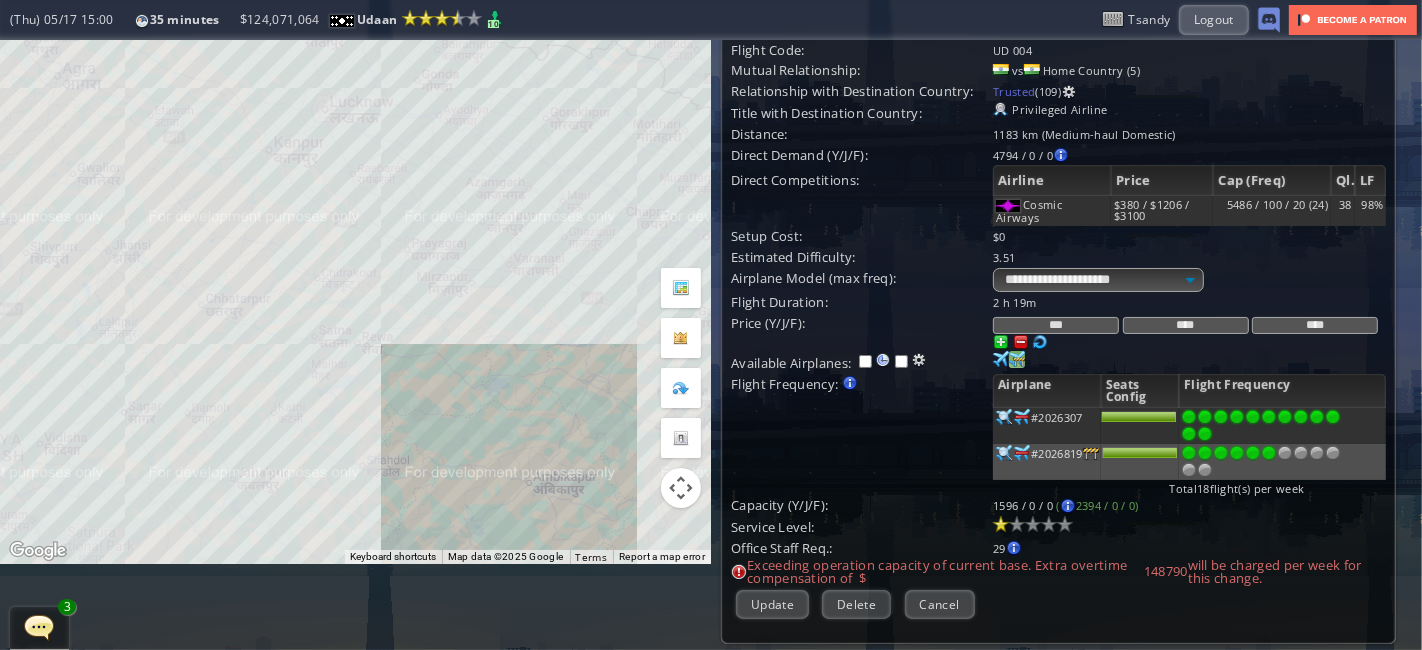 scroll, scrollTop: 88, scrollLeft: 0, axis: vertical 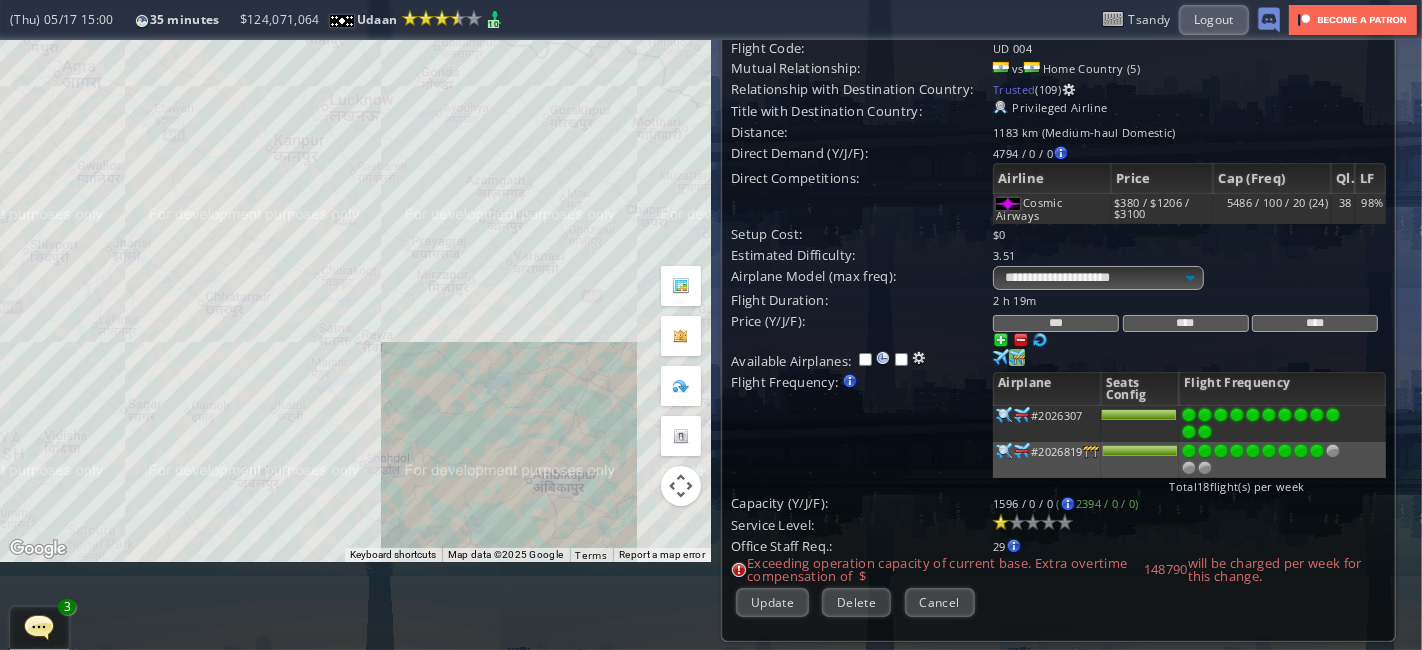click at bounding box center (1317, 415) 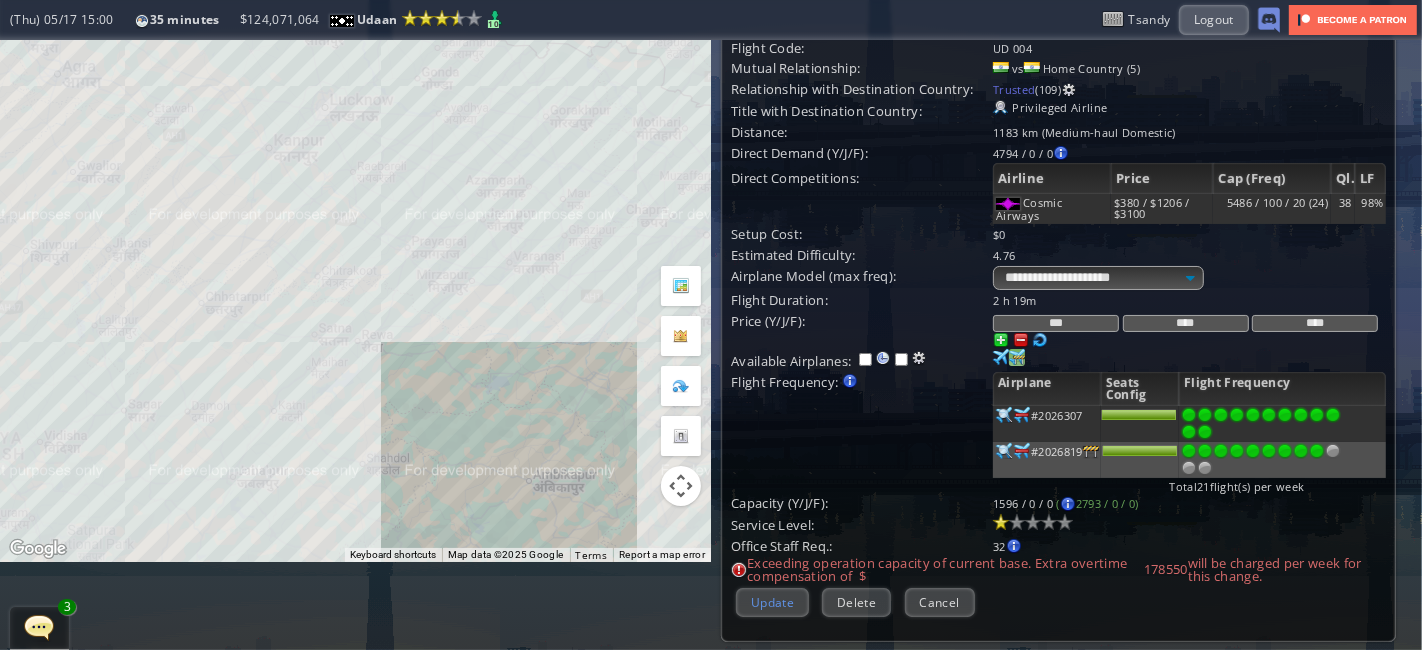 click on "Update" at bounding box center [772, 602] 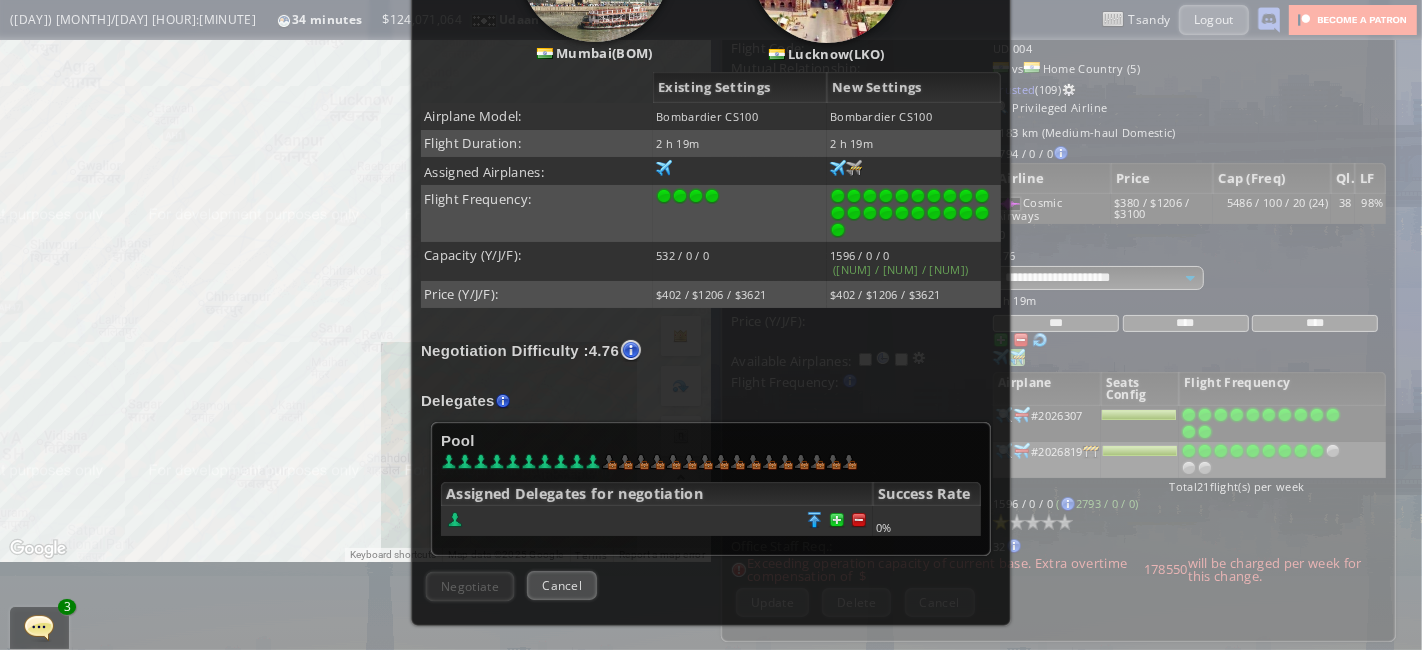 scroll, scrollTop: 408, scrollLeft: 0, axis: vertical 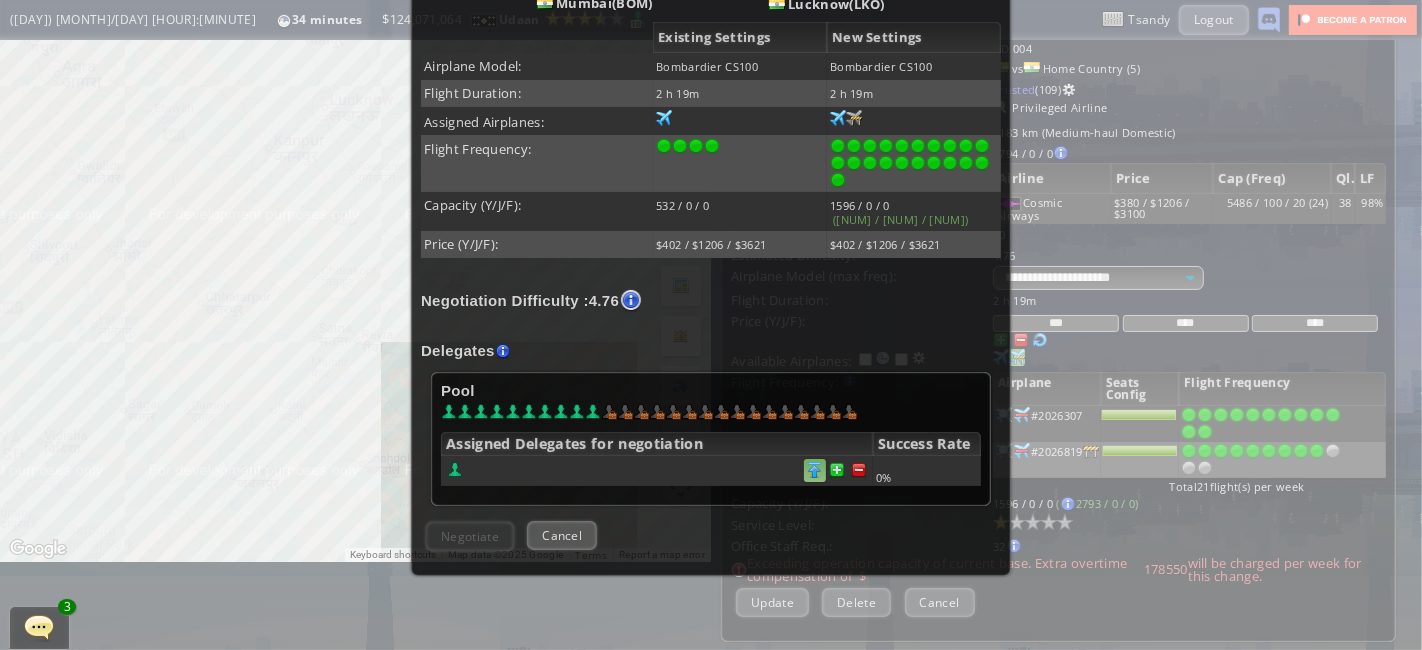 click at bounding box center [859, 470] 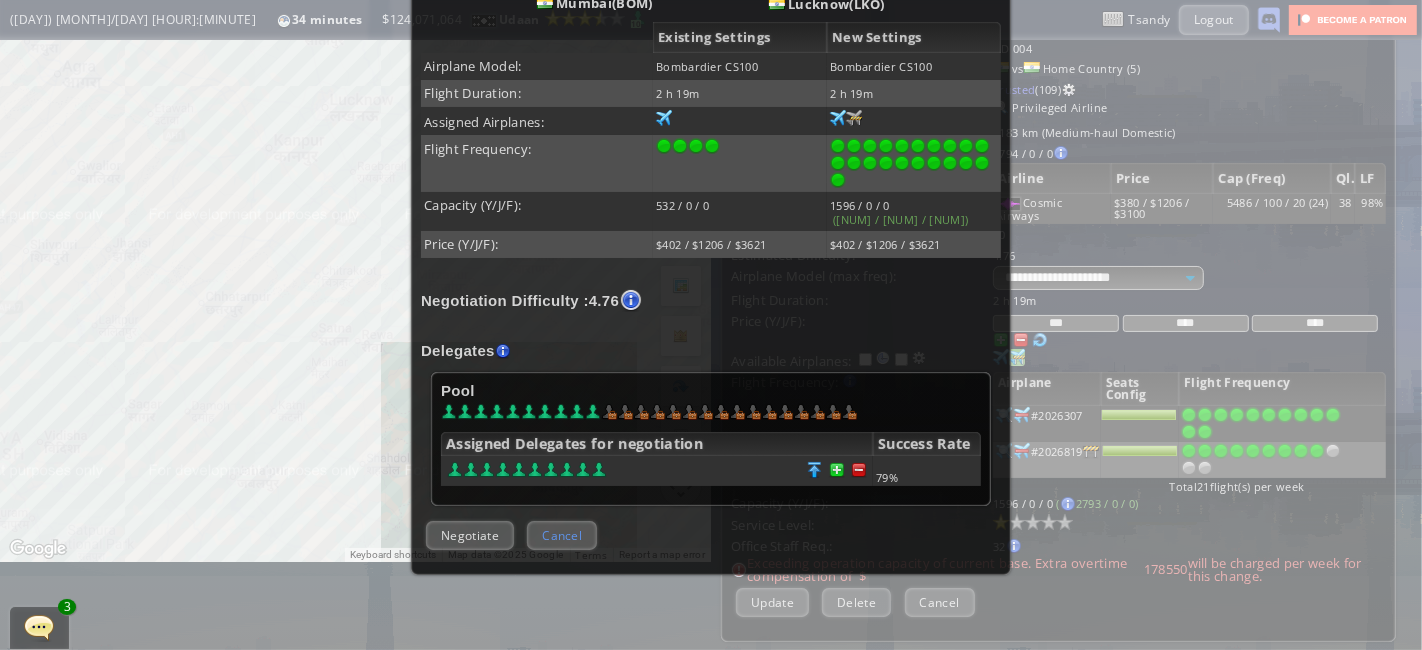 click on "Cancel" at bounding box center [562, 535] 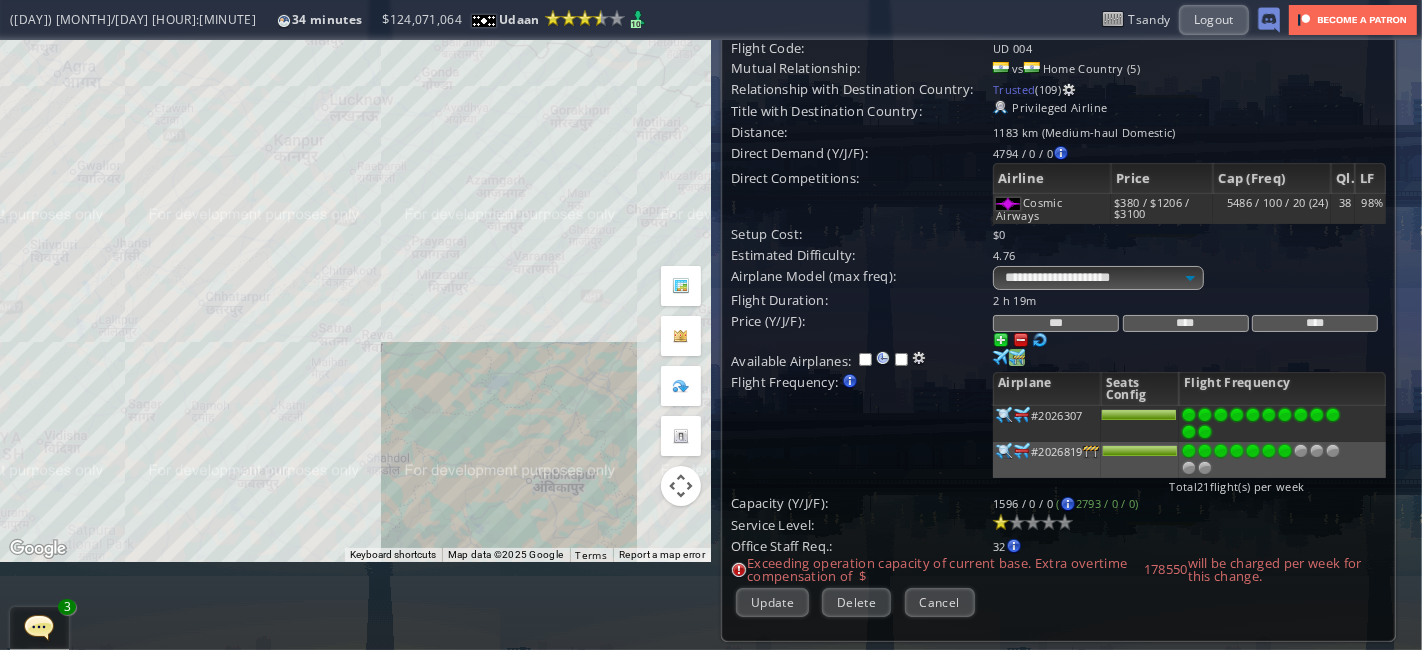click at bounding box center (1285, 415) 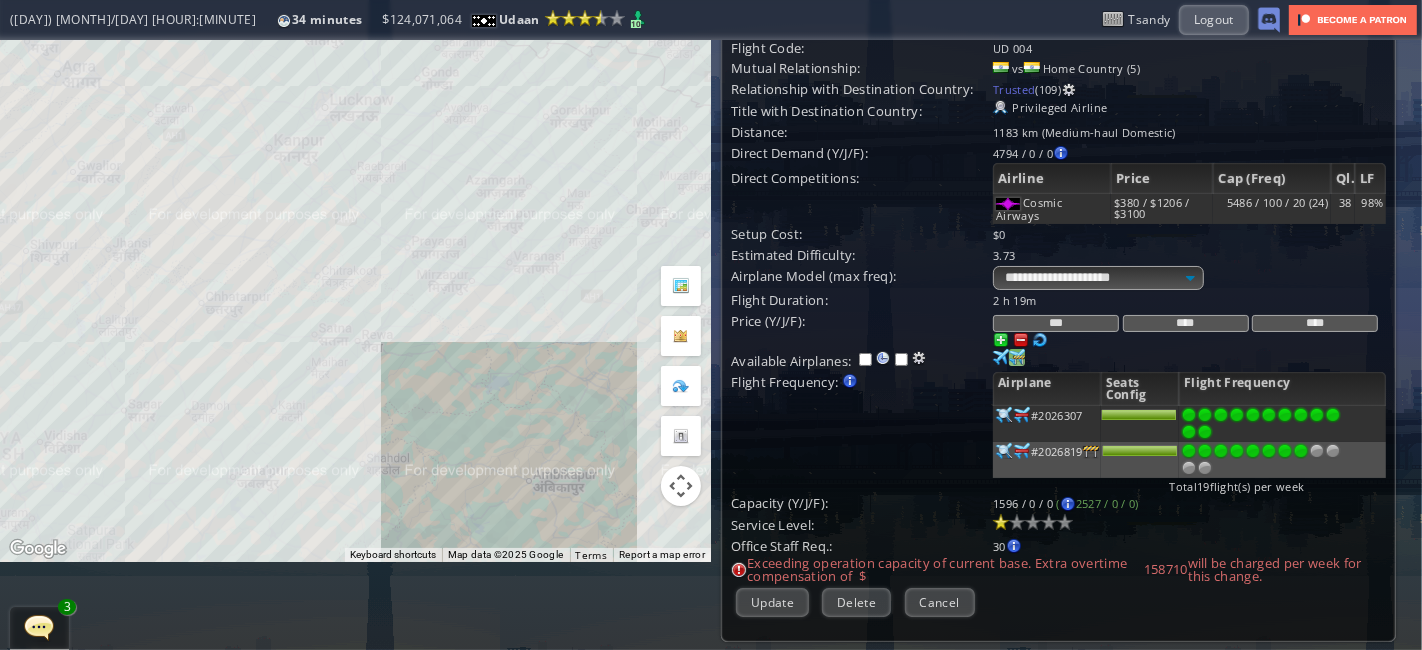click at bounding box center [1301, 415] 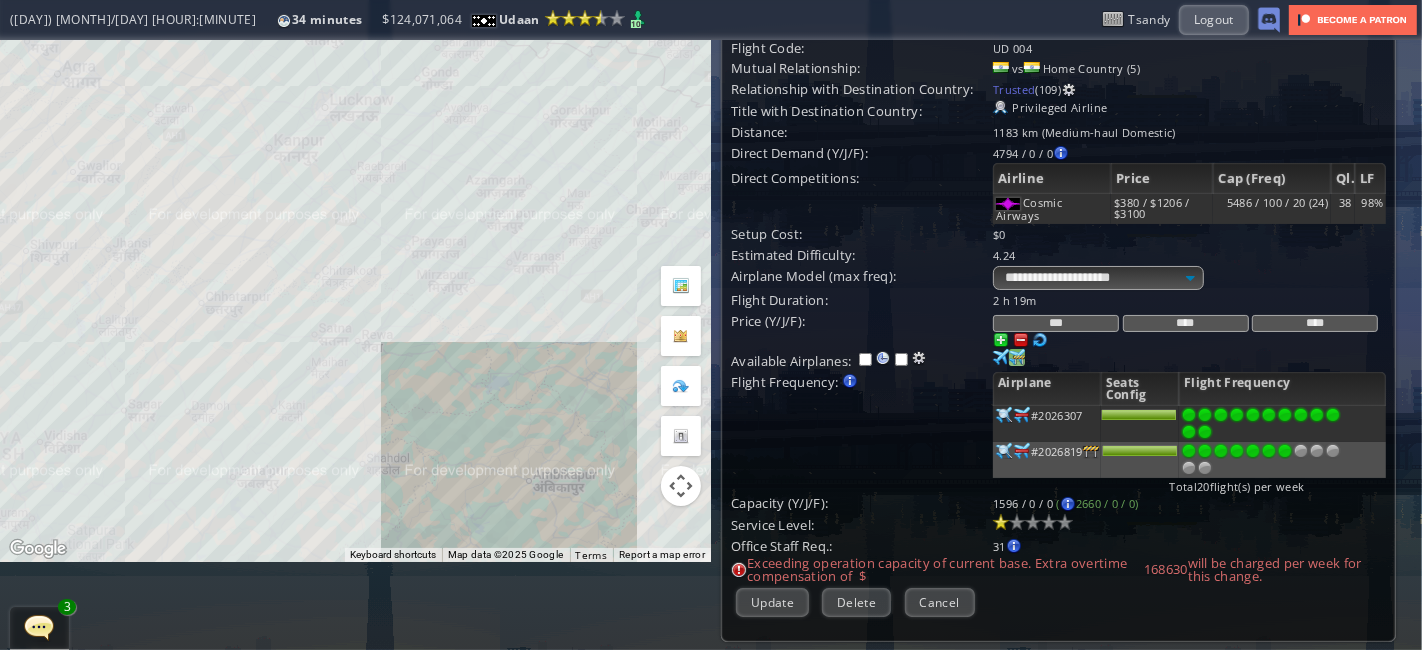 click at bounding box center [1285, 415] 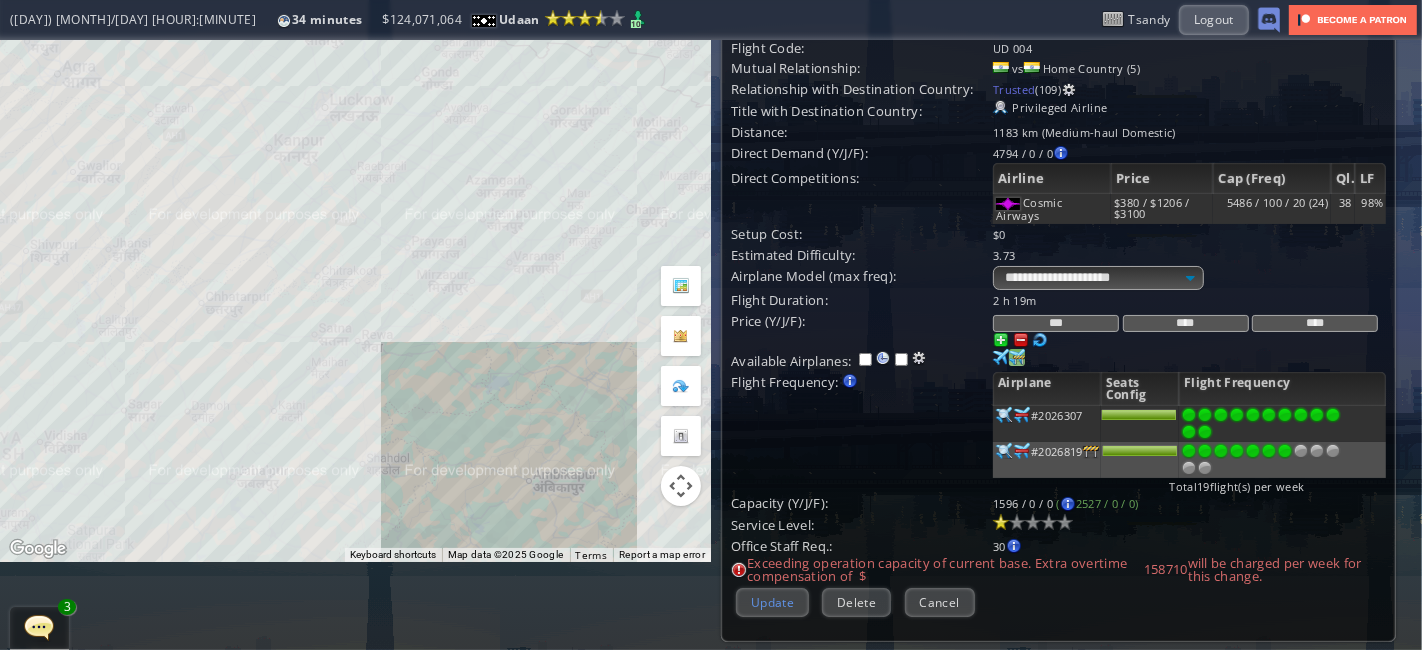 click on "Update" at bounding box center [772, 602] 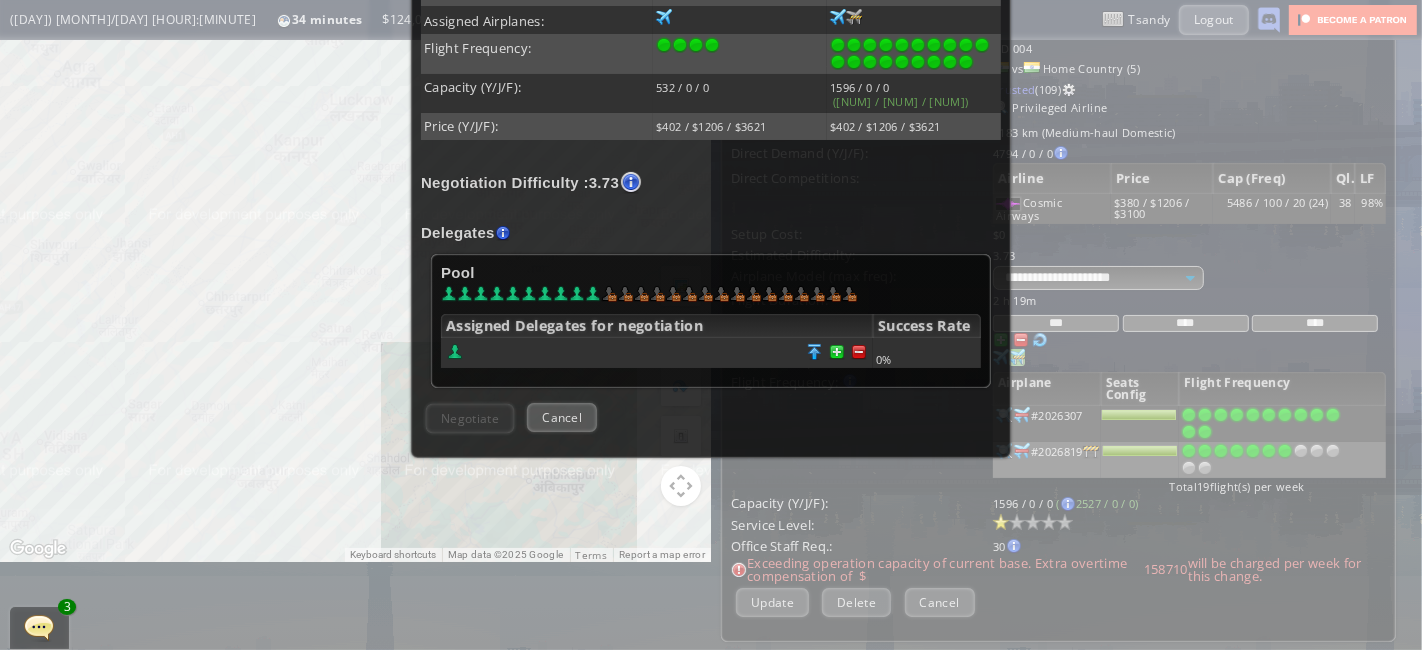 scroll, scrollTop: 514, scrollLeft: 0, axis: vertical 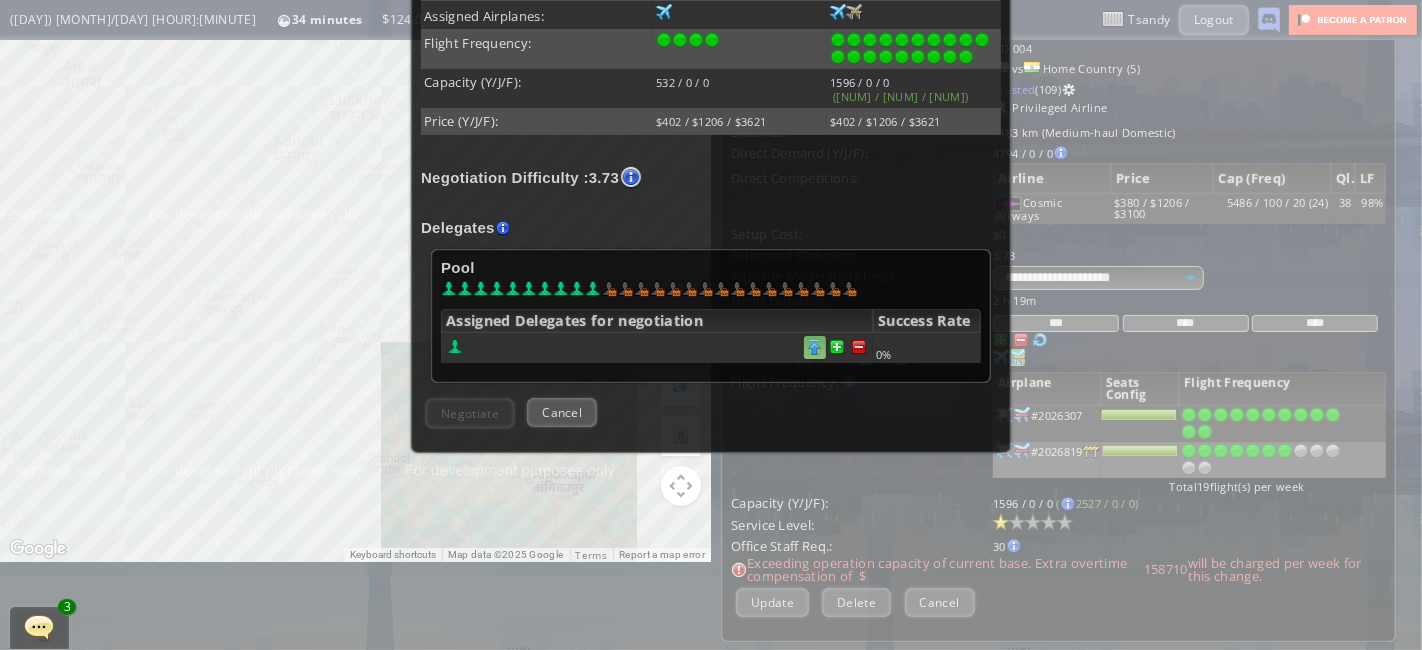 click at bounding box center (815, 347) 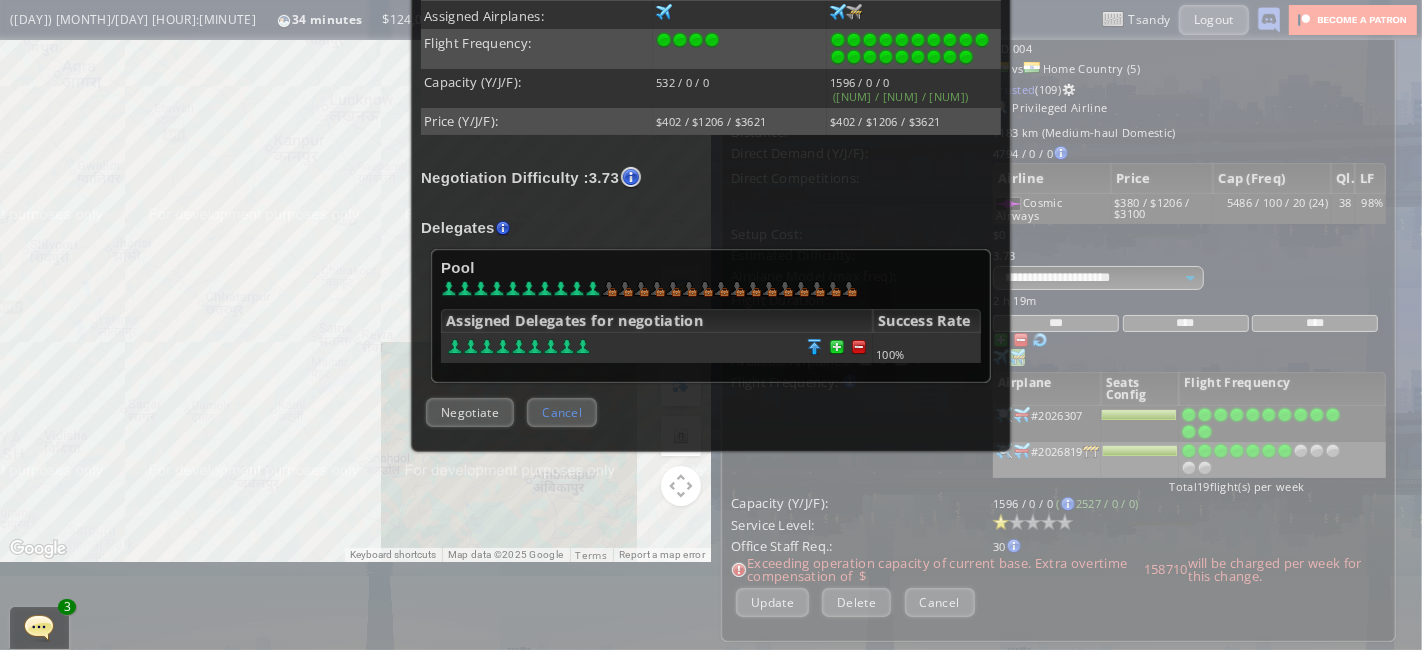 click on "Cancel" at bounding box center [562, 412] 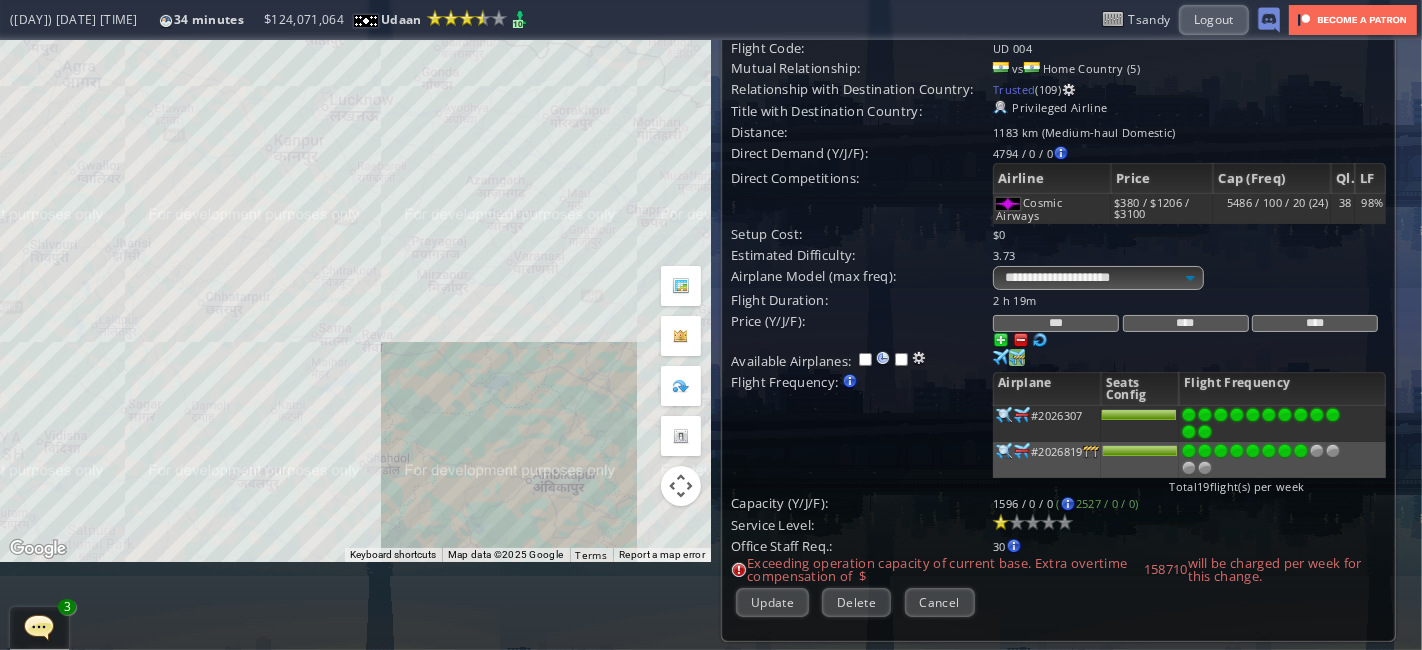 click at bounding box center (1301, 415) 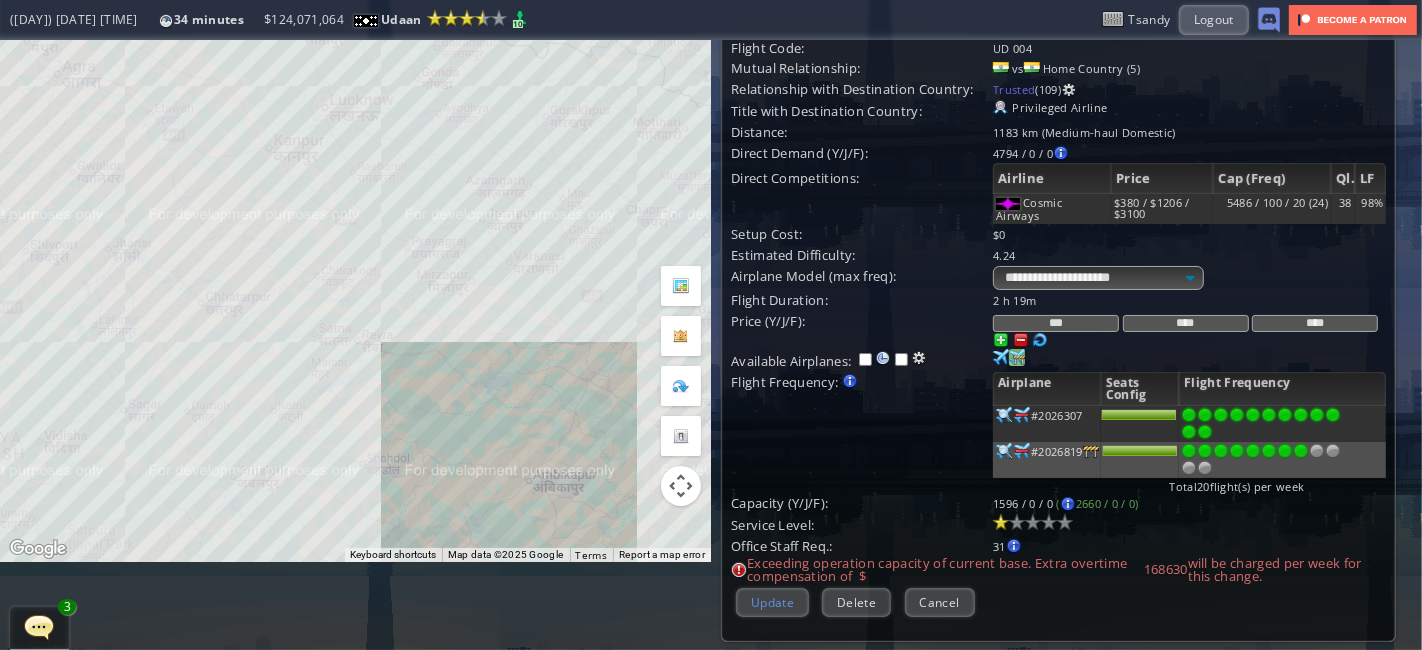 click on "Update" at bounding box center [772, 602] 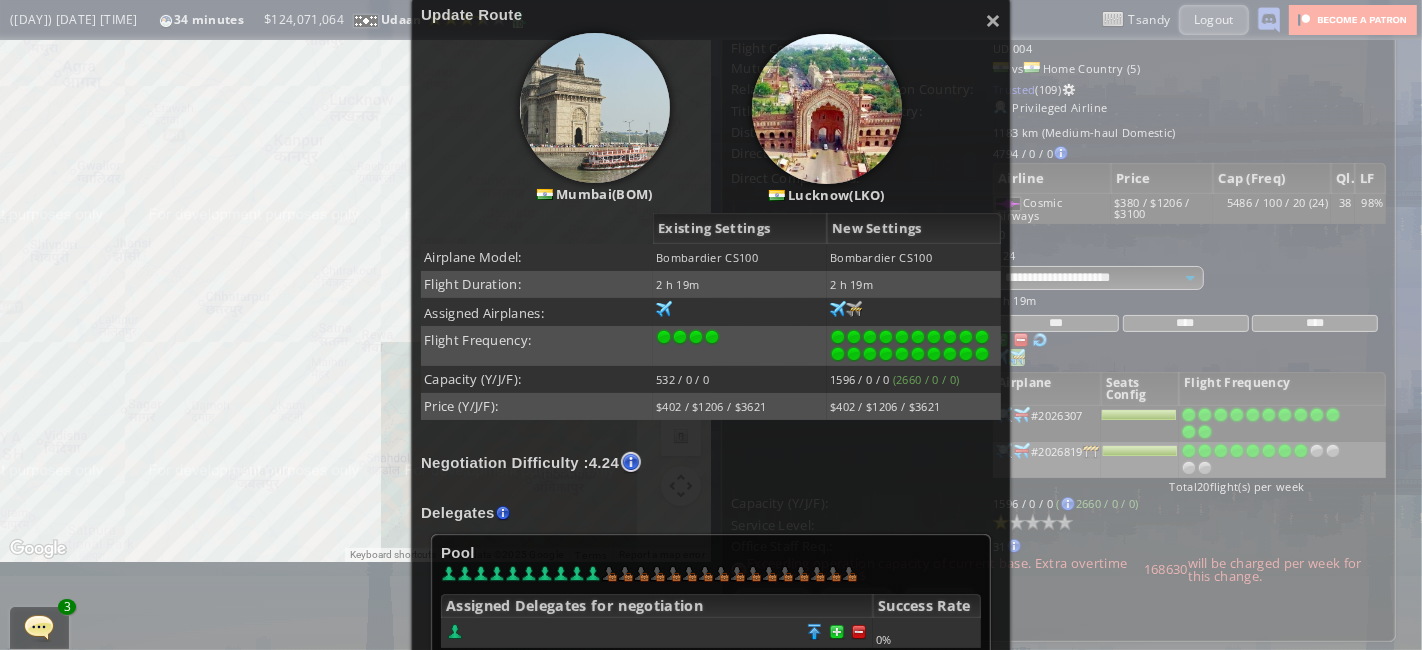 scroll, scrollTop: 514, scrollLeft: 0, axis: vertical 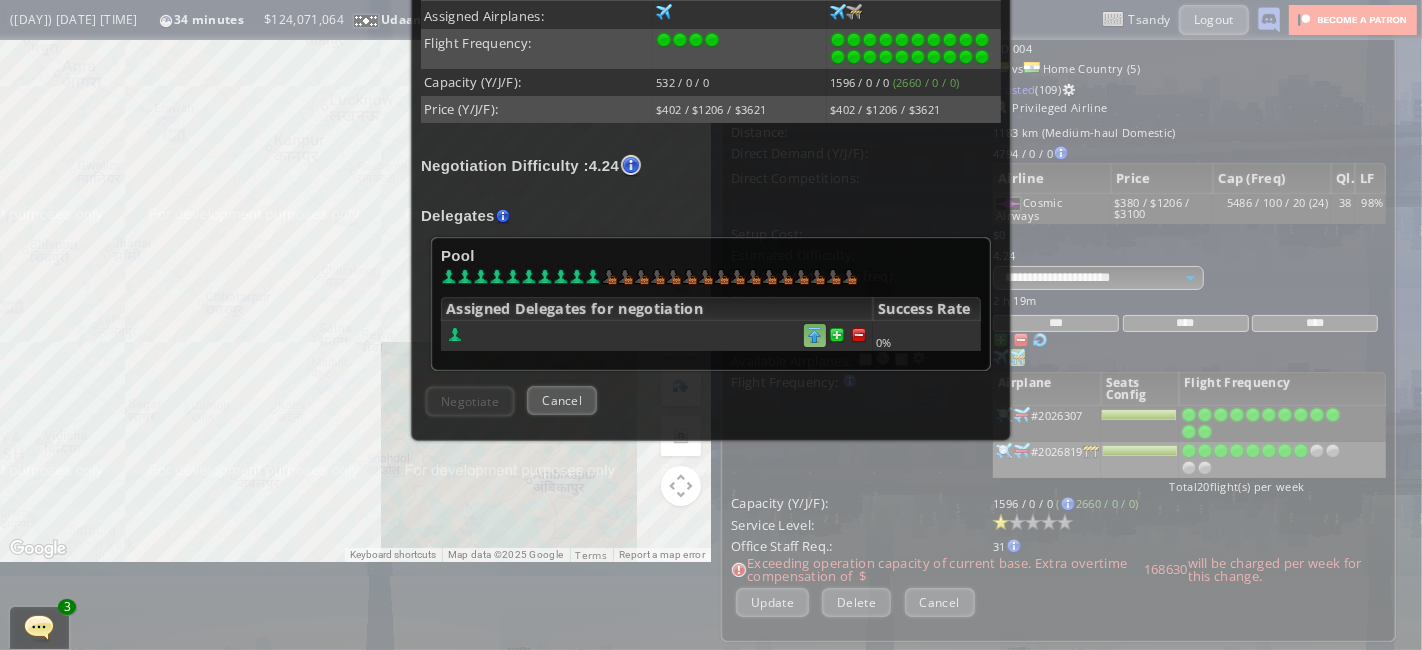 click at bounding box center [859, 335] 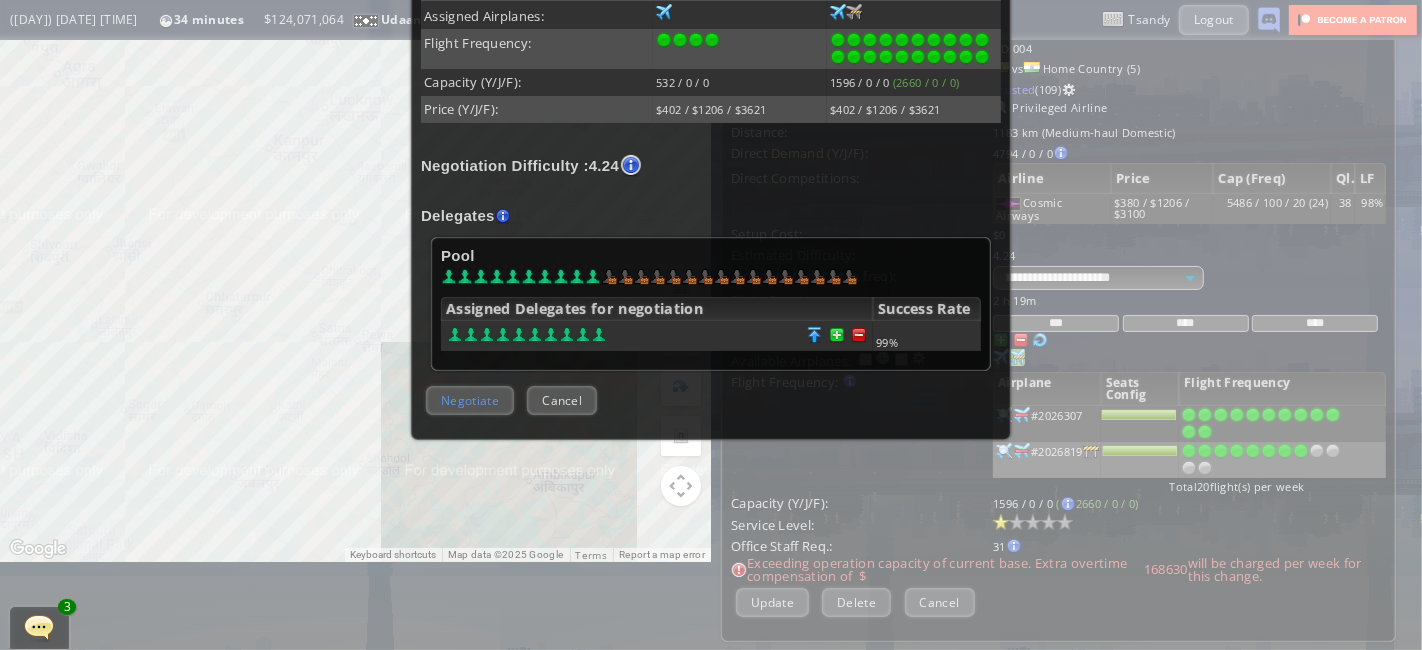 click on "Negotiate" at bounding box center (470, 400) 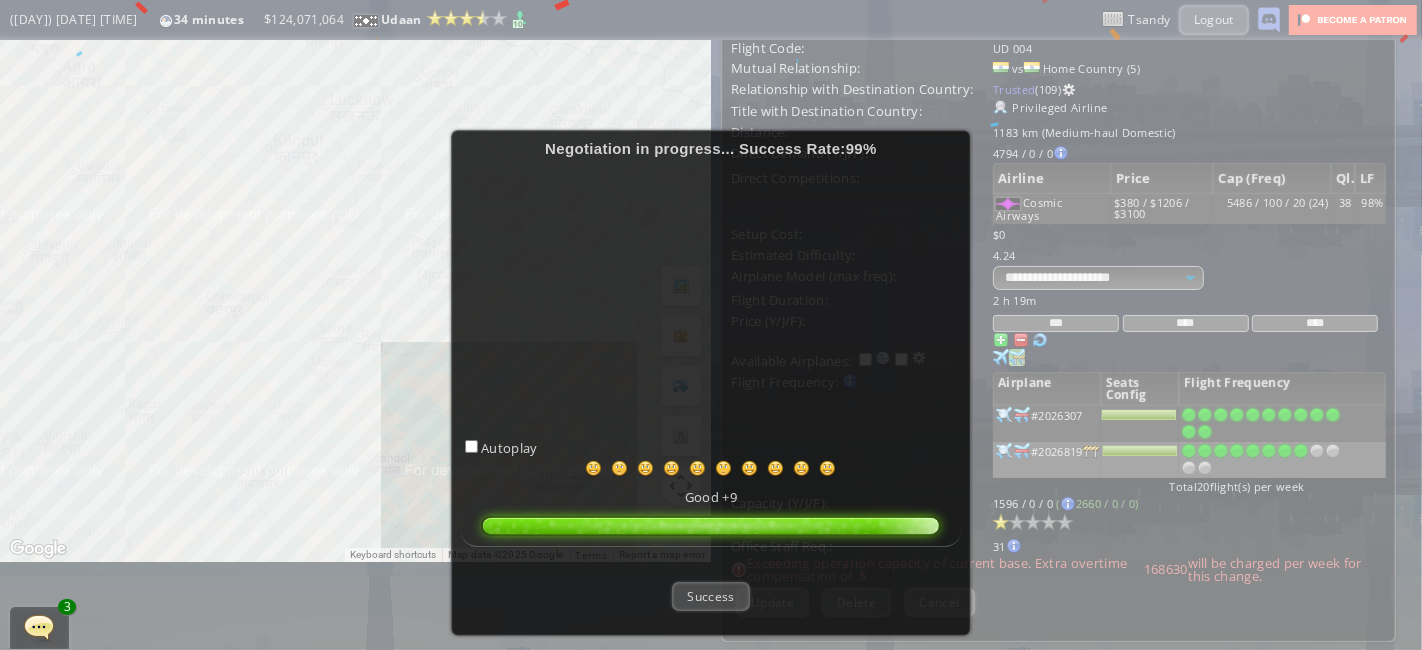 scroll, scrollTop: 86, scrollLeft: 0, axis: vertical 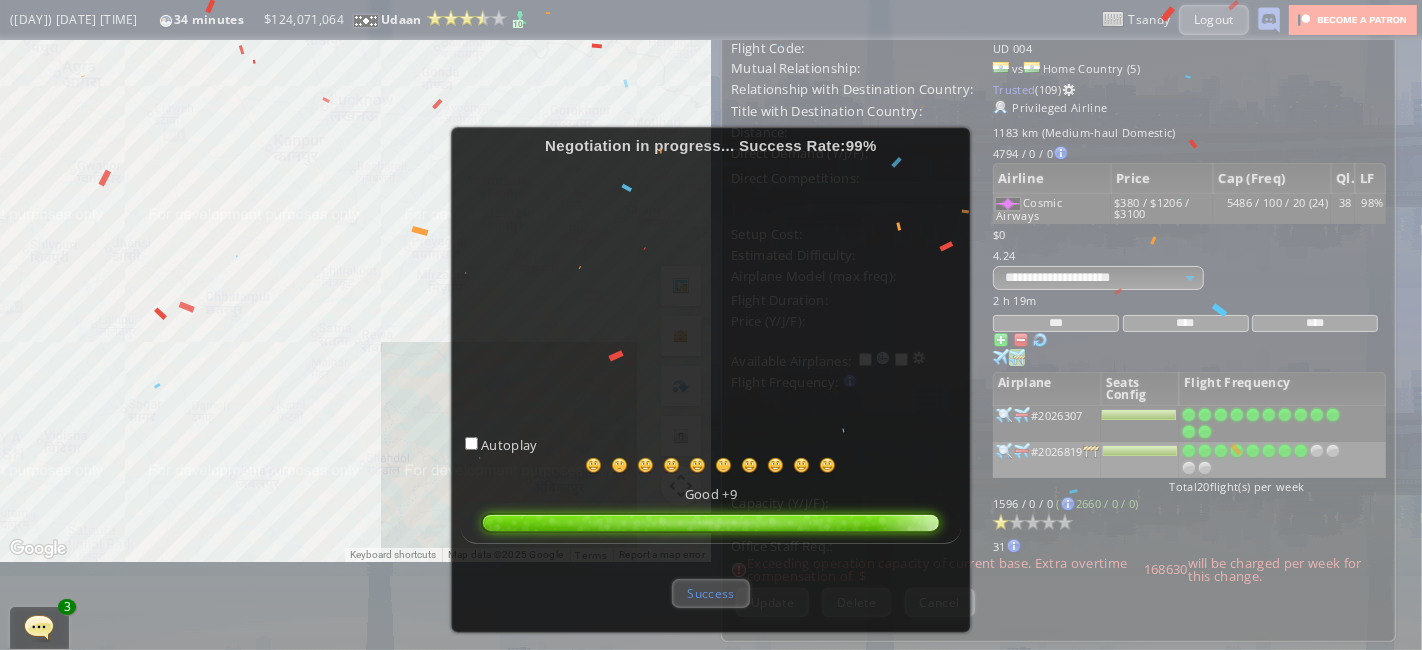 click on "Success" at bounding box center (710, 593) 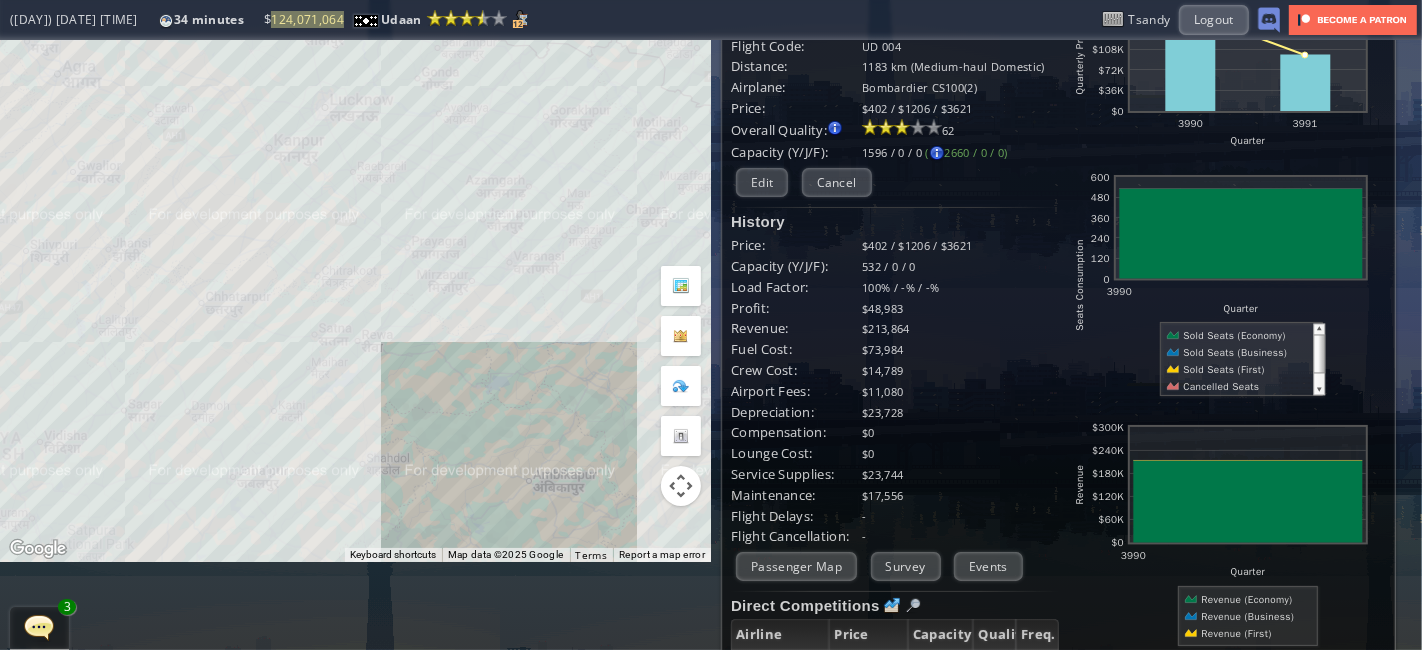 scroll, scrollTop: 0, scrollLeft: 0, axis: both 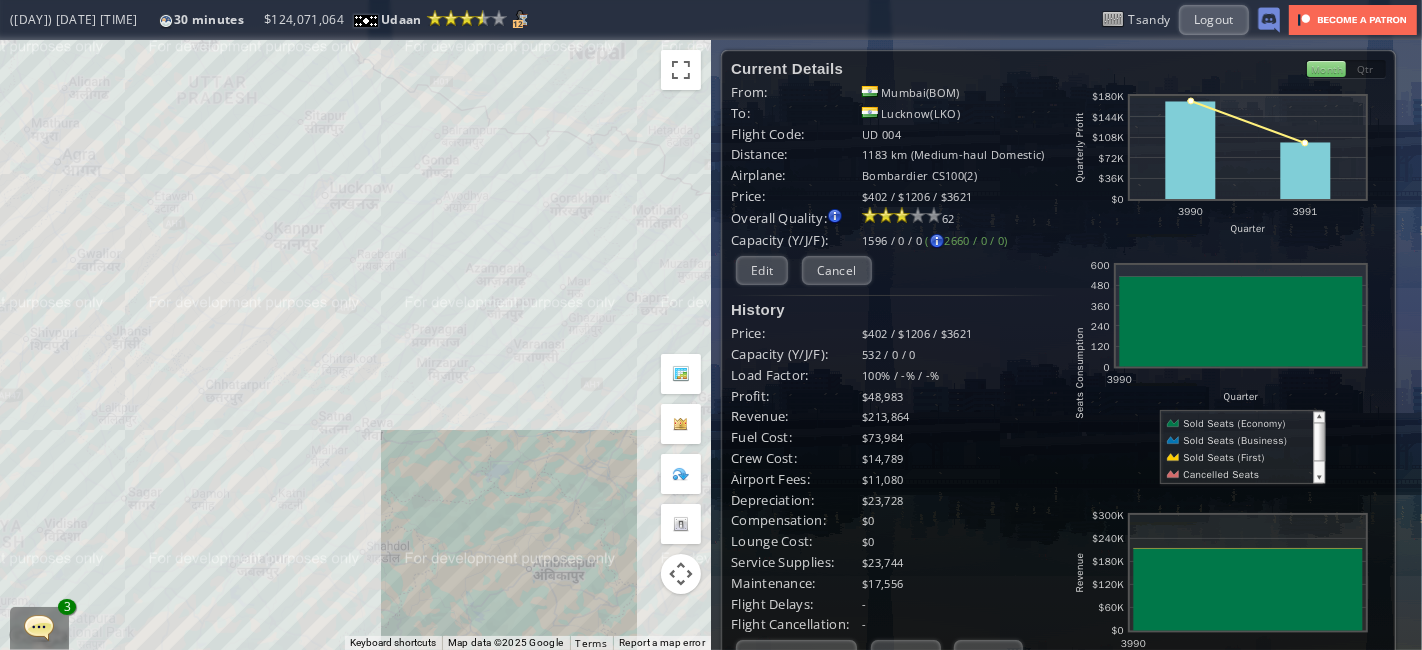 click on "To navigate, press the arrow keys." at bounding box center (355, 345) 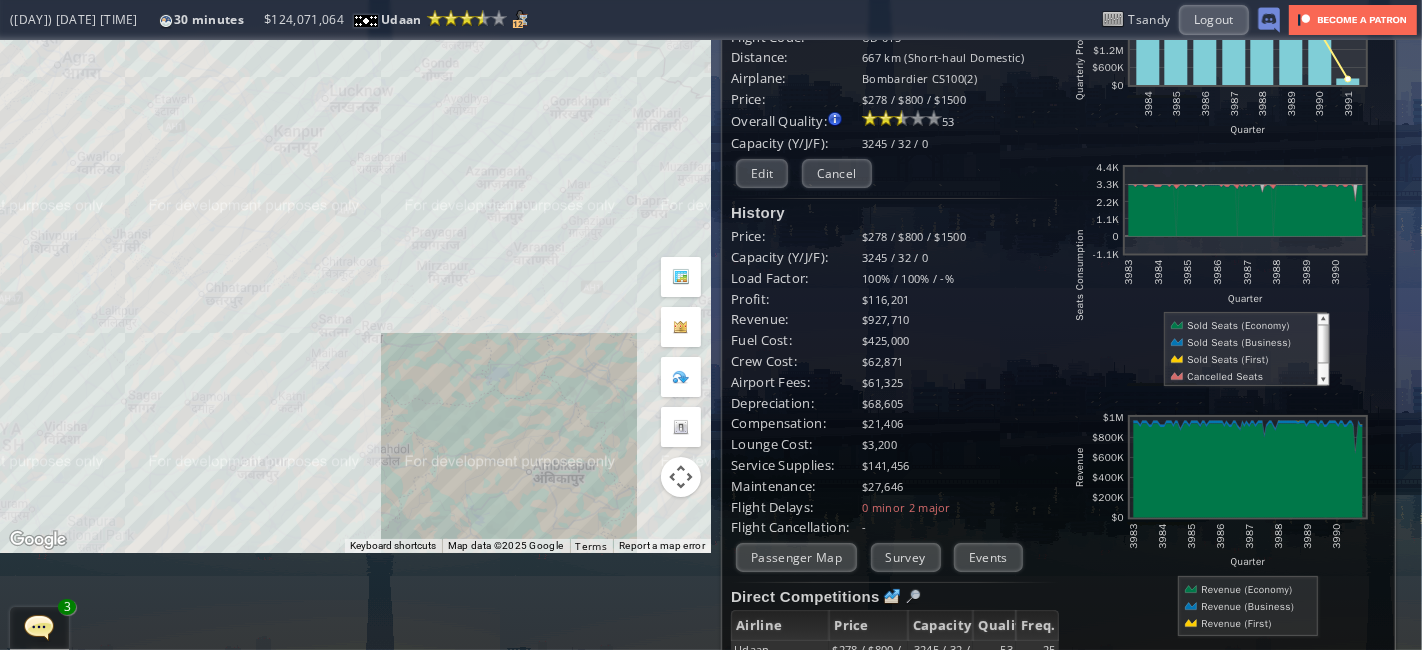 scroll, scrollTop: 66, scrollLeft: 0, axis: vertical 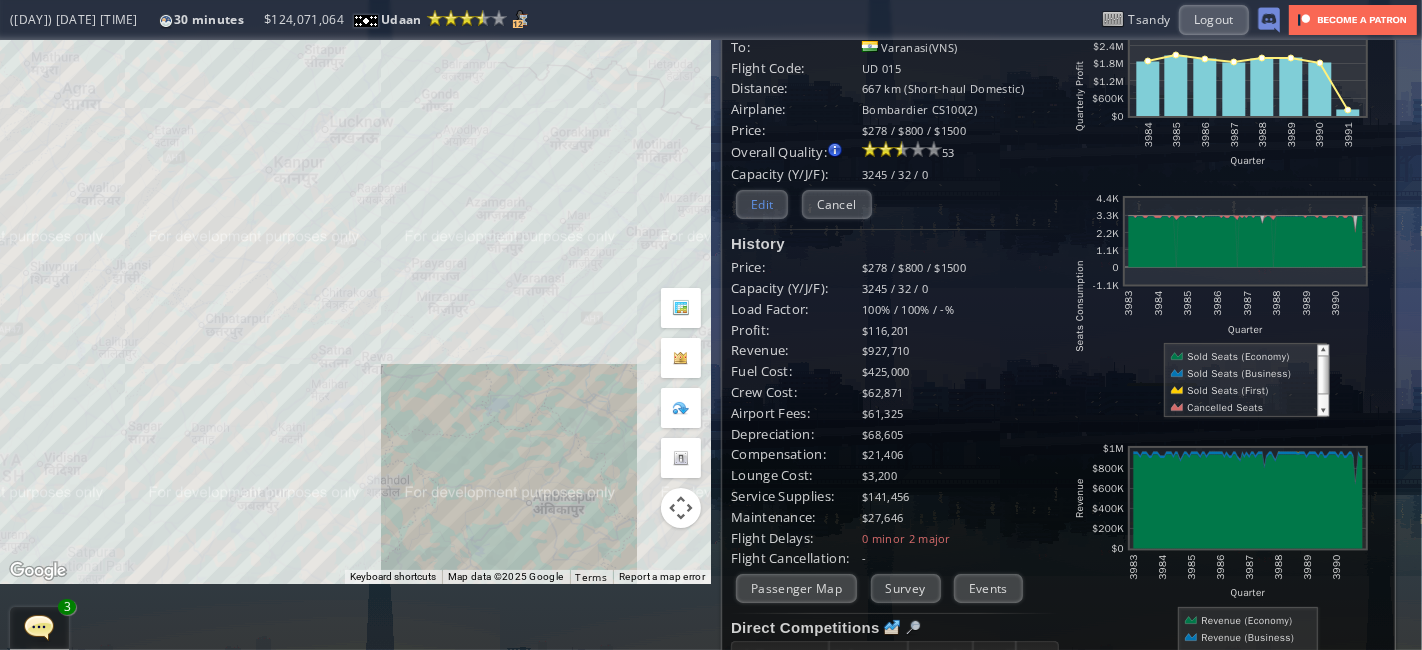 click on "Edit" at bounding box center [762, 204] 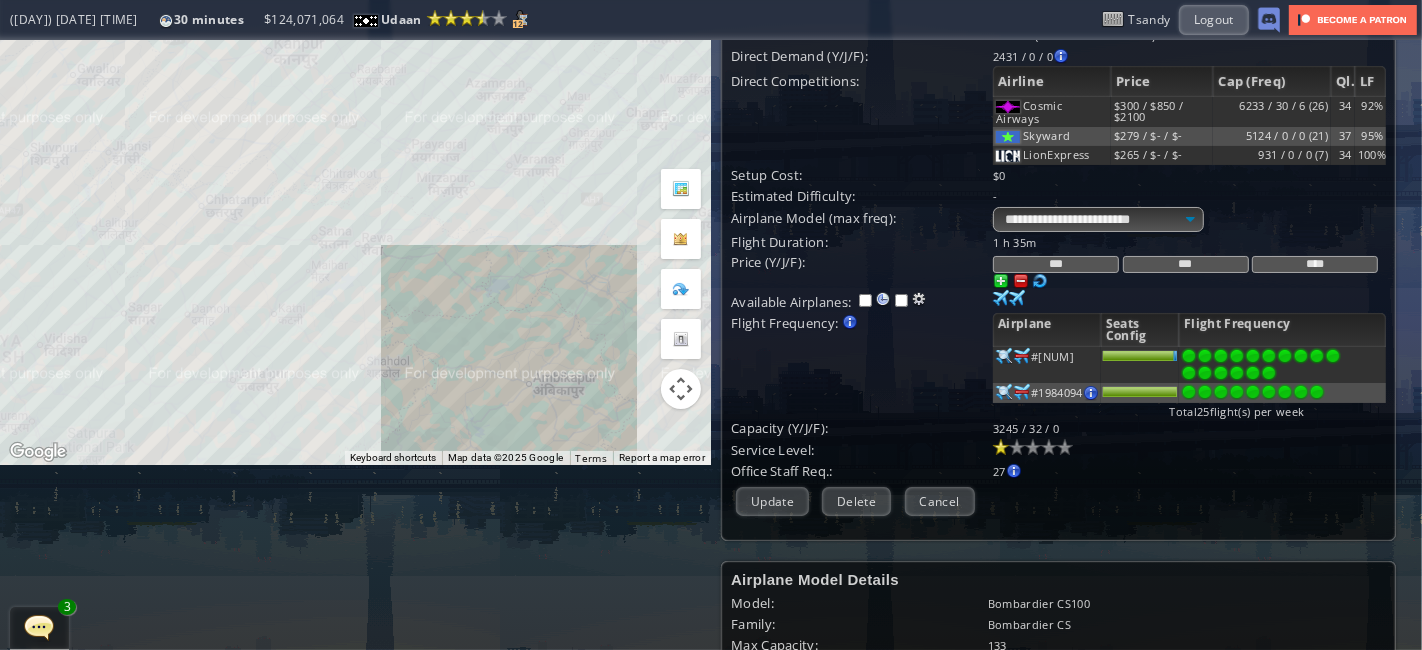 scroll, scrollTop: 184, scrollLeft: 0, axis: vertical 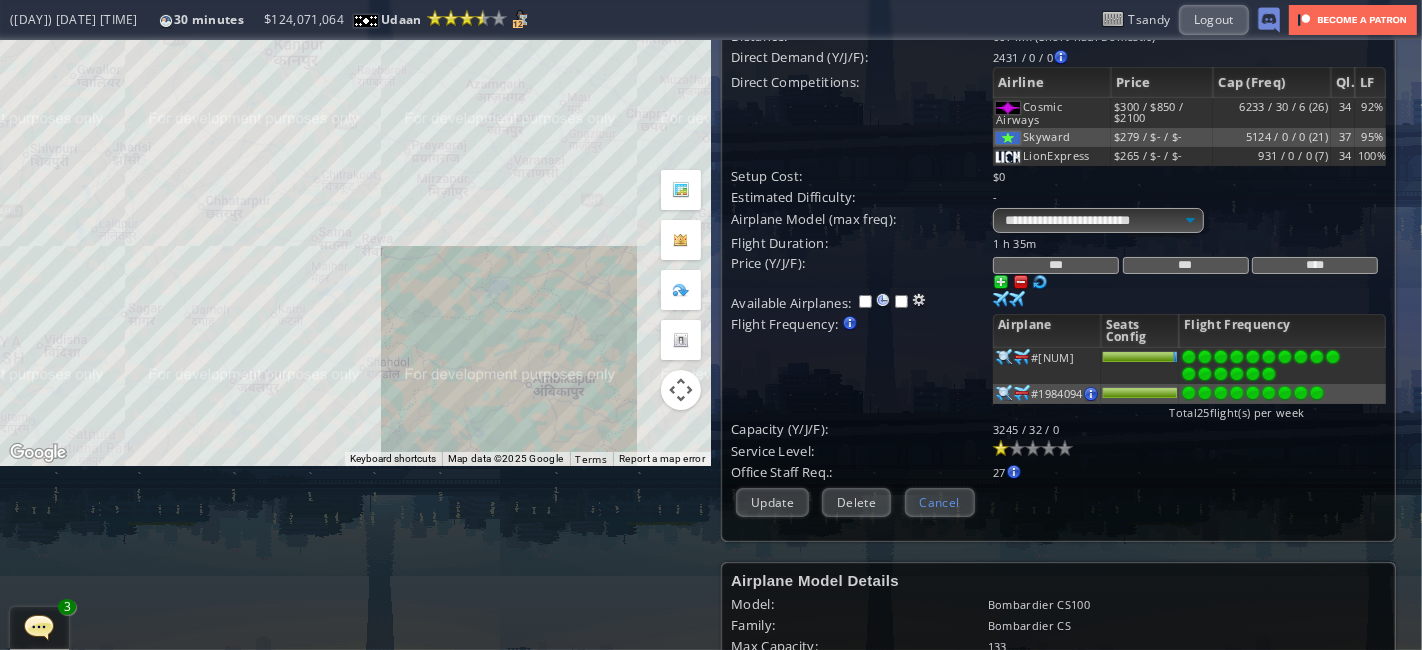 click on "Cancel" at bounding box center [940, 502] 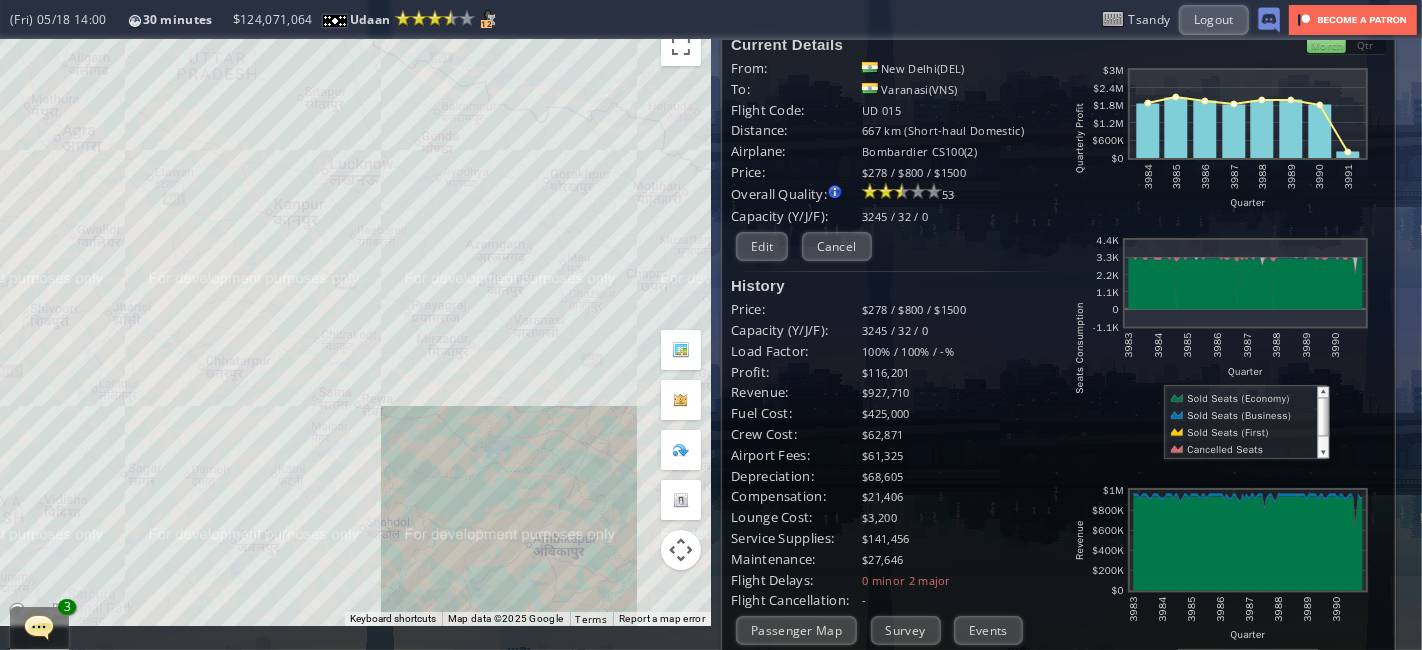 scroll, scrollTop: 0, scrollLeft: 0, axis: both 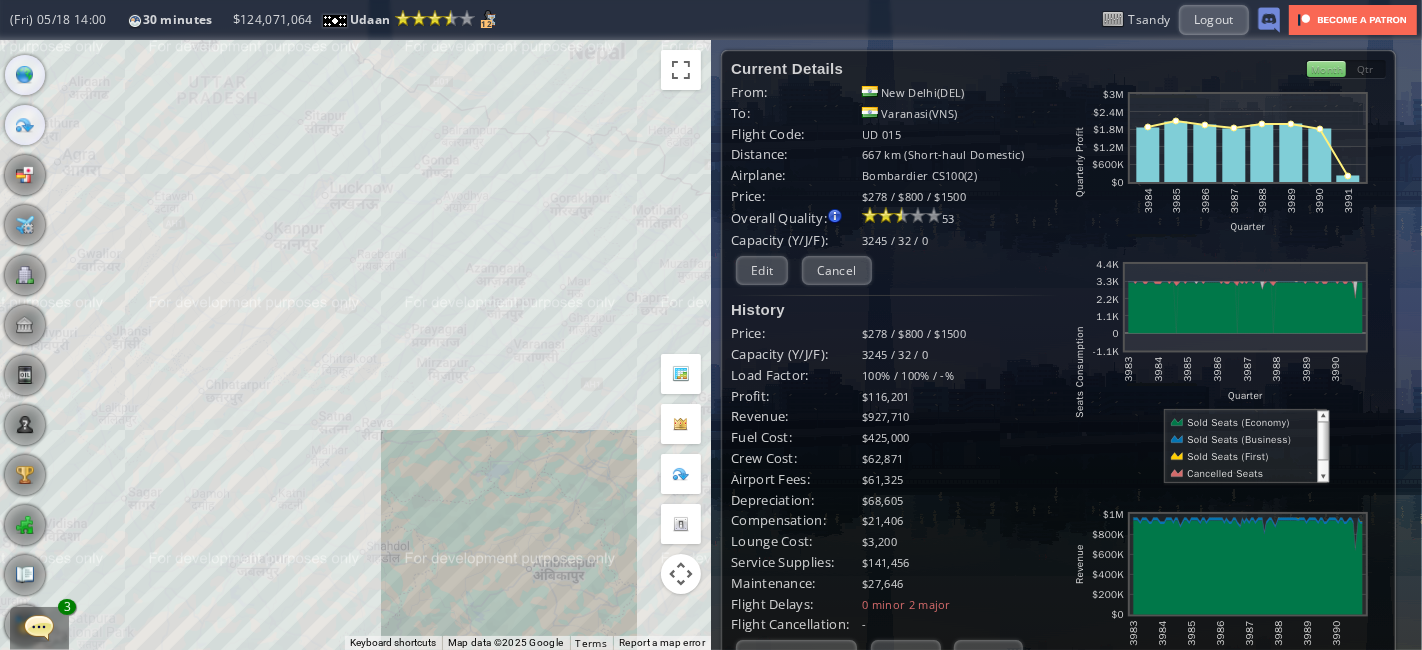 click at bounding box center [25, 125] 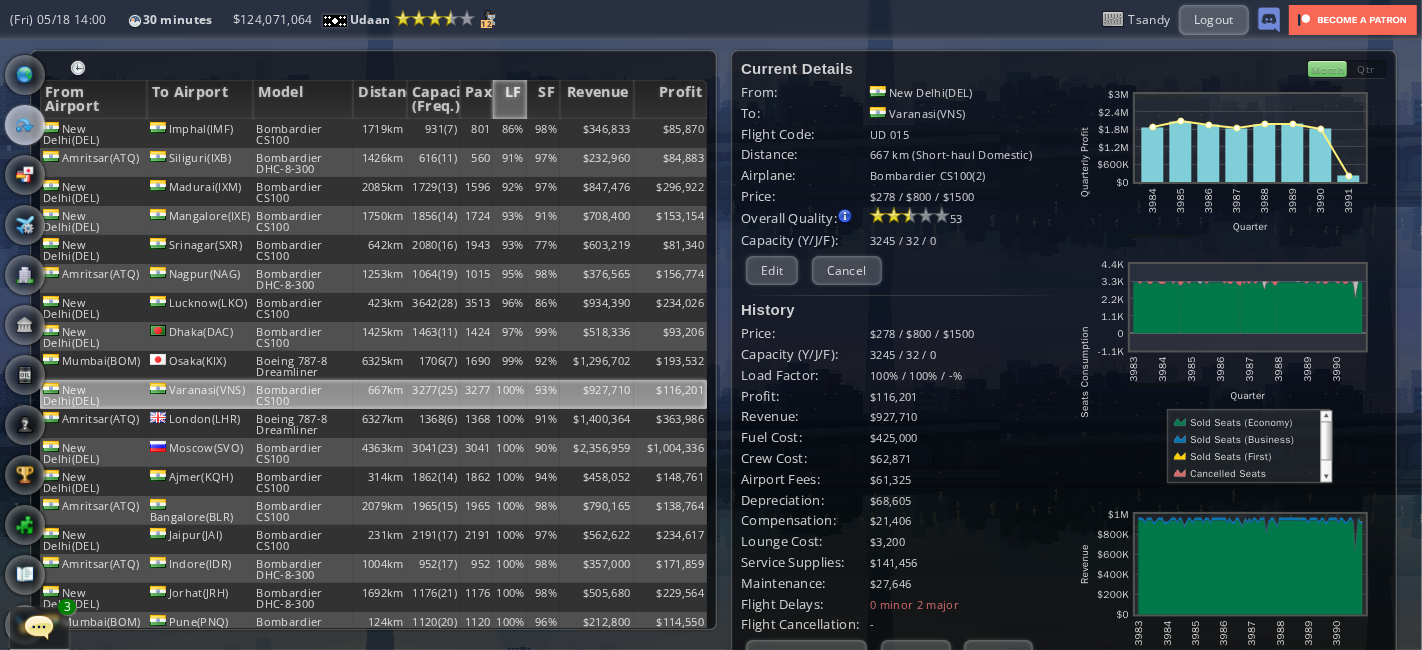 click on "LF" at bounding box center [509, 99] 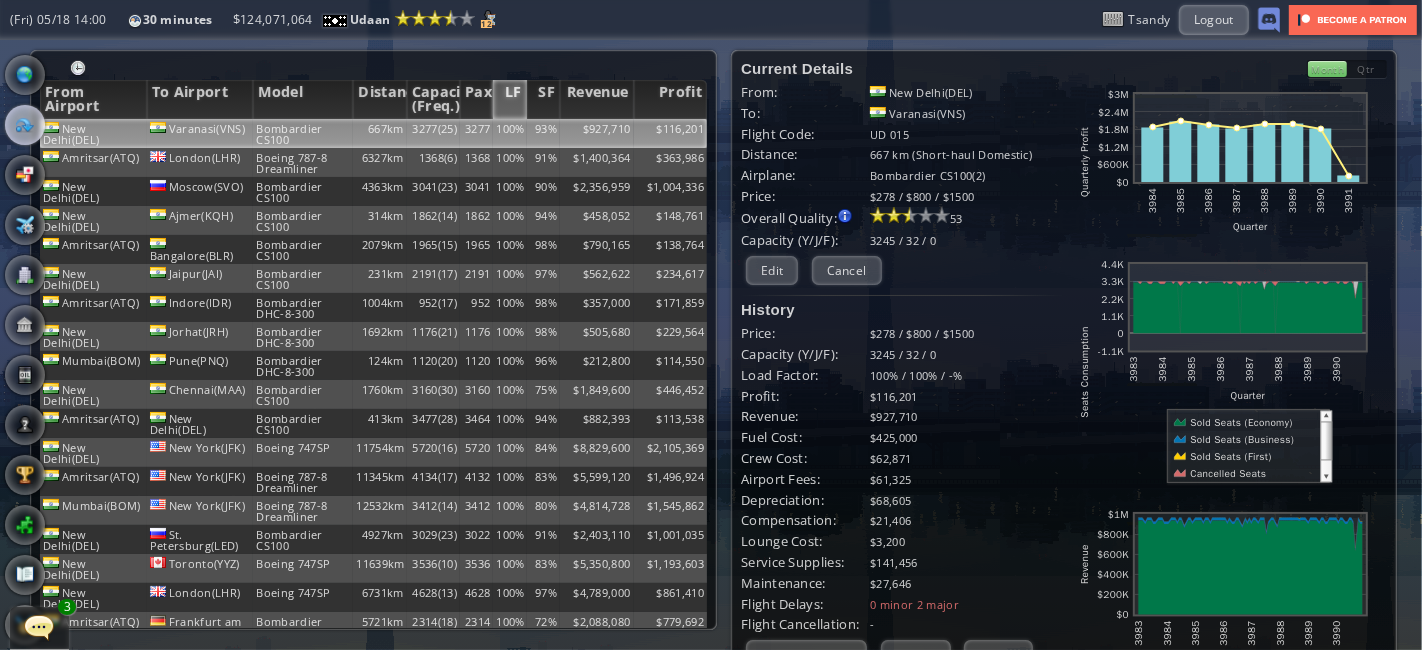 click on "LF" at bounding box center [509, 99] 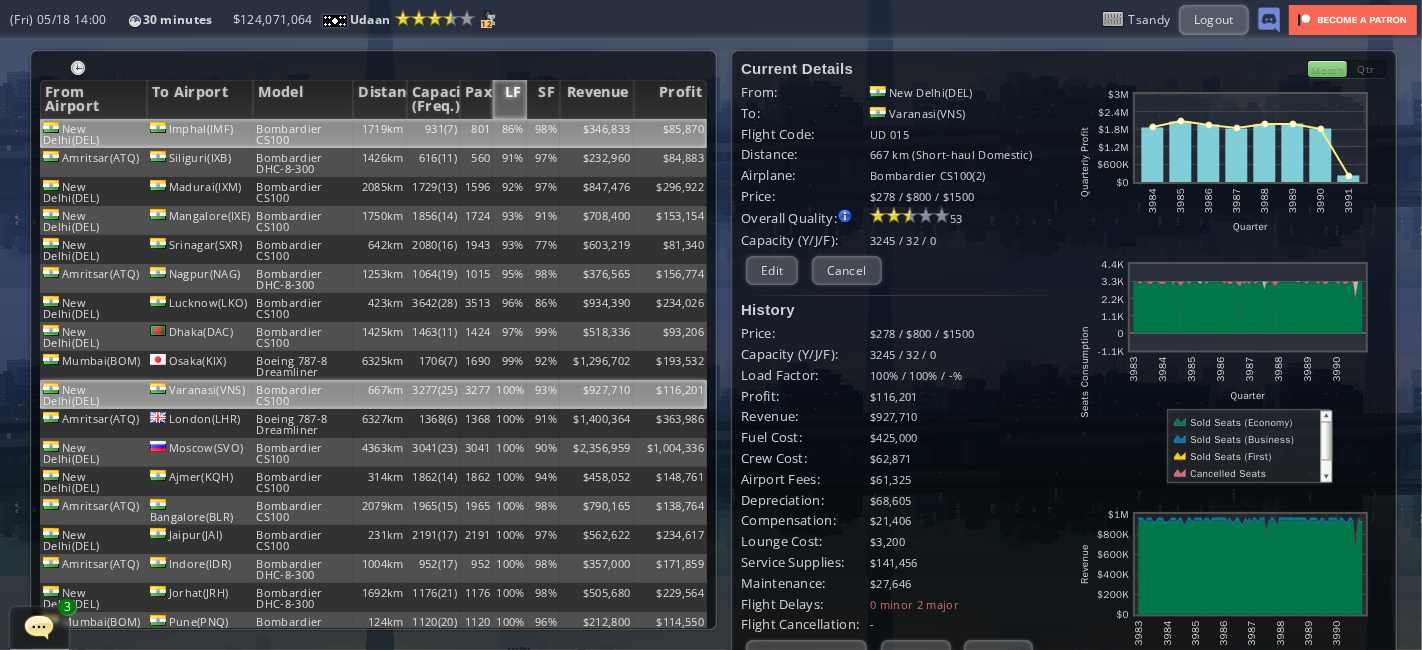 click on "1719km" at bounding box center [379, 133] 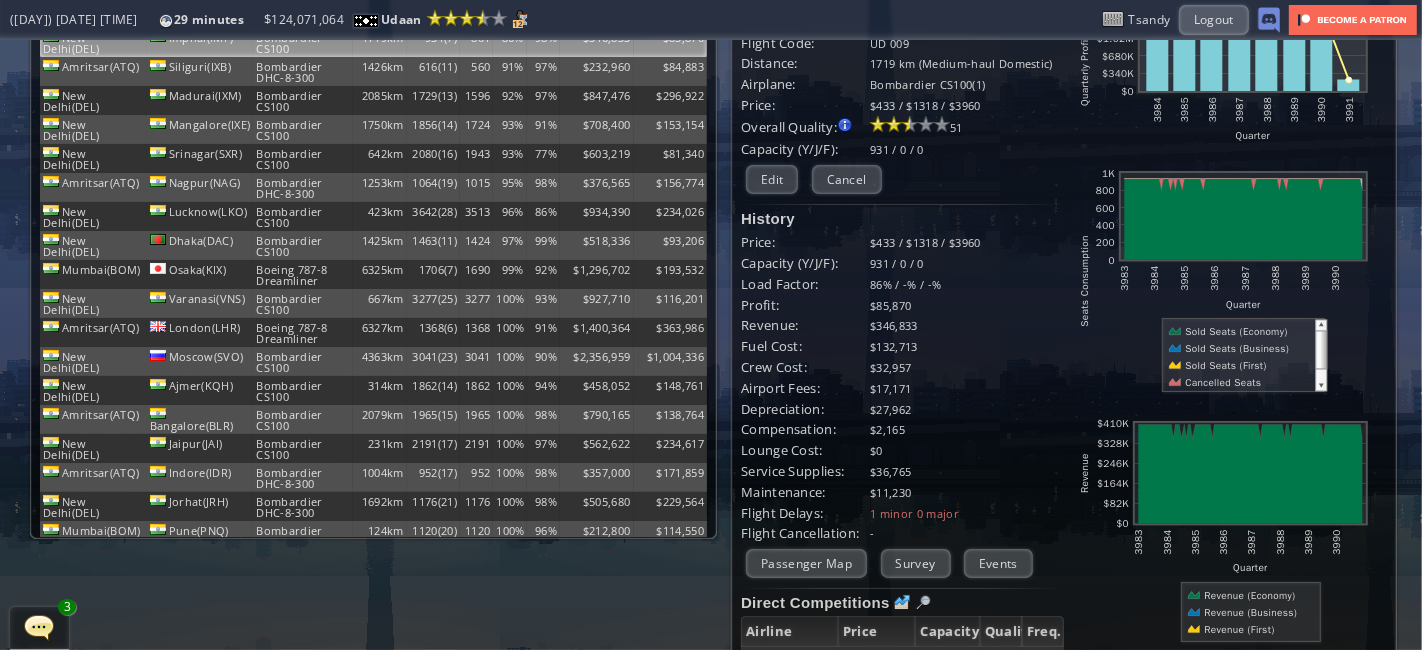 scroll, scrollTop: 88, scrollLeft: 0, axis: vertical 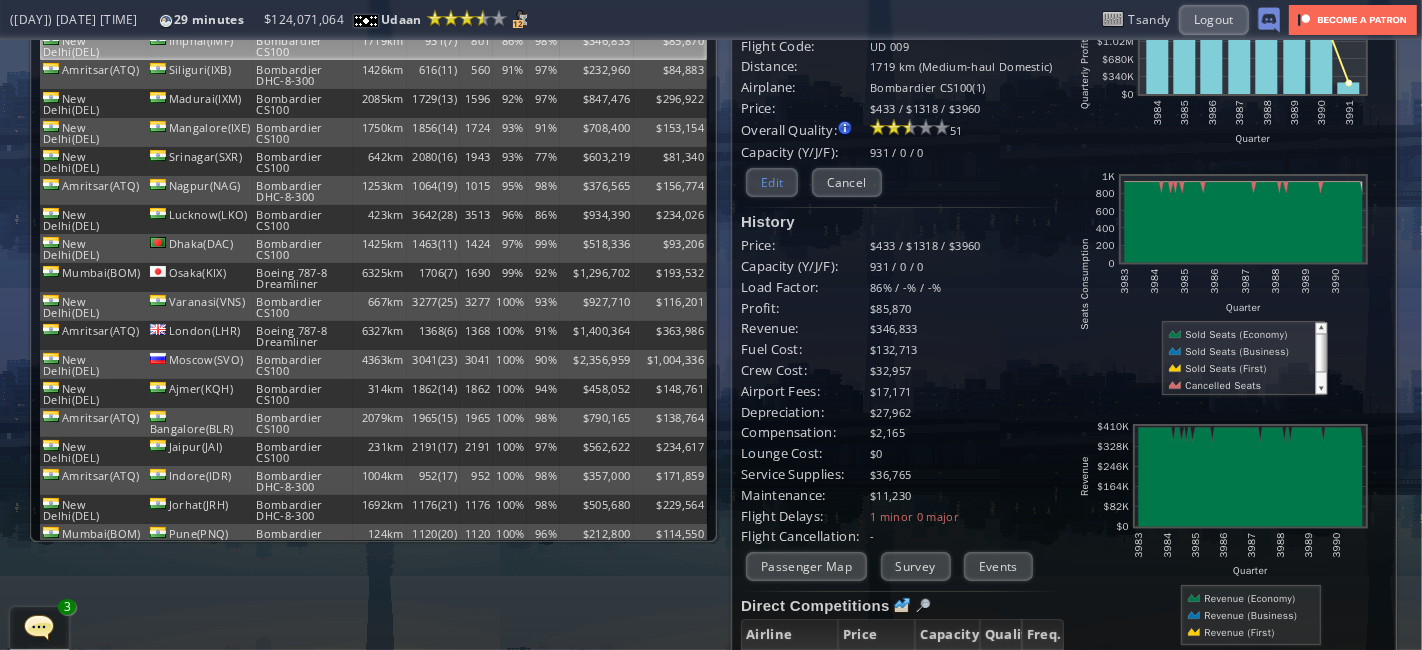 click on "Edit" at bounding box center (772, 182) 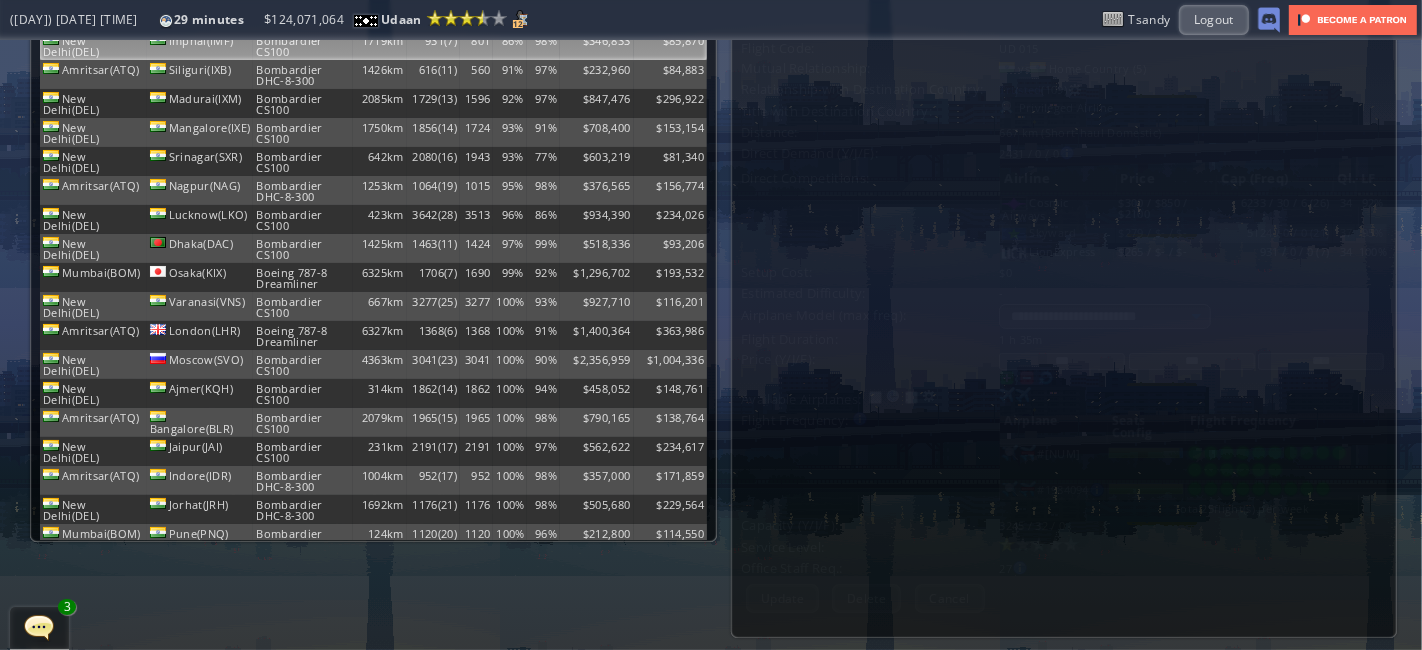 scroll, scrollTop: 0, scrollLeft: 0, axis: both 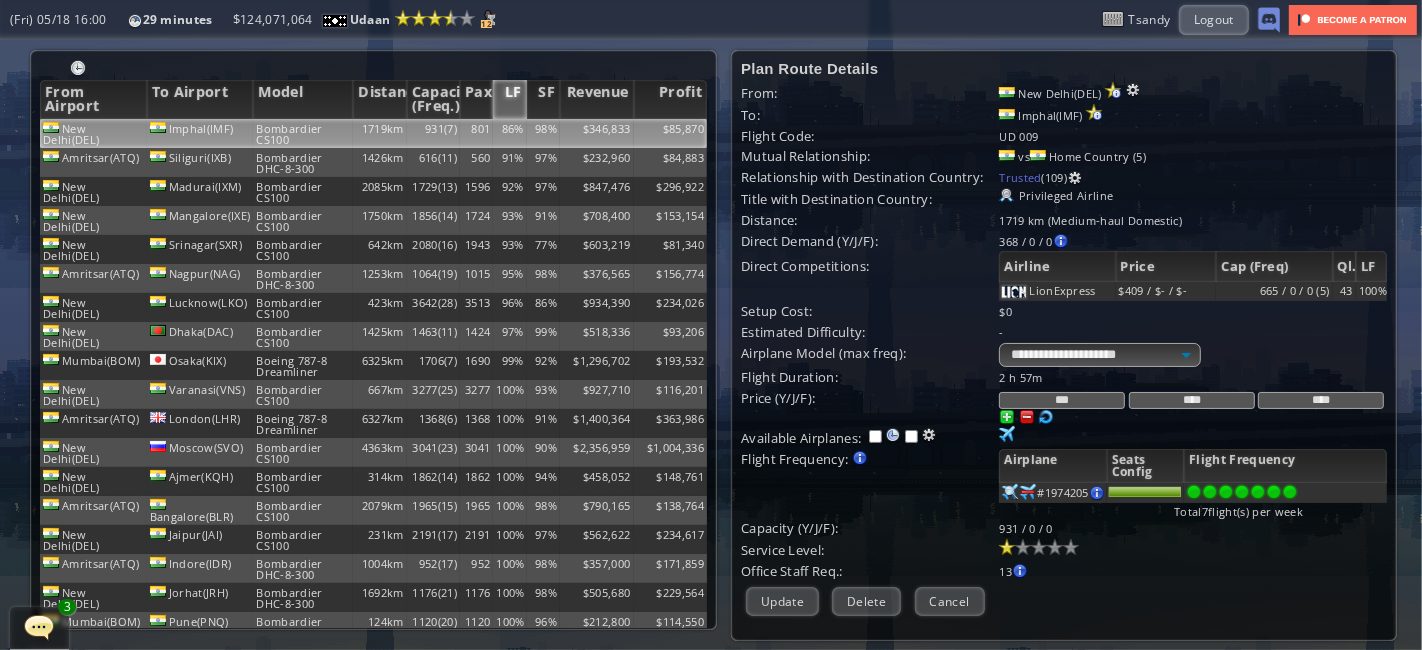 click at bounding box center (1046, 417) 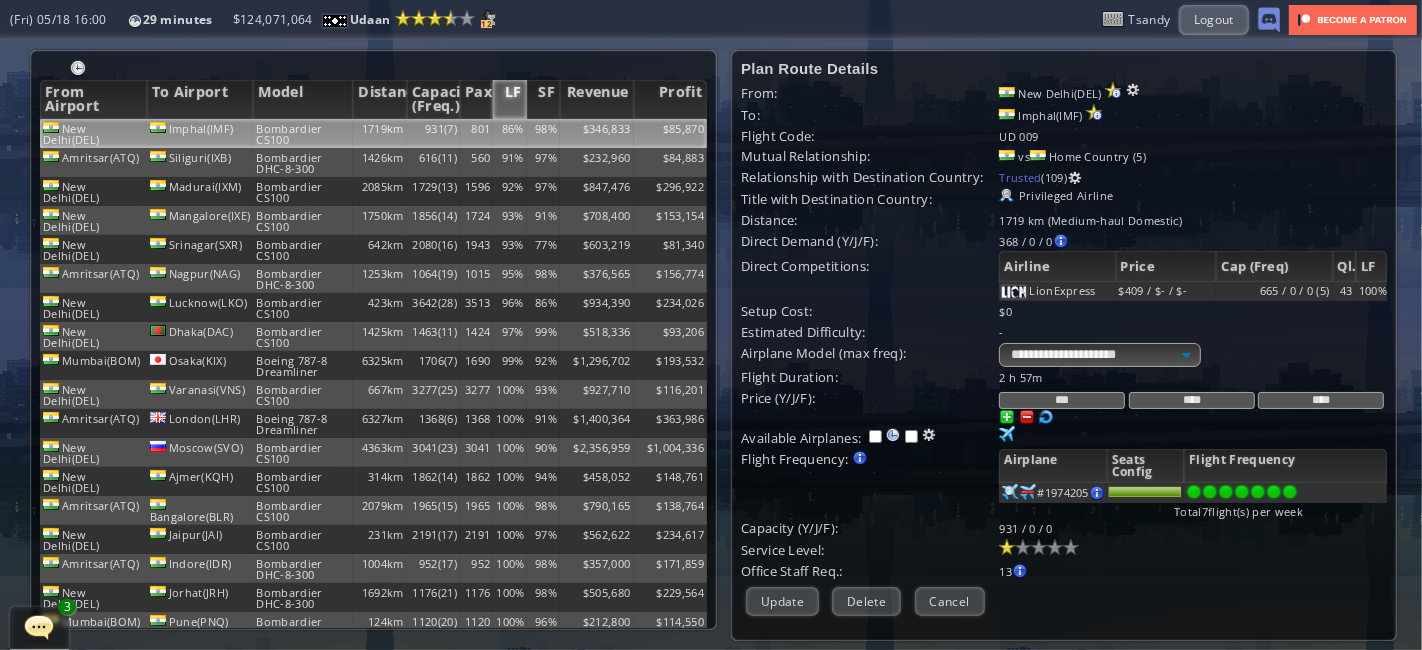 click at bounding box center (1027, 417) 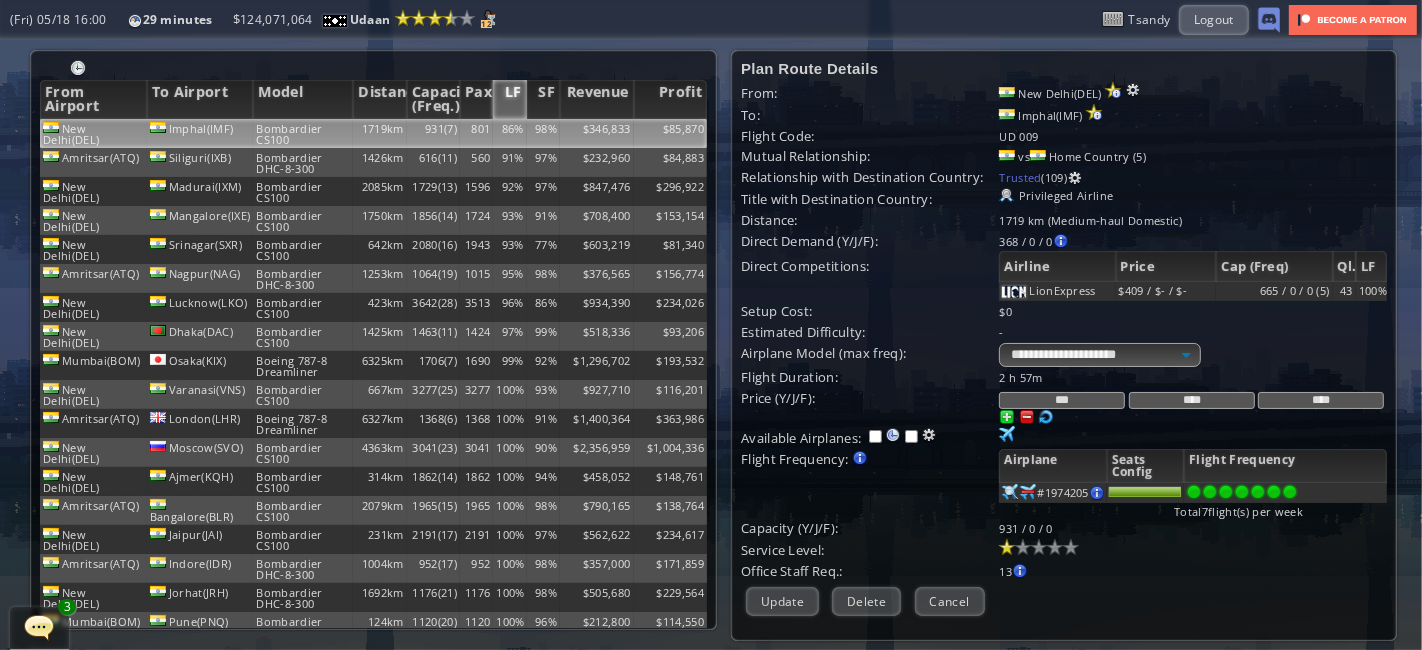 click at bounding box center (1027, 417) 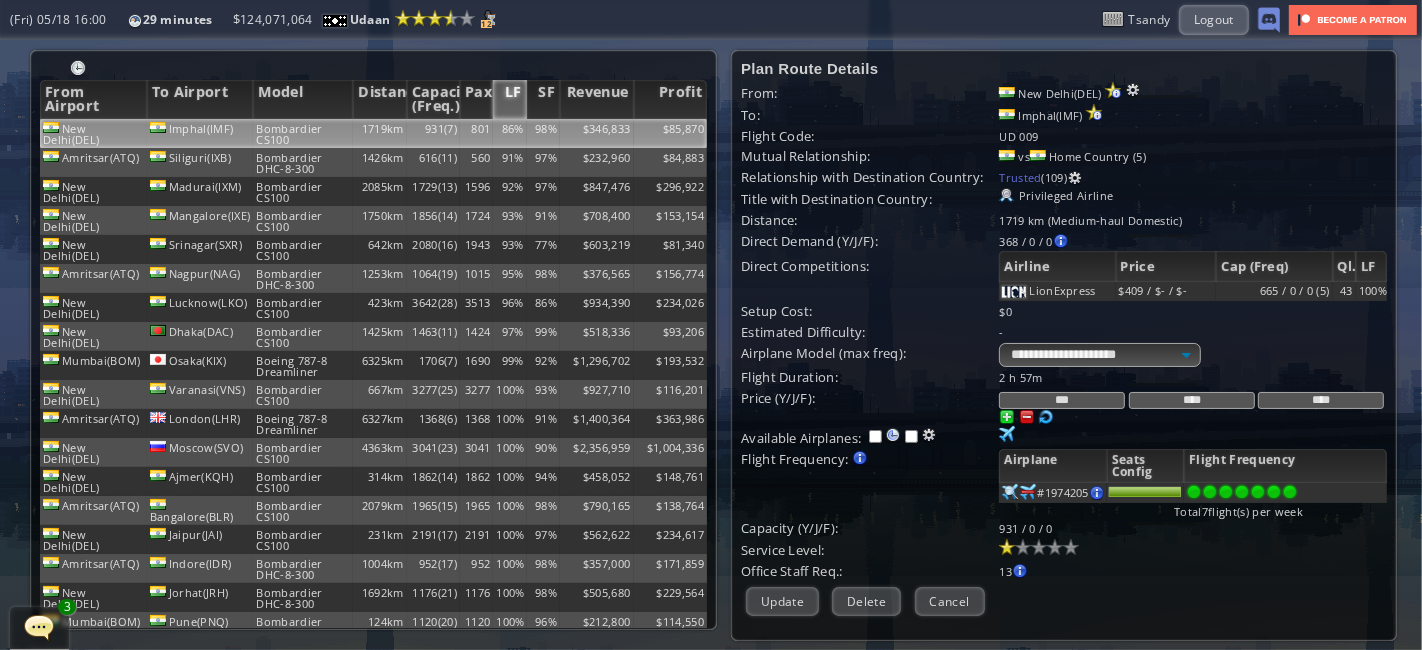click at bounding box center [1027, 417] 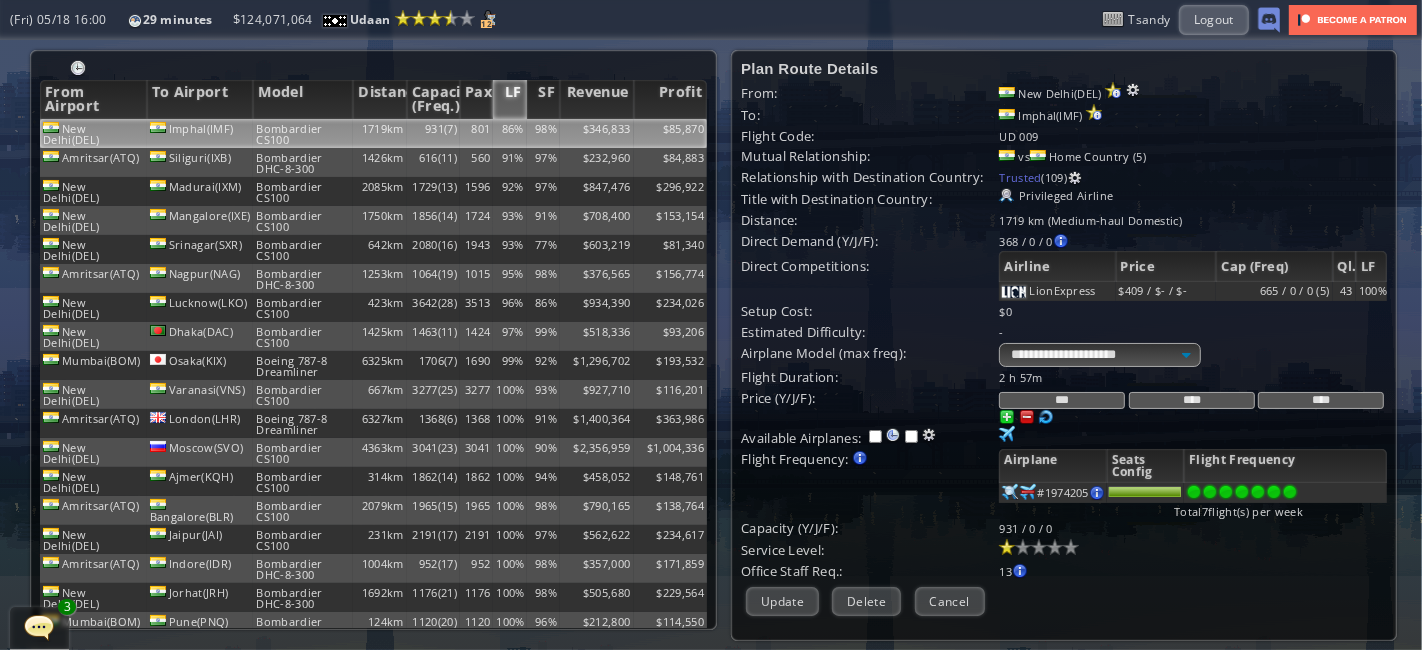 click on "***" at bounding box center [1062, 400] 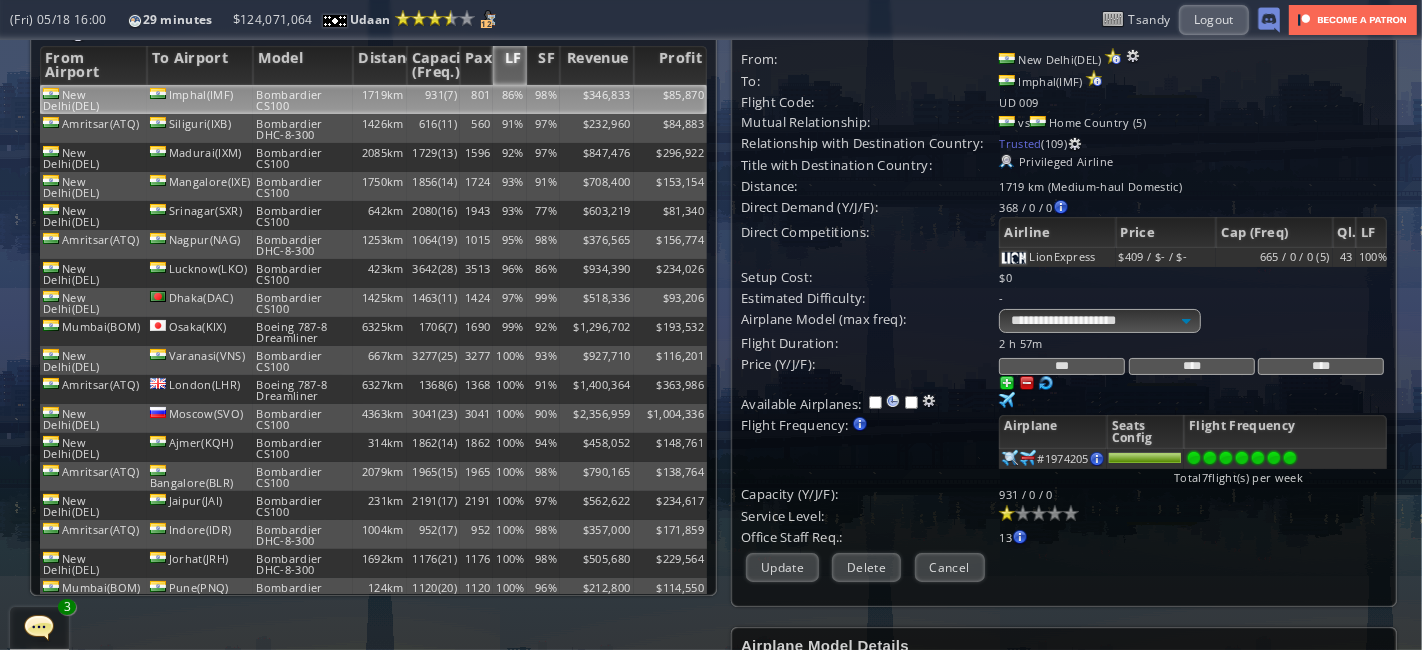 scroll, scrollTop: 37, scrollLeft: 0, axis: vertical 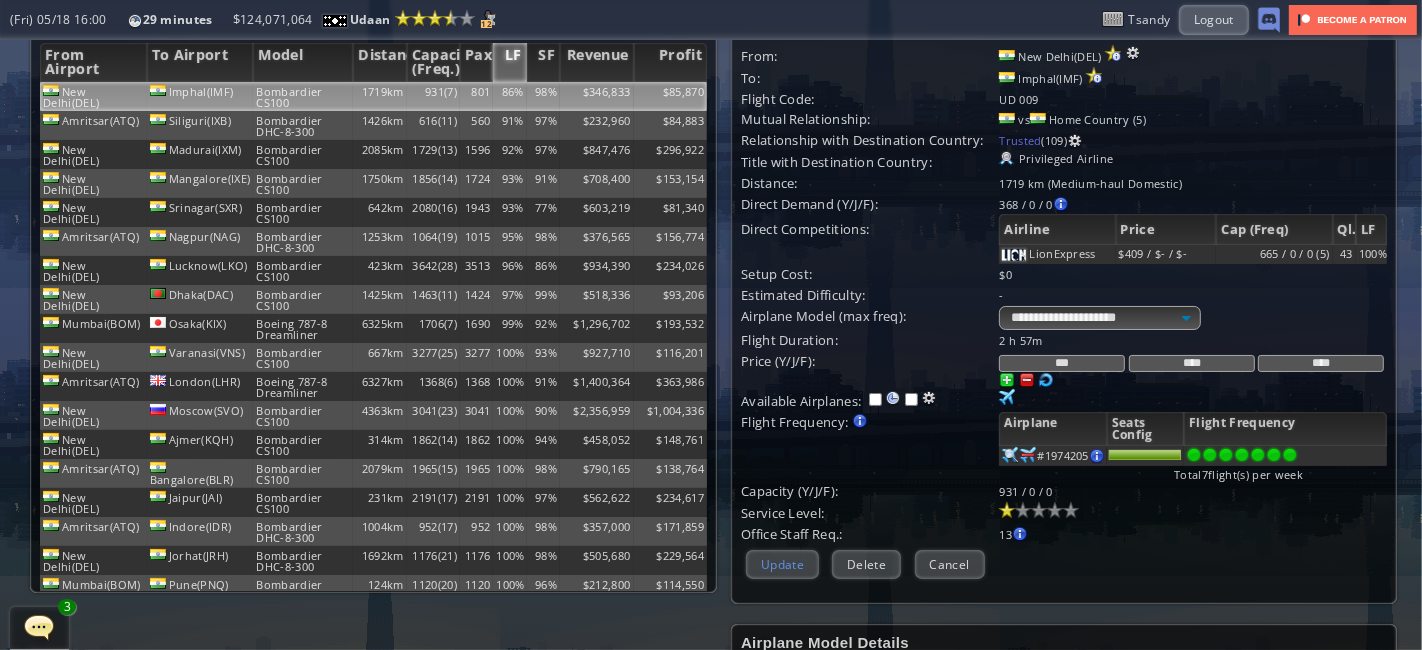 click on "Update" at bounding box center (782, 564) 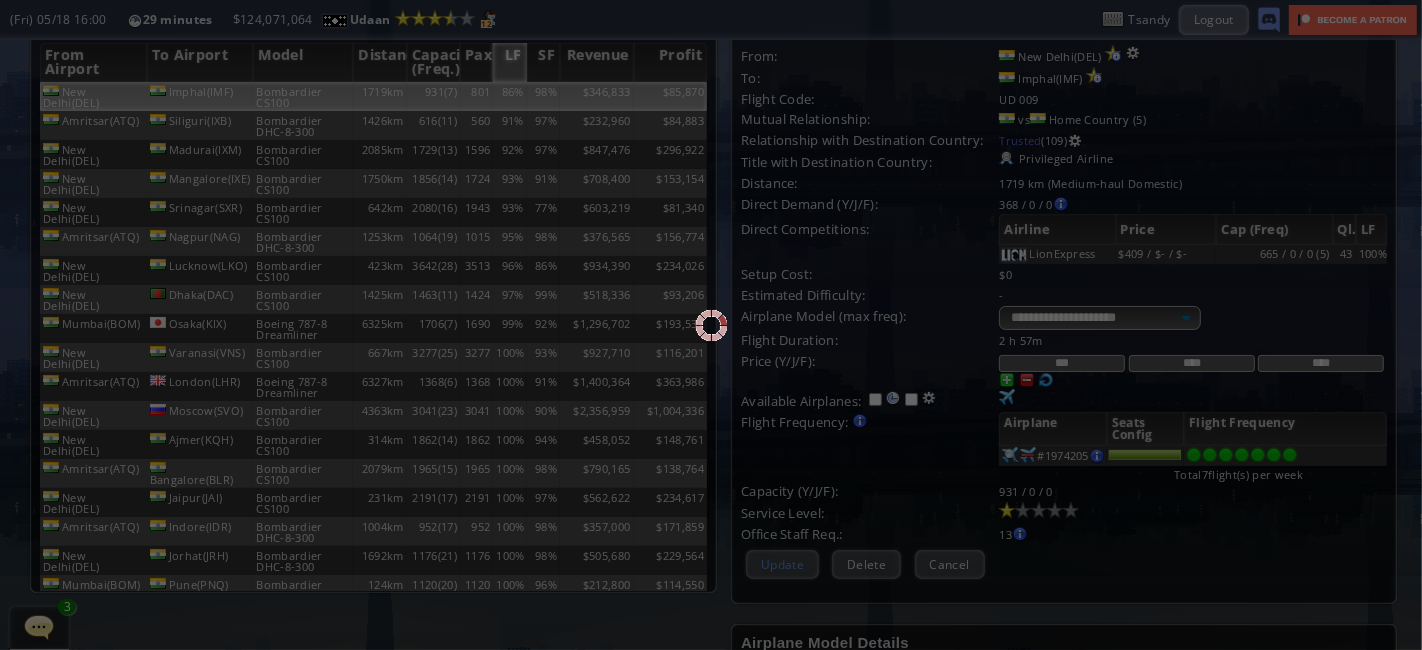 scroll, scrollTop: 203, scrollLeft: 0, axis: vertical 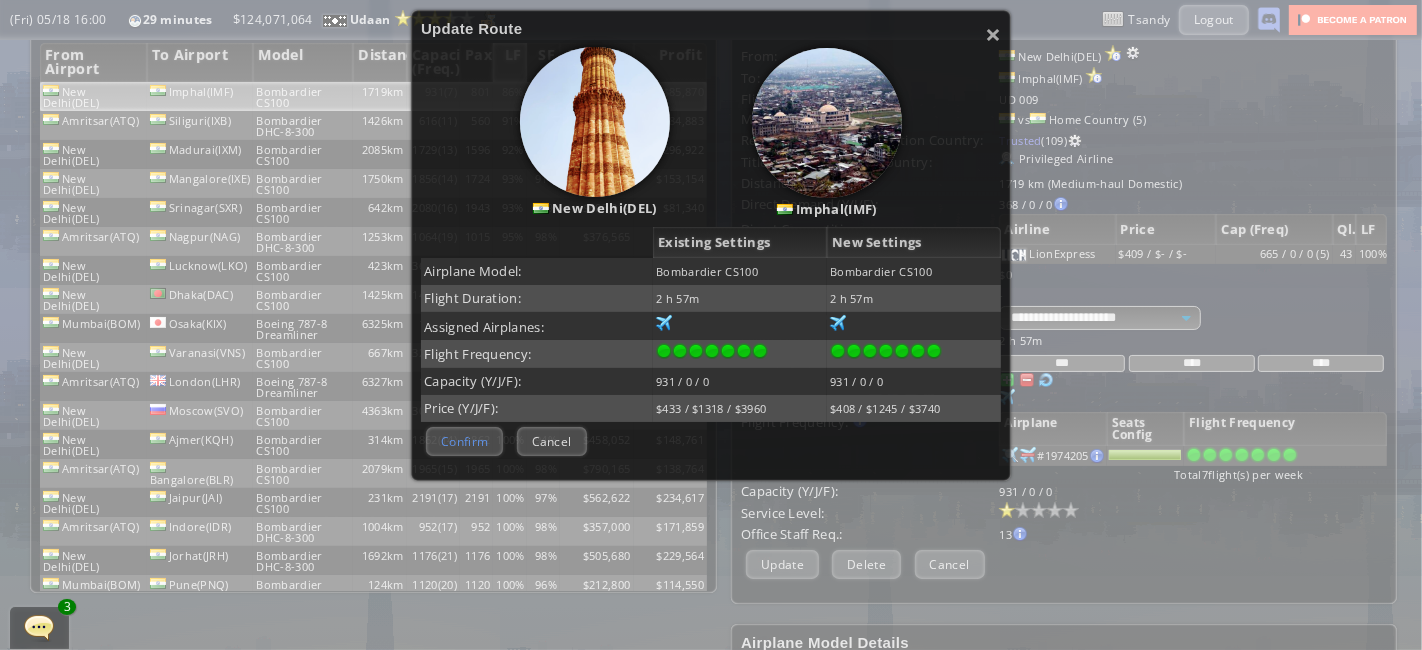 click on "Confirm" at bounding box center (464, 441) 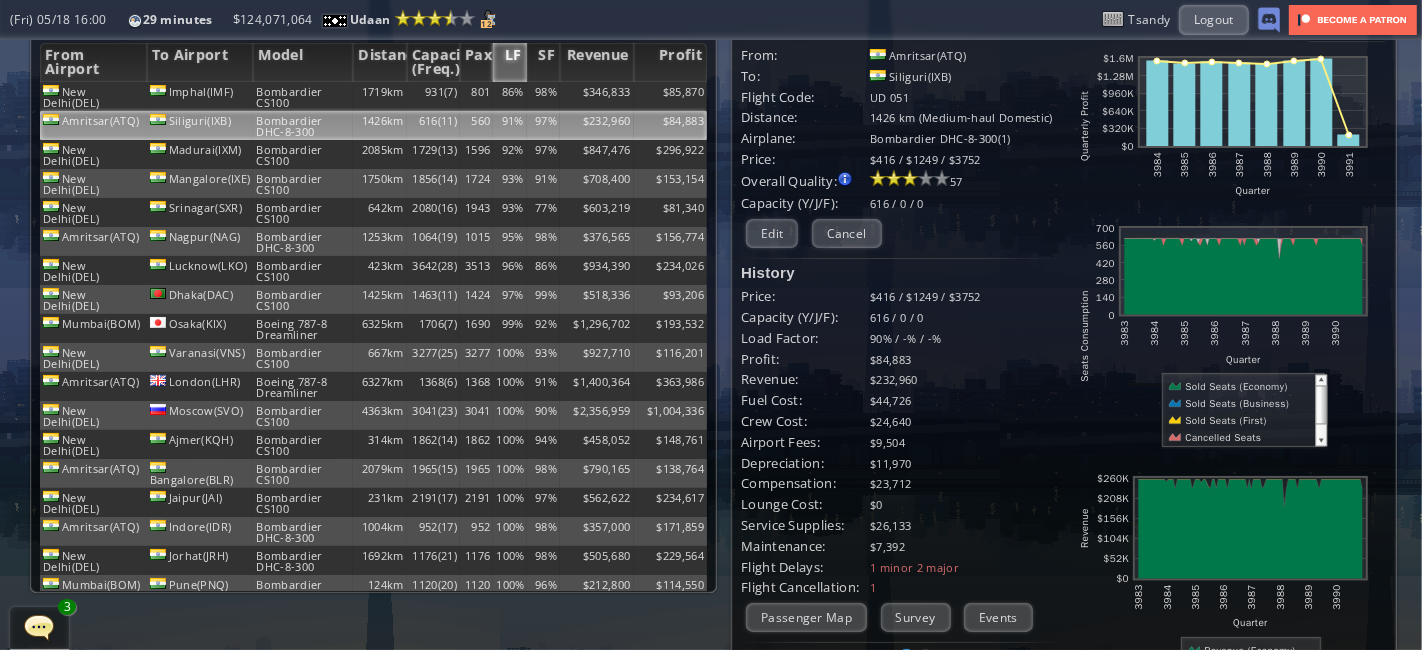scroll, scrollTop: 0, scrollLeft: 0, axis: both 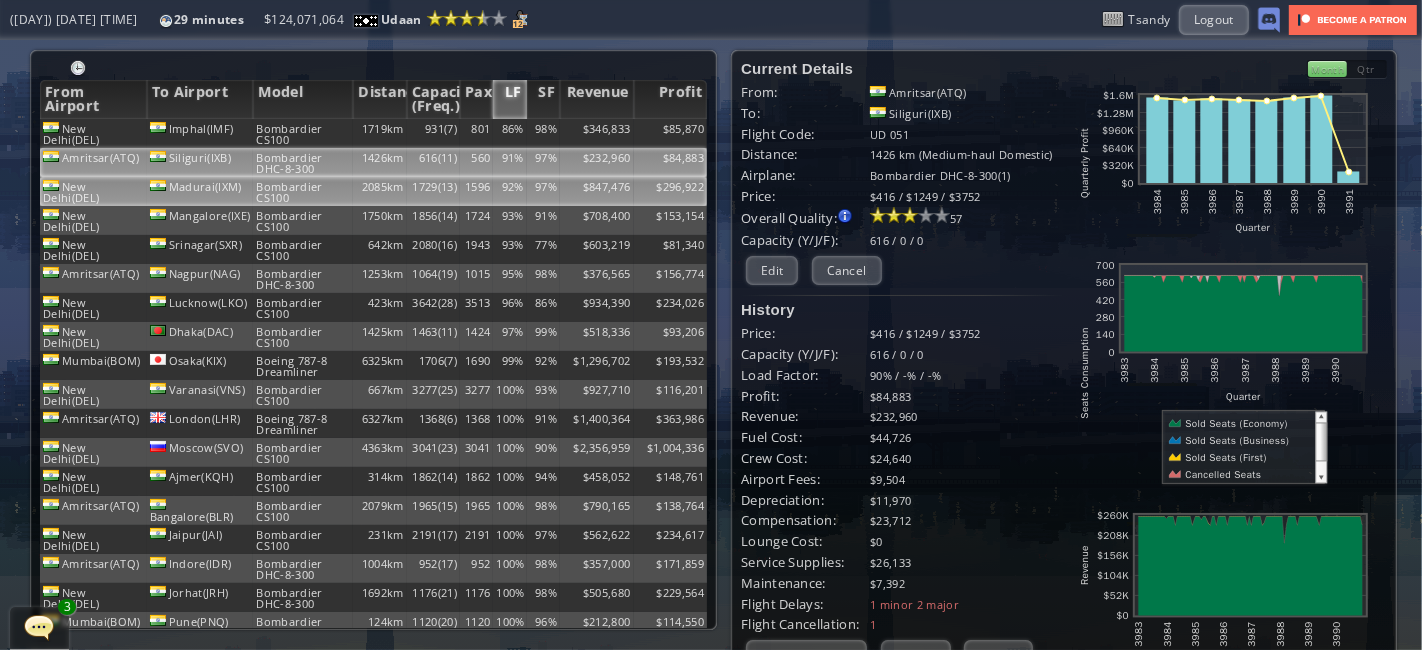 click on "Bombardier CS100" at bounding box center [303, 133] 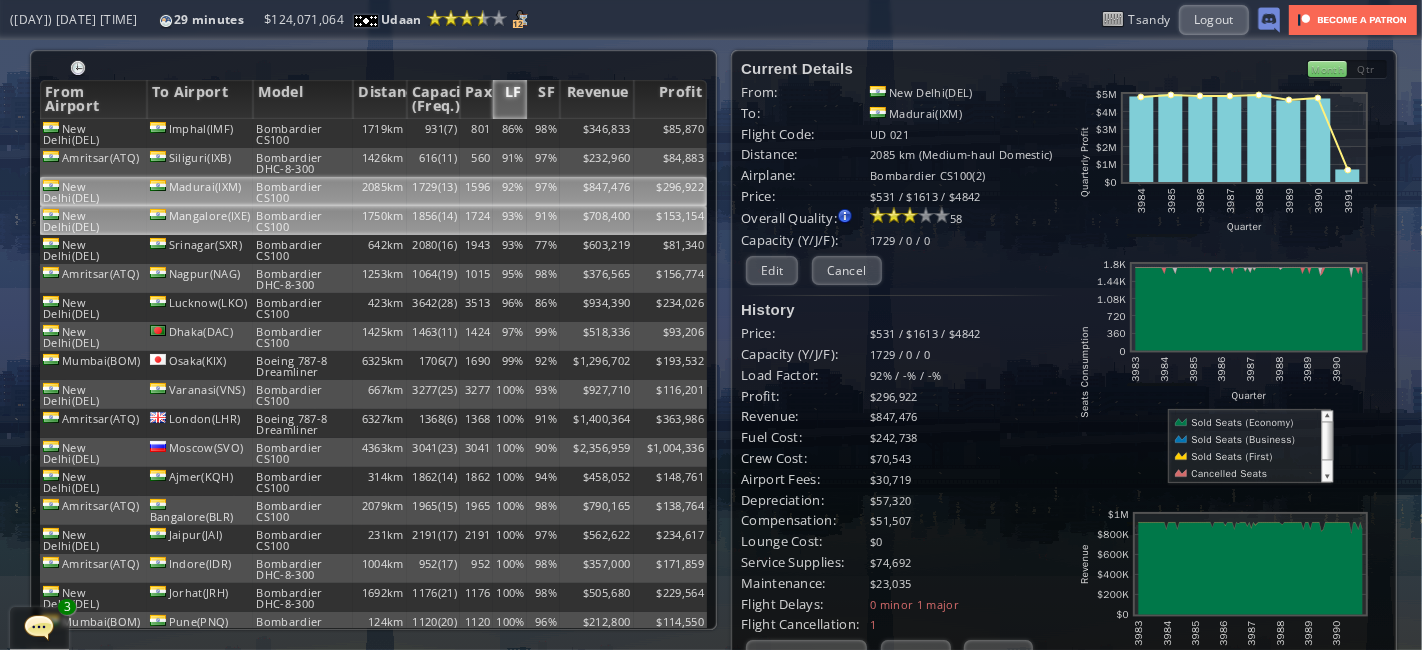 click on "Bombardier CS100" at bounding box center [303, 133] 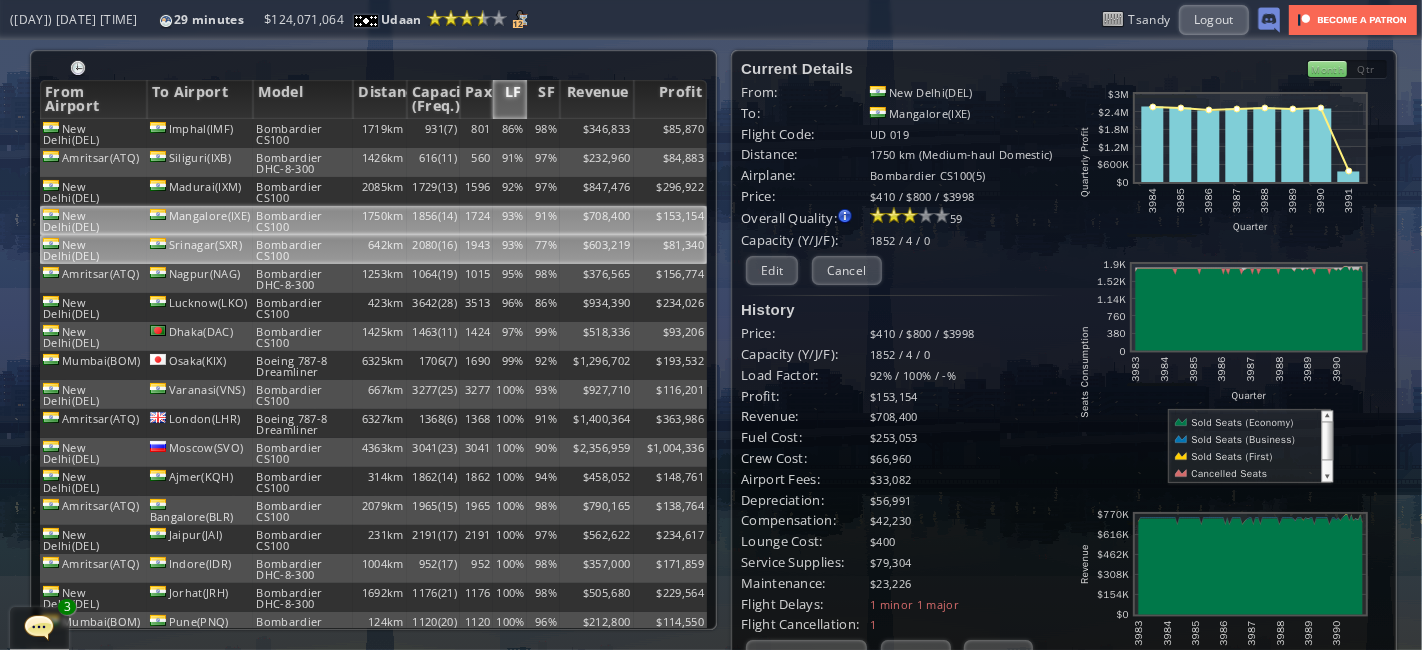 click on "Bombardier CS100" at bounding box center (303, 133) 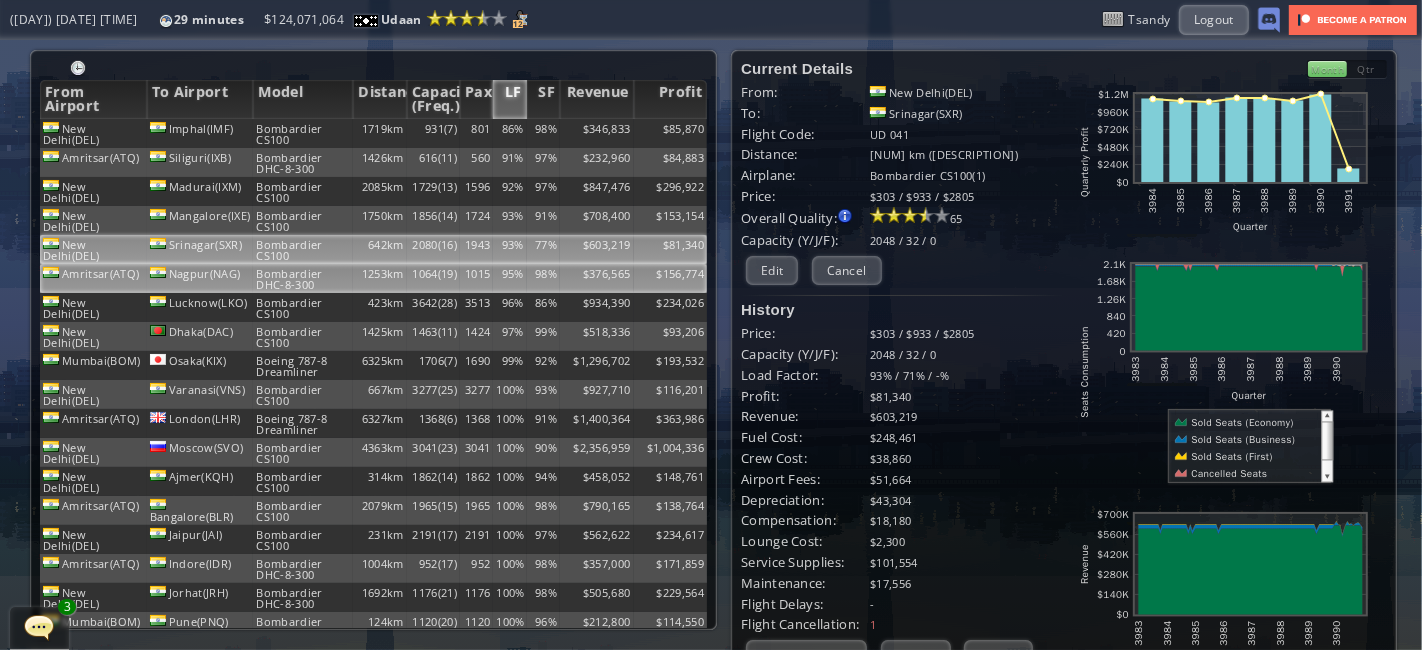 click on "Bombardier DHC-8-300" at bounding box center (303, 133) 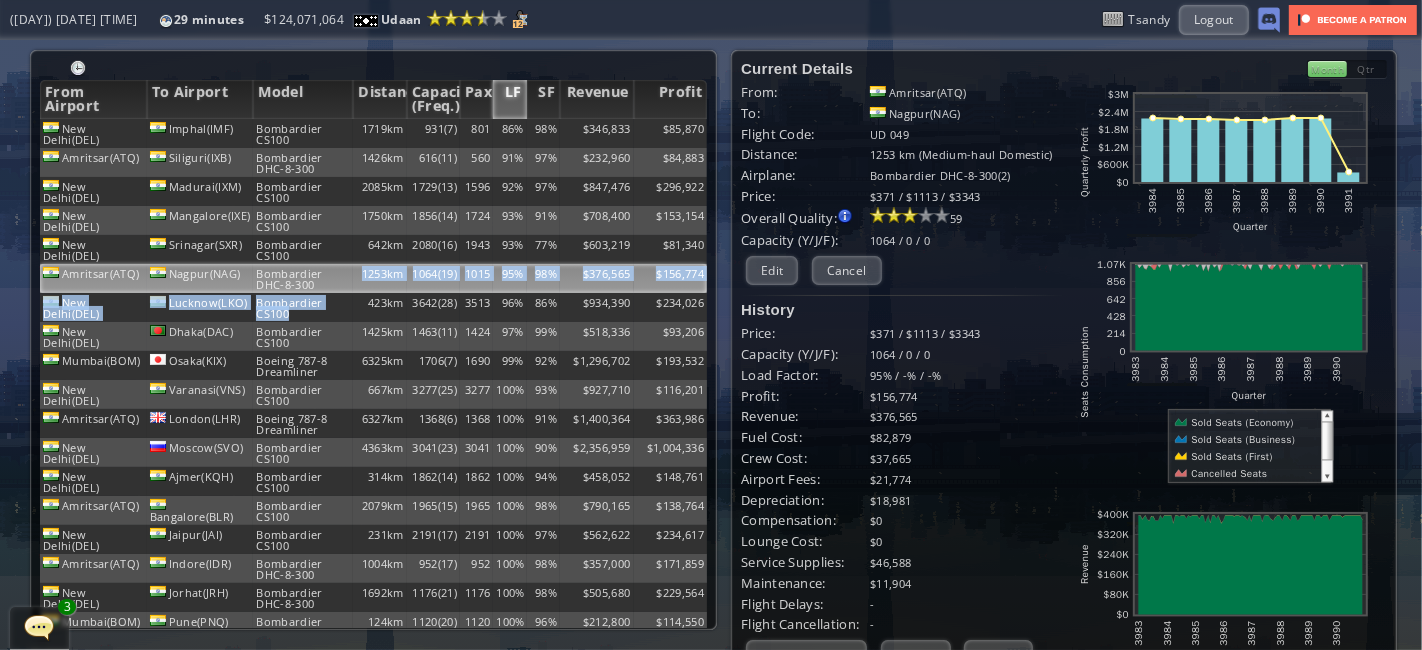 drag, startPoint x: 335, startPoint y: 320, endPoint x: 327, endPoint y: 281, distance: 39.812057 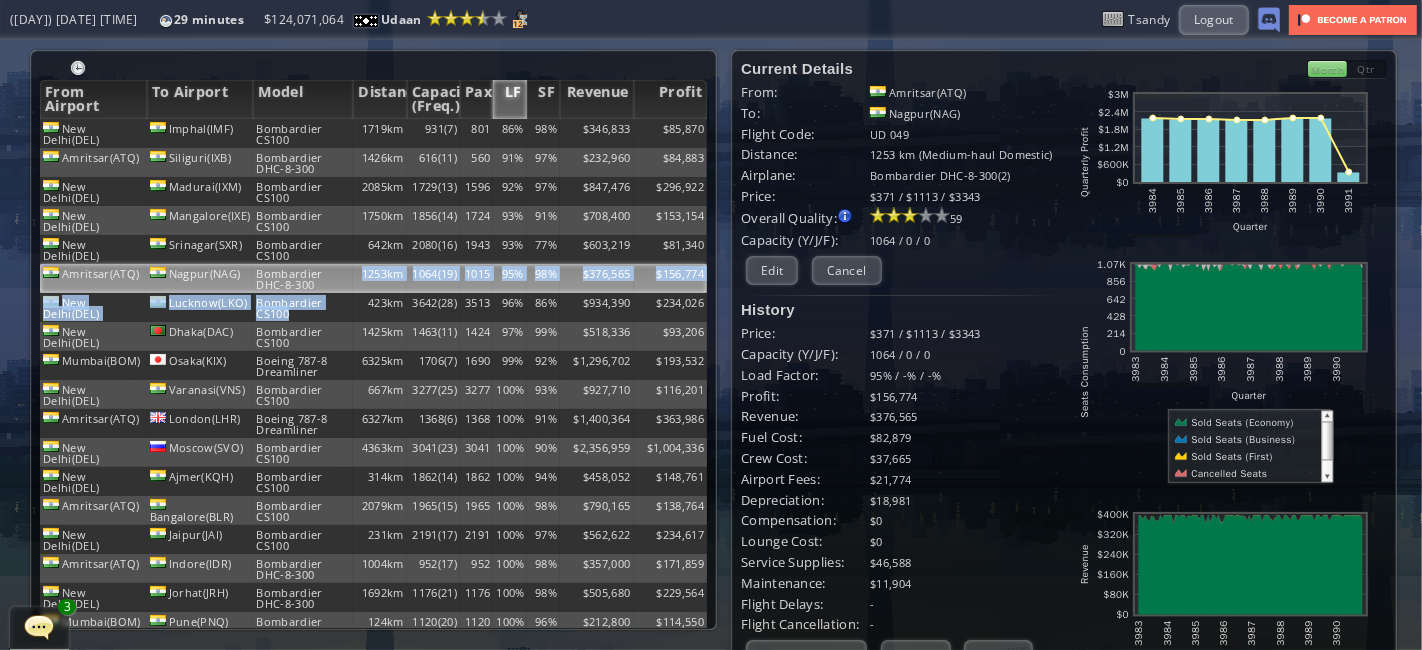 click on "New Delhi(DEL) Imphal(IMF) Bombardier CS100 1719km 931(7) 801 86% 98% $346,833 $85,870 Amritsar(ATQ) Siliguri(IXB) Bombardier DHC-8-300 1426km 616(11) 560 91% 97% $232,960 $84,883 New Delhi(DEL) Madurai(IXM) Bombardier CS100 2085km 1729(13) 1596 92% 97% $847,476 $296,922 New Delhi(DEL) Mangalore(IXE) Bombardier CS100 1750km 1856(14) 1724 93% 91% $708,400 $153,154 New Delhi(DEL) Srinagar(SXR) Bombardier CS100 642km 2080(16) 1943 93% 77% $603,219 $81,340 Amritsar(ATQ) Nagpur(NAG) Bombardier DHC-8-300 1253km 1064(19) 1015 95% 98% $376,565 $156,774 New Delhi(DEL) Lucknow(LKO) Bombardier CS100 423km 3642(28) 3513 96% 86% $934,390 $234,026 New Delhi(DEL) Dhaka(DAC) Bombardier CS100 1425km 1463(11) 1424 97% 99% $518,336 $93,206 Mumbai(BOM) Osaka(KIX) Boeing 787-8 Dreamliner 6325km 1706(7) 1690 99% 92% $1,296,702 $193,532" at bounding box center [373, 1003] 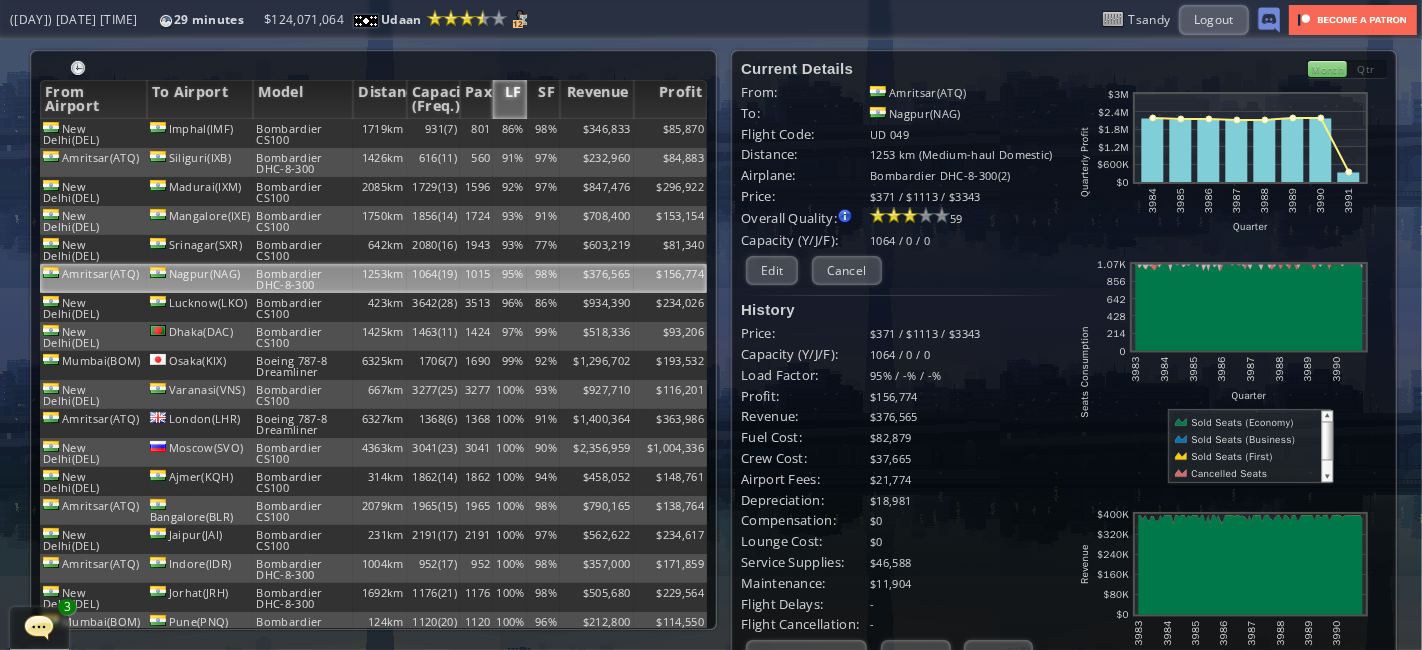 click on "Bombardier DHC-8-300" at bounding box center [303, 278] 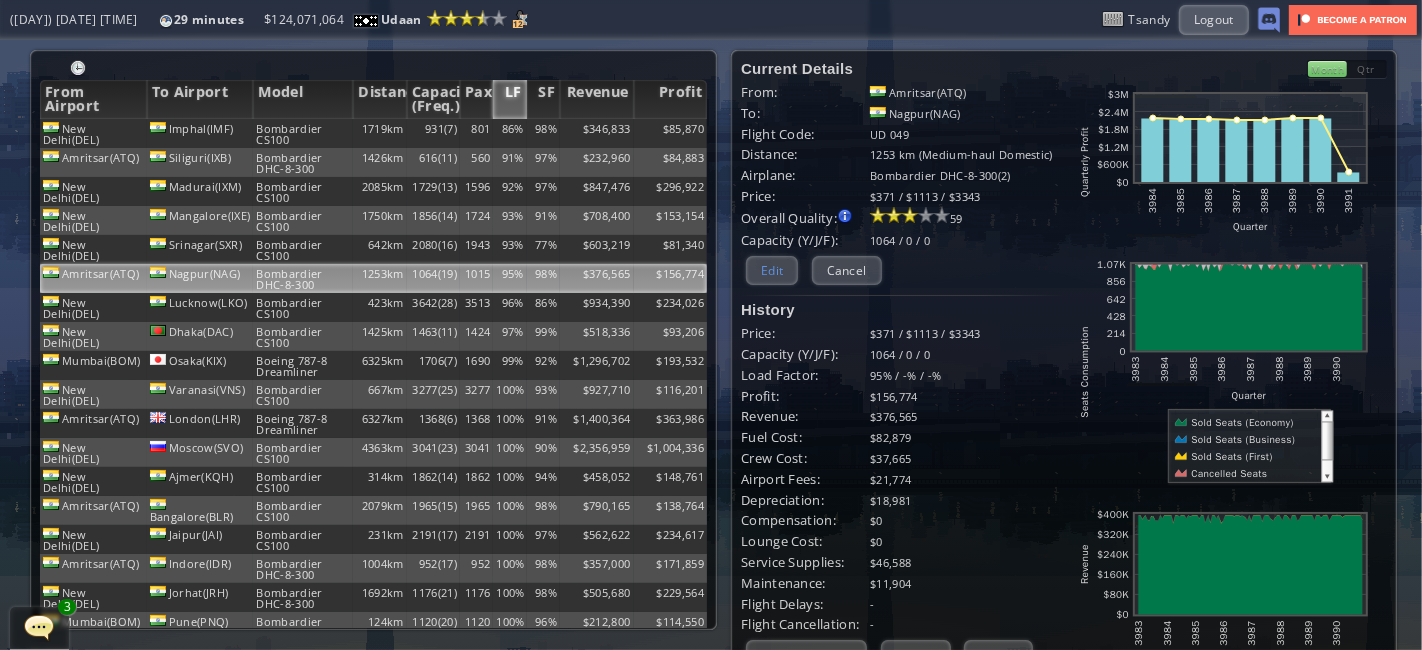 click on "Edit" at bounding box center [772, 270] 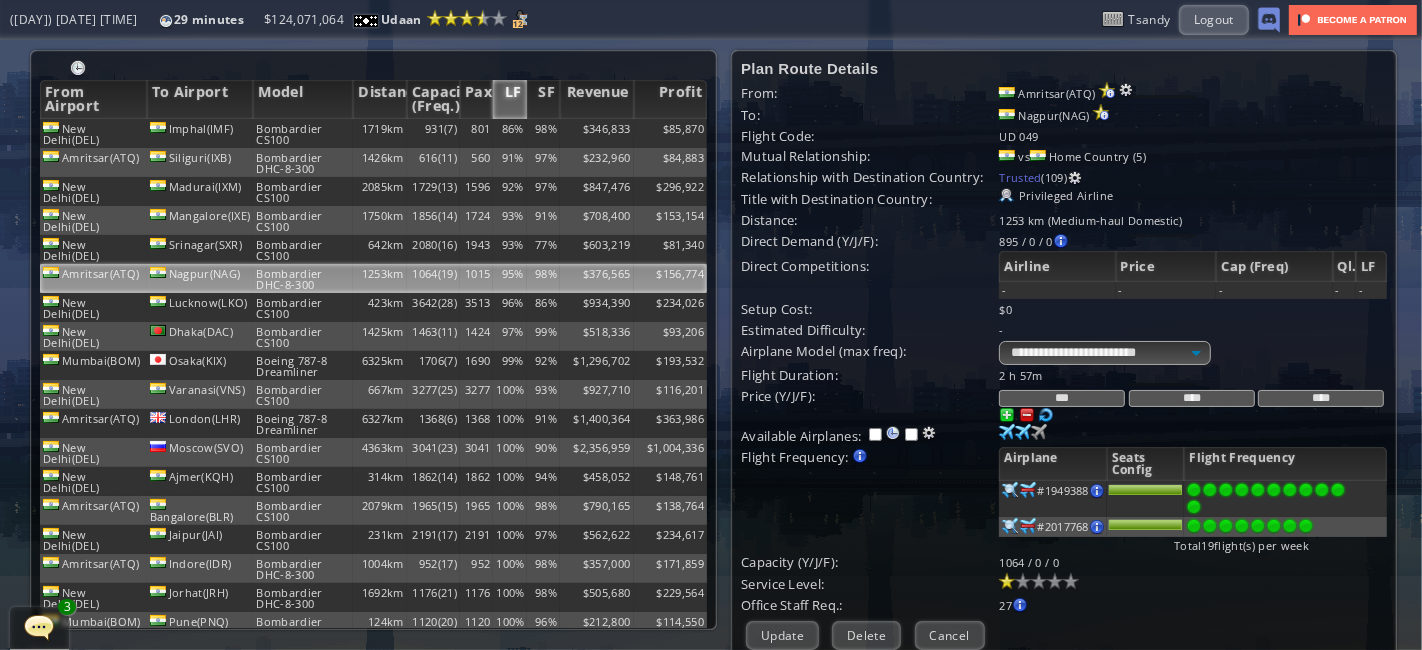 scroll, scrollTop: 68, scrollLeft: 0, axis: vertical 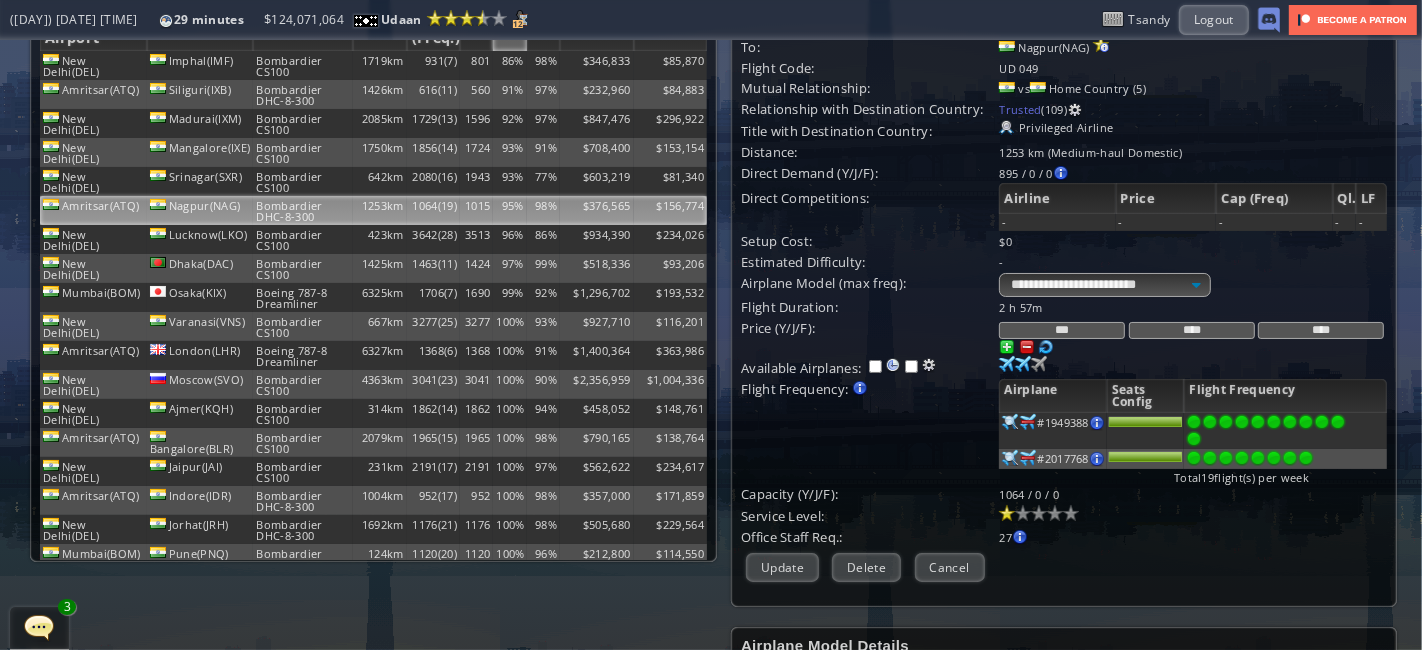 click at bounding box center [1046, 347] 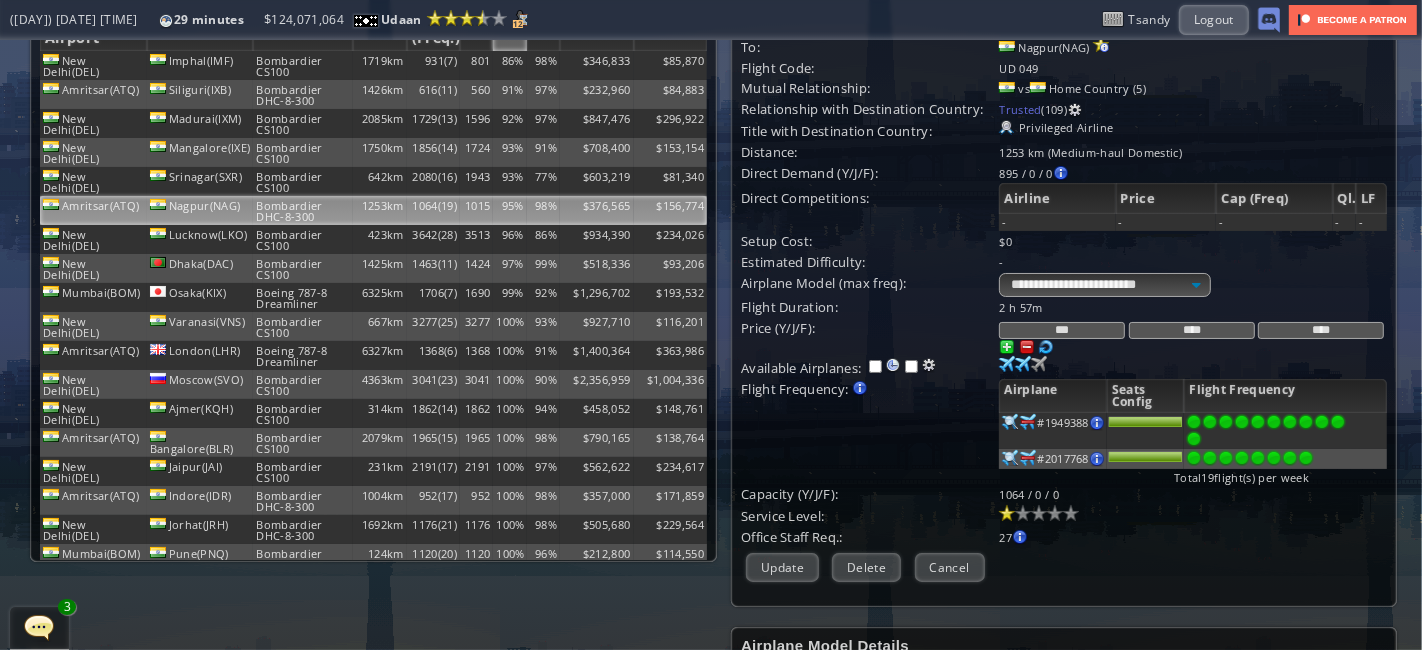 click at bounding box center (1027, 347) 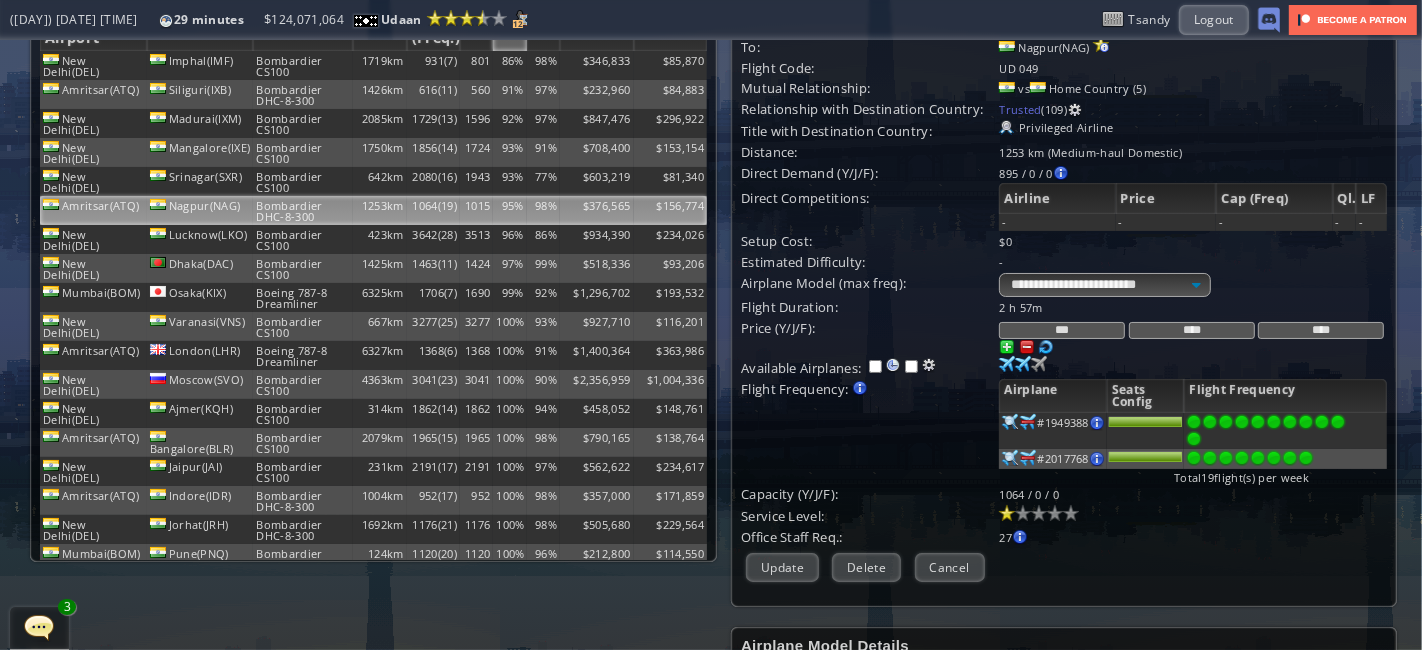 click at bounding box center (1027, 347) 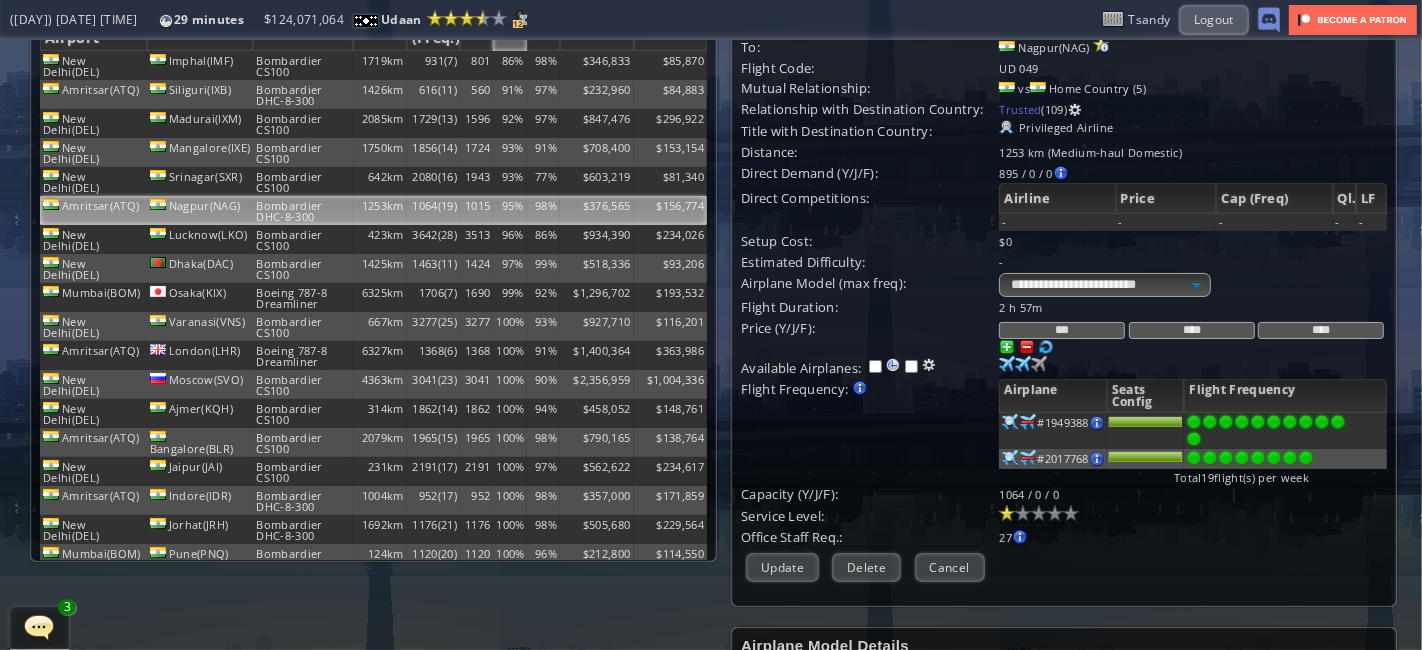 click on "***" at bounding box center [1062, 330] 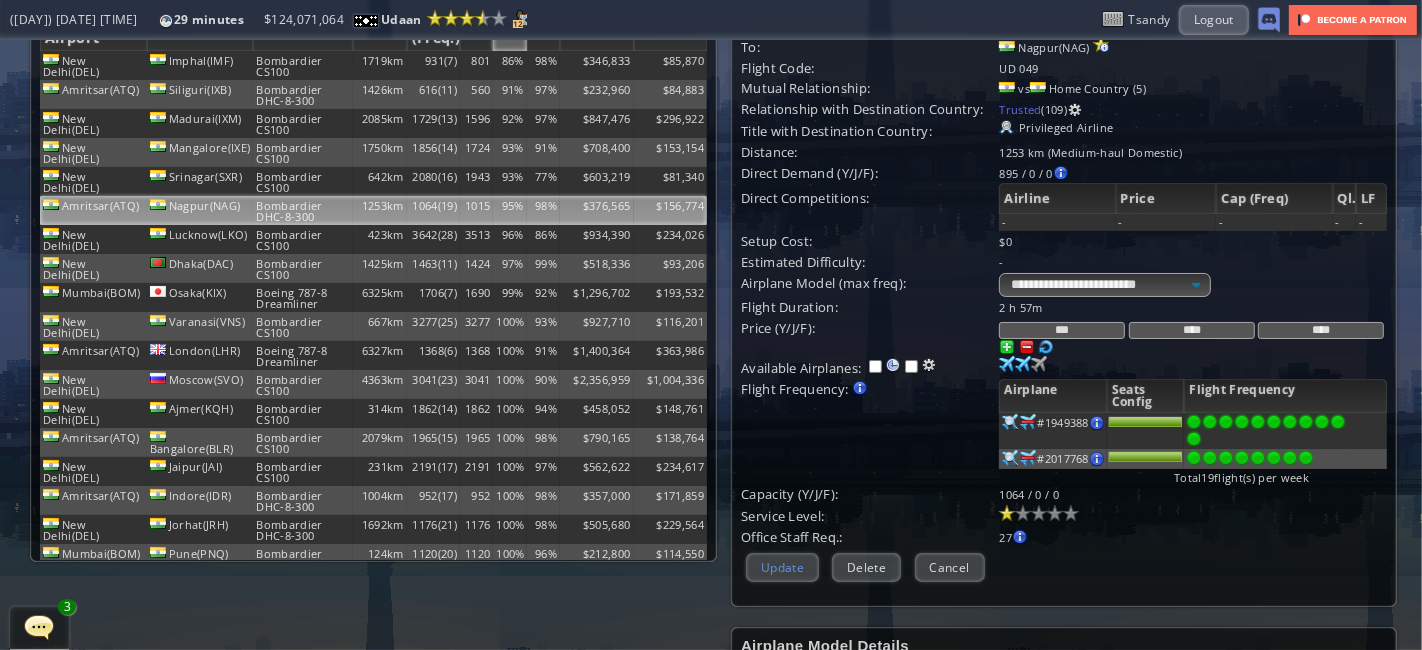 type on "***" 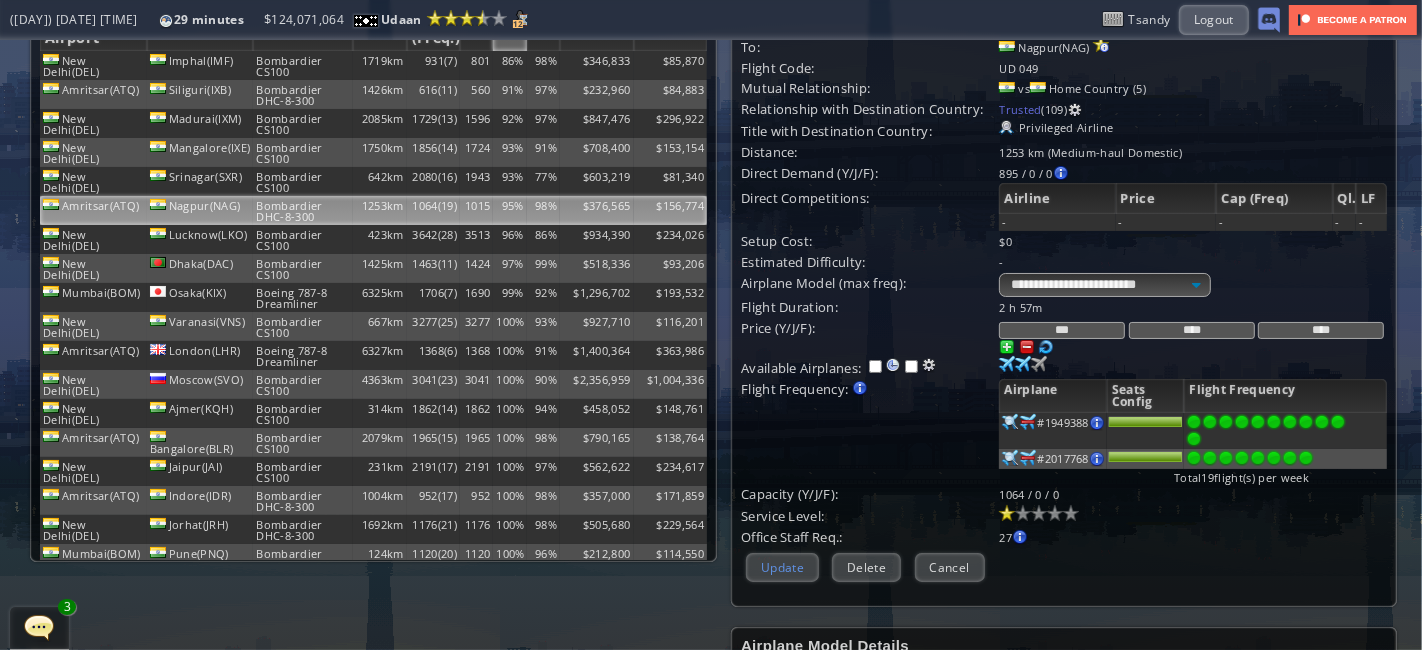 click on "Update" at bounding box center (782, 567) 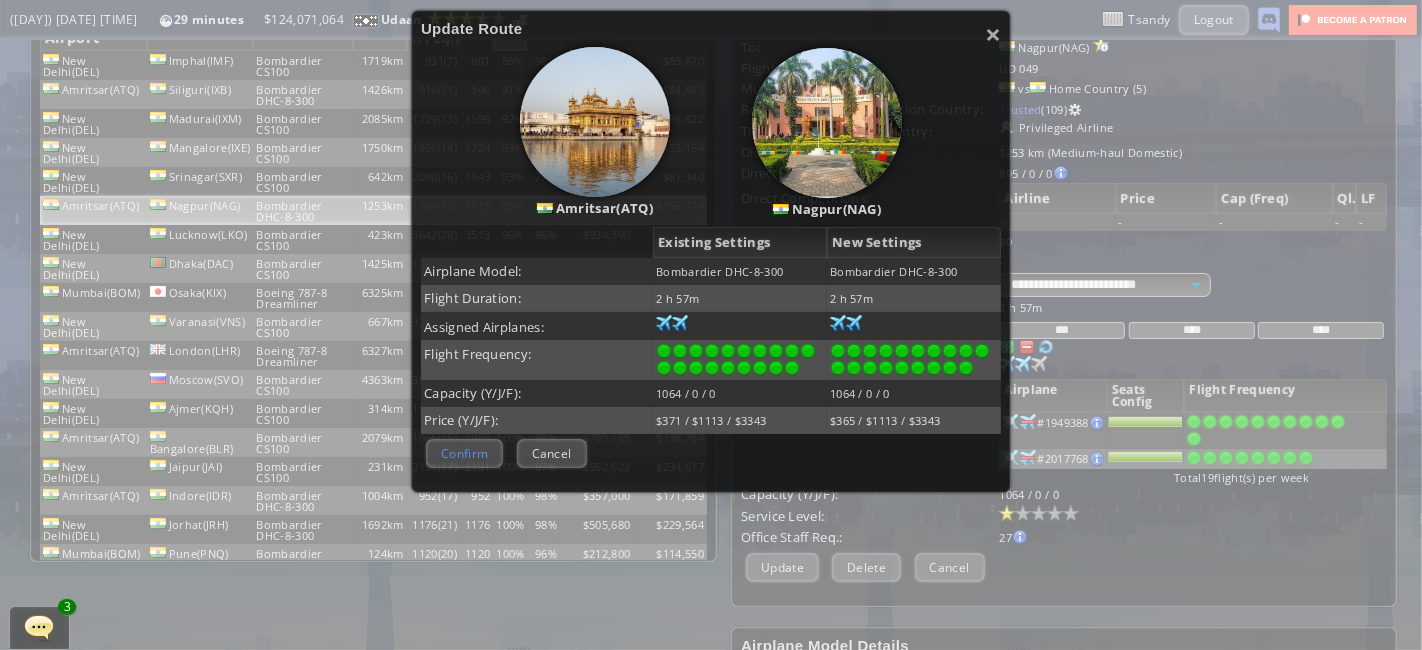 click on "Confirm" at bounding box center [464, 453] 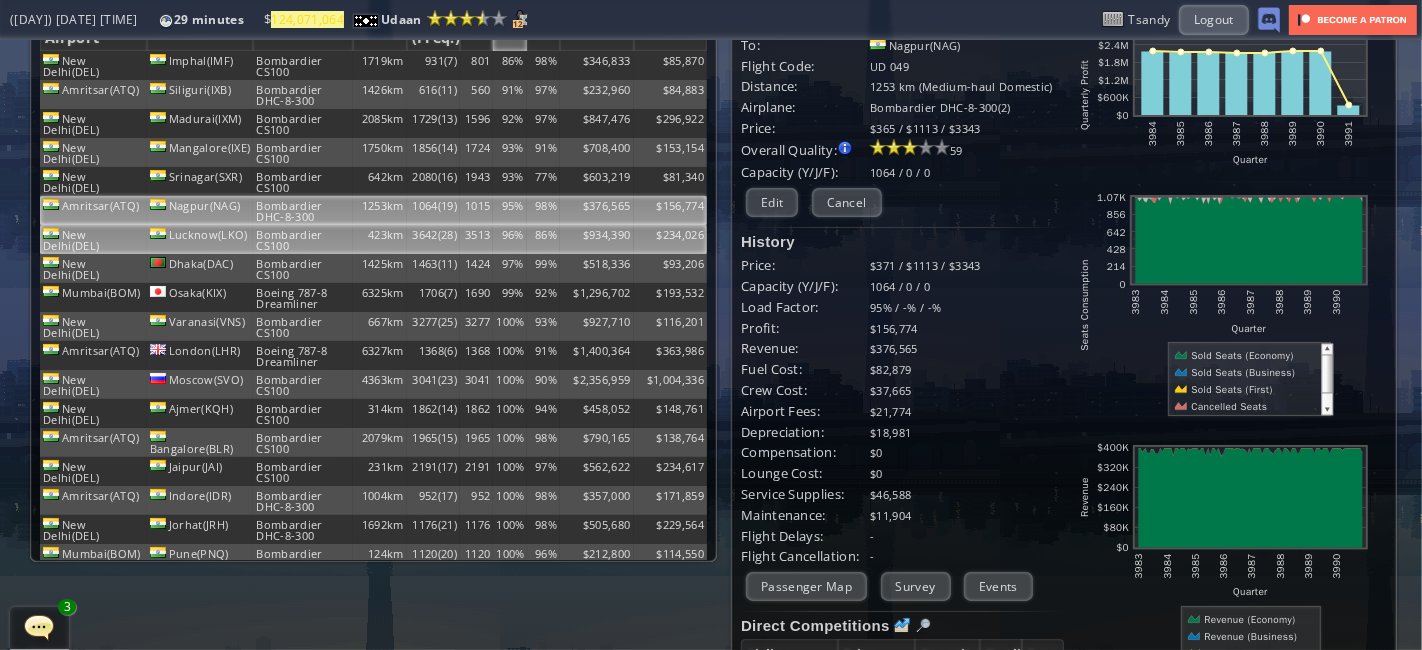 click on "3642(28)" at bounding box center (433, 65) 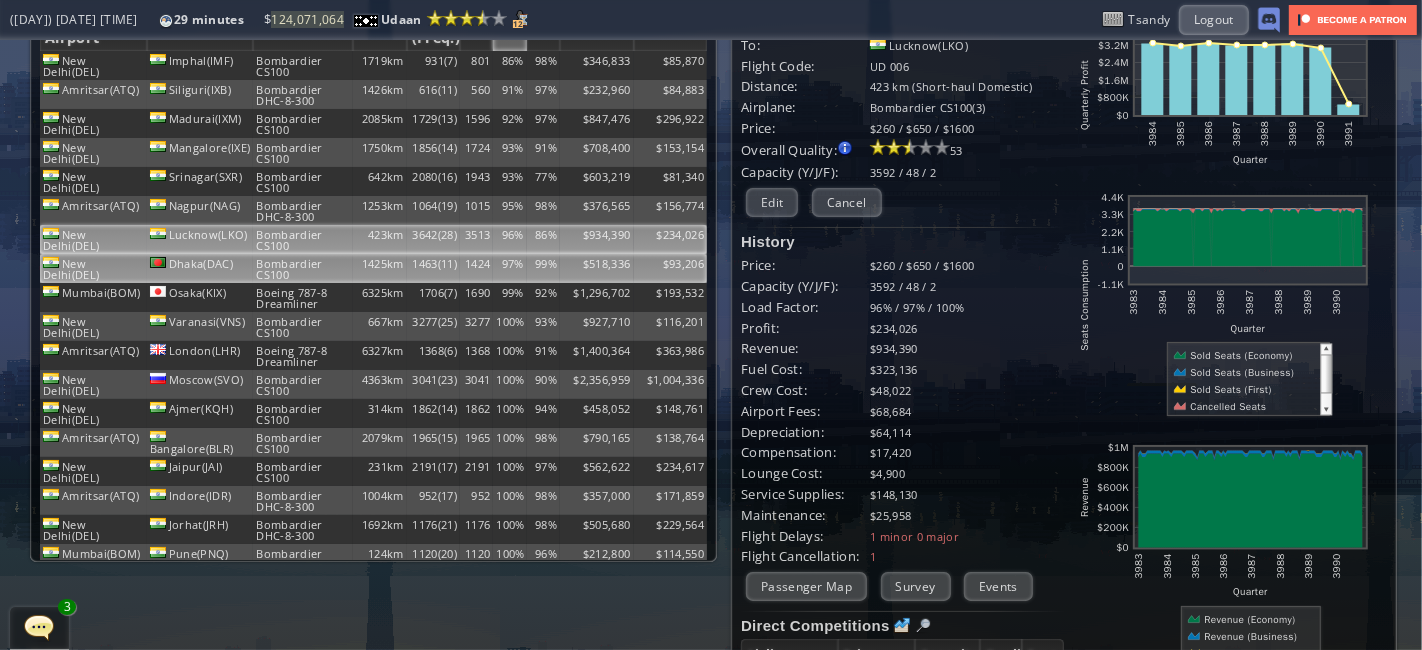 click on "1463(11)" at bounding box center (433, 65) 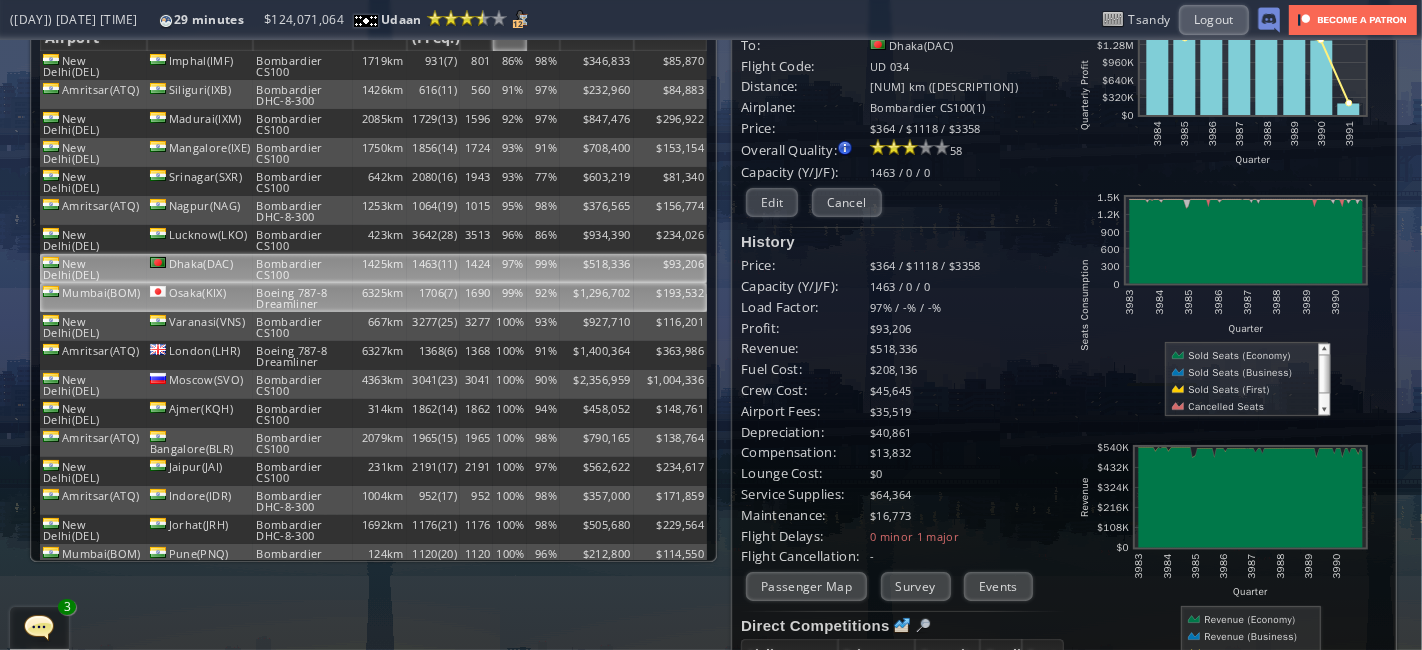 click on "1706(7)" at bounding box center (433, 65) 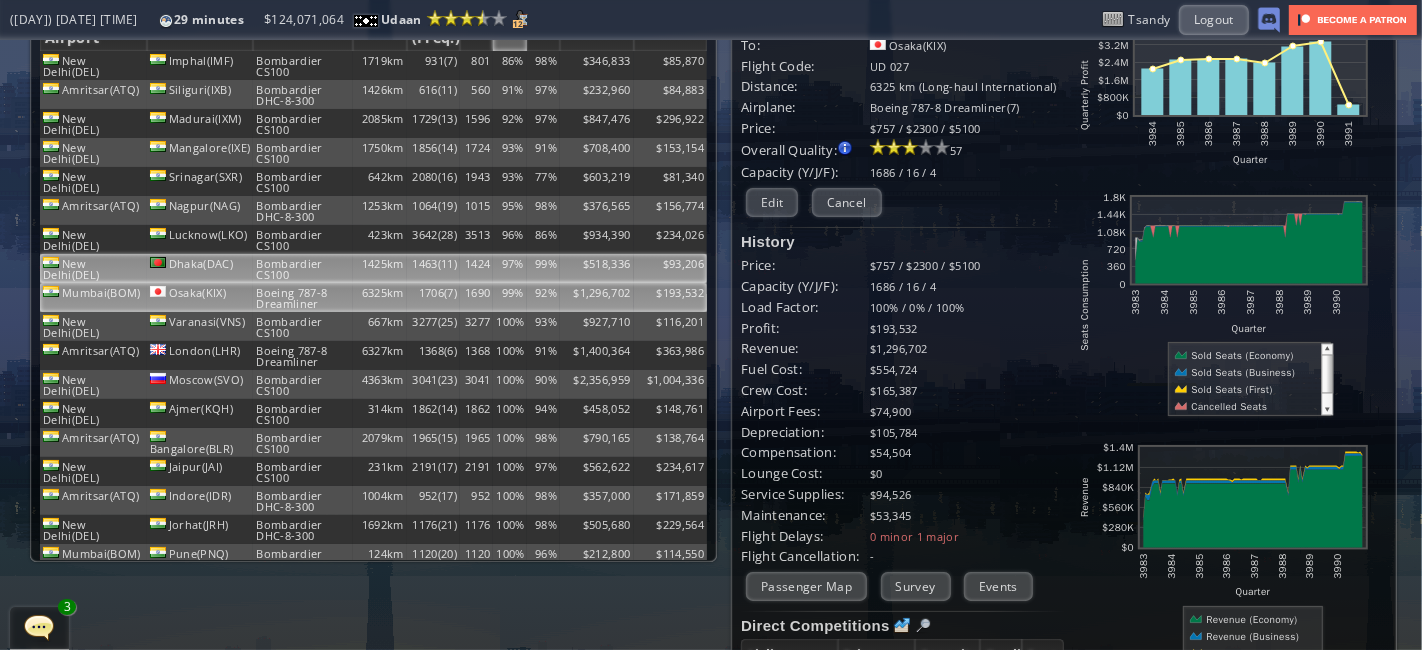 click on "1463(11)" at bounding box center (433, 65) 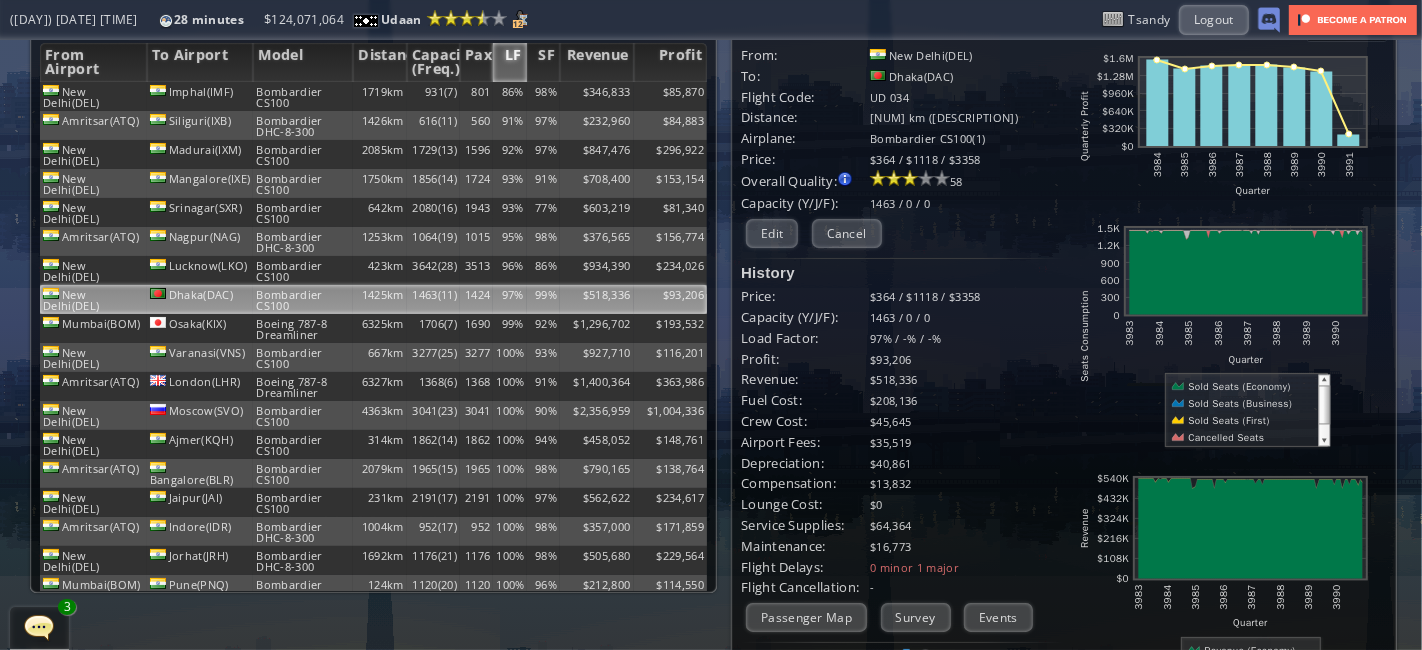 scroll, scrollTop: 31, scrollLeft: 0, axis: vertical 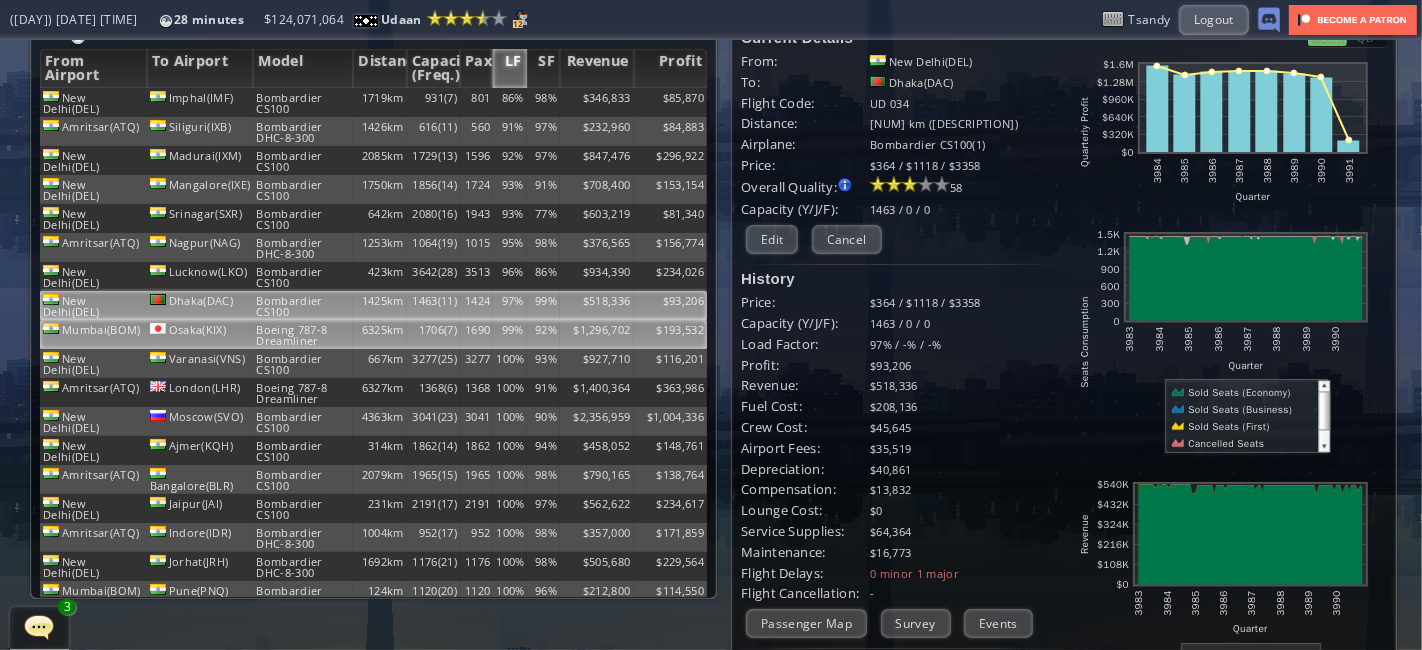 click on "Osaka(KIX)" at bounding box center [200, 102] 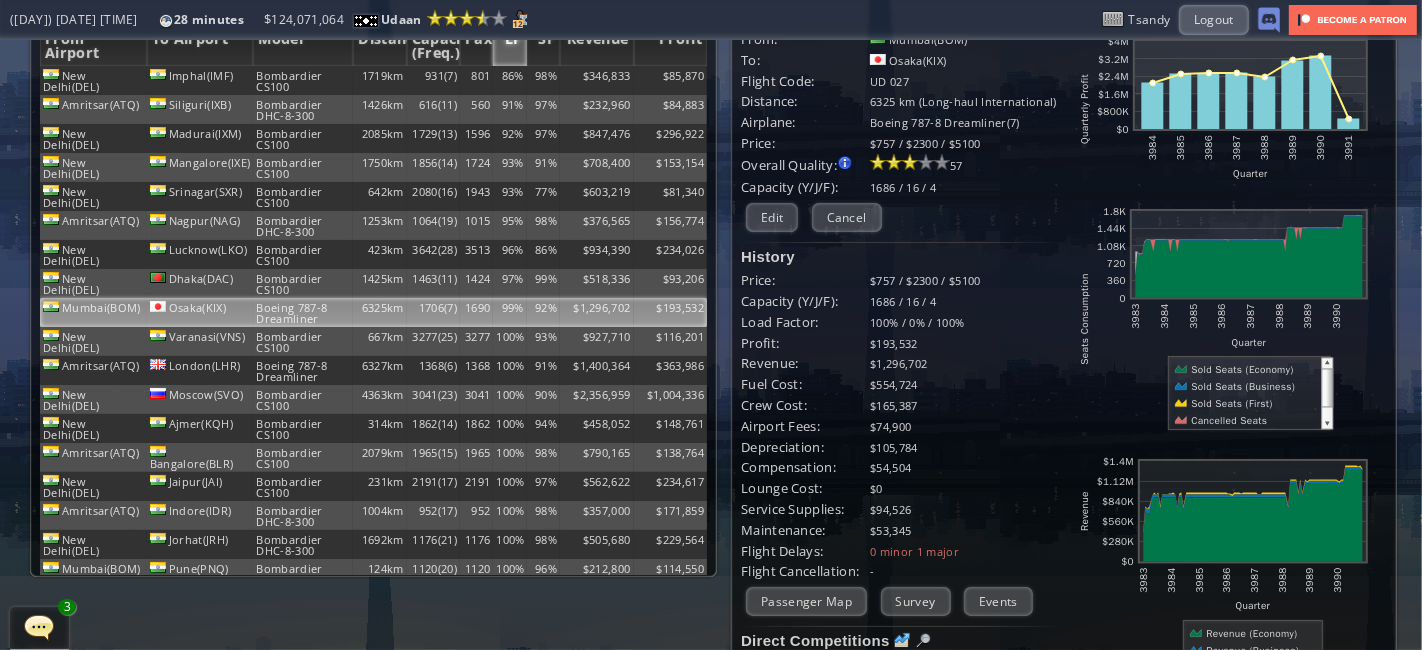 scroll, scrollTop: 0, scrollLeft: 0, axis: both 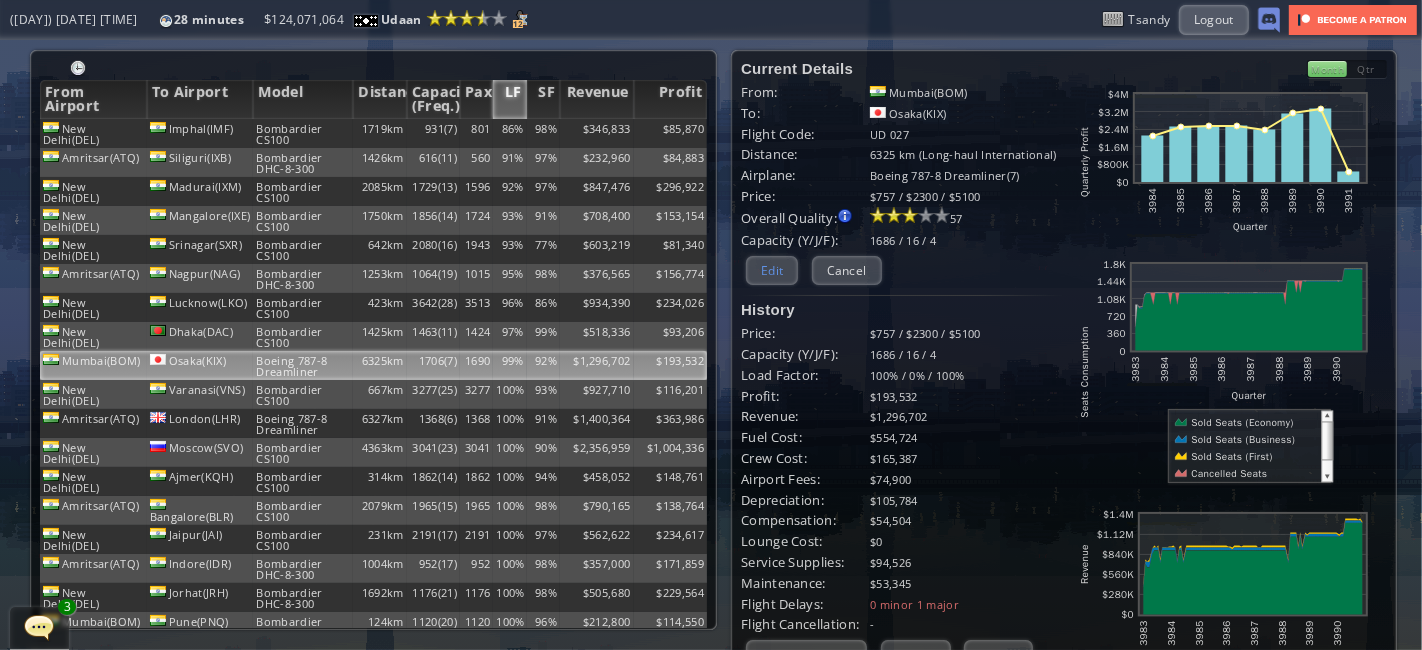 click on "Edit" at bounding box center (772, 270) 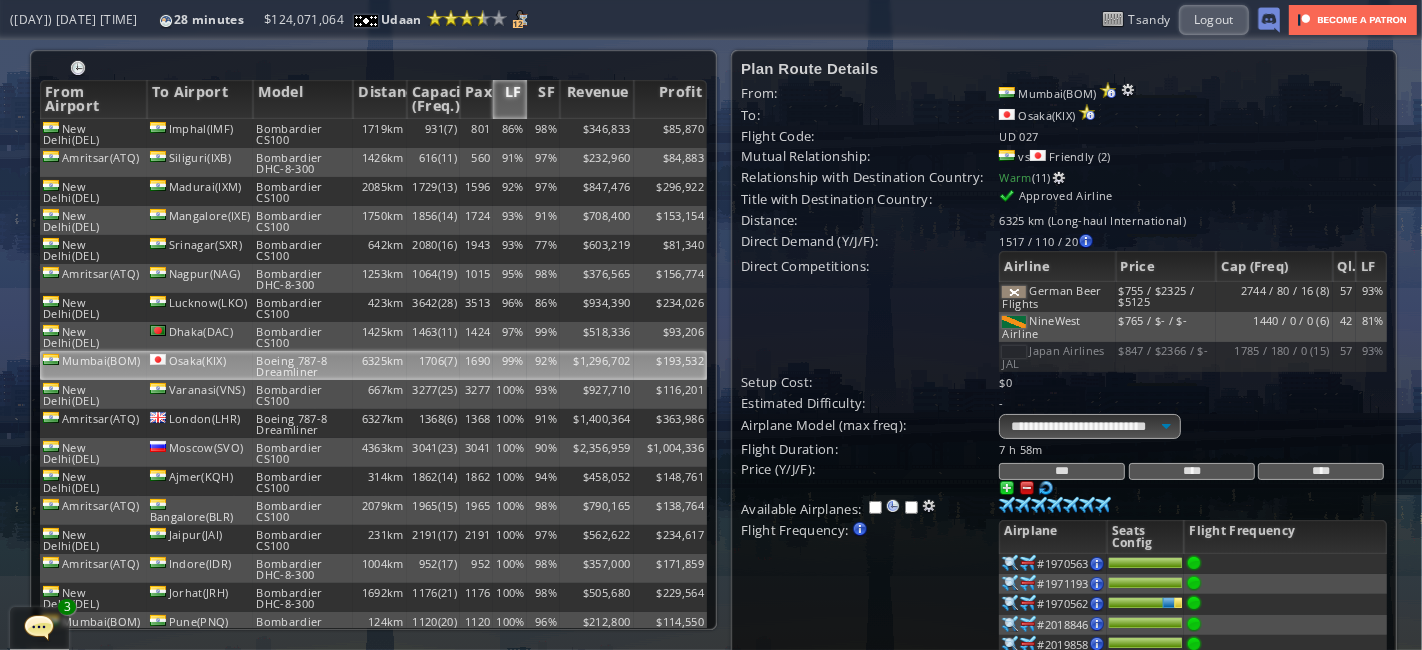 click on "****" at bounding box center (1192, 471) 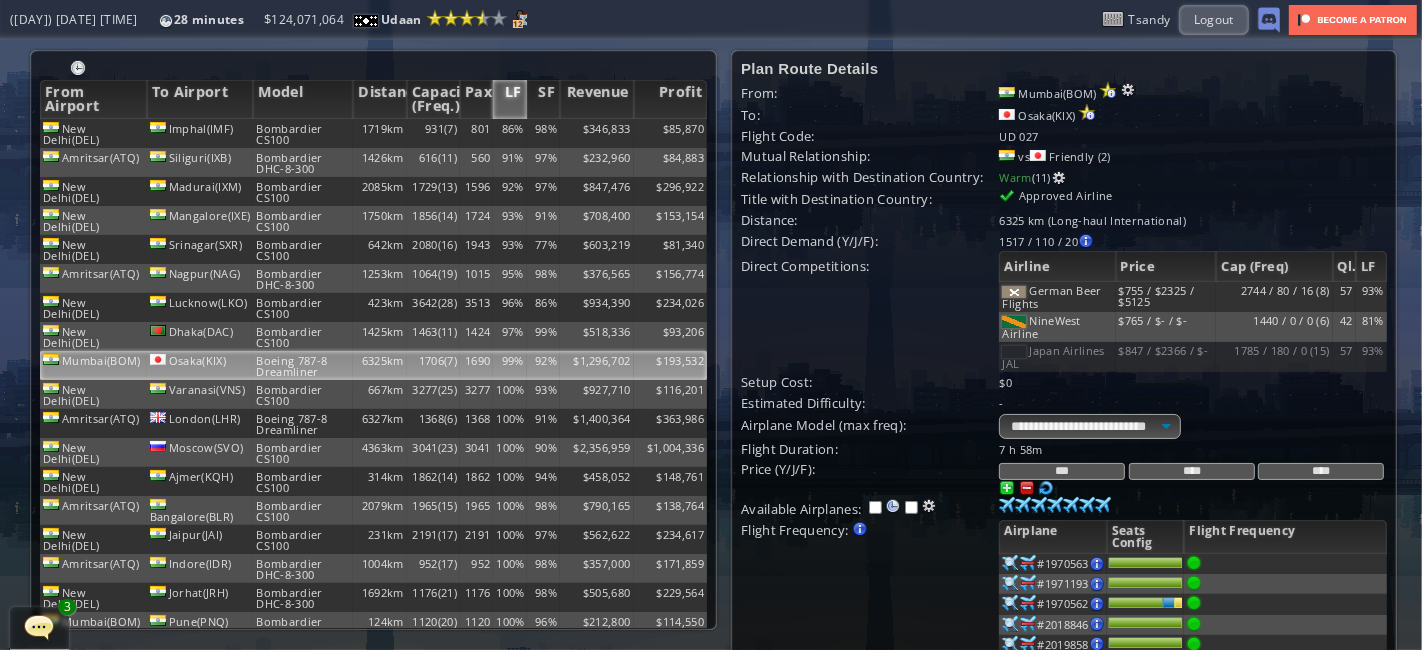 scroll, scrollTop: 257, scrollLeft: 14, axis: both 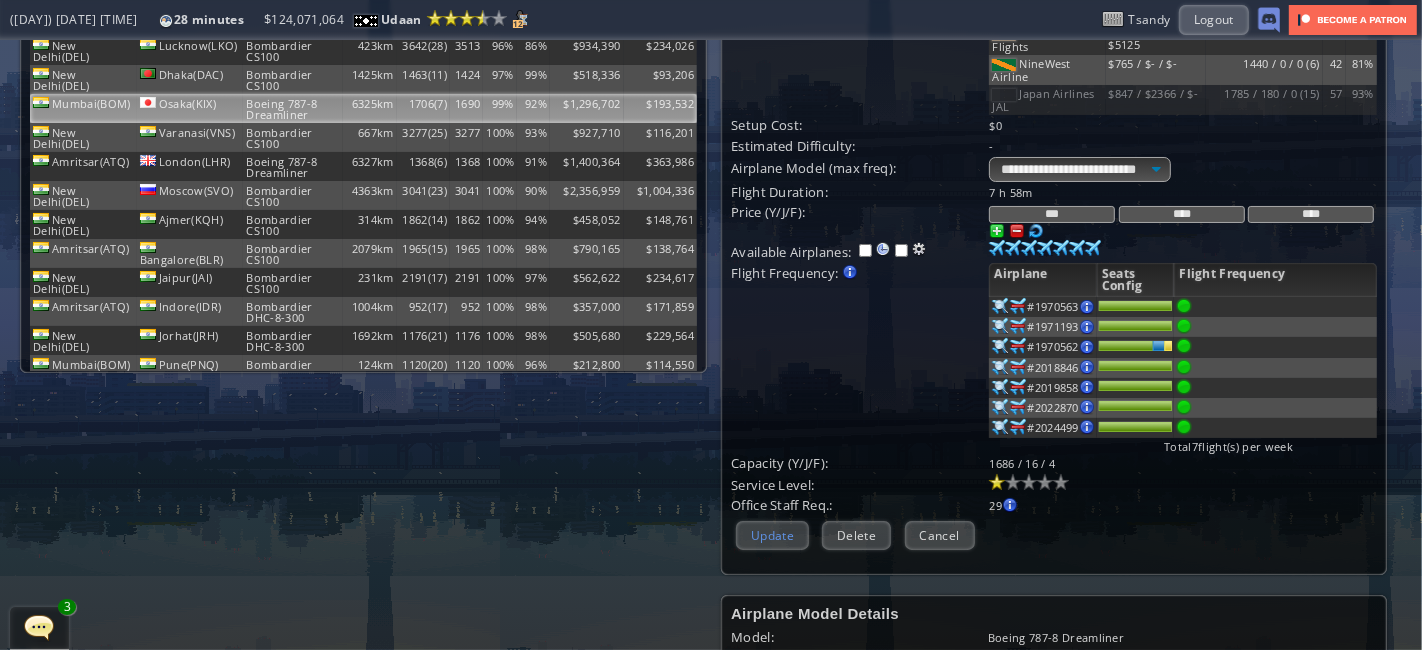 type on "****" 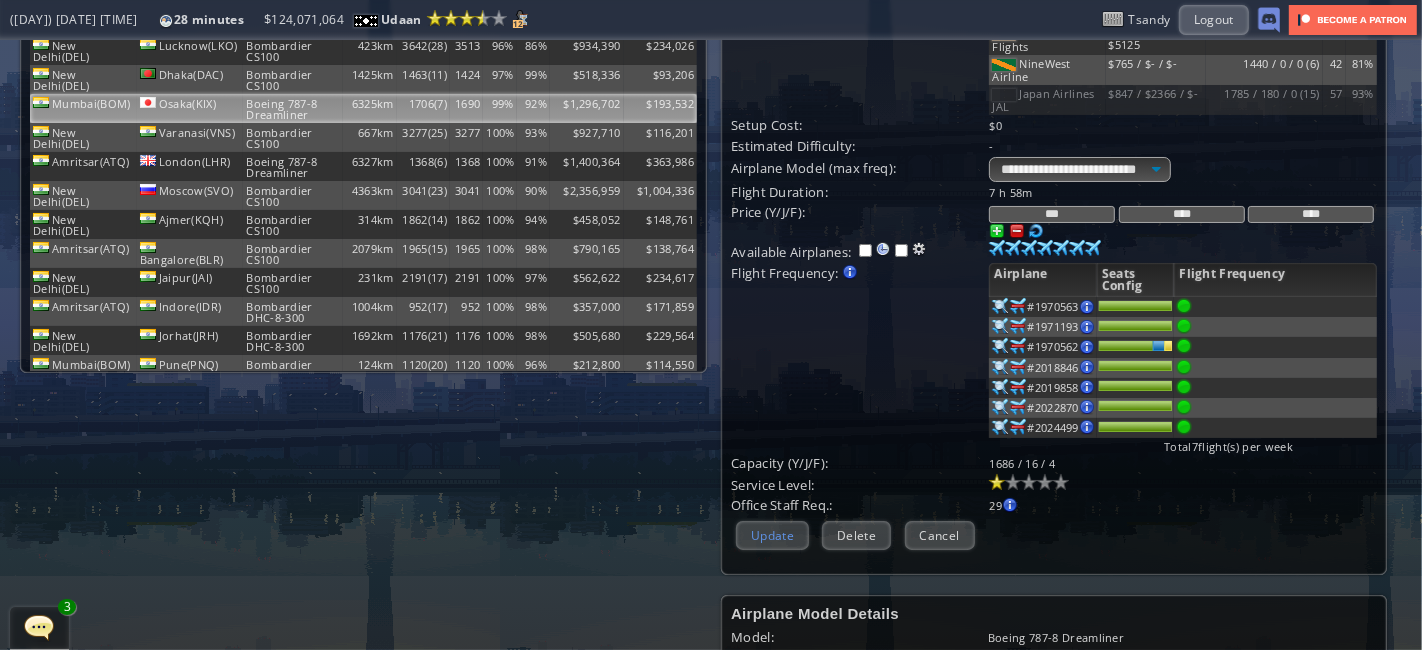 click on "Update" at bounding box center (772, 535) 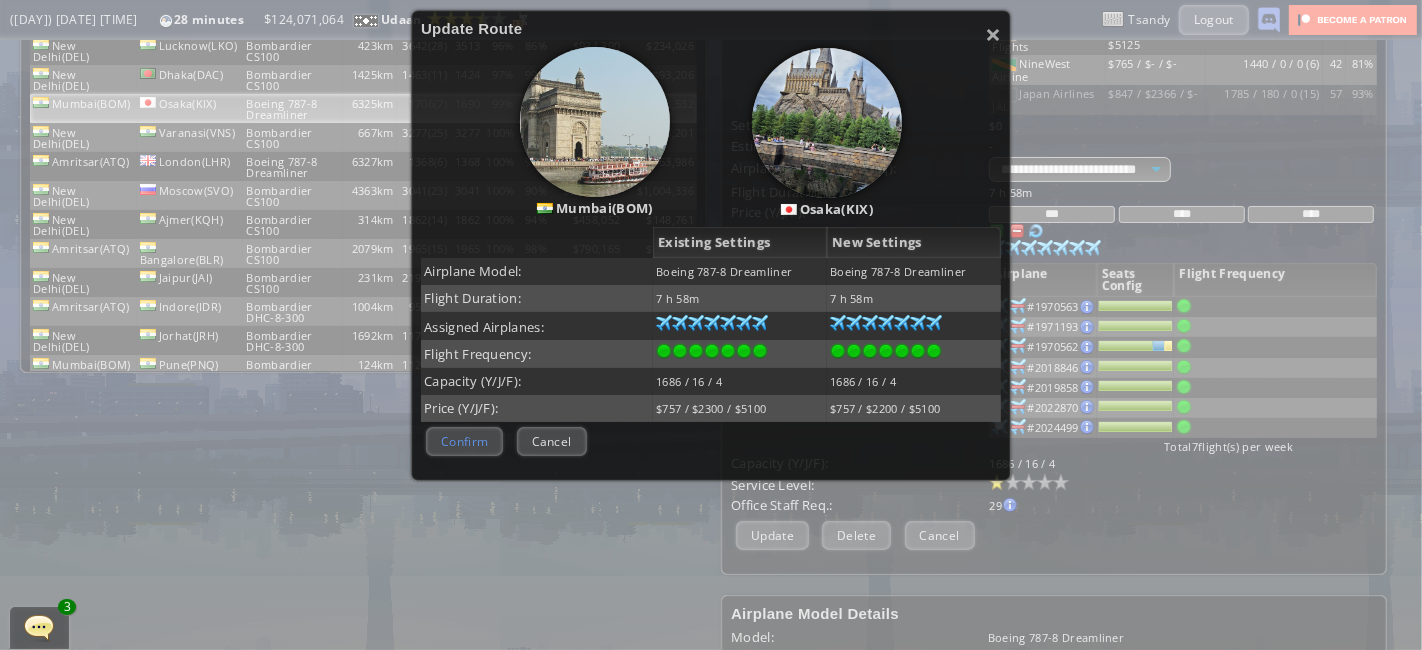 click on "Confirm" at bounding box center [464, 441] 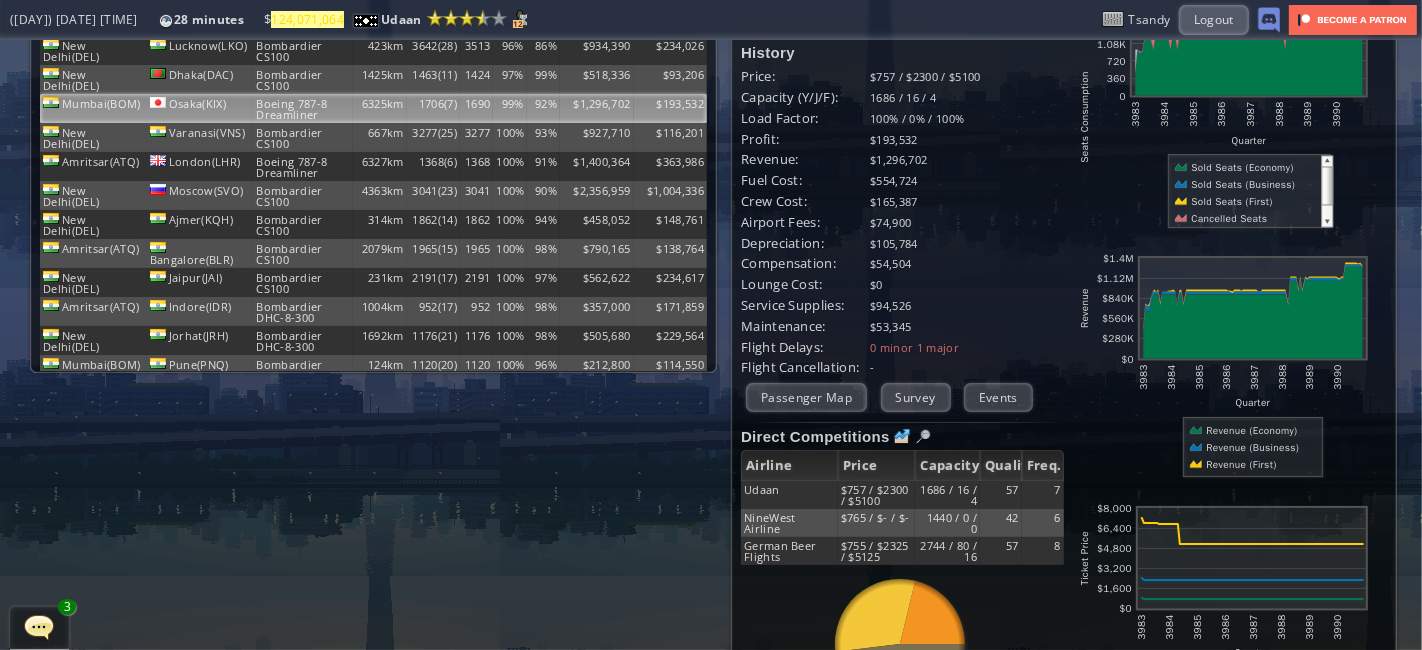 scroll, scrollTop: 0, scrollLeft: 0, axis: both 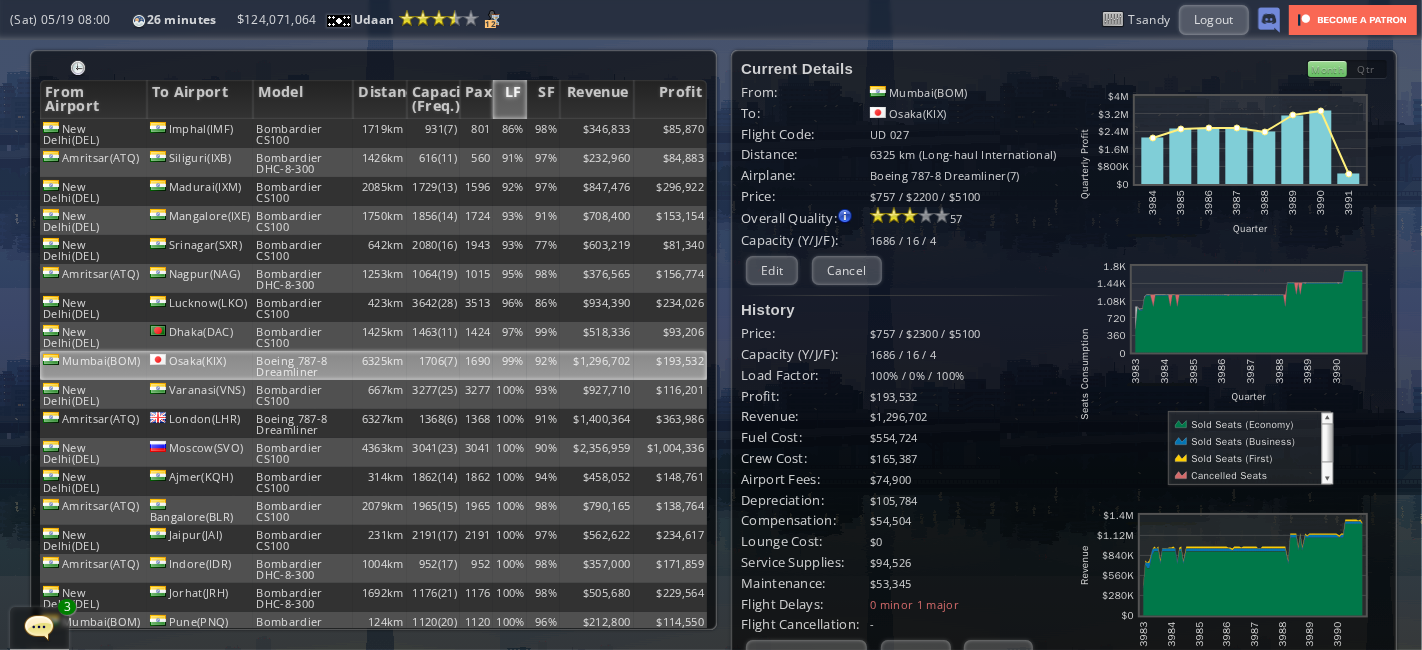 click at bounding box center [39, 627] 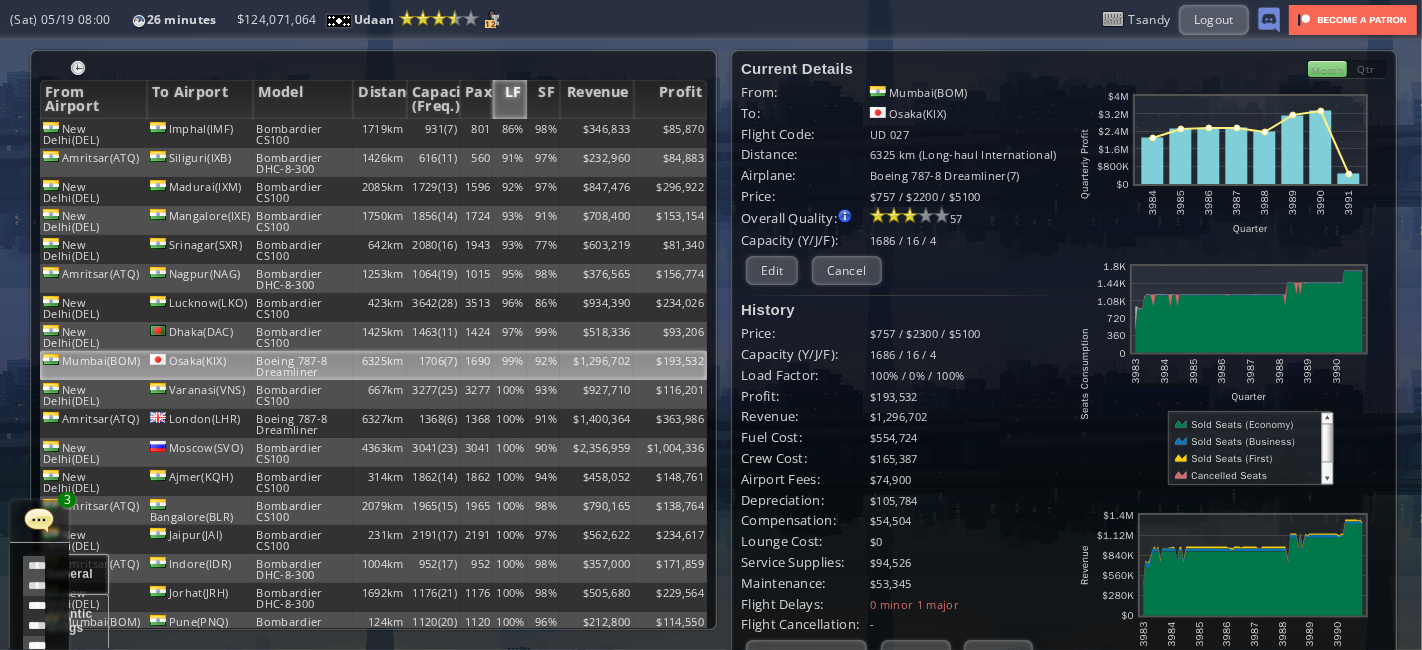 scroll, scrollTop: 557, scrollLeft: 0, axis: vertical 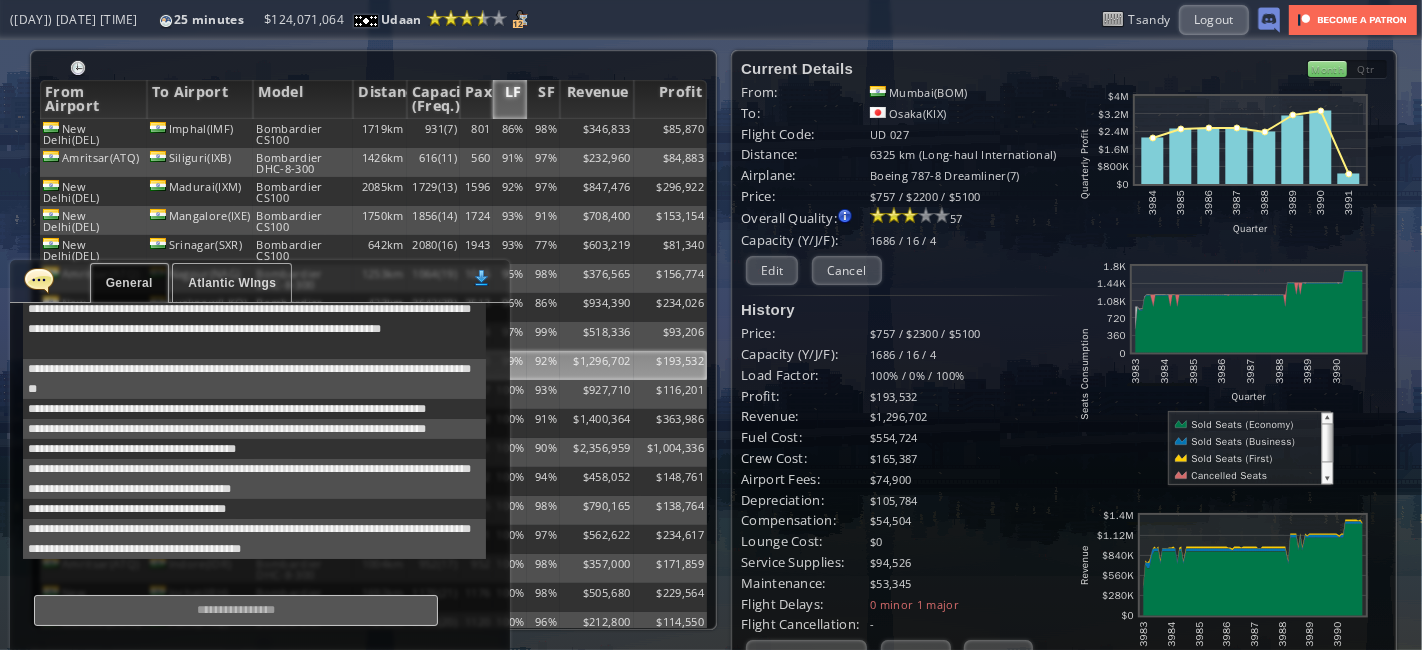click at bounding box center [39, 280] 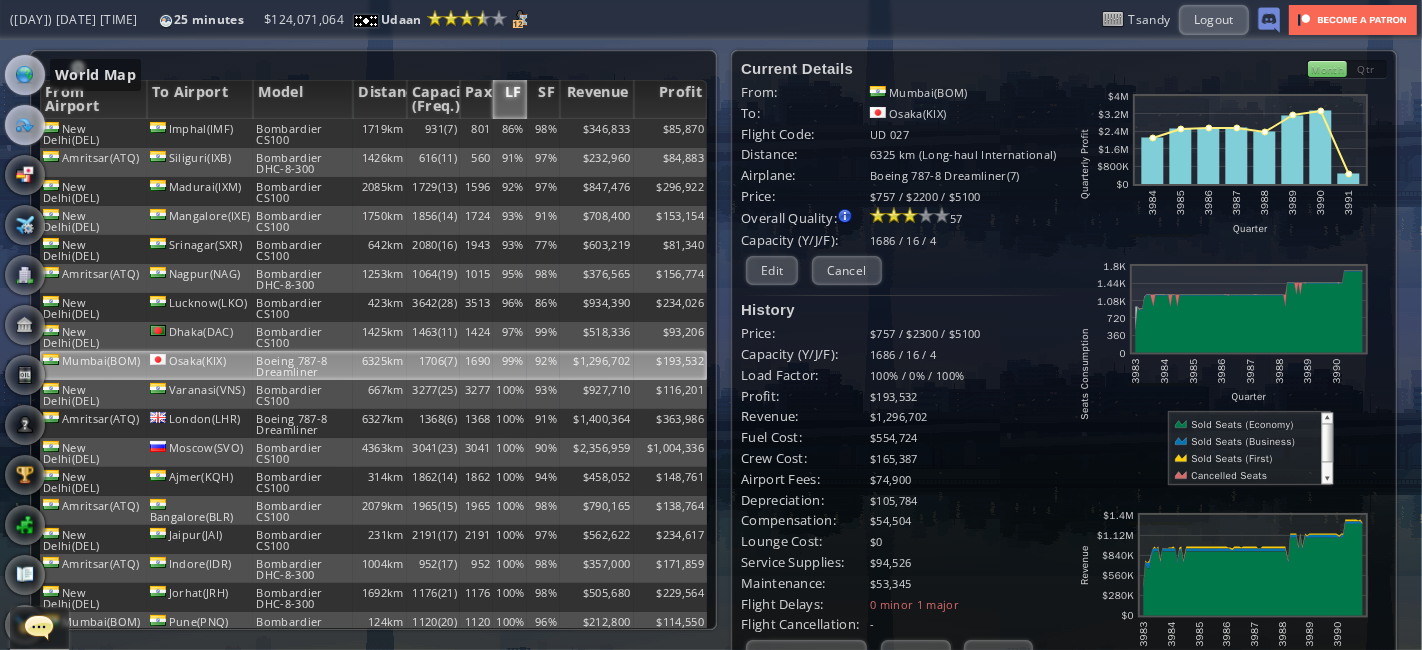 click at bounding box center [25, 75] 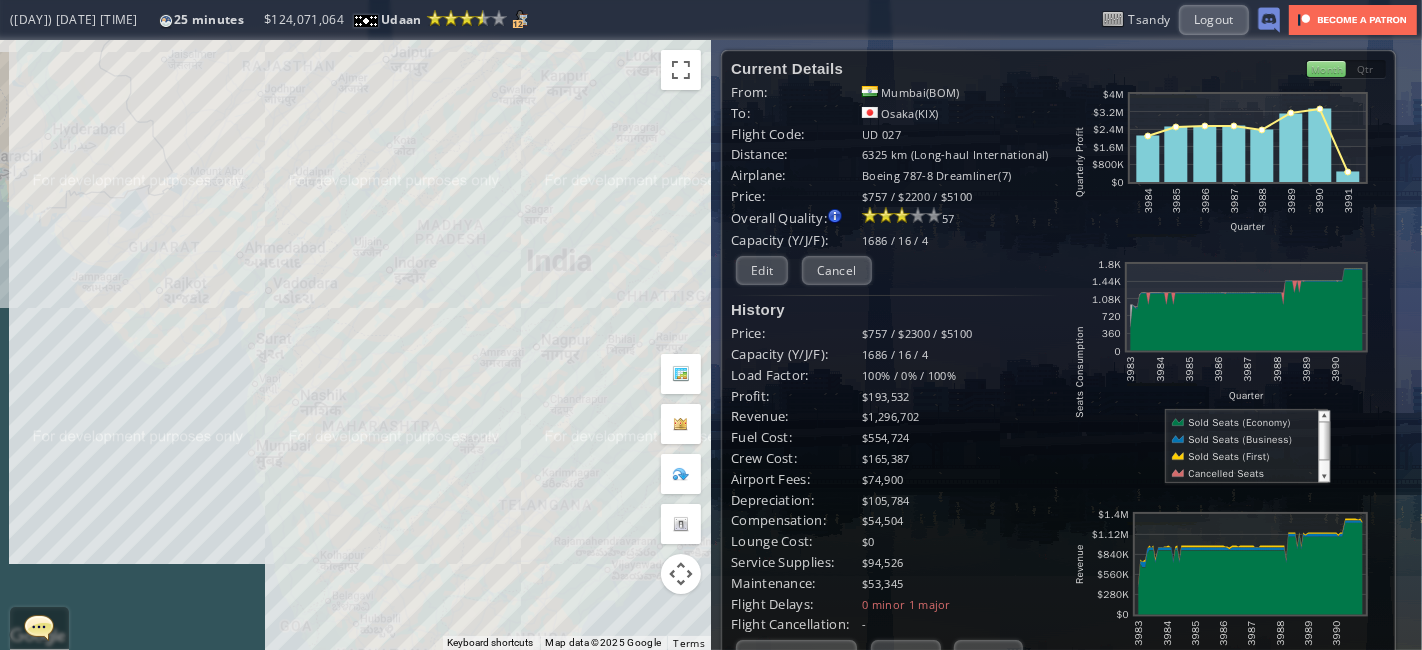 drag, startPoint x: 463, startPoint y: 452, endPoint x: 402, endPoint y: 472, distance: 64.195015 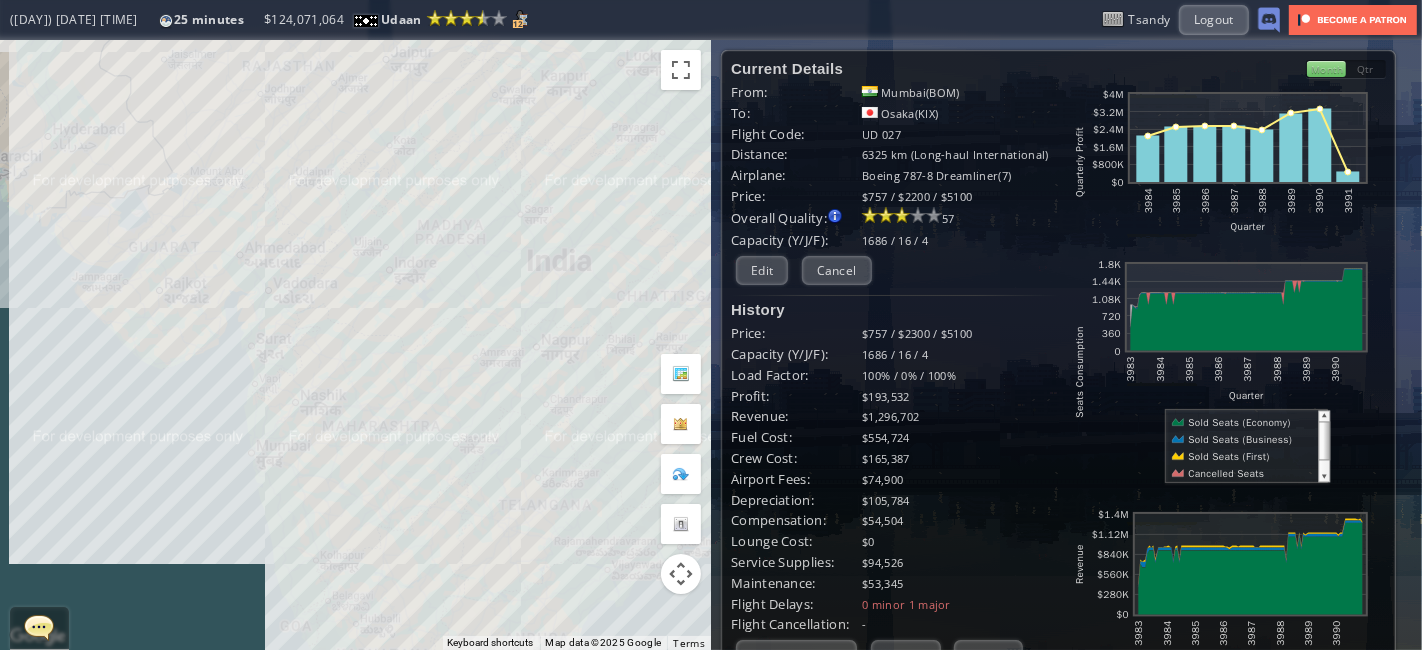 click on "To navigate, press the arrow keys." at bounding box center (355, 345) 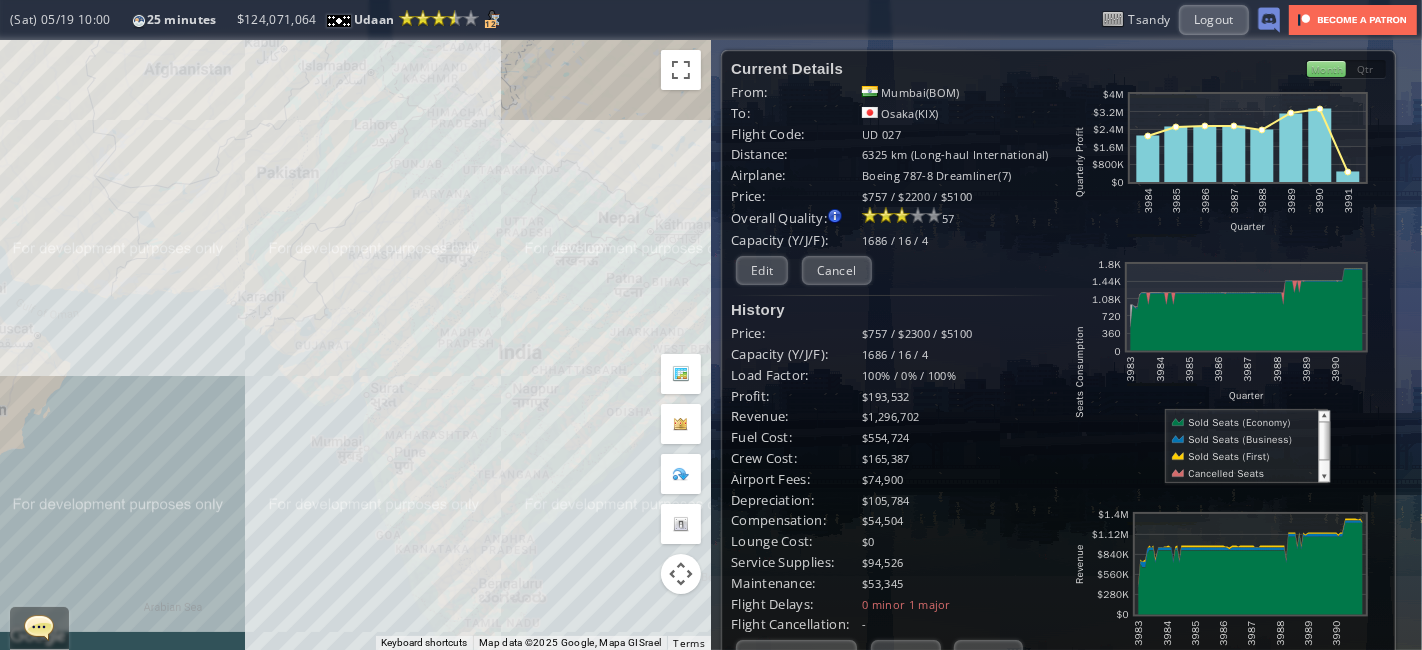 drag, startPoint x: 402, startPoint y: 472, endPoint x: 306, endPoint y: 558, distance: 128.88754 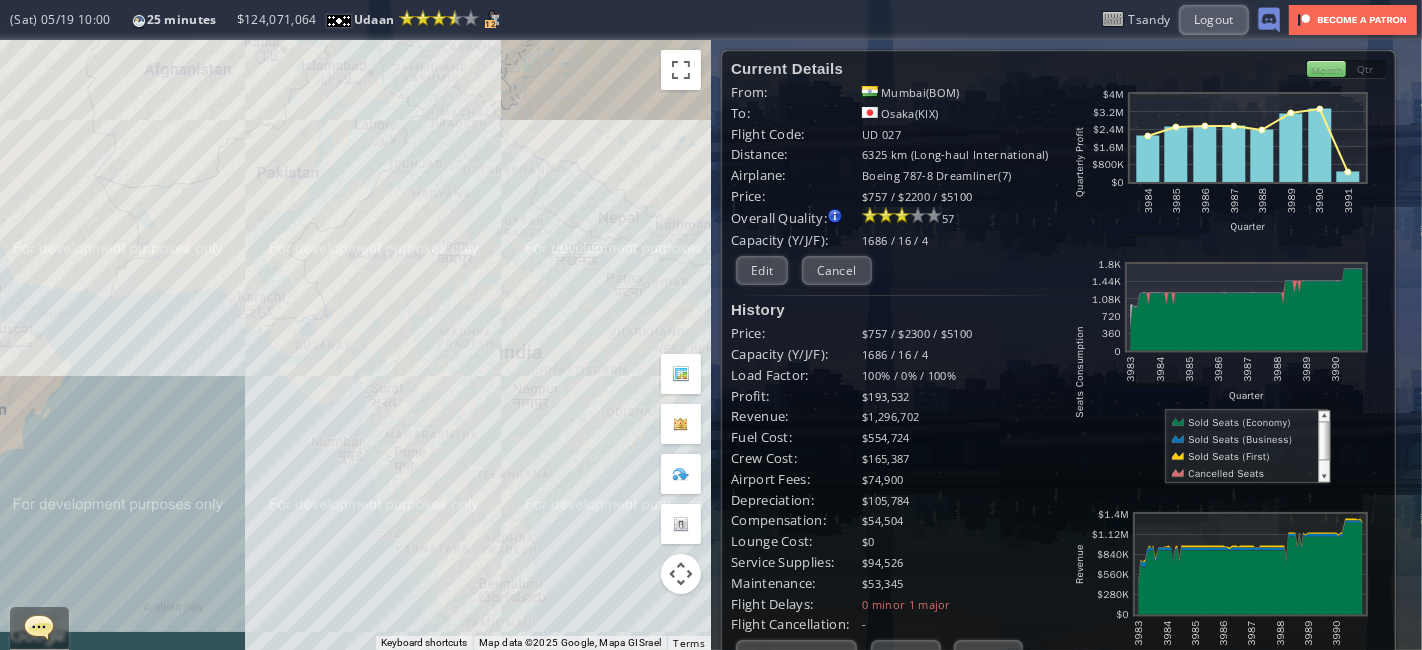 click on "To navigate, press the arrow keys." at bounding box center (355, 345) 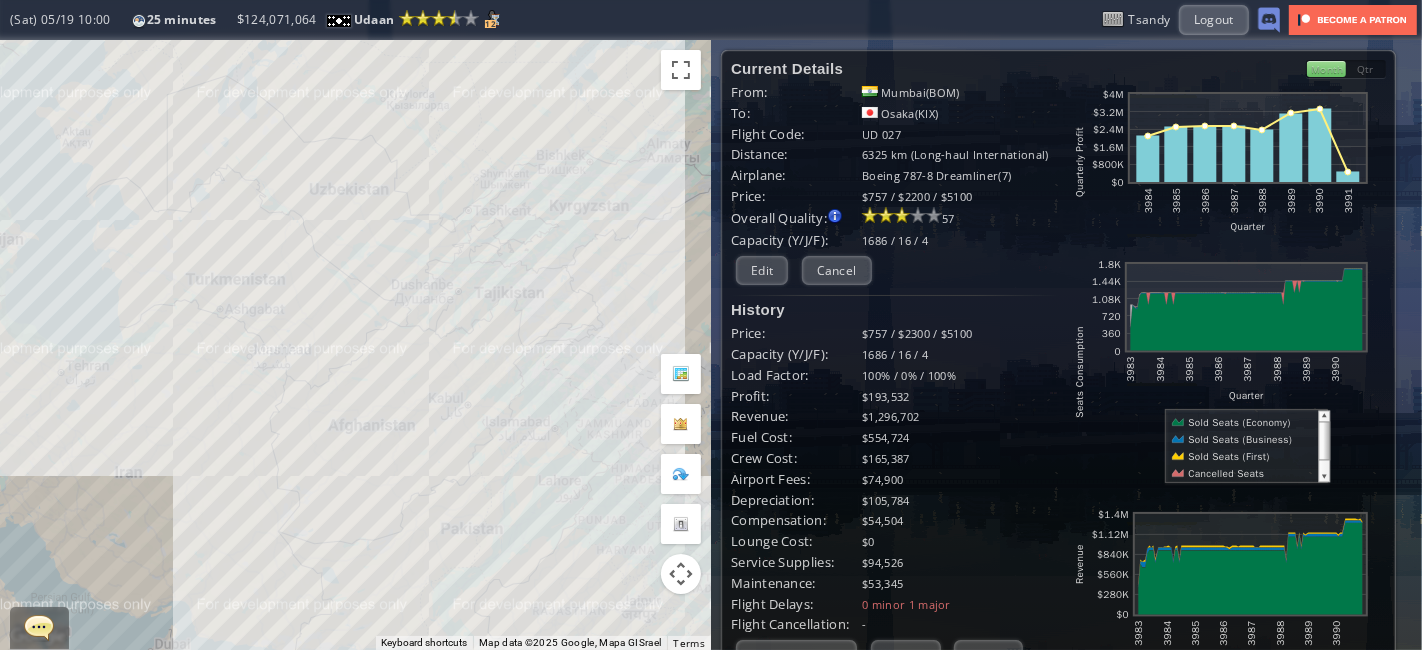 drag, startPoint x: 217, startPoint y: 264, endPoint x: 525, endPoint y: 542, distance: 414.90723 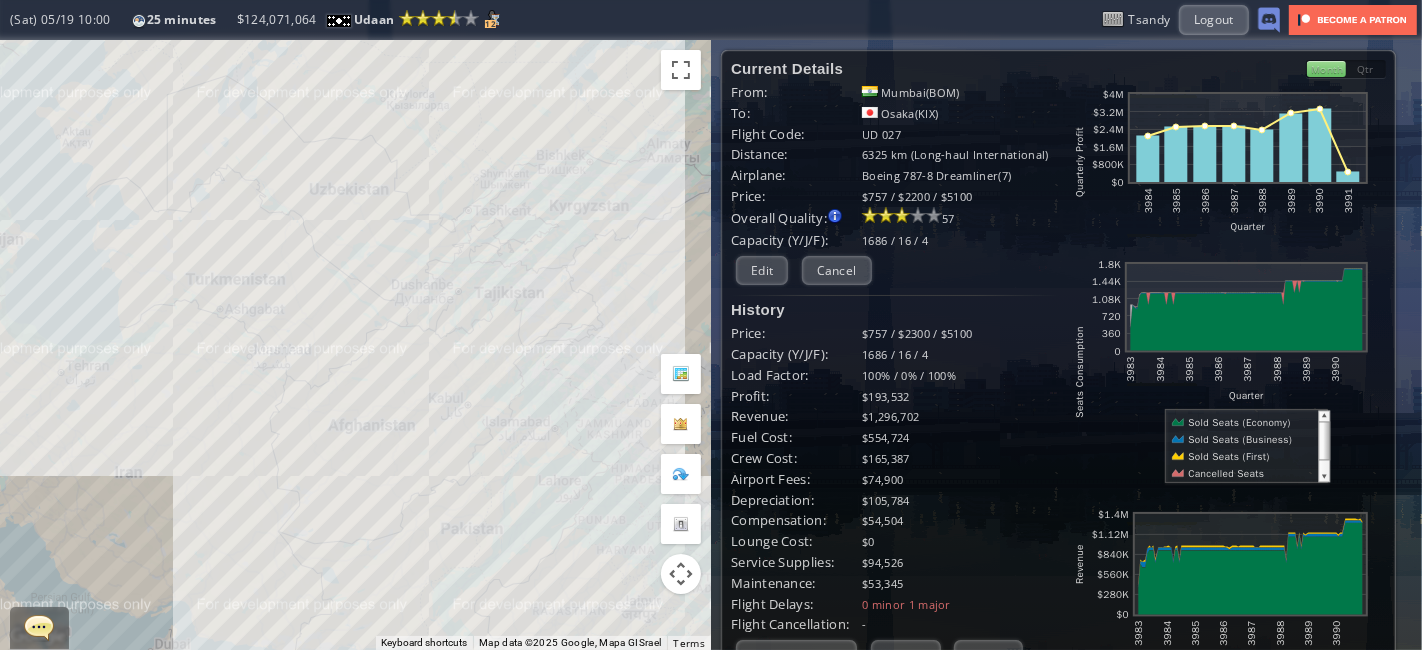 click on "To navigate, press the arrow keys." at bounding box center (355, 345) 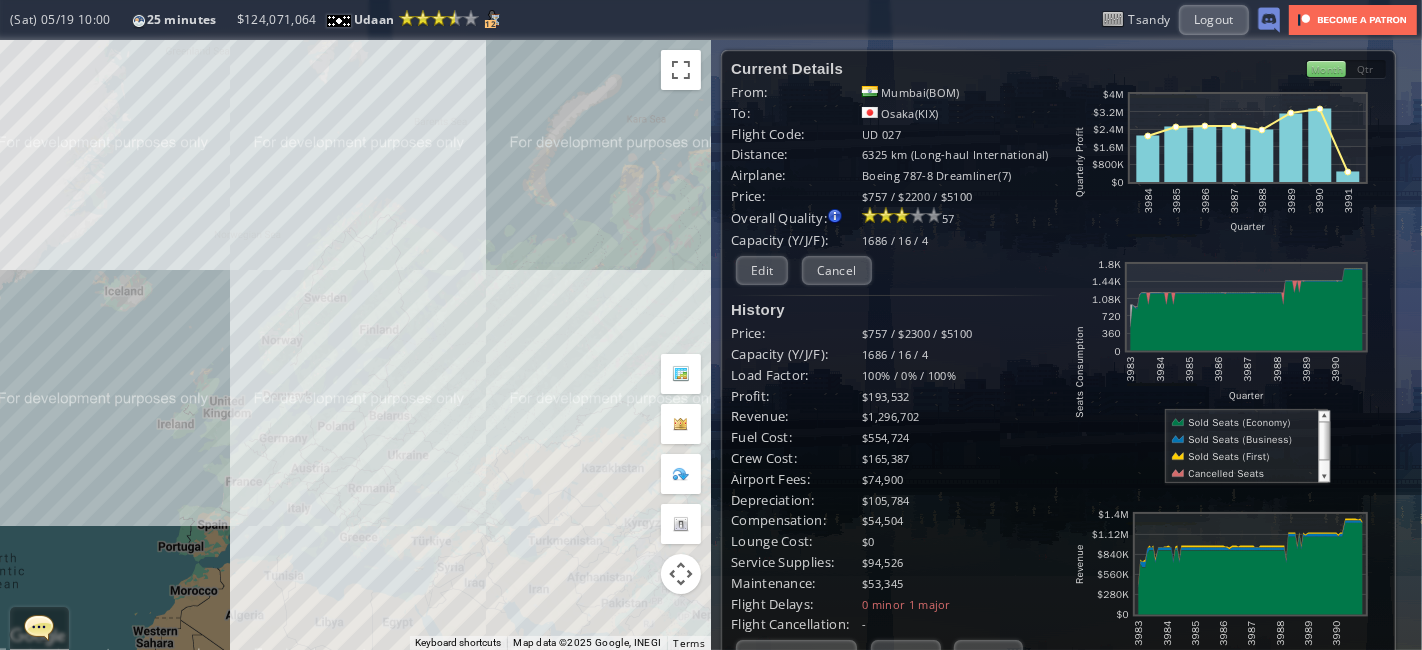 drag, startPoint x: 111, startPoint y: 301, endPoint x: 228, endPoint y: 366, distance: 133.84319 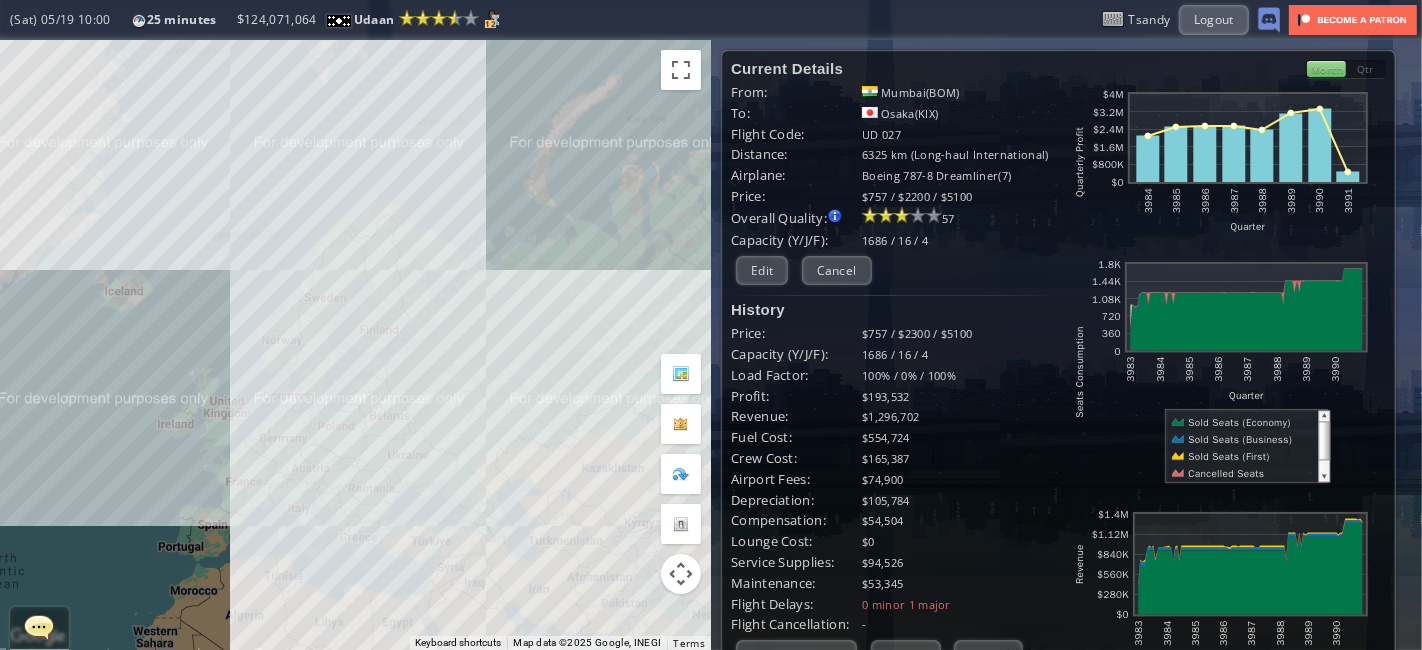 click on "To navigate, press the arrow keys." at bounding box center [355, 345] 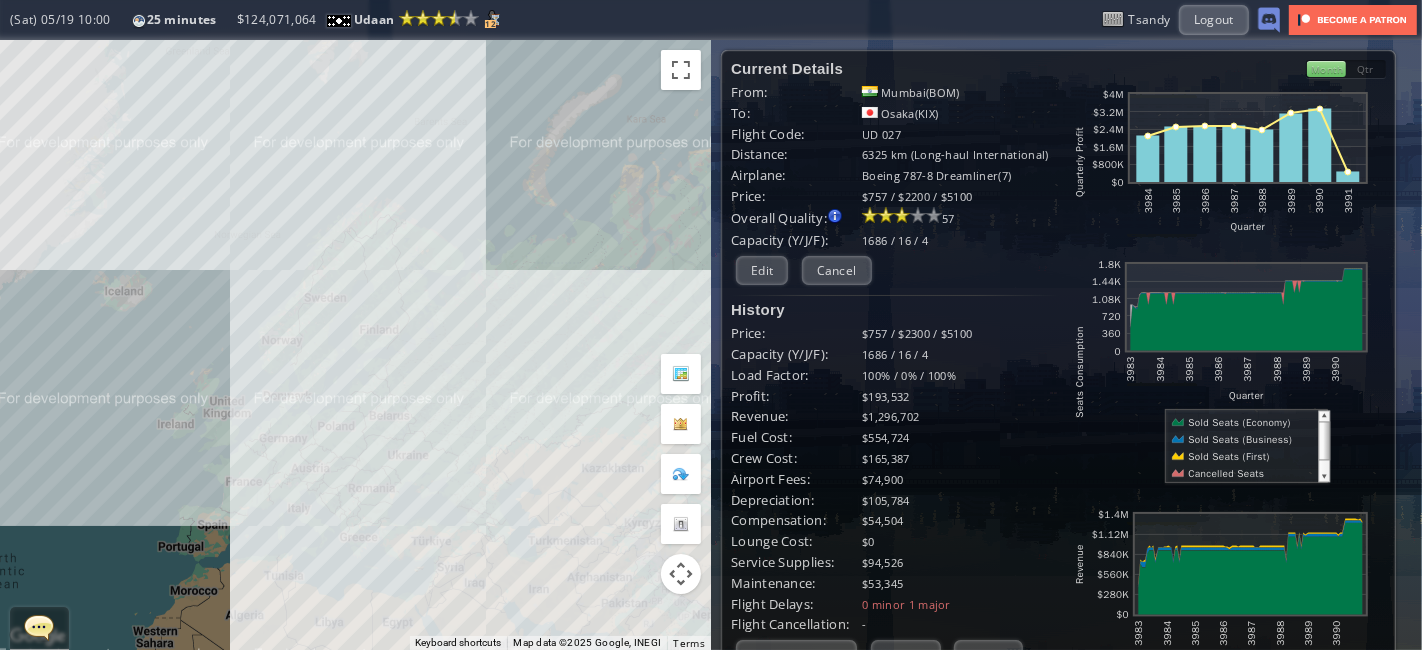 click on "To navigate, press the arrow keys." at bounding box center [355, 345] 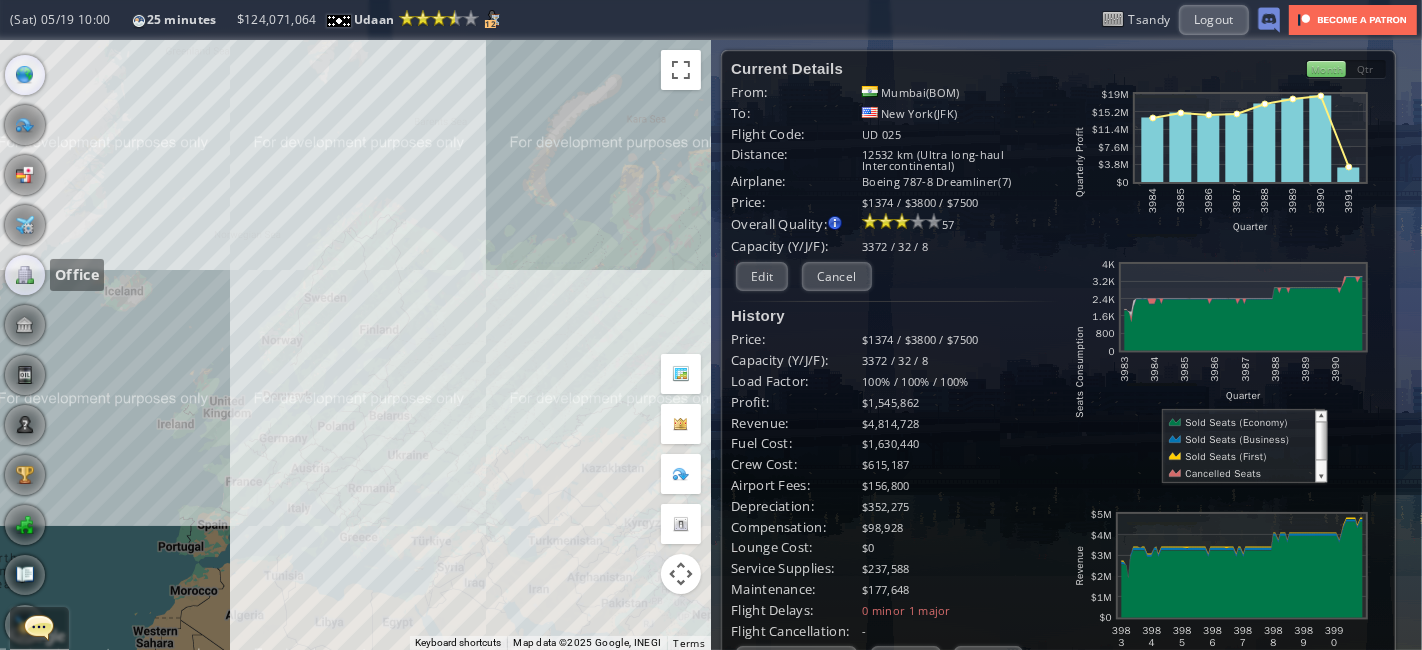 click at bounding box center (25, 275) 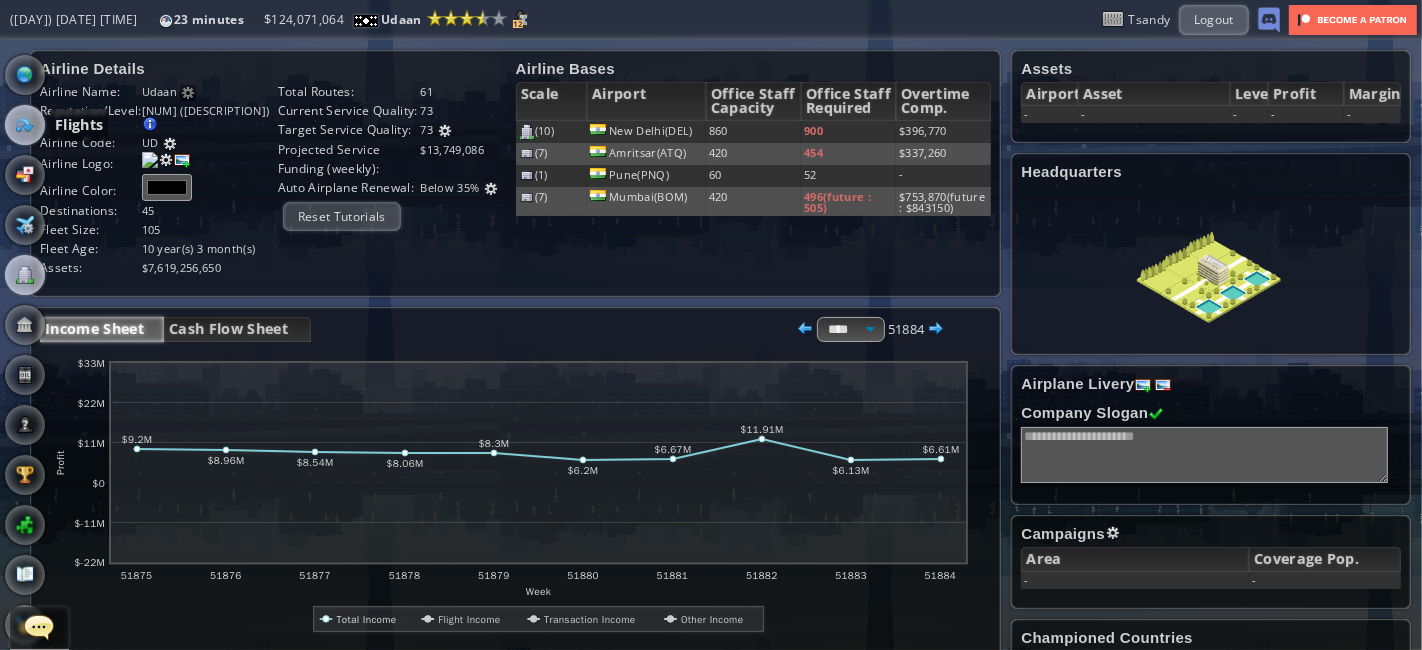 click at bounding box center (25, 125) 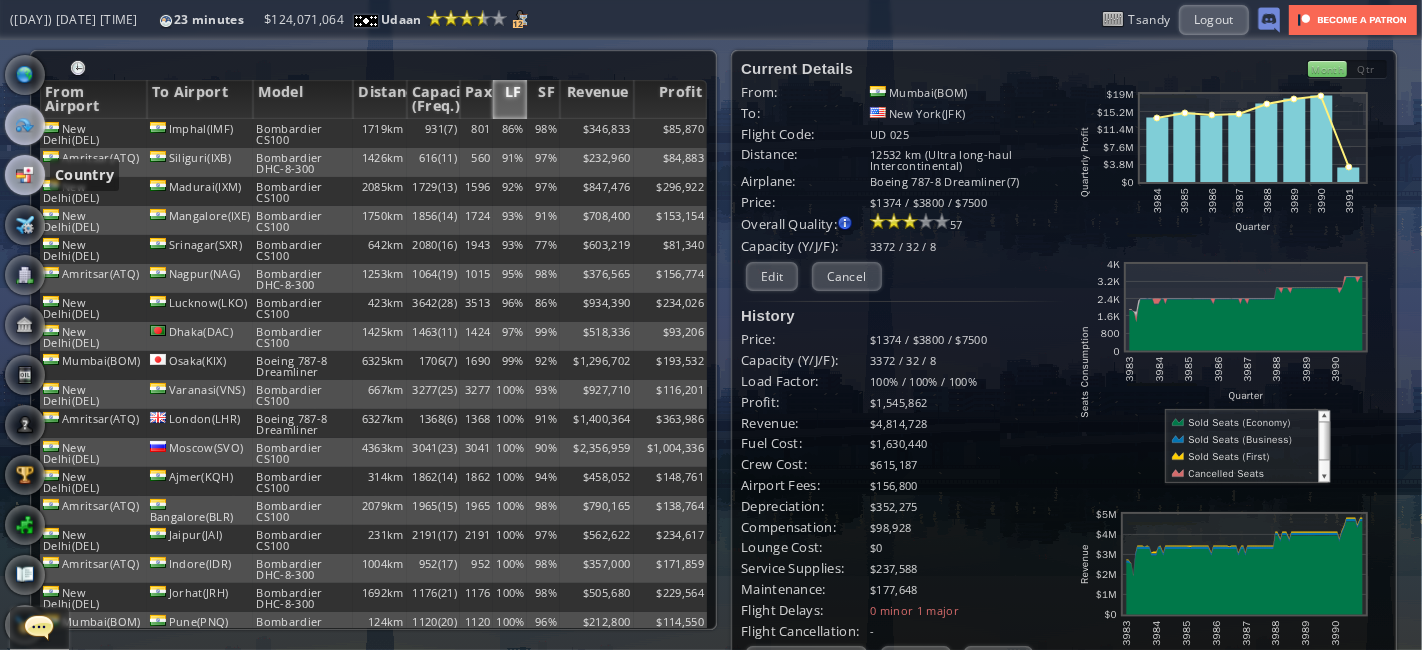click at bounding box center (25, 175) 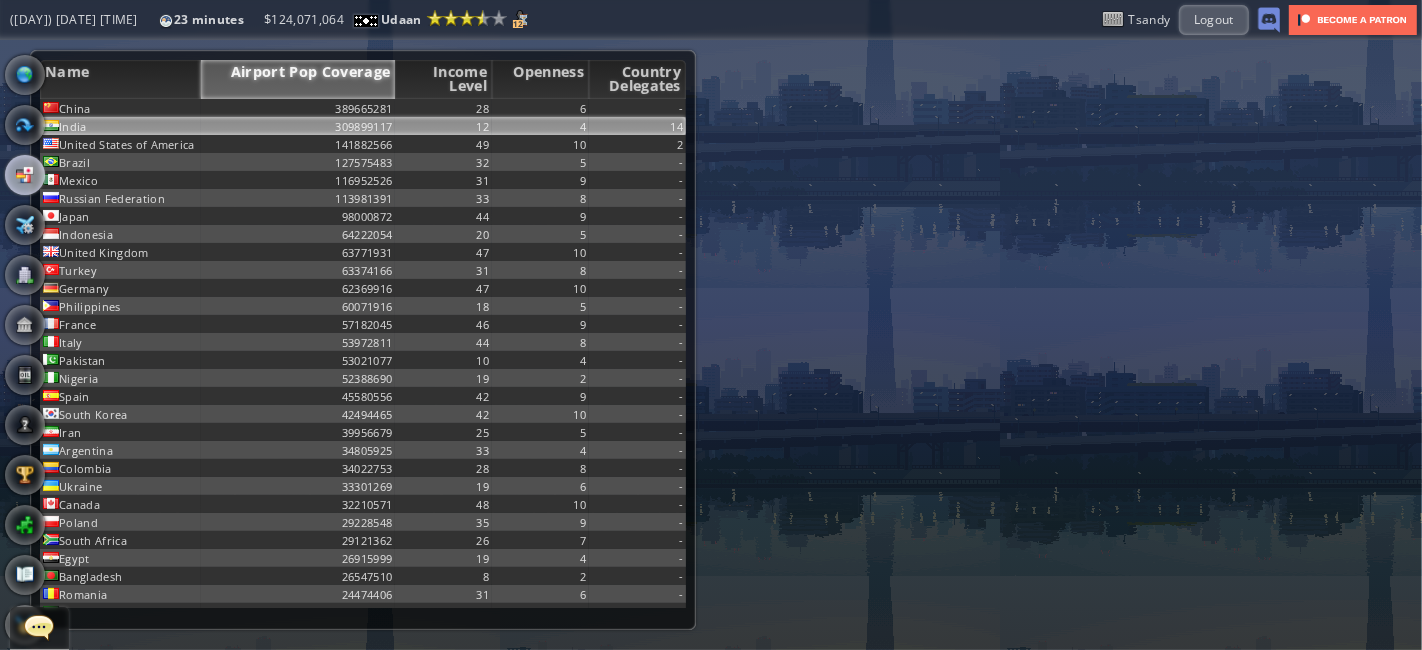click on "309899117" at bounding box center [298, 108] 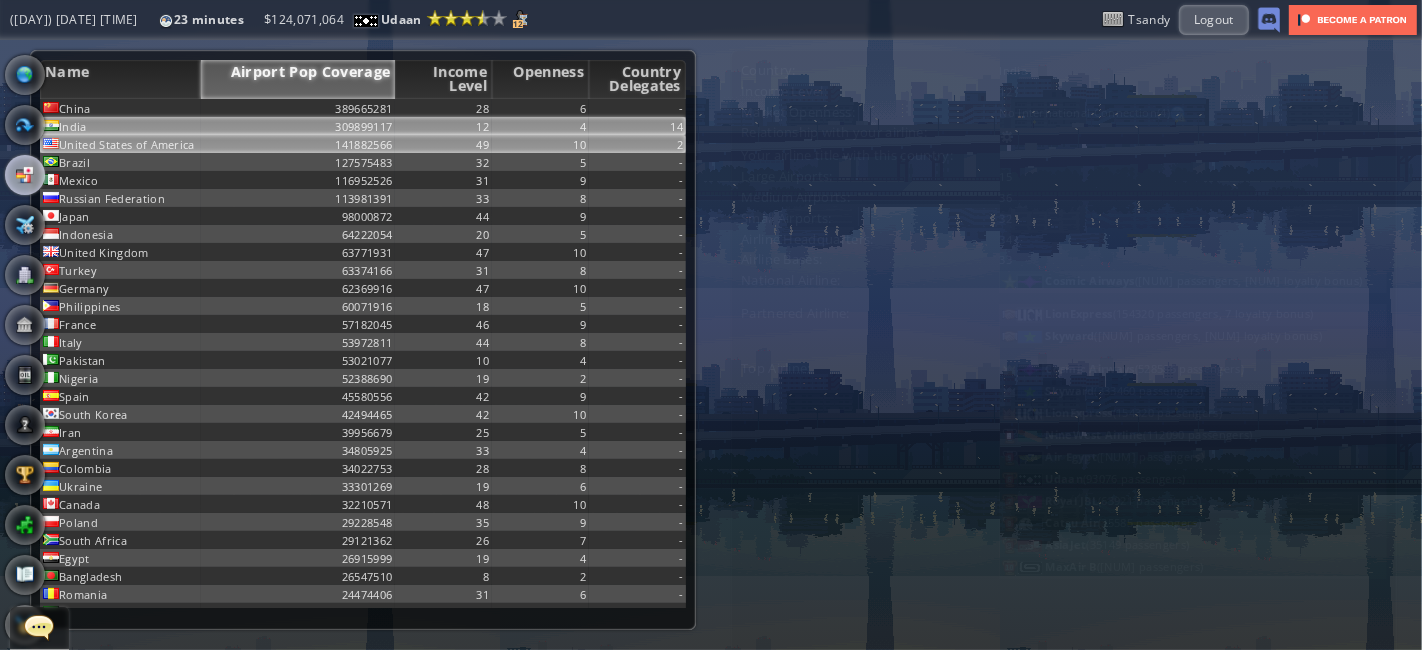 click on "141882566" at bounding box center (298, 108) 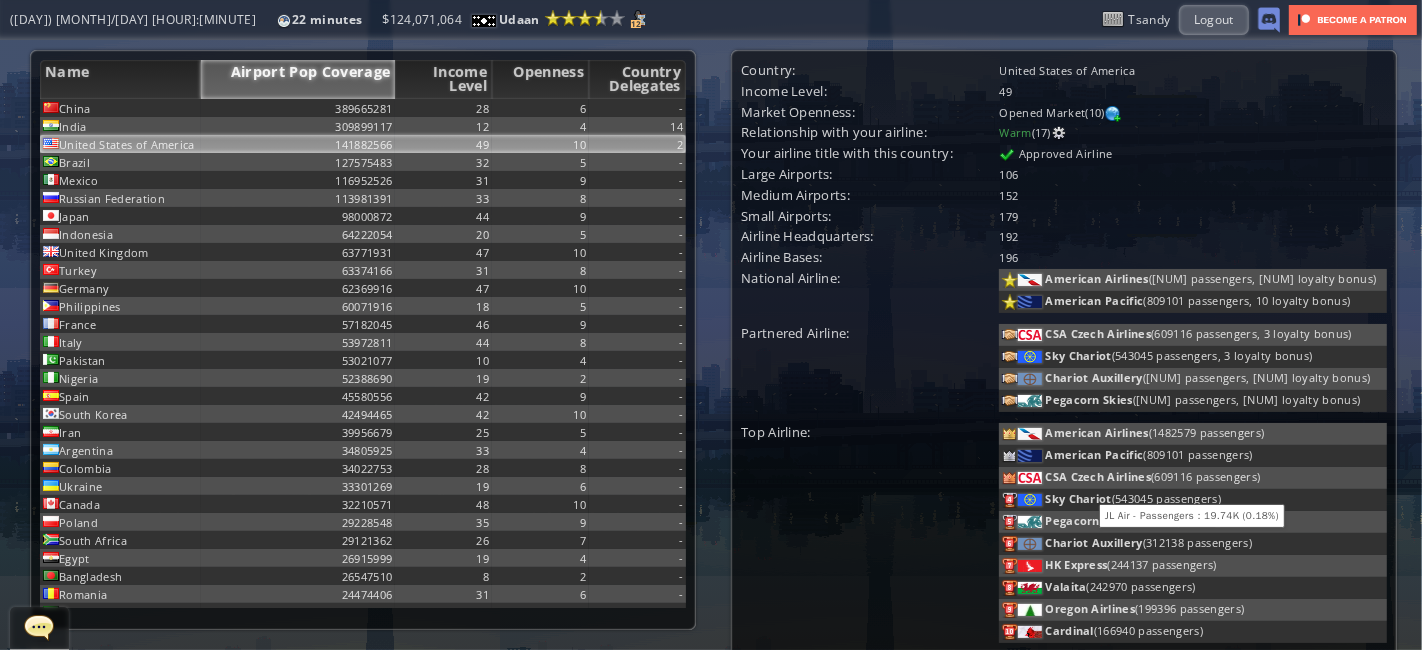 scroll, scrollTop: 1, scrollLeft: 0, axis: vertical 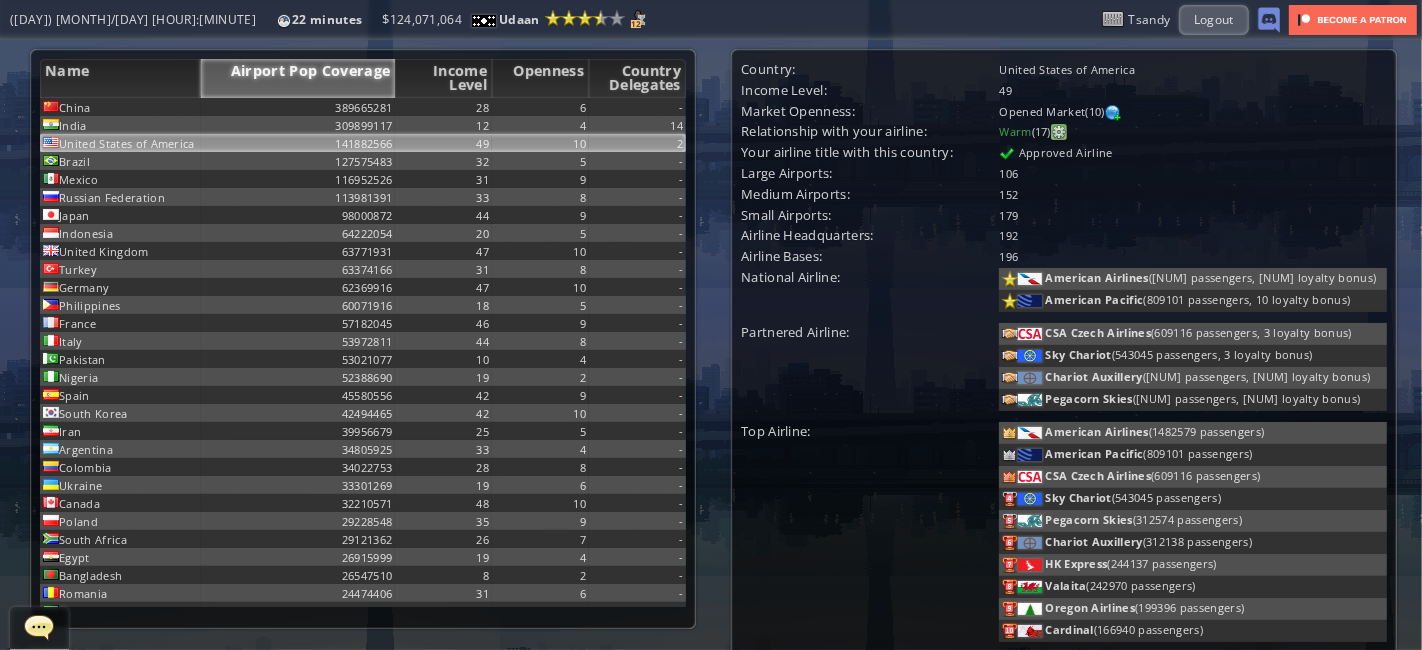 click at bounding box center (1059, 132) 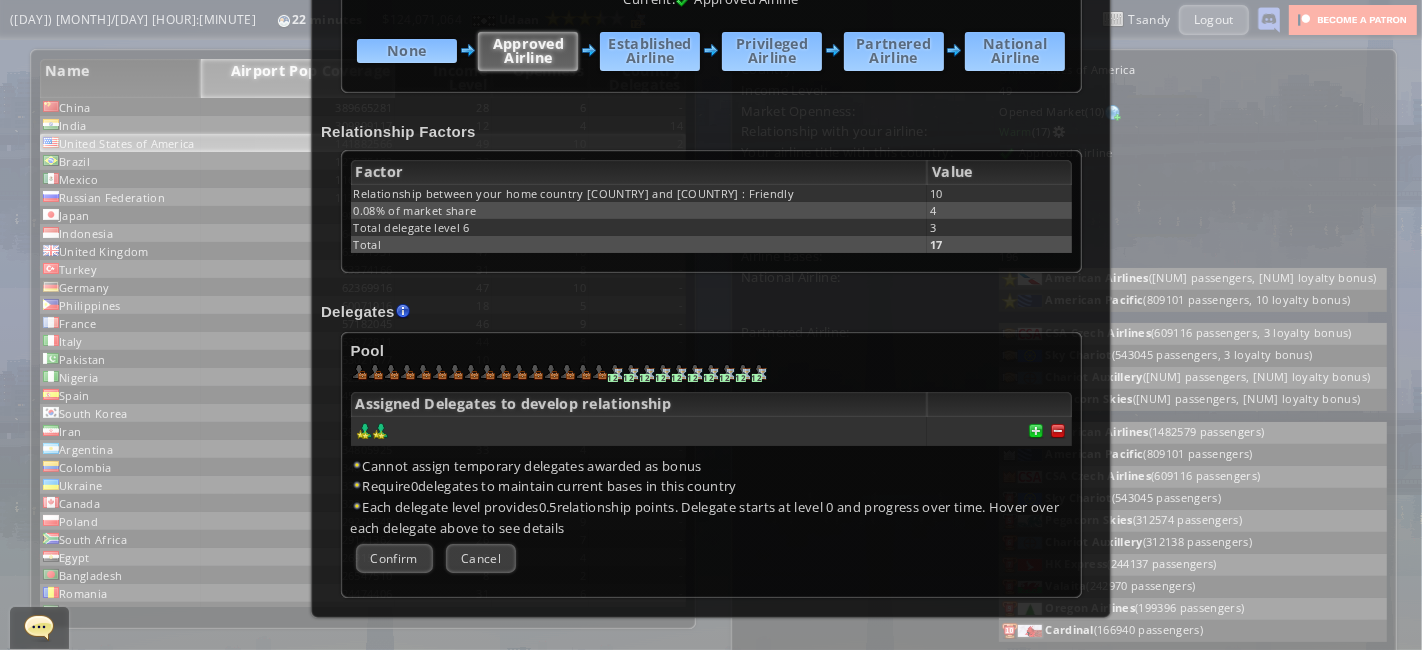 scroll, scrollTop: 334, scrollLeft: 0, axis: vertical 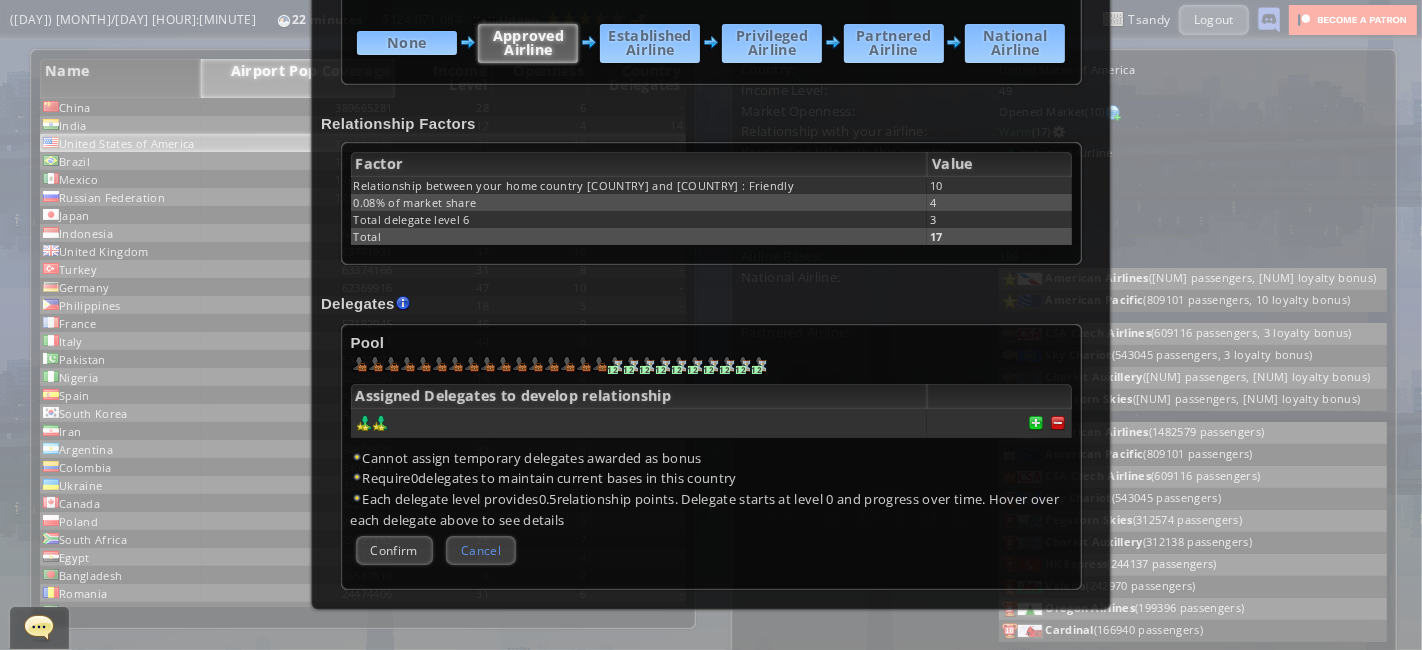 click on "Cancel" at bounding box center [481, 550] 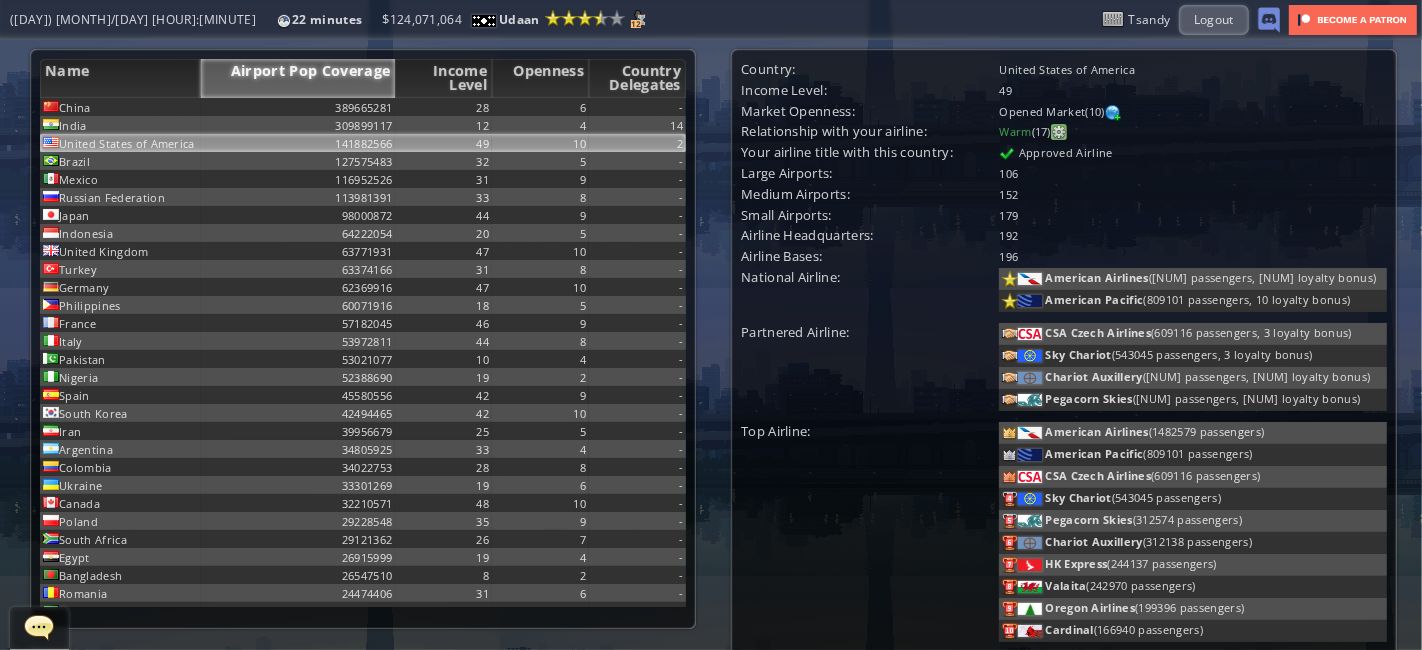 click at bounding box center (1059, 132) 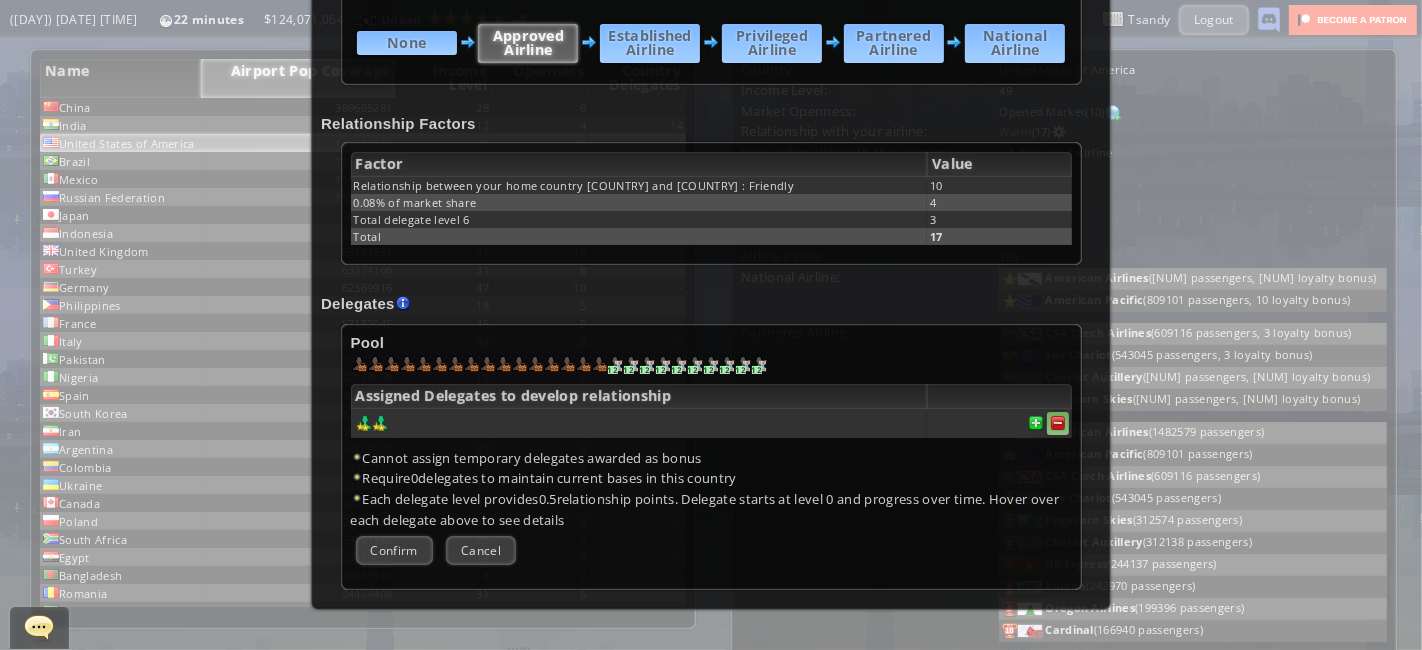 click at bounding box center [1058, 423] 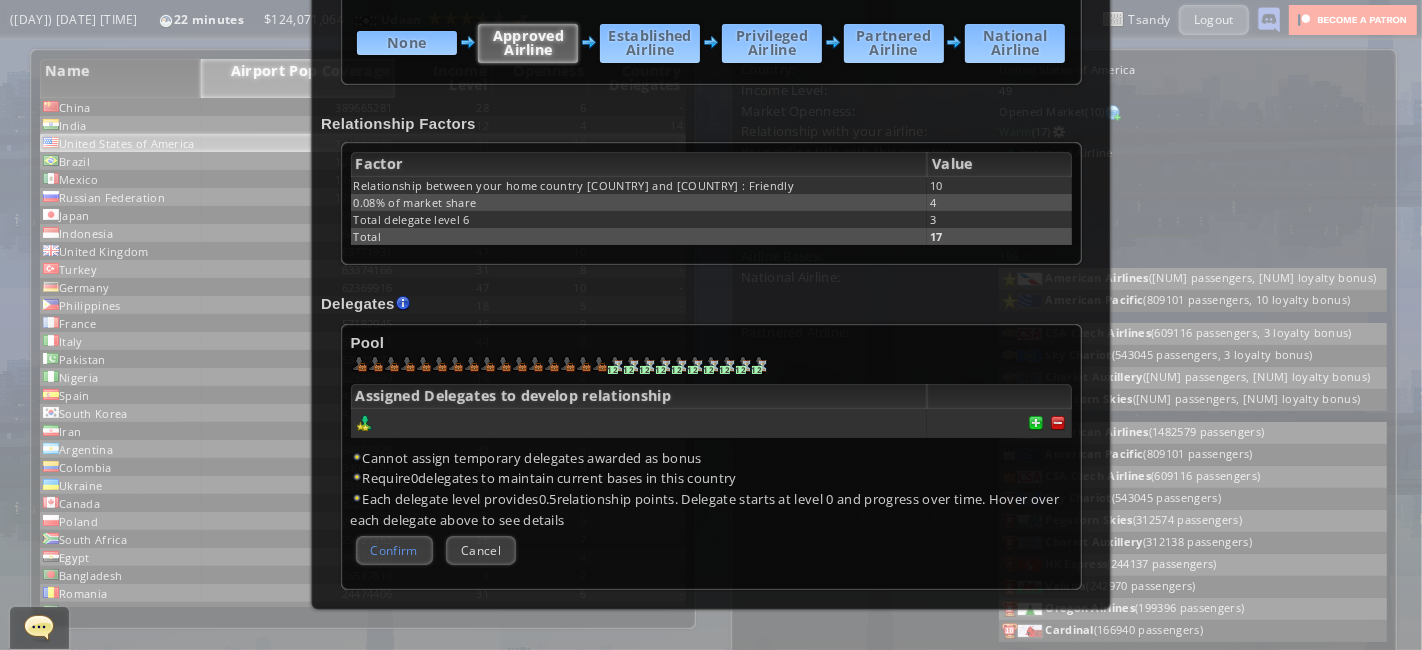 click on "Confirm" at bounding box center [394, 550] 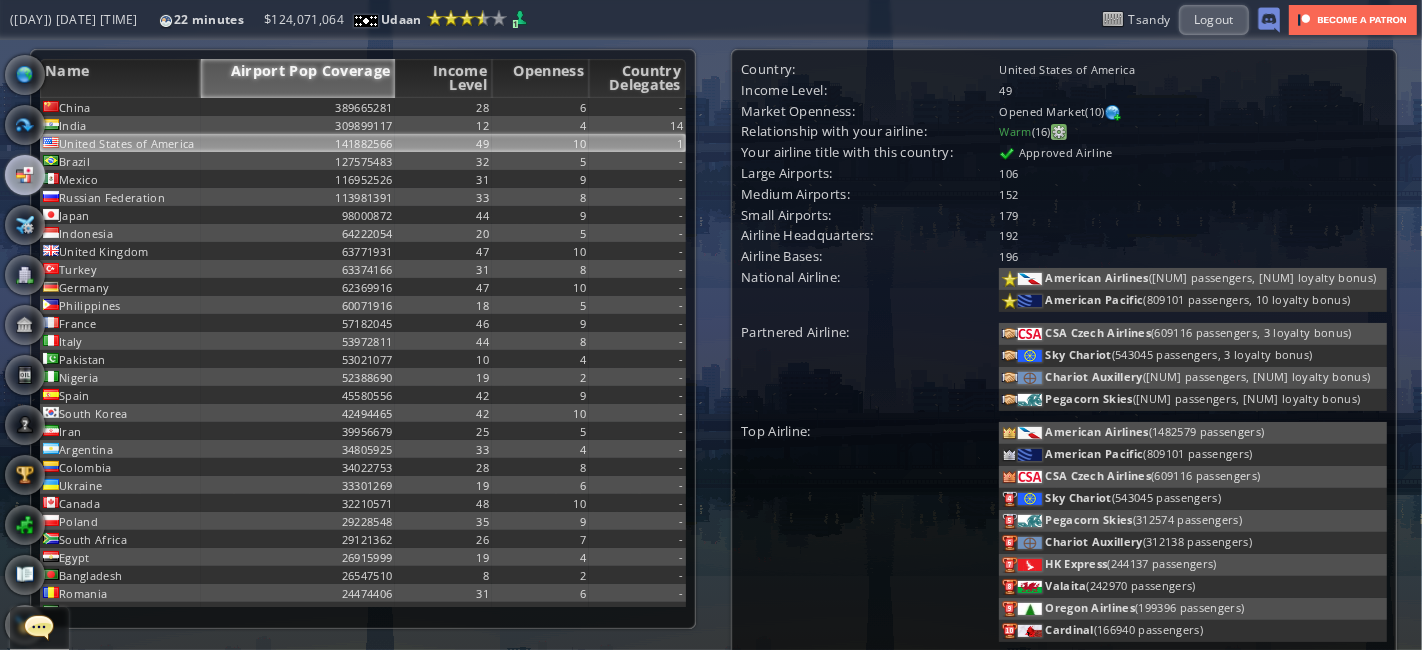 click at bounding box center [1059, 132] 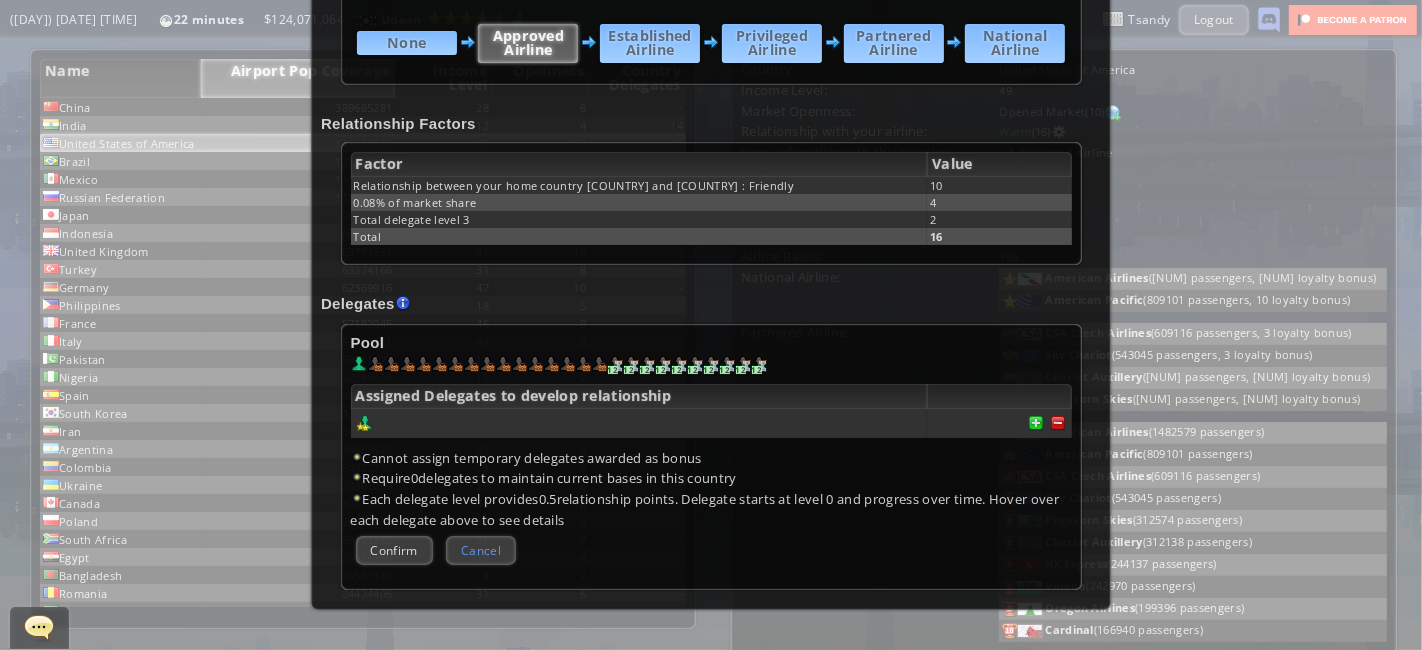 click on "Cancel" at bounding box center [481, 550] 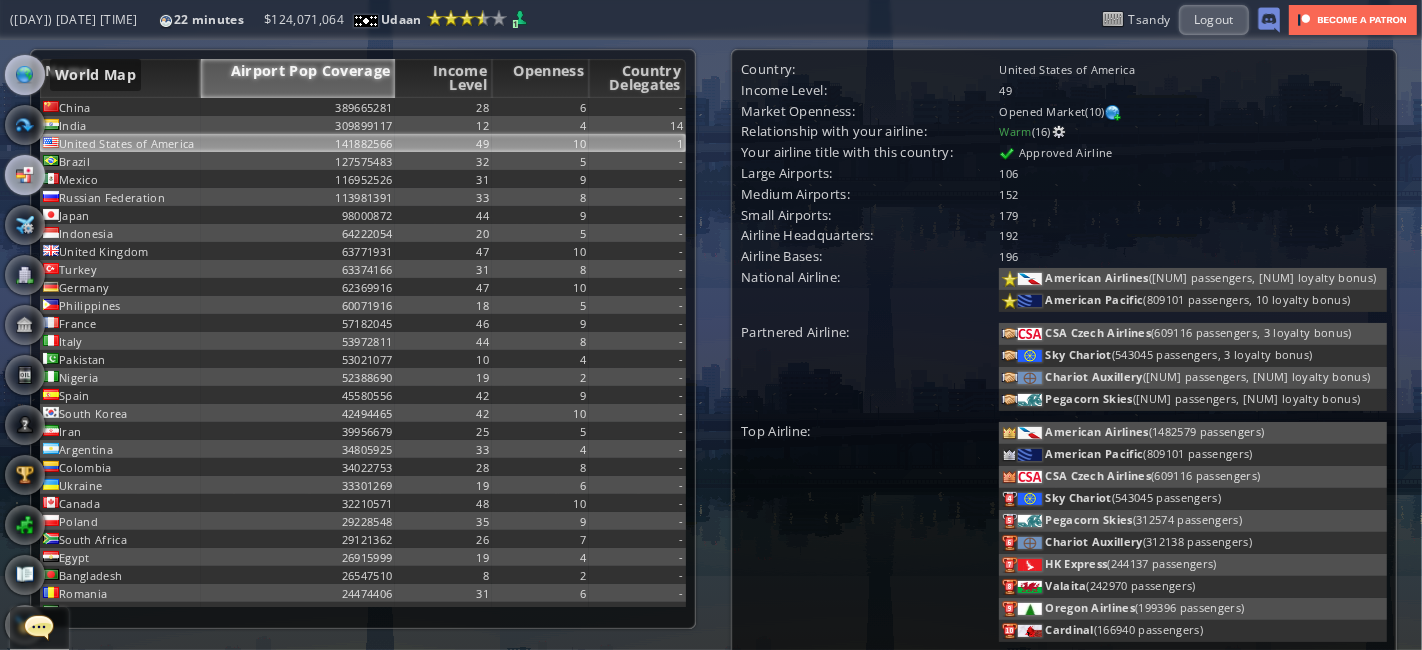 click at bounding box center [25, 75] 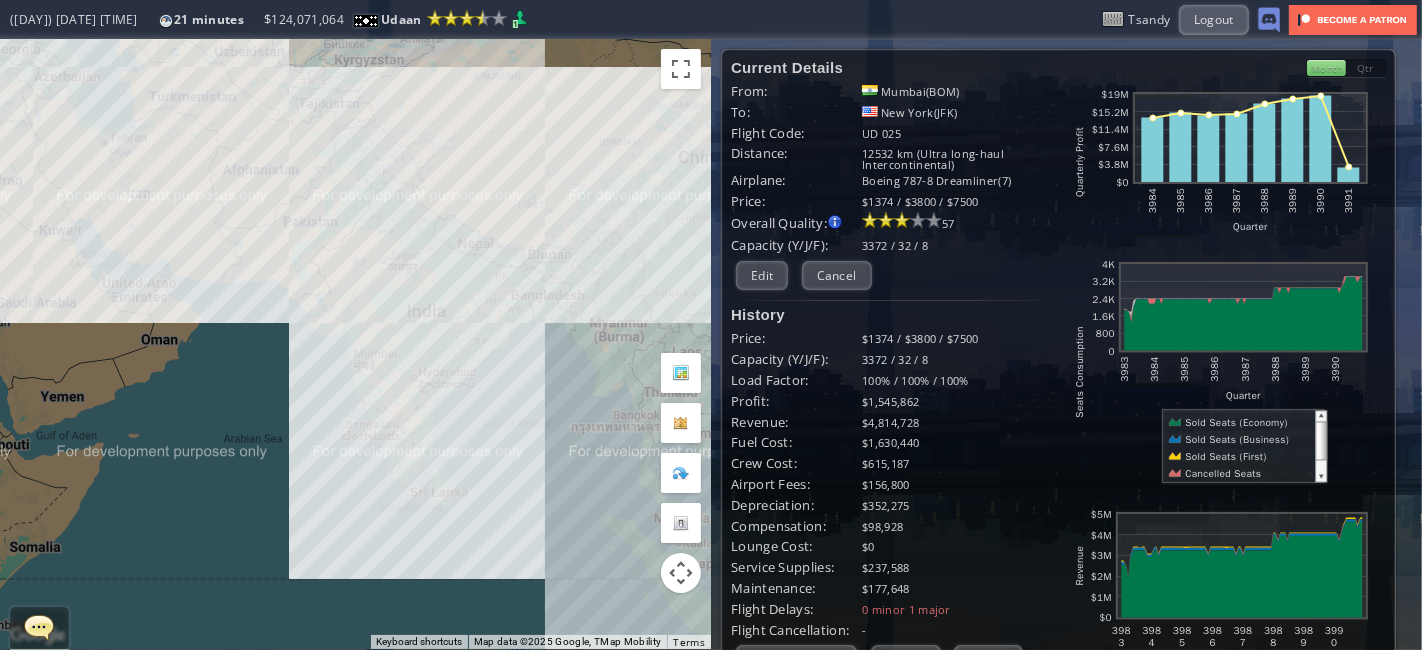 click on "To navigate, press the arrow keys." at bounding box center [355, 344] 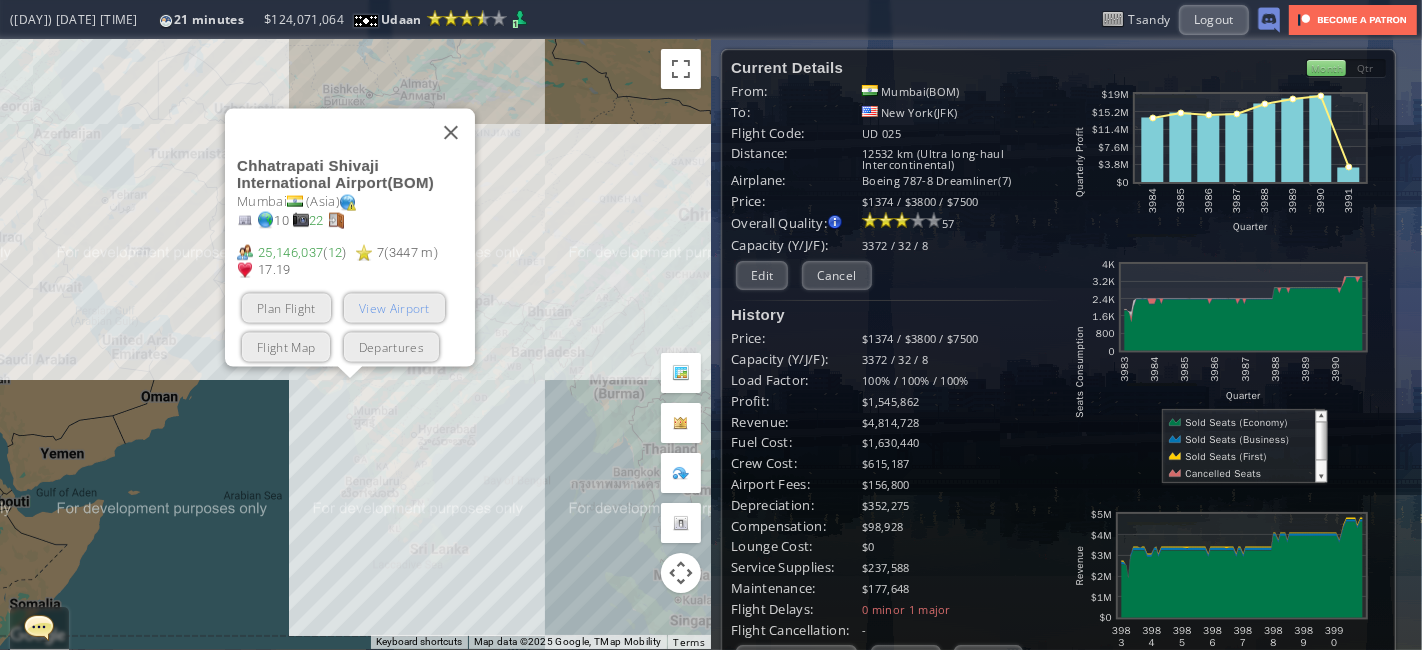 click on "View Airport" at bounding box center [393, 308] 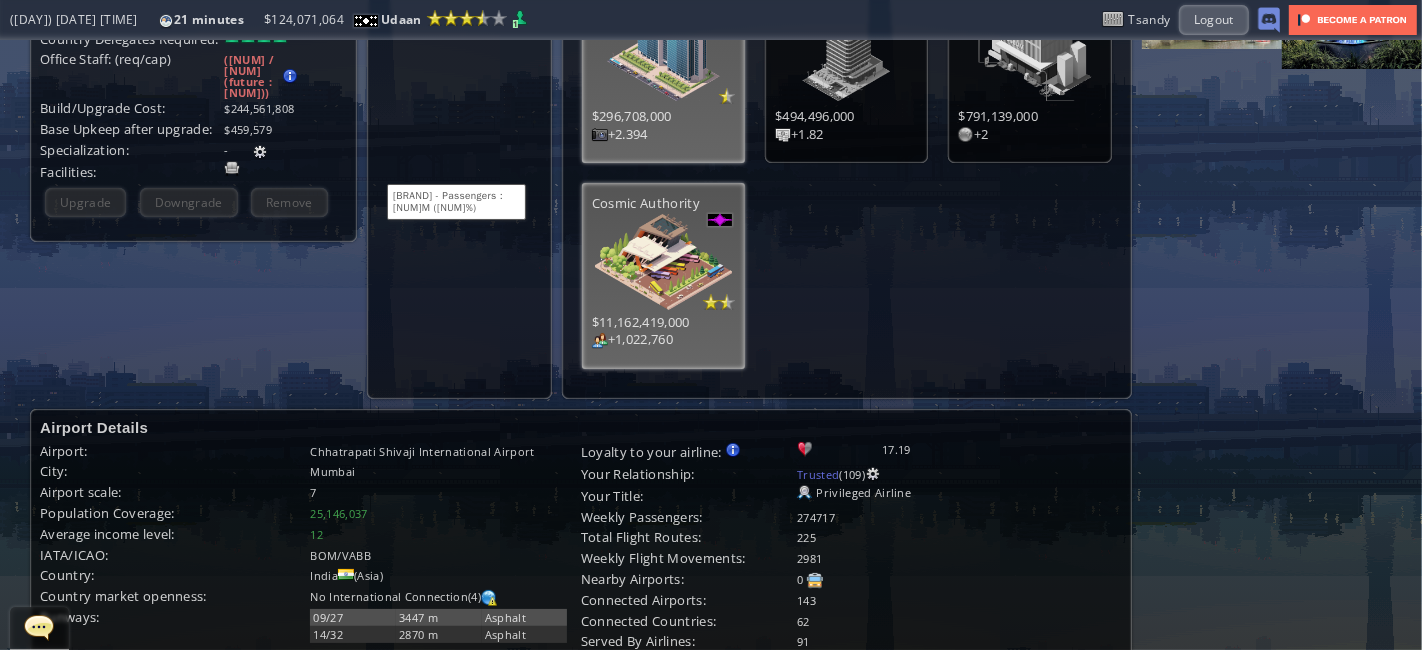 scroll, scrollTop: 435, scrollLeft: 0, axis: vertical 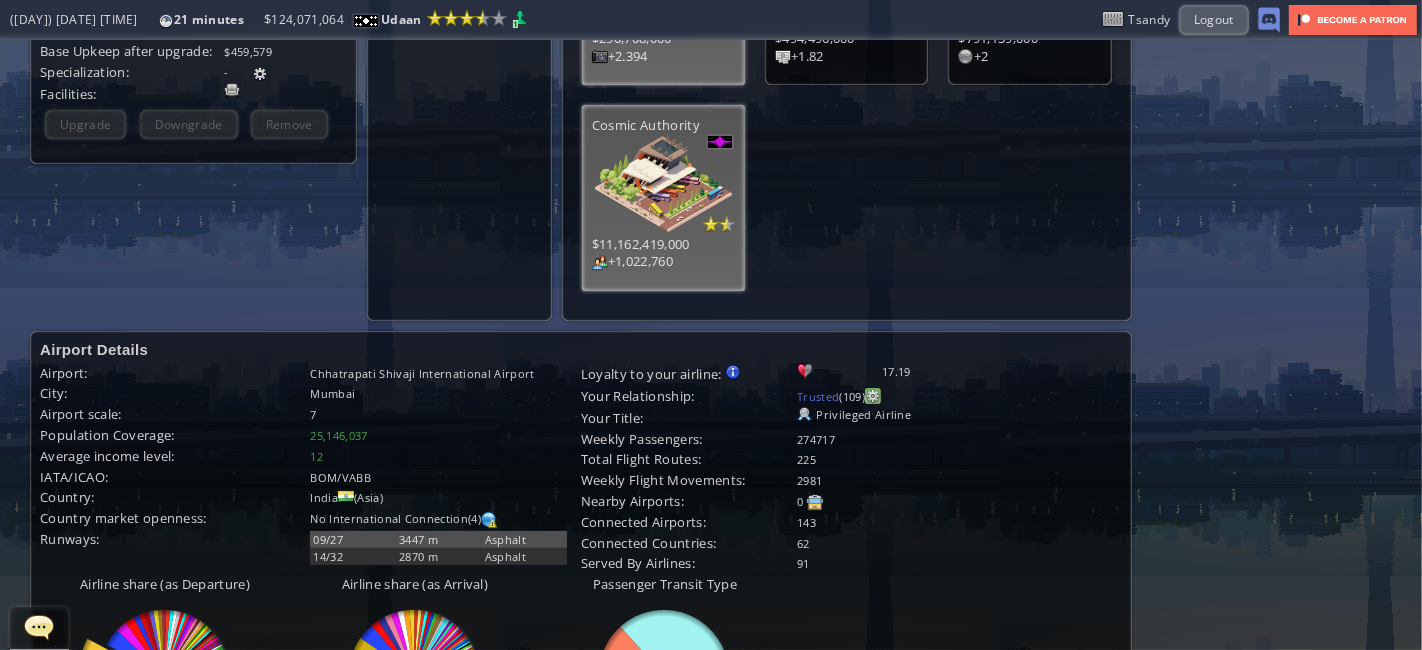 click at bounding box center (873, 396) 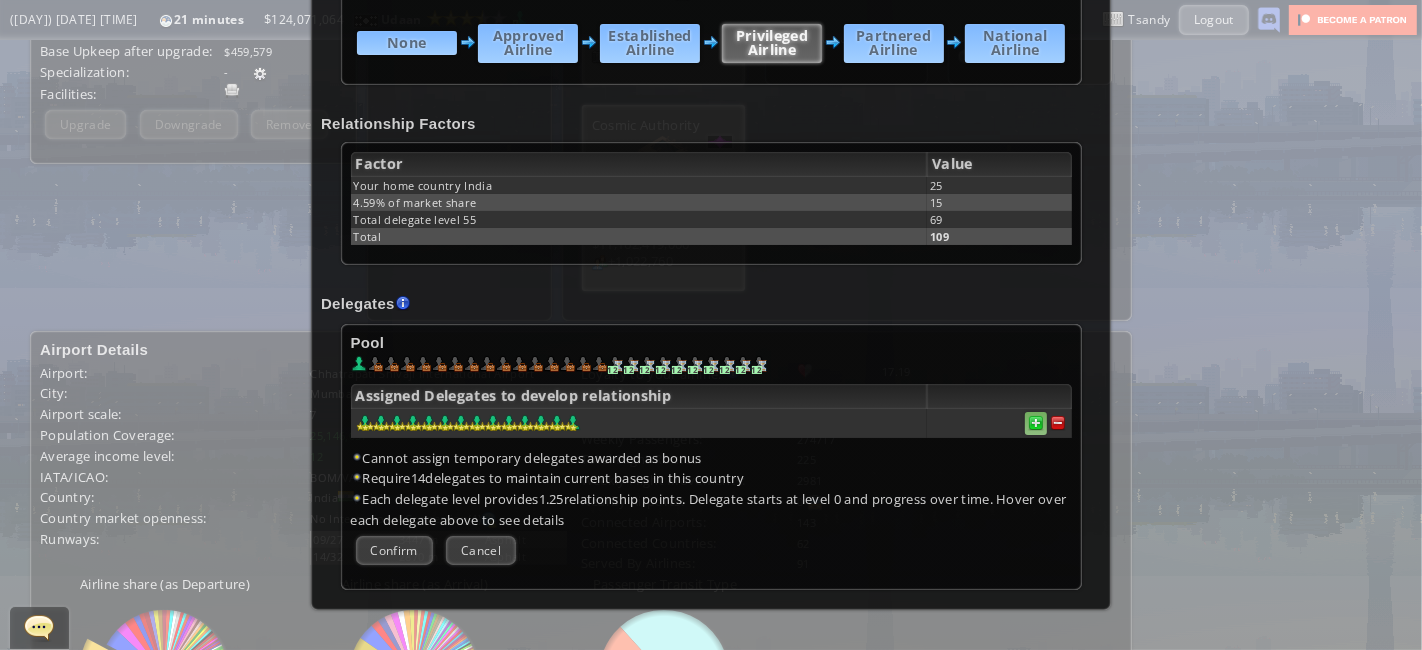 click at bounding box center [1058, 423] 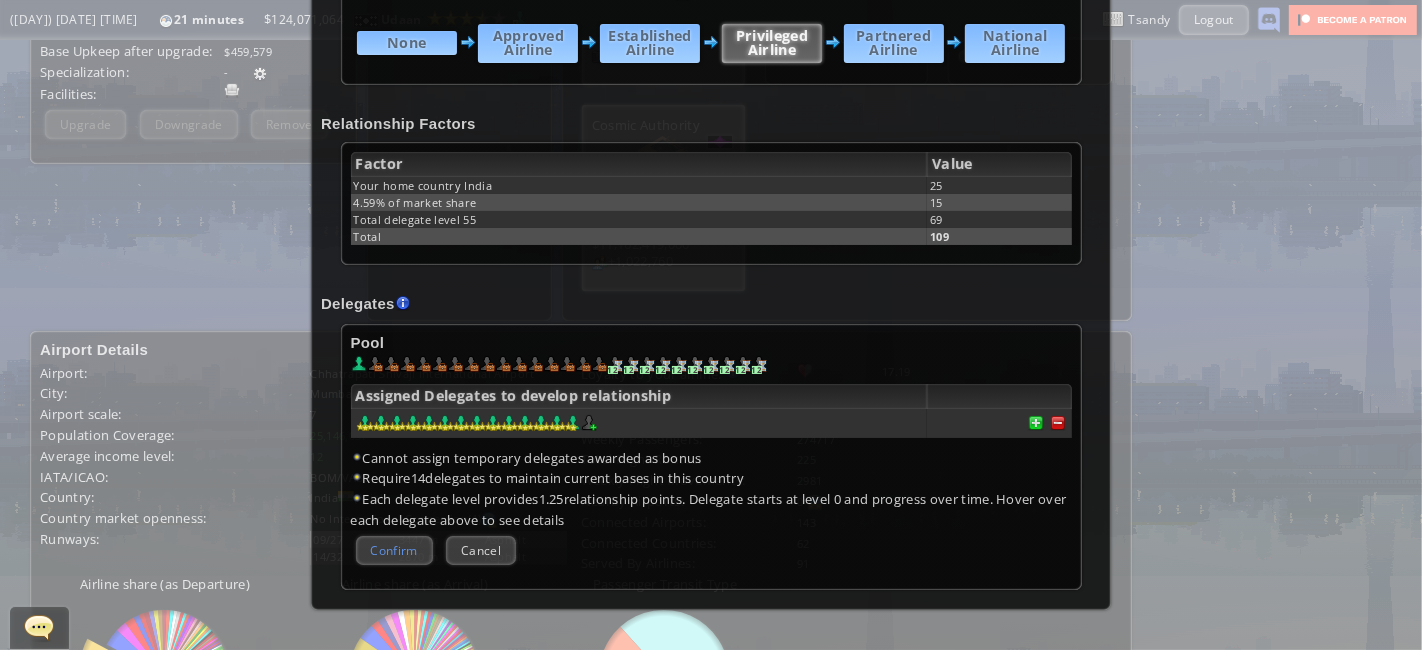click on "Confirm" at bounding box center [394, 550] 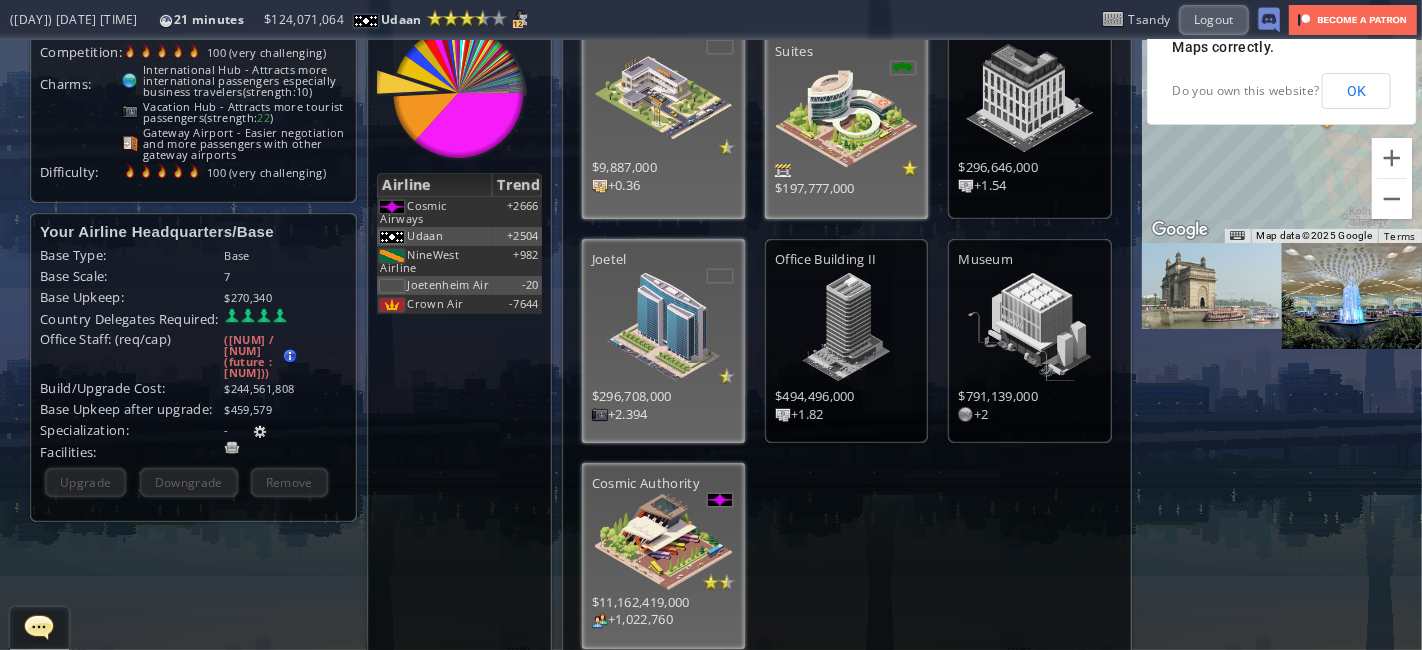 scroll, scrollTop: 0, scrollLeft: 0, axis: both 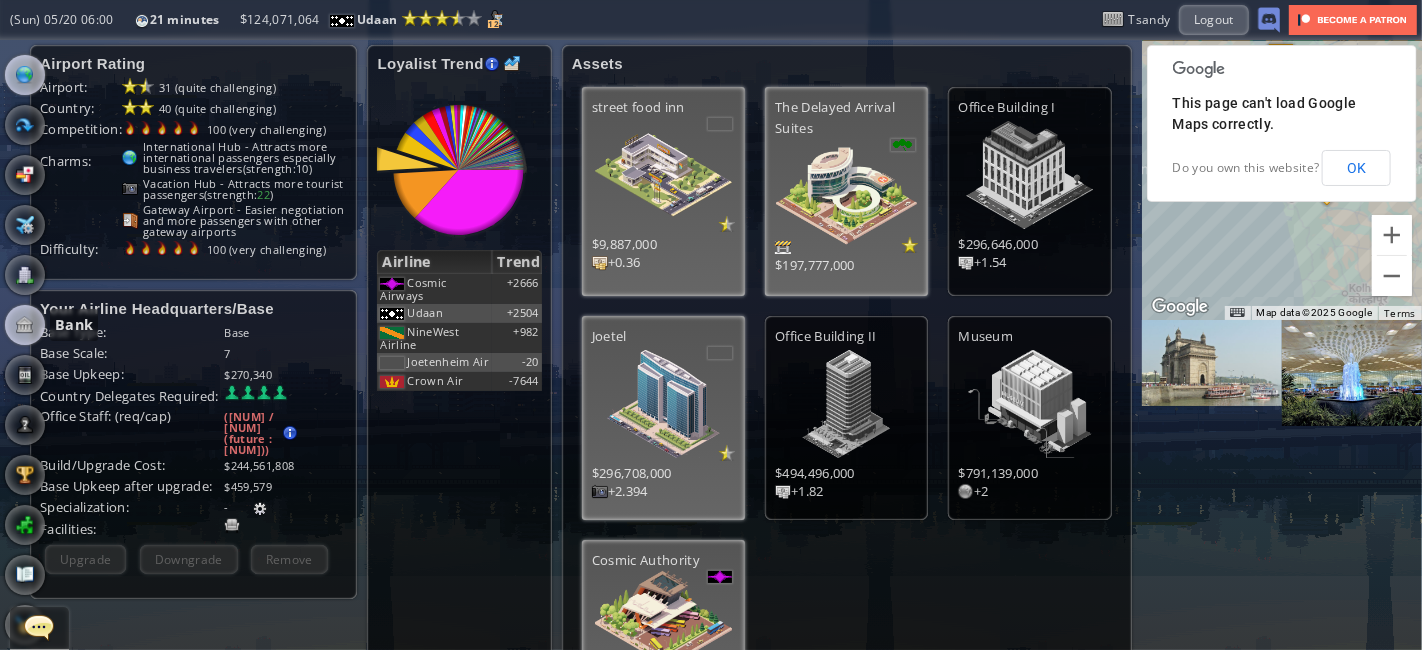 click at bounding box center [25, 325] 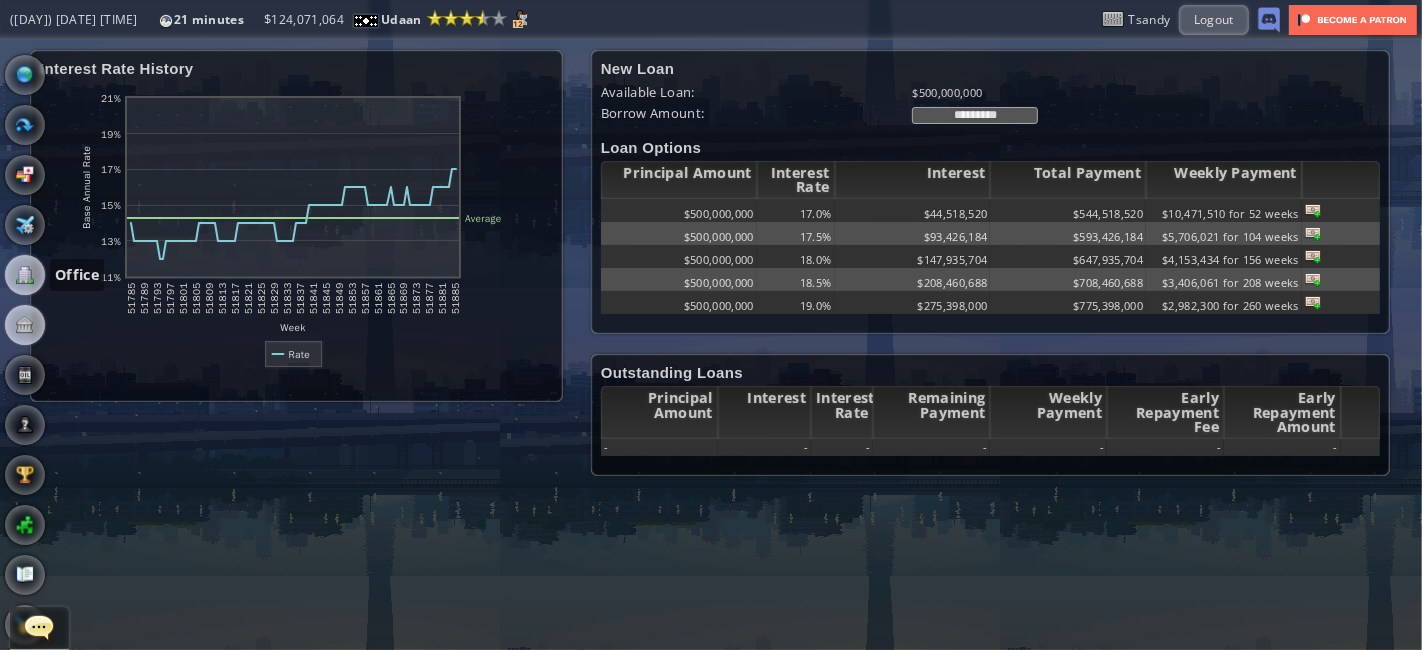 click at bounding box center [25, 275] 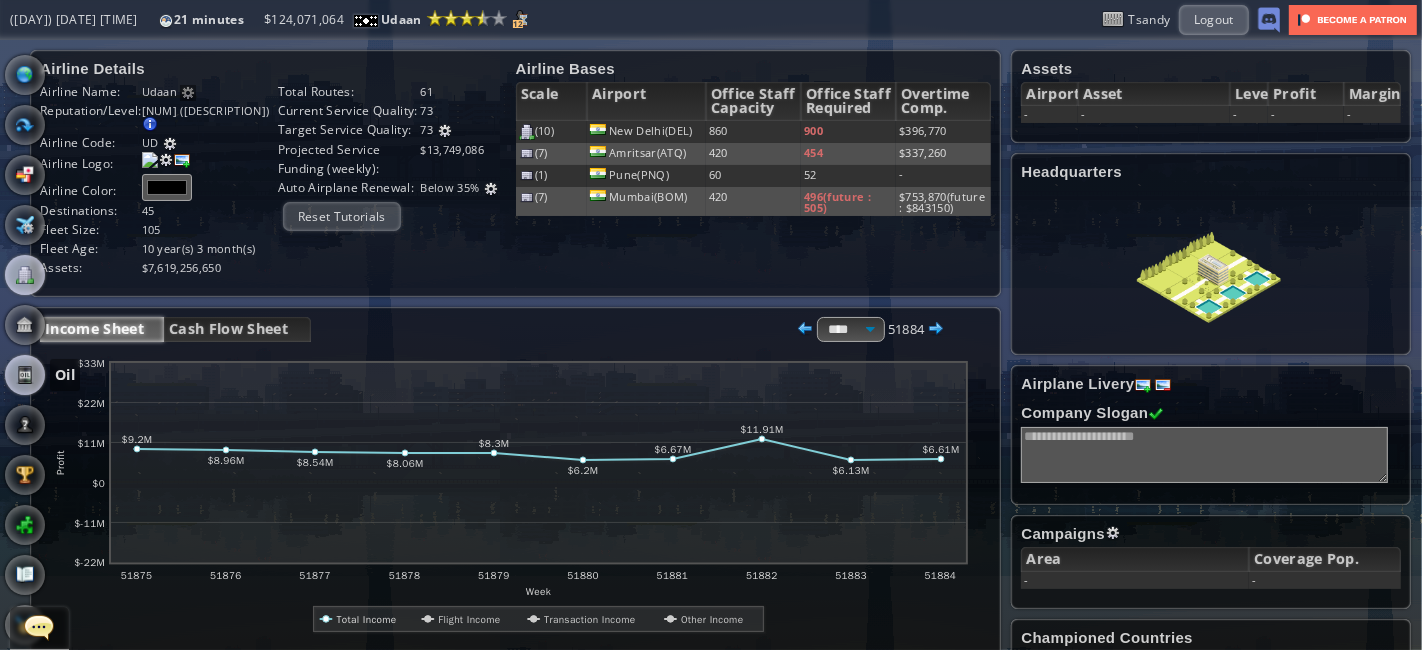 click at bounding box center (25, 375) 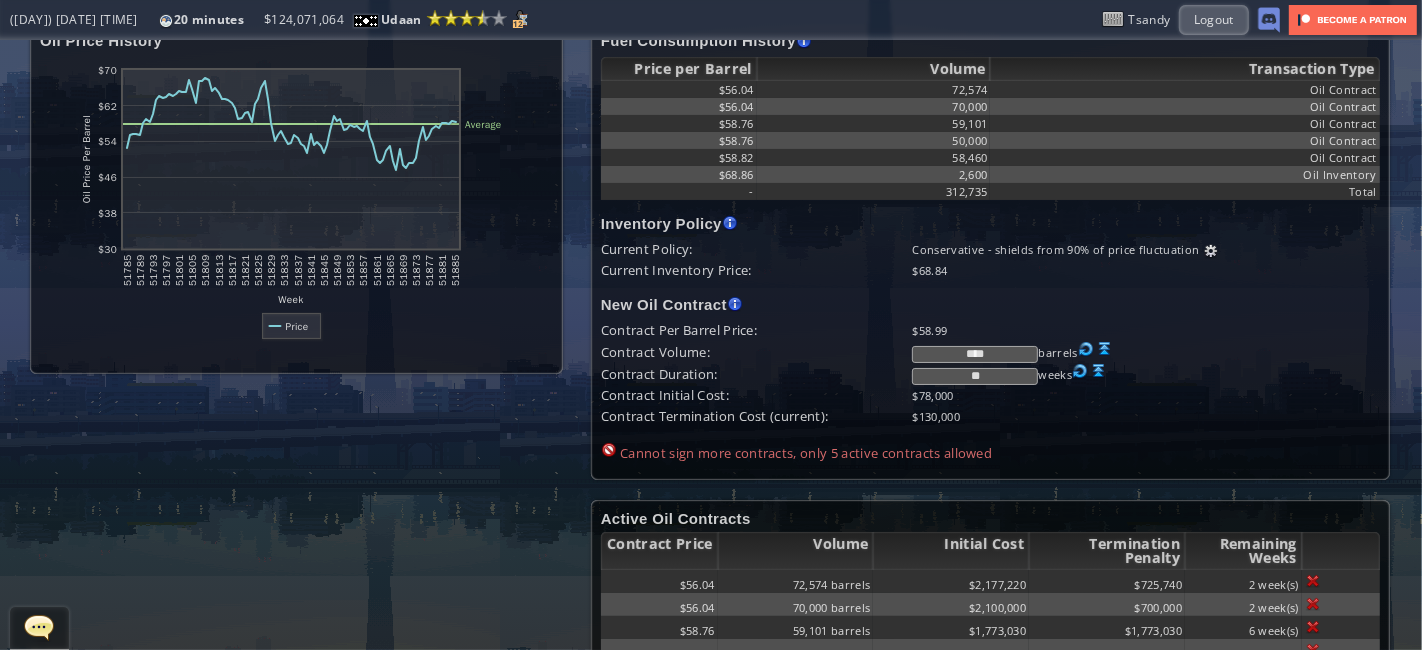 scroll, scrollTop: 0, scrollLeft: 0, axis: both 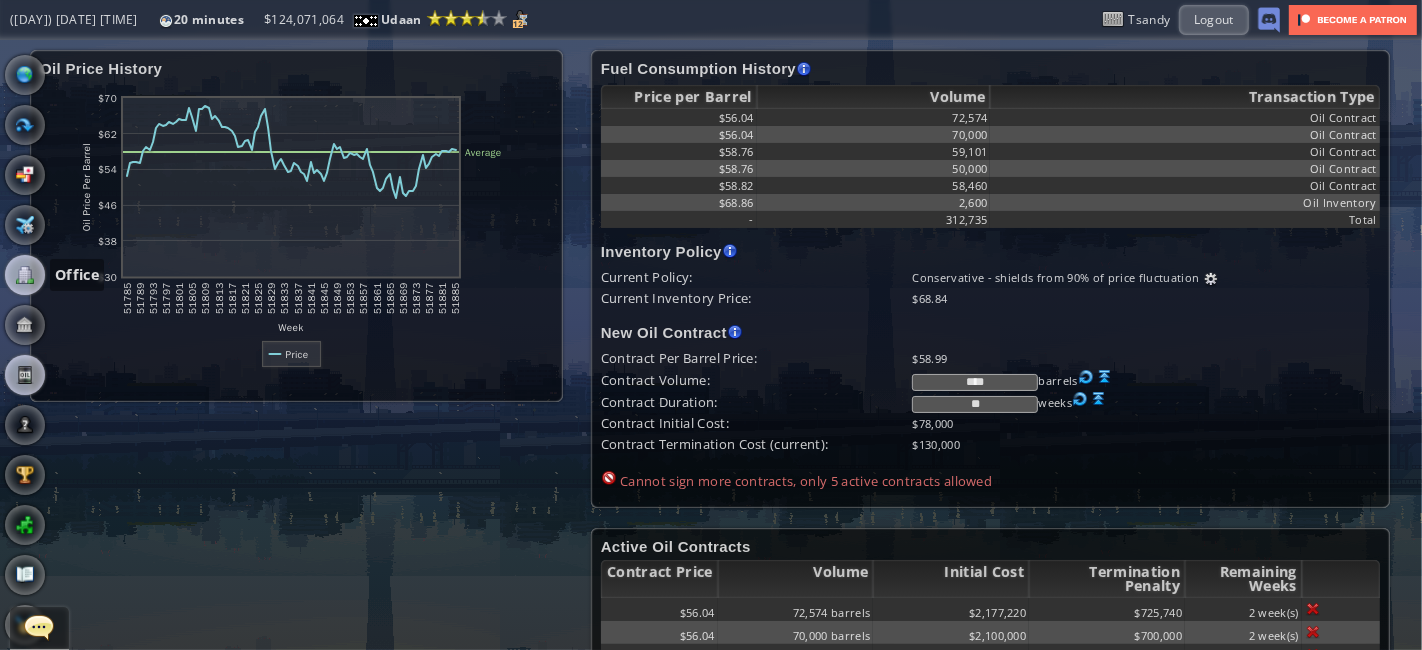 click at bounding box center (25, 275) 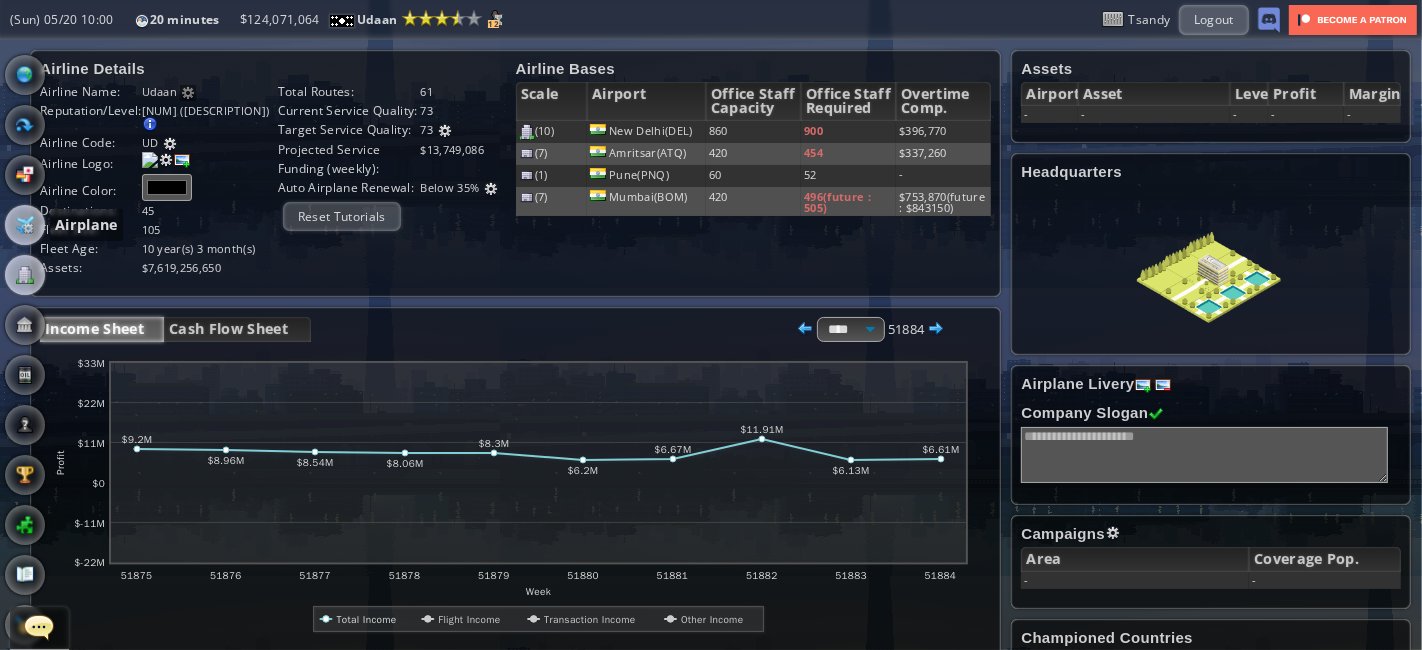 click at bounding box center [25, 225] 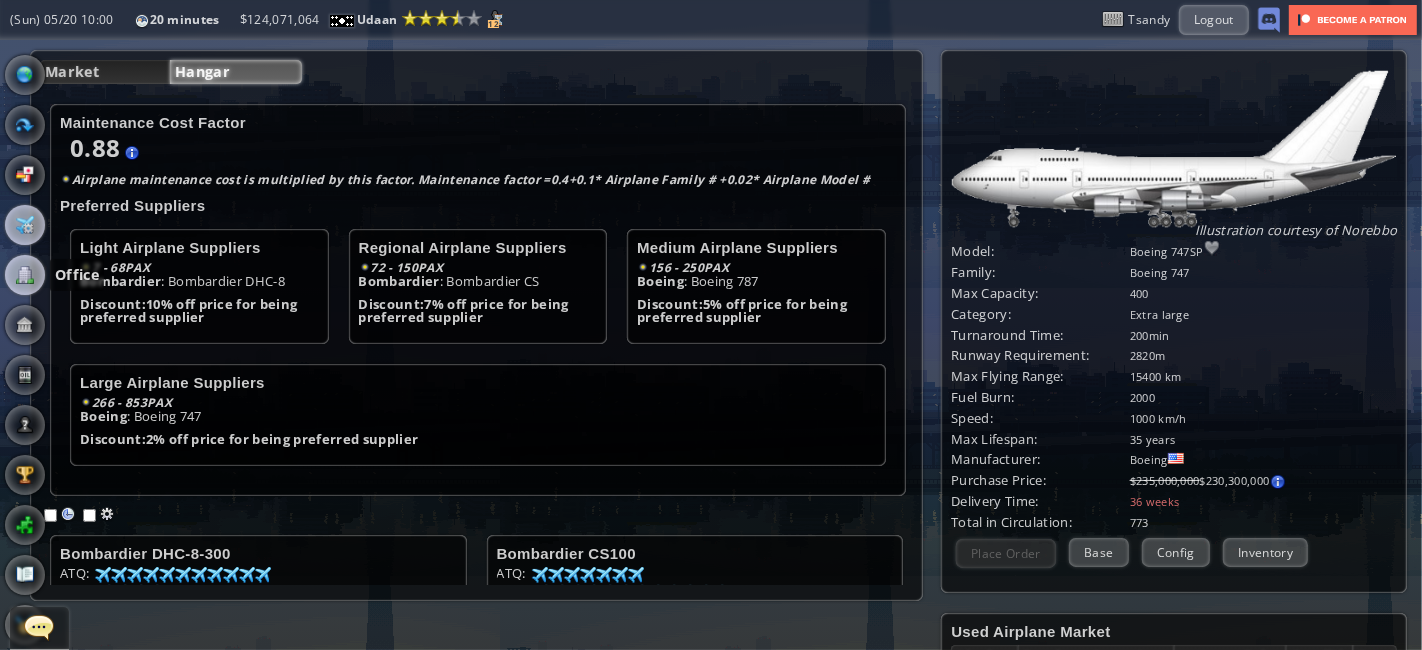 click at bounding box center [25, 275] 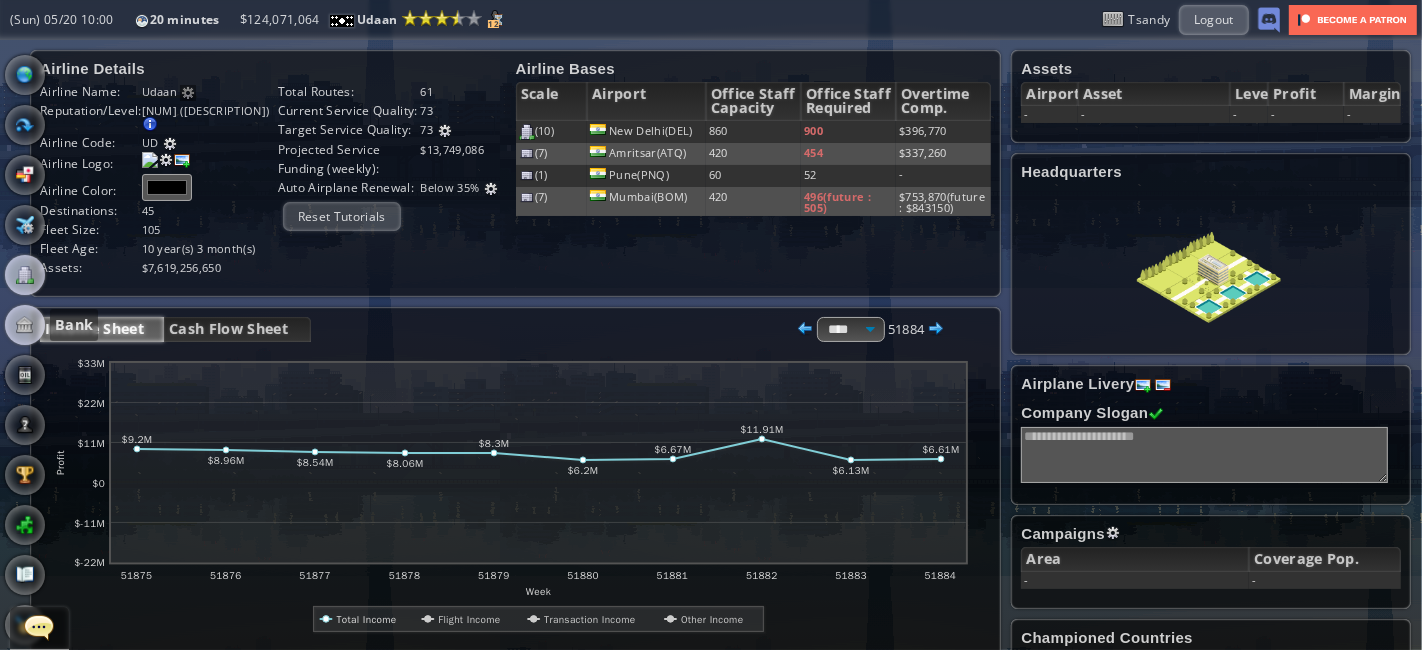 click at bounding box center [25, 325] 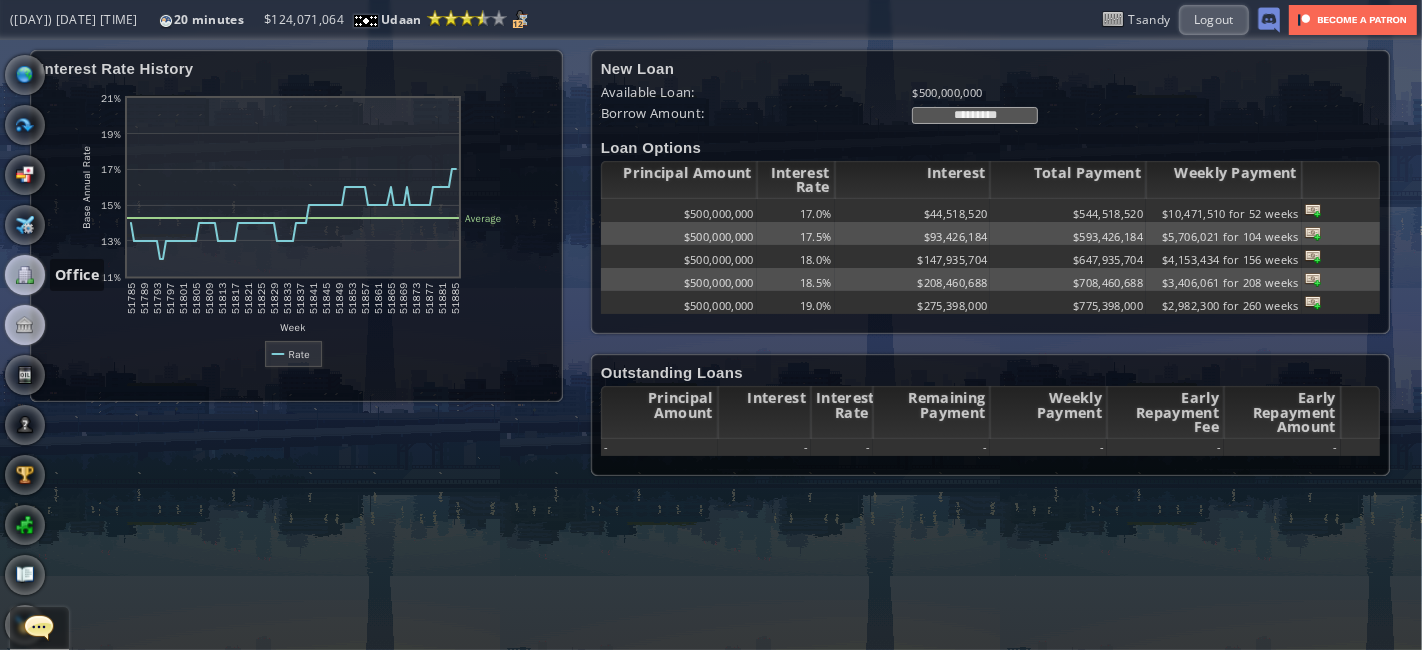 click at bounding box center [25, 275] 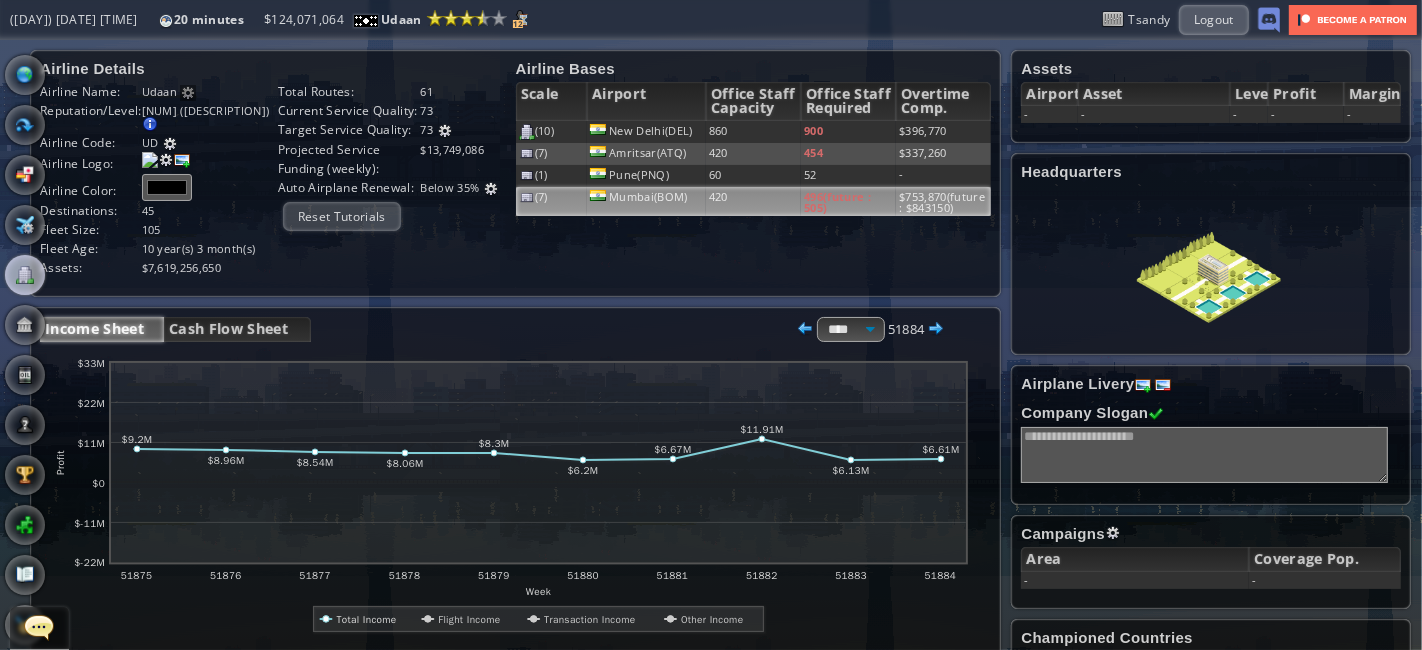 click on "Mumbai(BOM)" at bounding box center (646, 132) 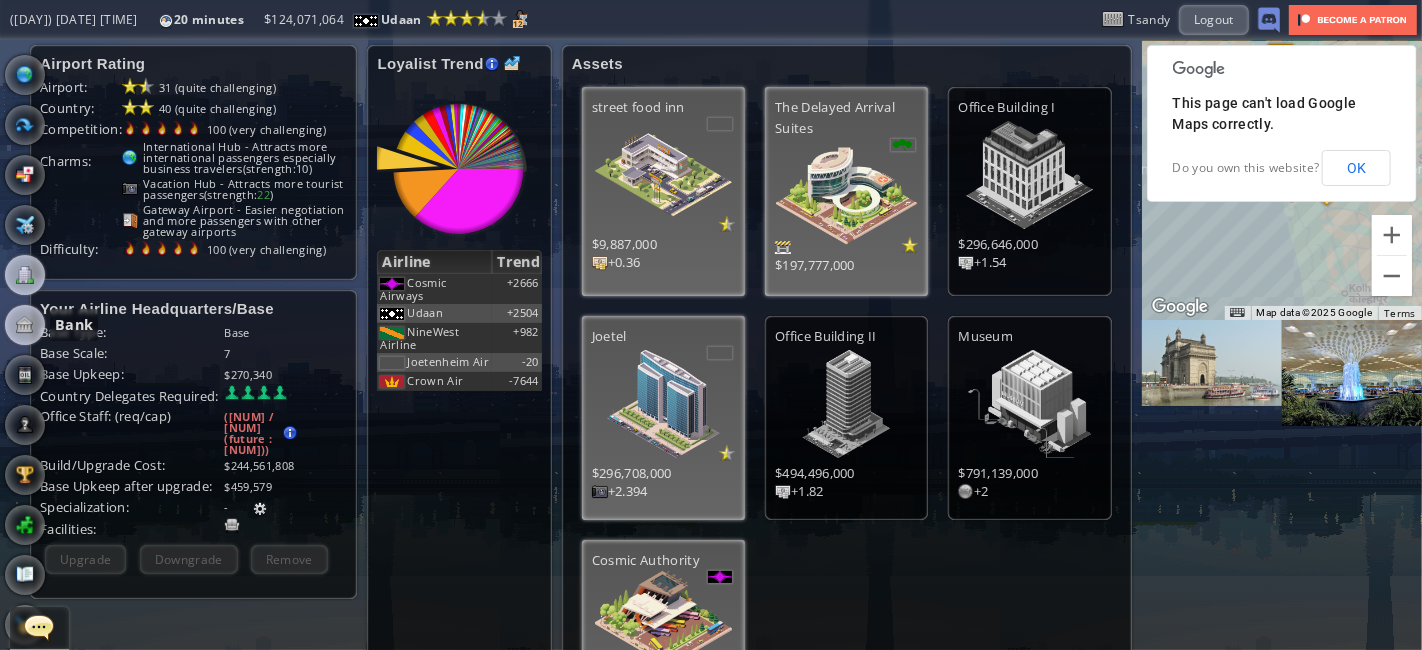 click at bounding box center [25, 325] 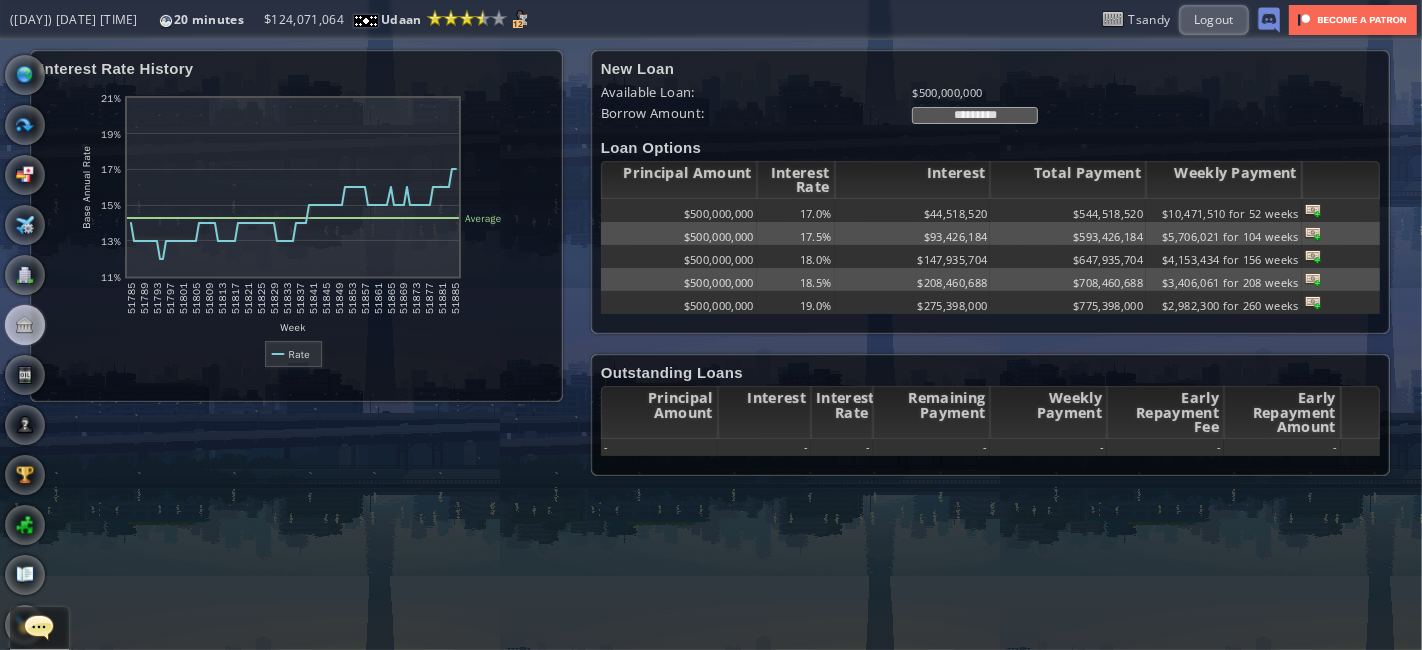 drag, startPoint x: 970, startPoint y: 117, endPoint x: 925, endPoint y: 107, distance: 46.09772 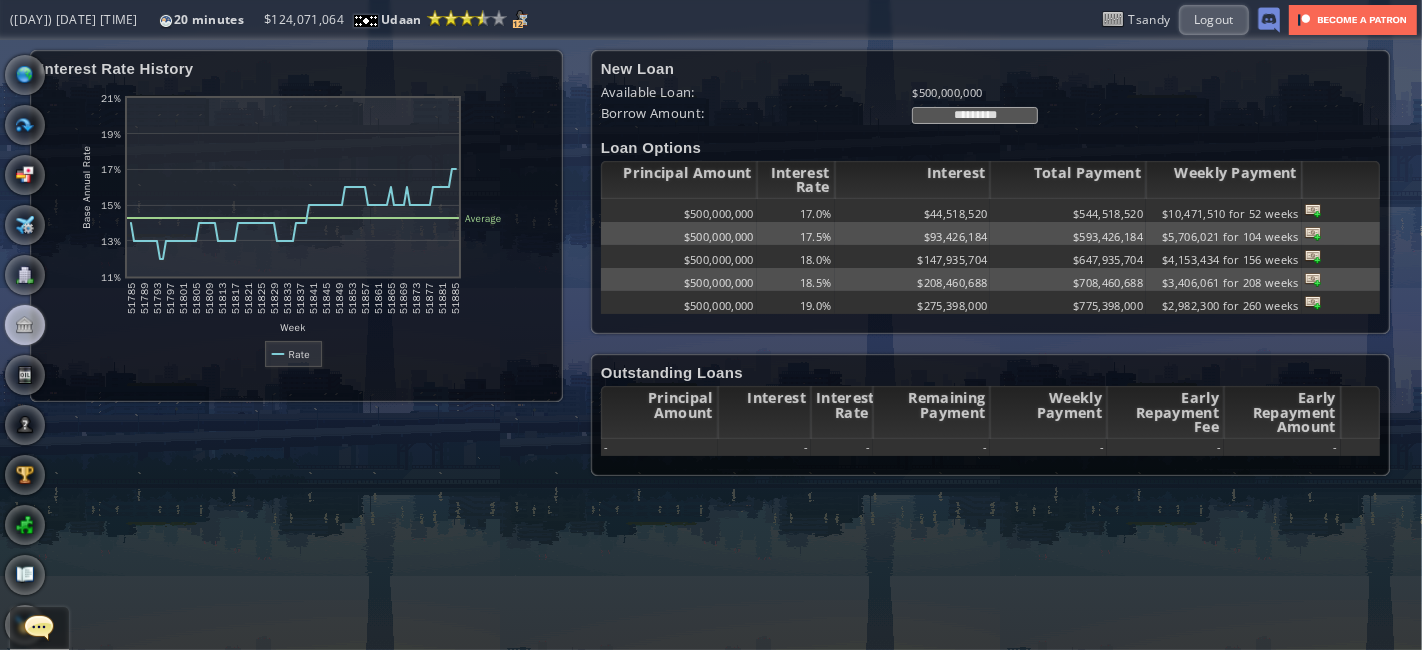click on "*********" at bounding box center [975, 115] 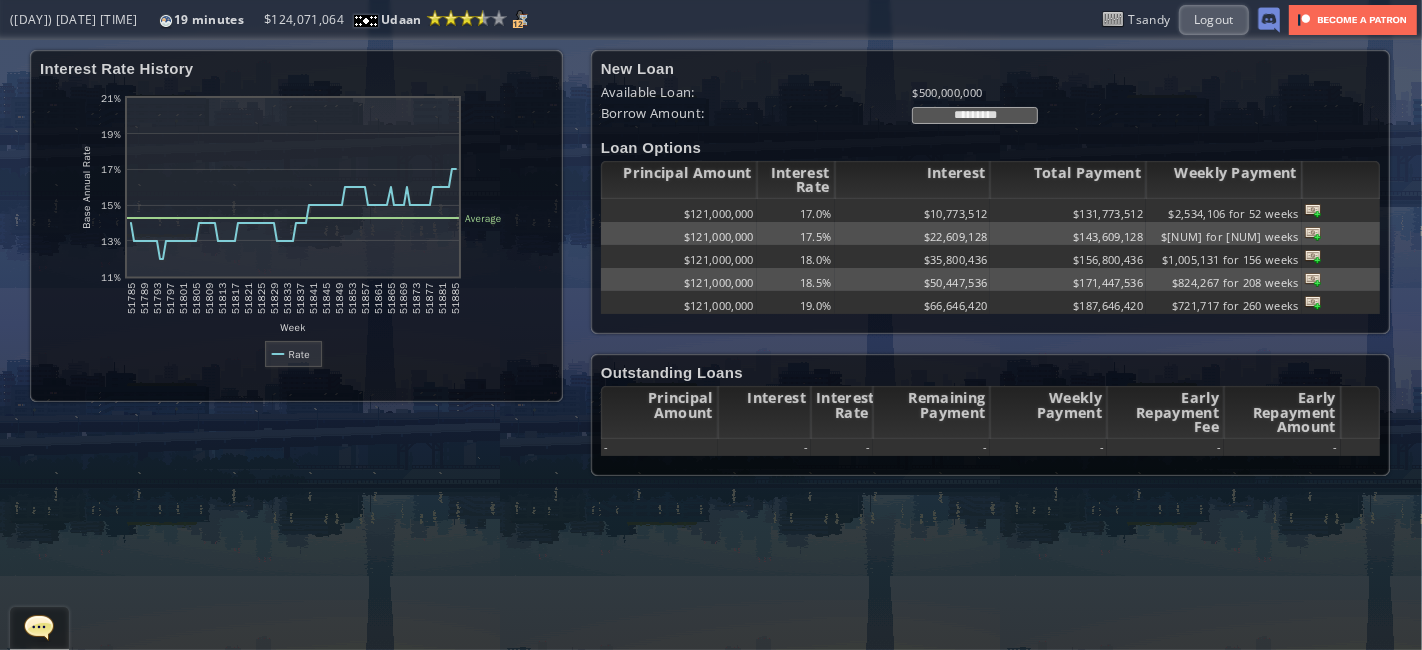 type on "*********" 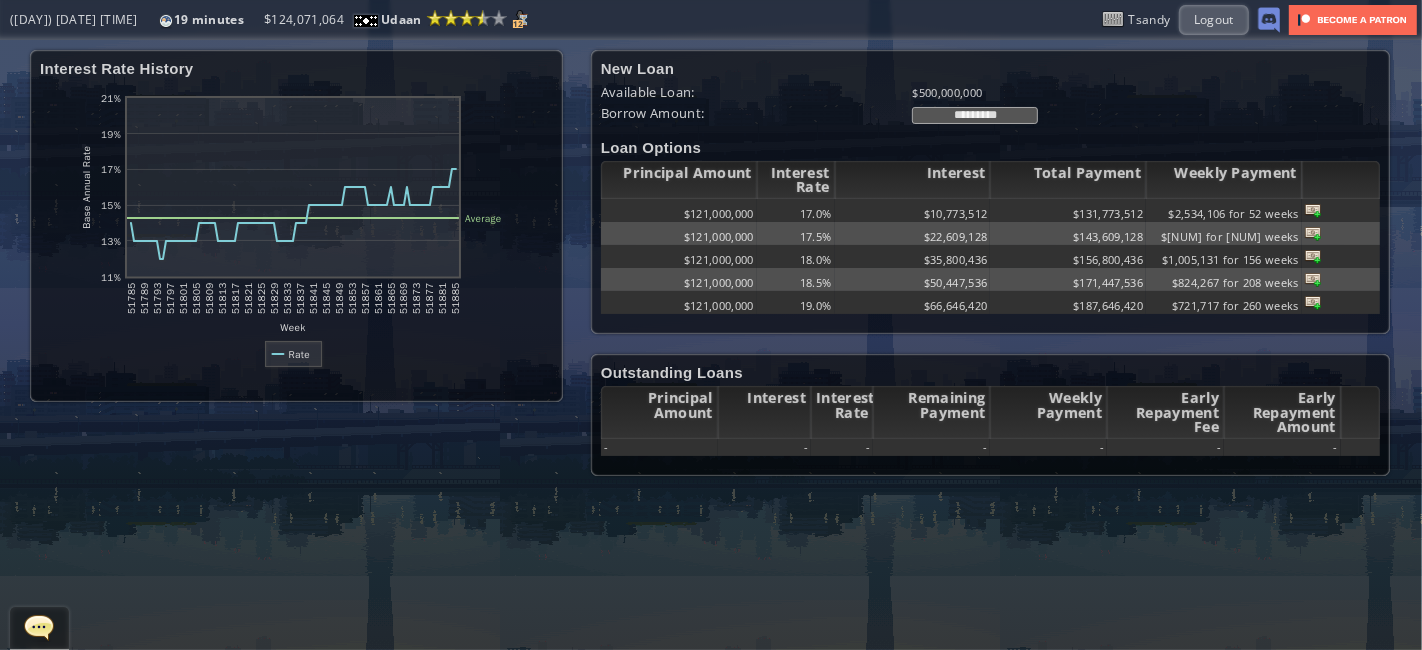 click at bounding box center [1313, 210] 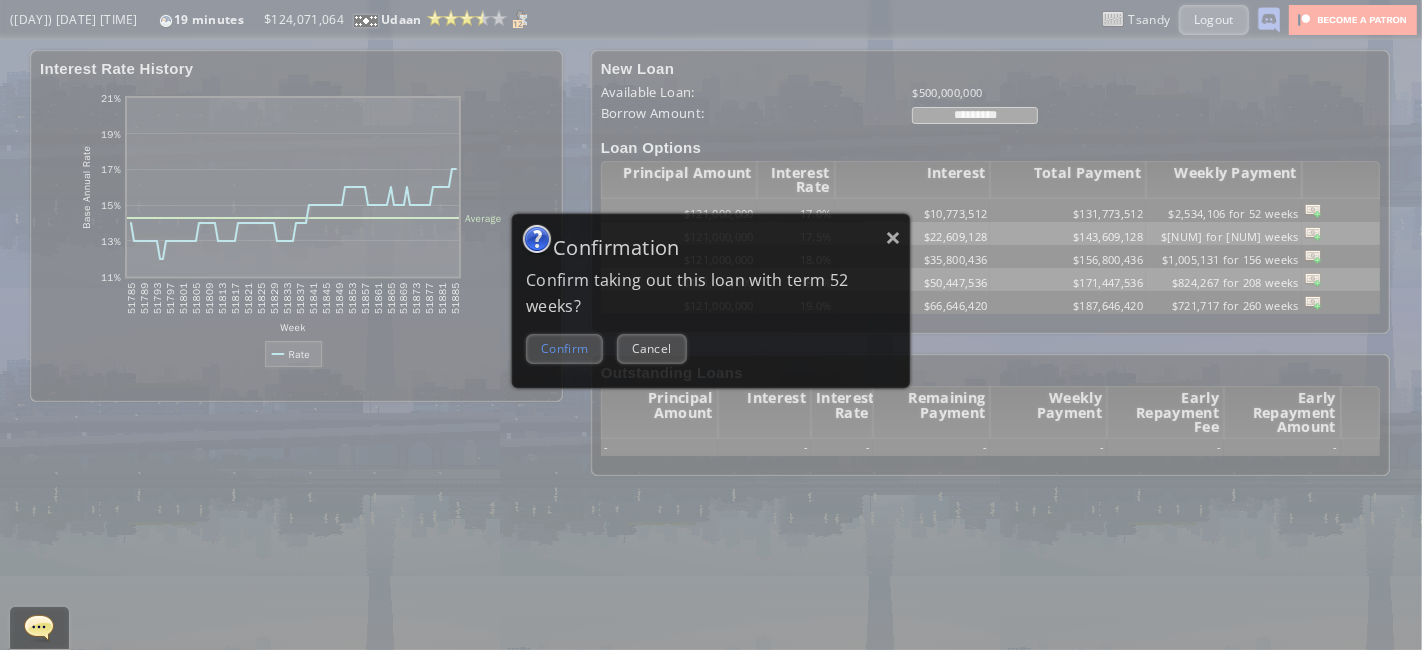 click on "Confirm" at bounding box center [564, 348] 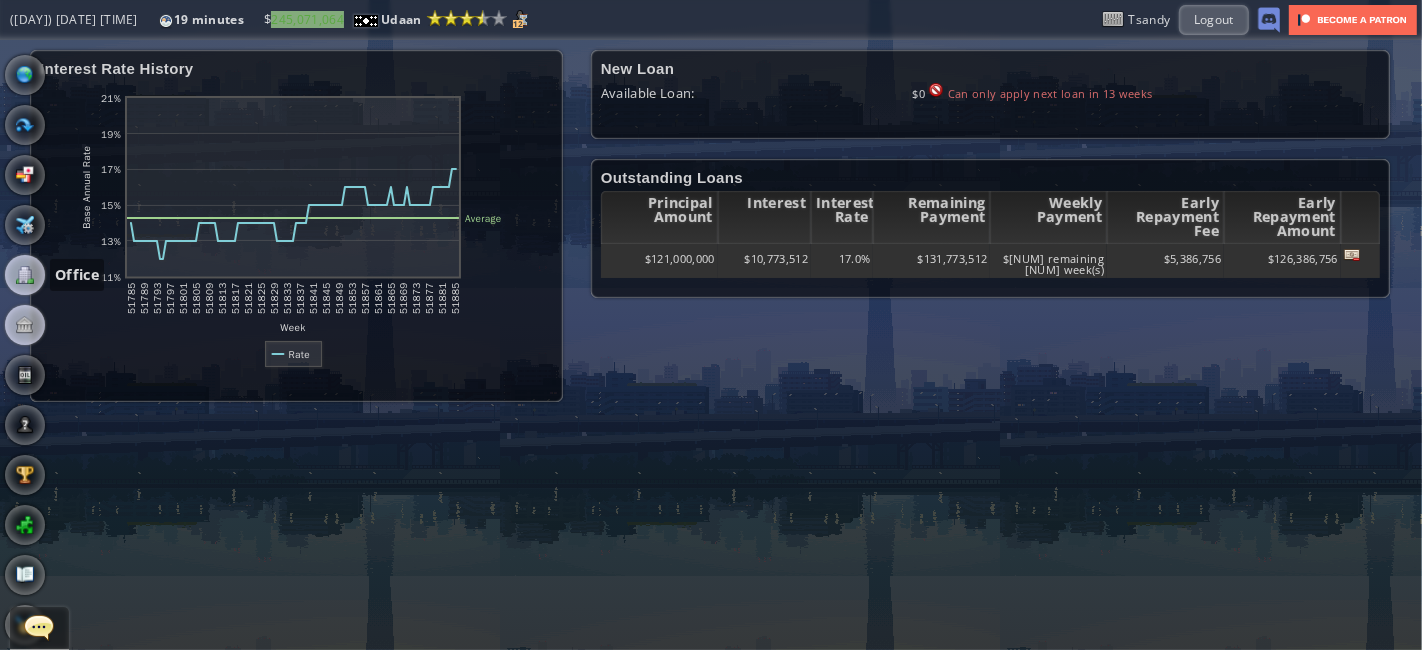 click at bounding box center [25, 275] 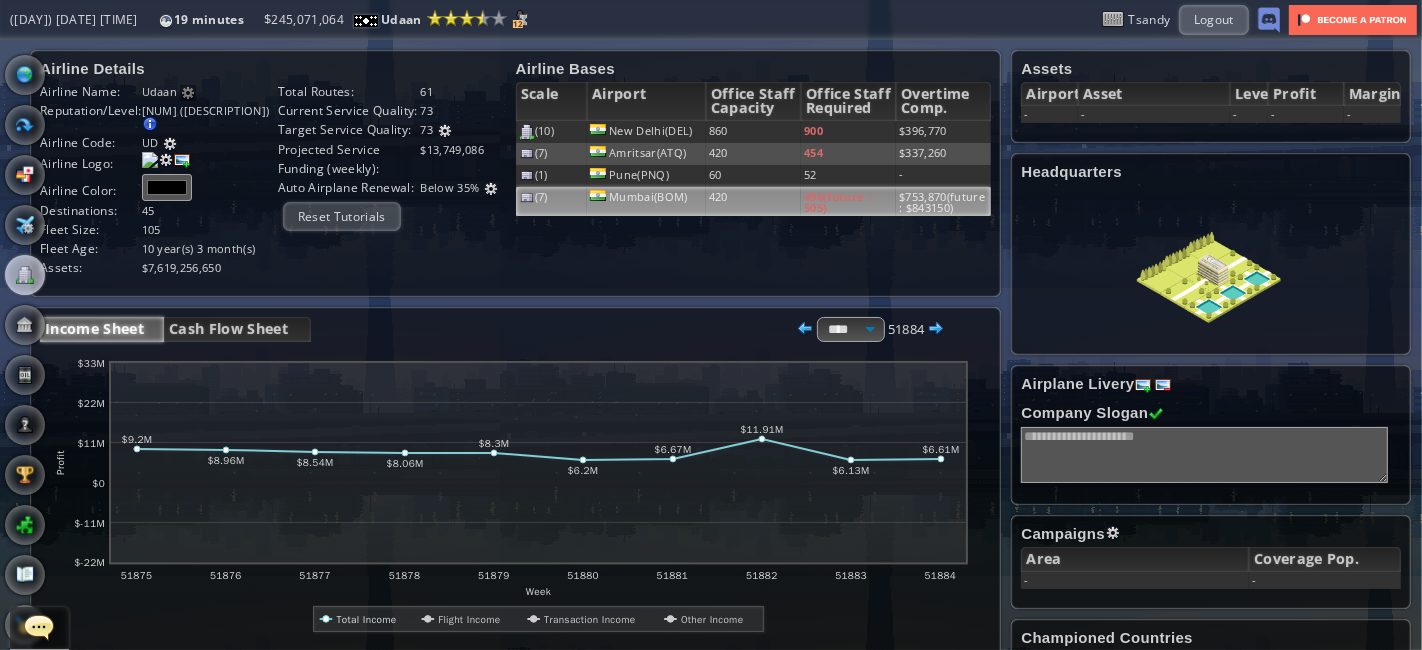 click on "(7)" at bounding box center (551, 132) 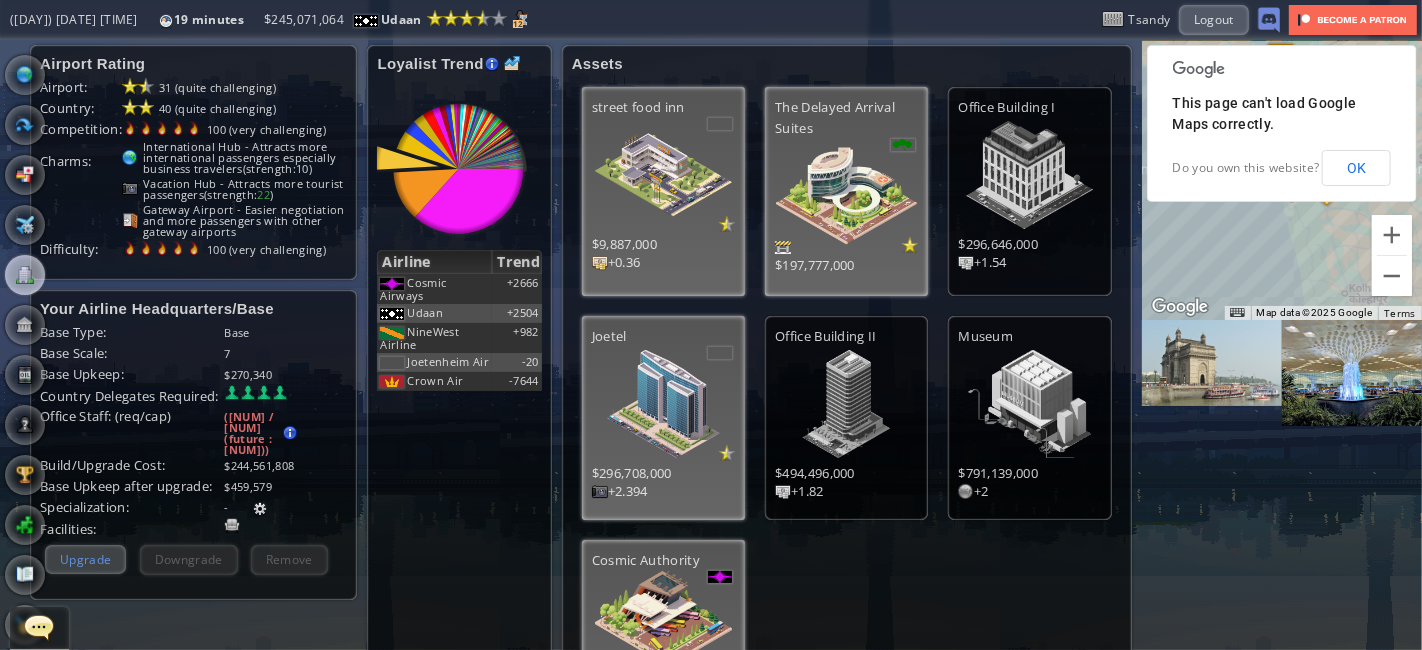 click on "Upgrade" at bounding box center [85, 559] 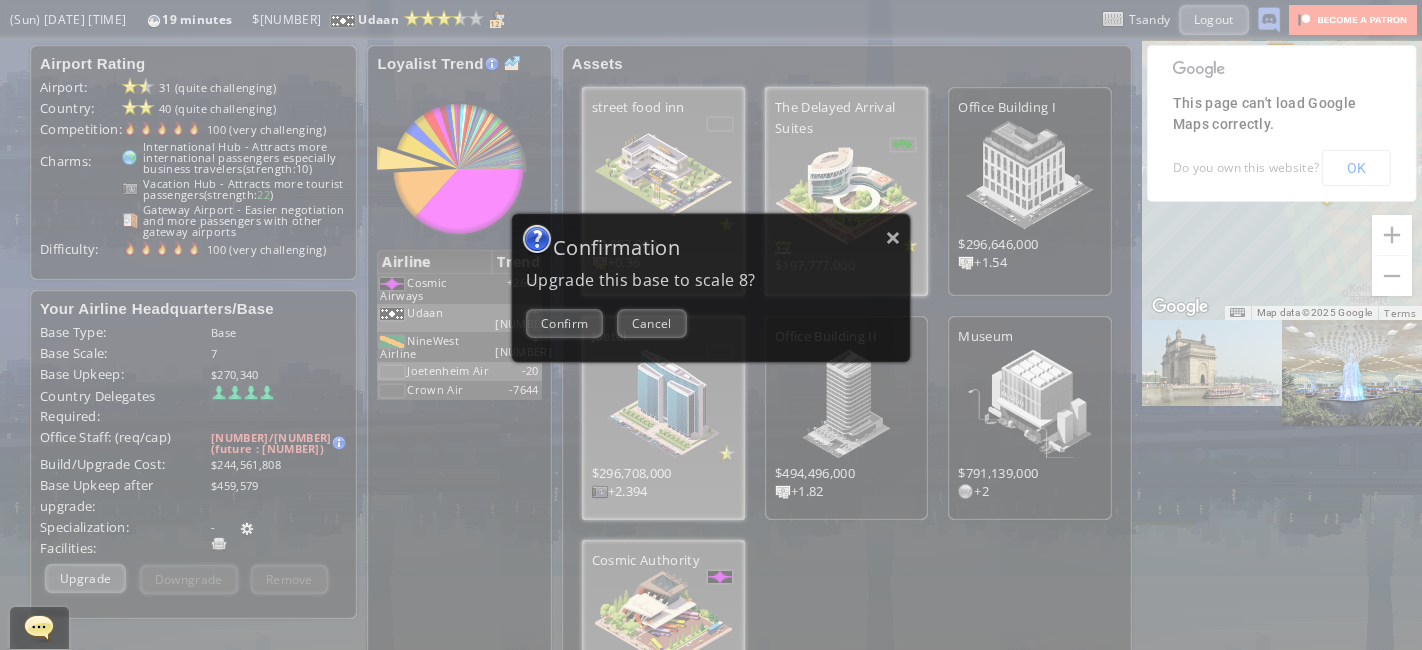 scroll, scrollTop: 0, scrollLeft: 0, axis: both 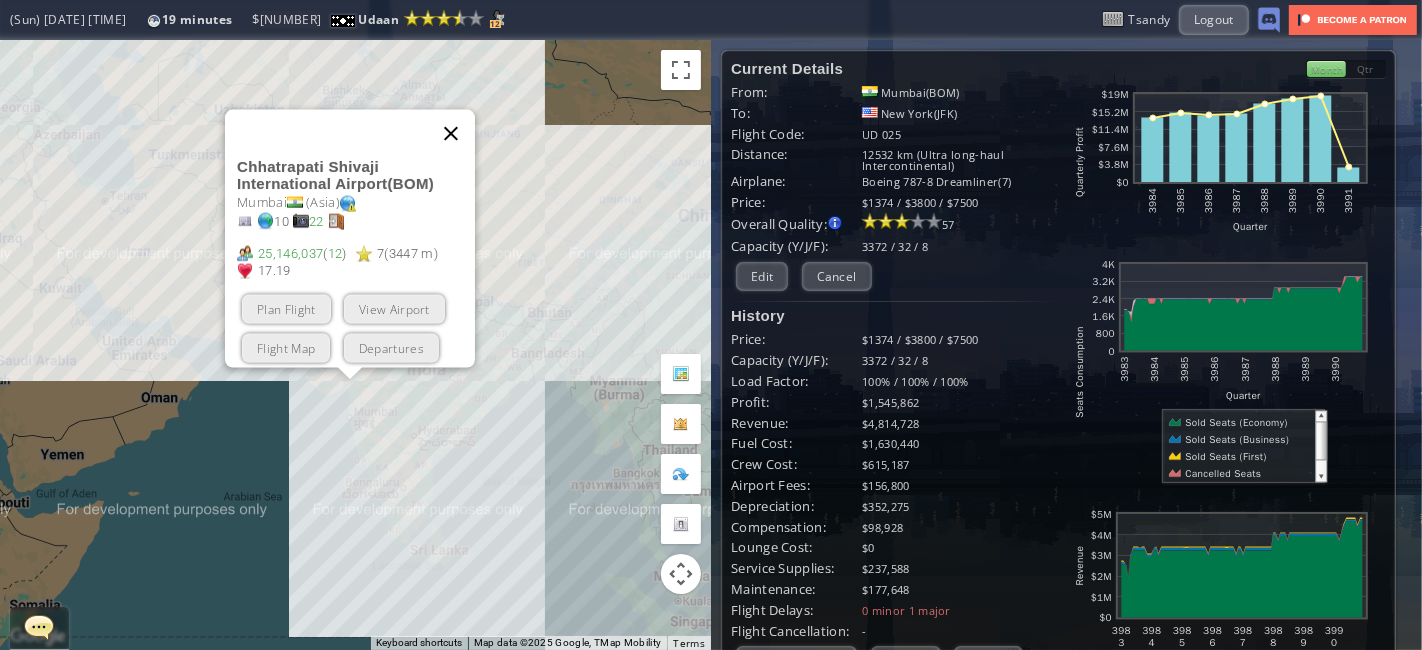 click at bounding box center [451, 134] 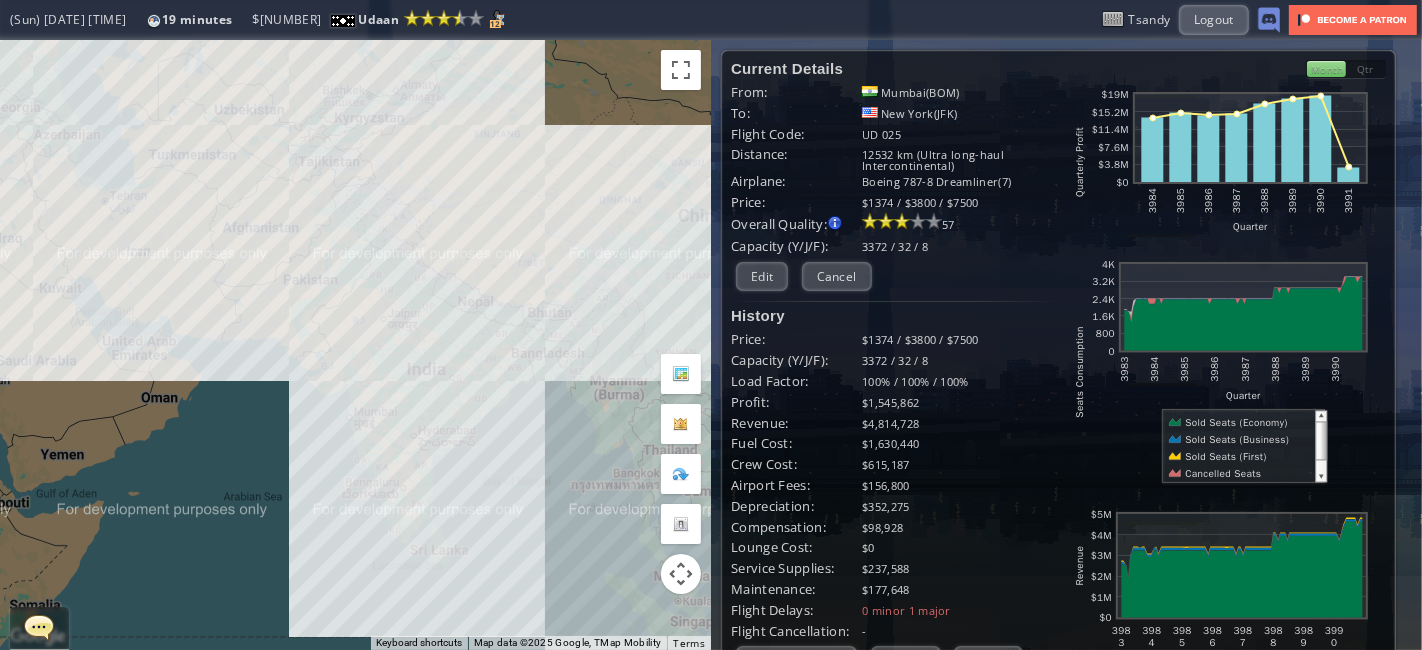 click on "To navigate, press the arrow keys." at bounding box center (355, 345) 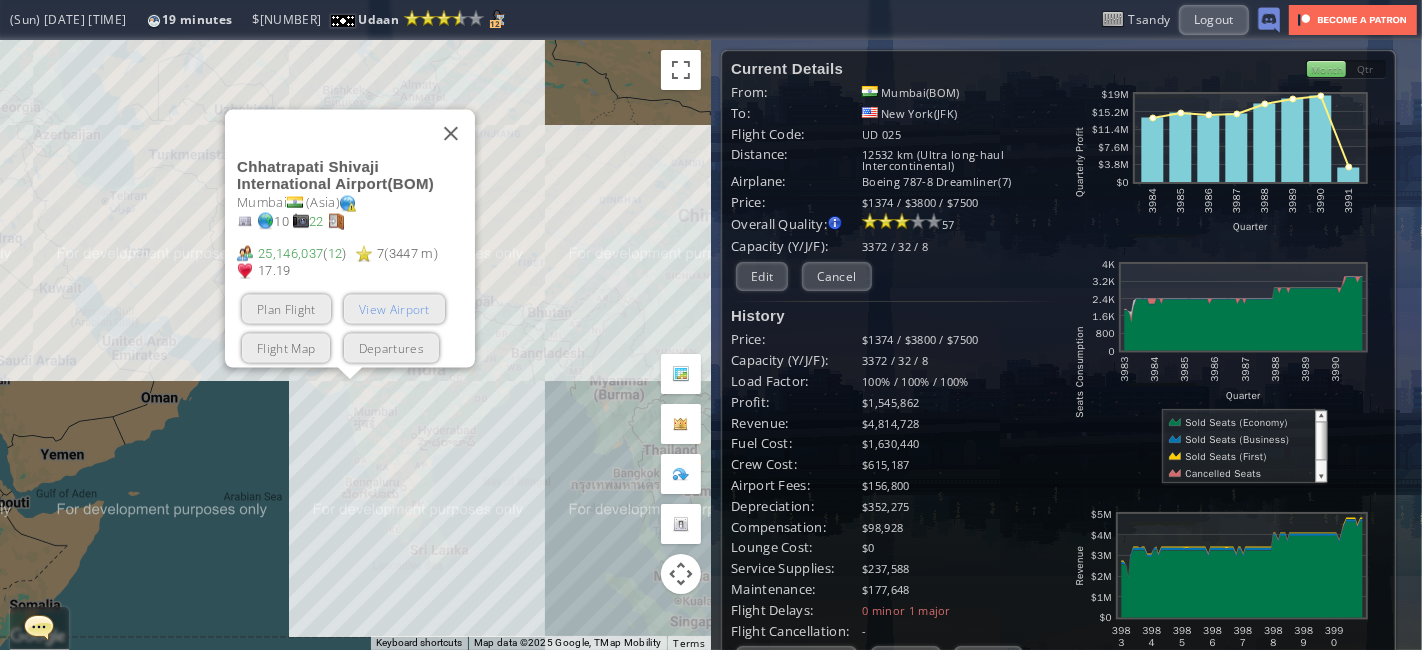 click on "View Airport" at bounding box center (393, 309) 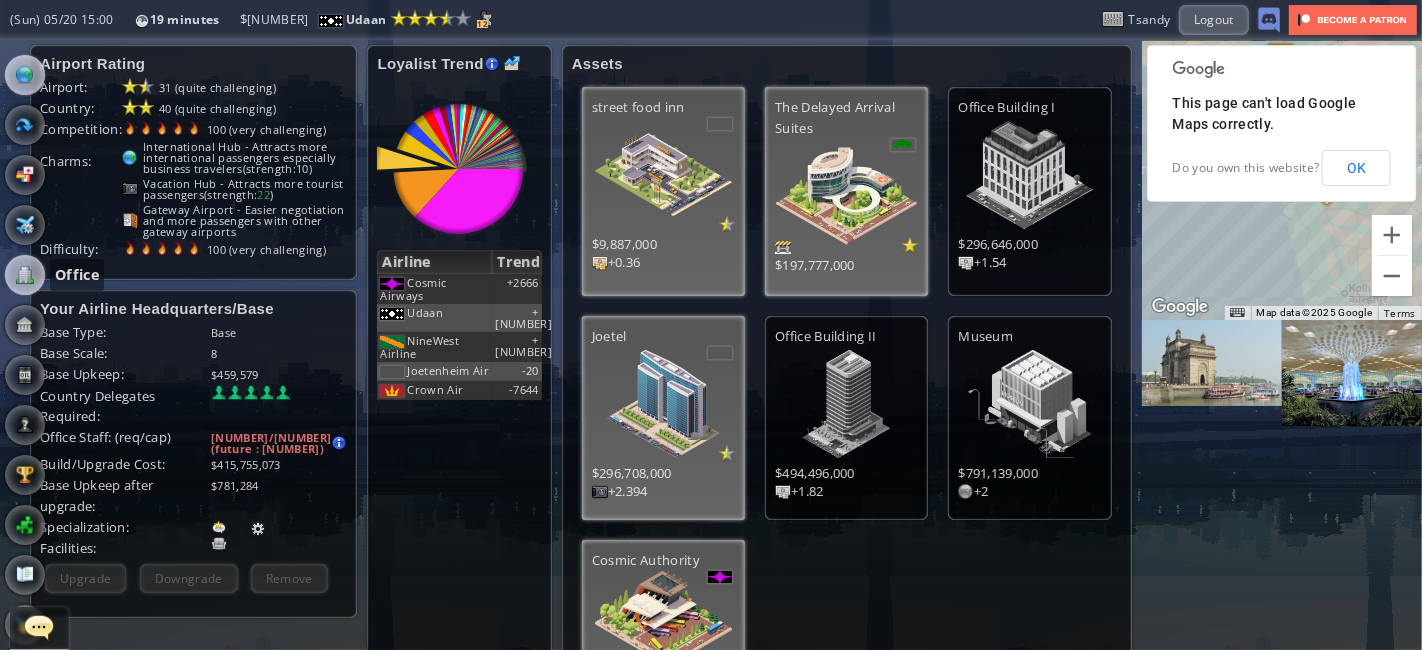 click at bounding box center (25, 275) 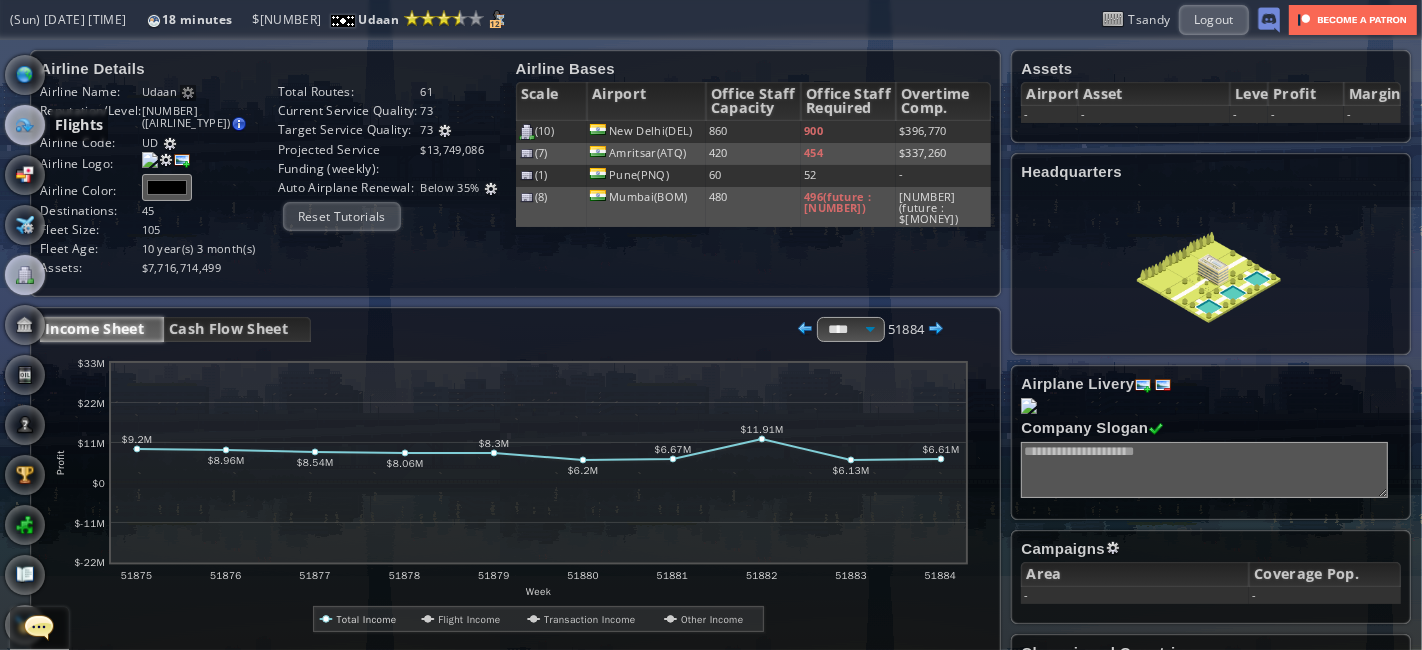 click at bounding box center (25, 125) 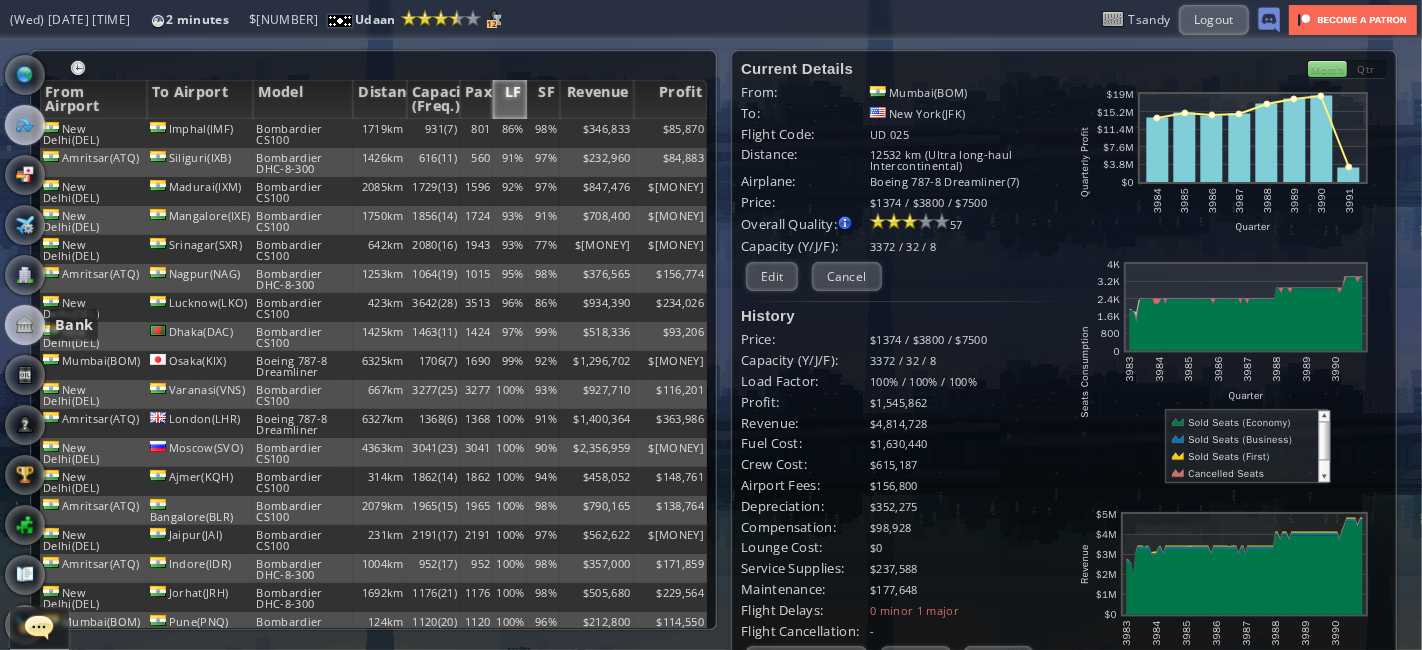 click at bounding box center [25, 325] 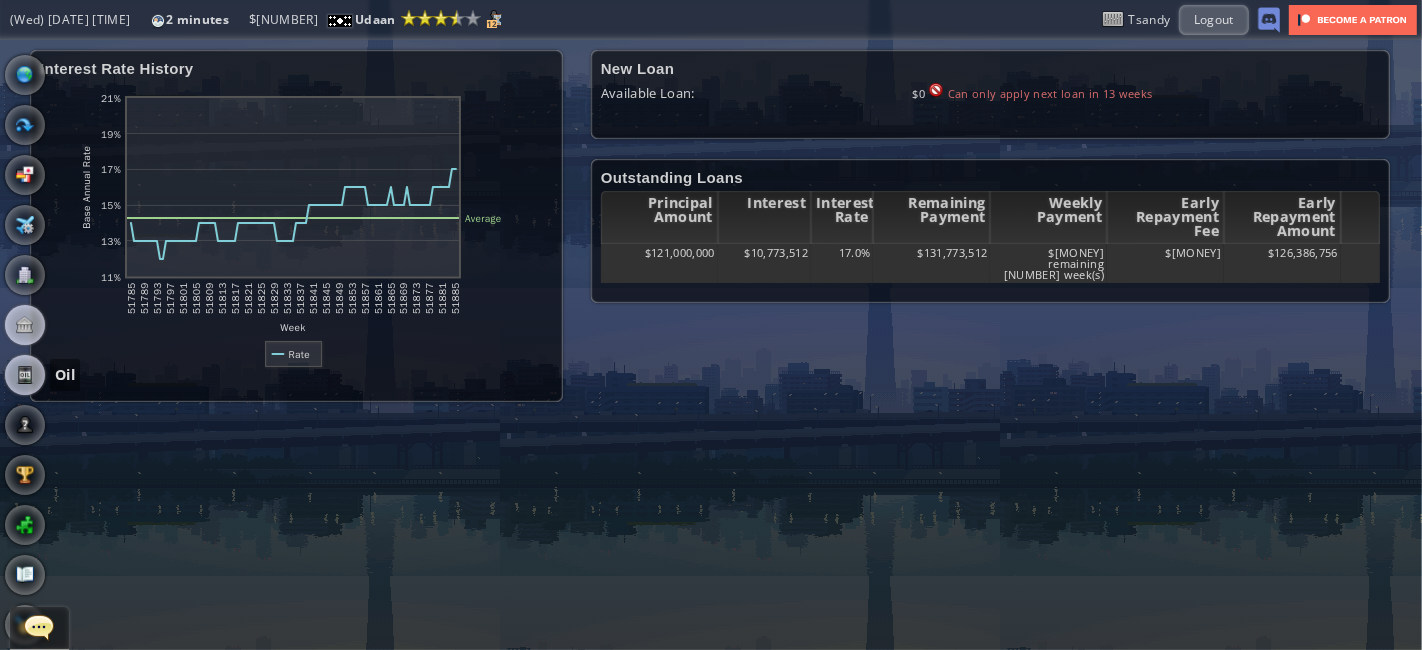 click at bounding box center [25, 375] 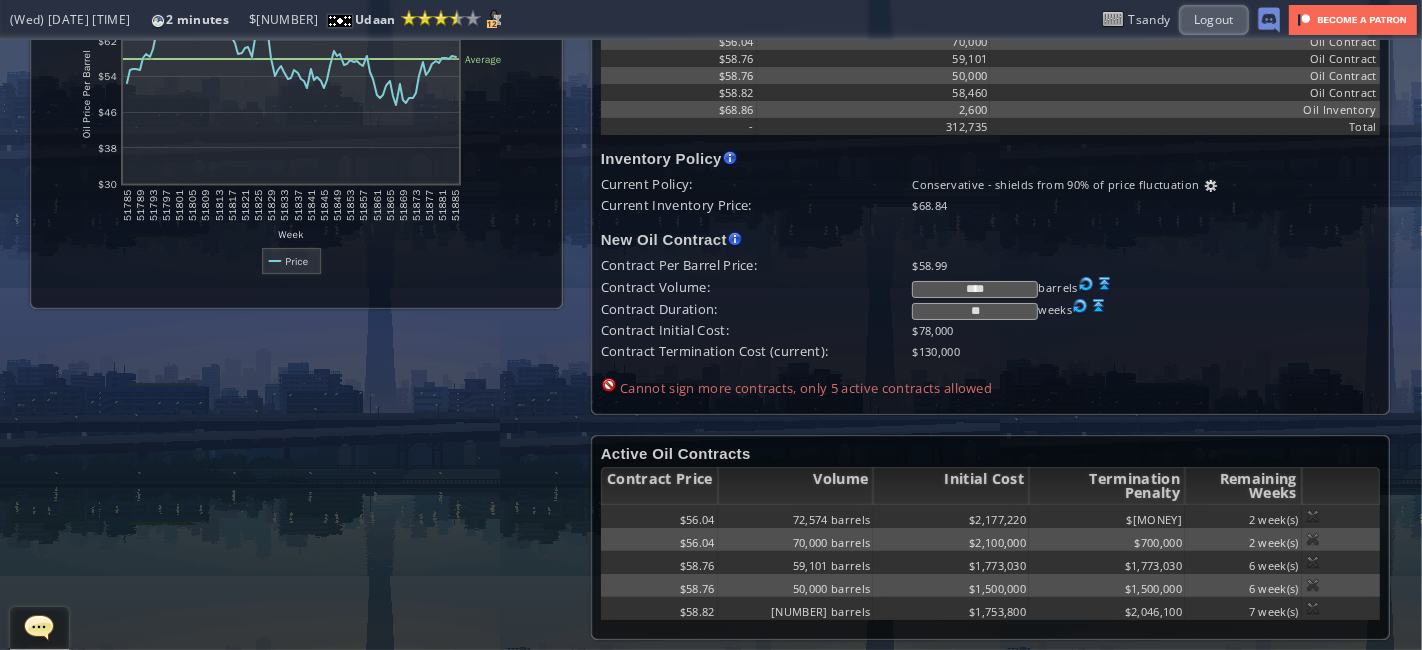 scroll, scrollTop: 92, scrollLeft: 0, axis: vertical 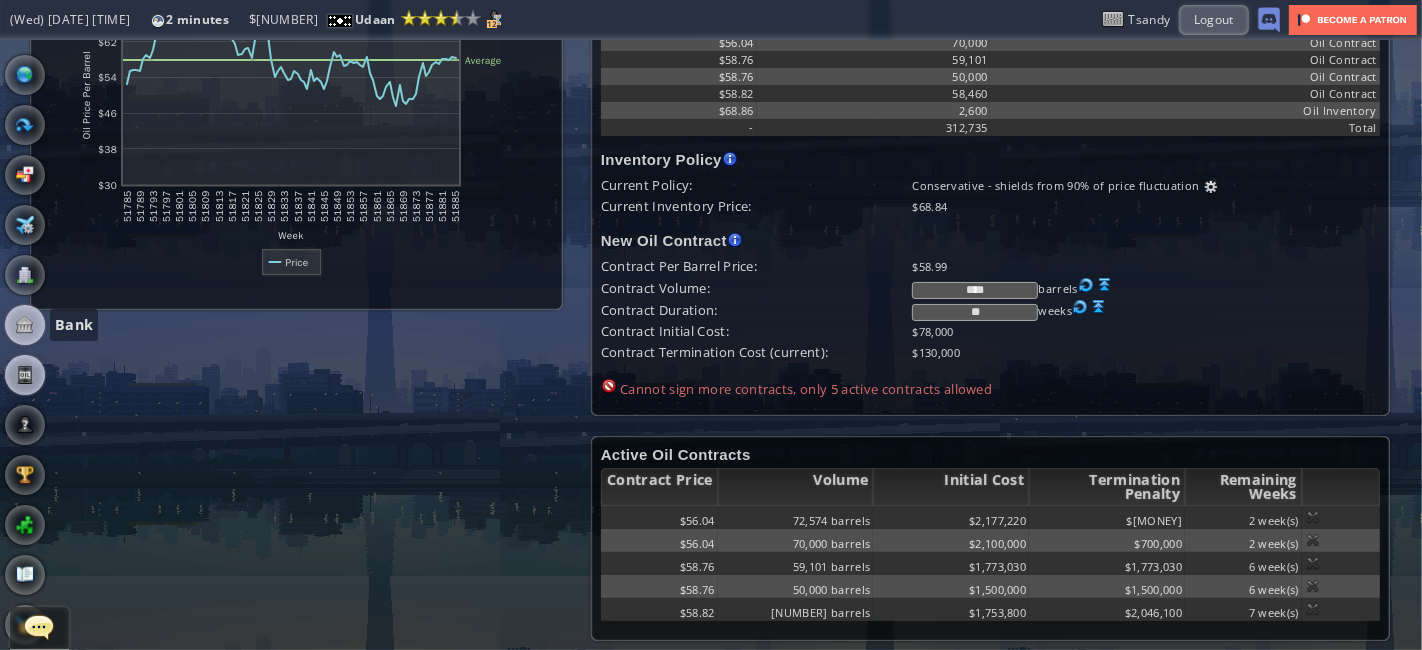 click at bounding box center [25, 325] 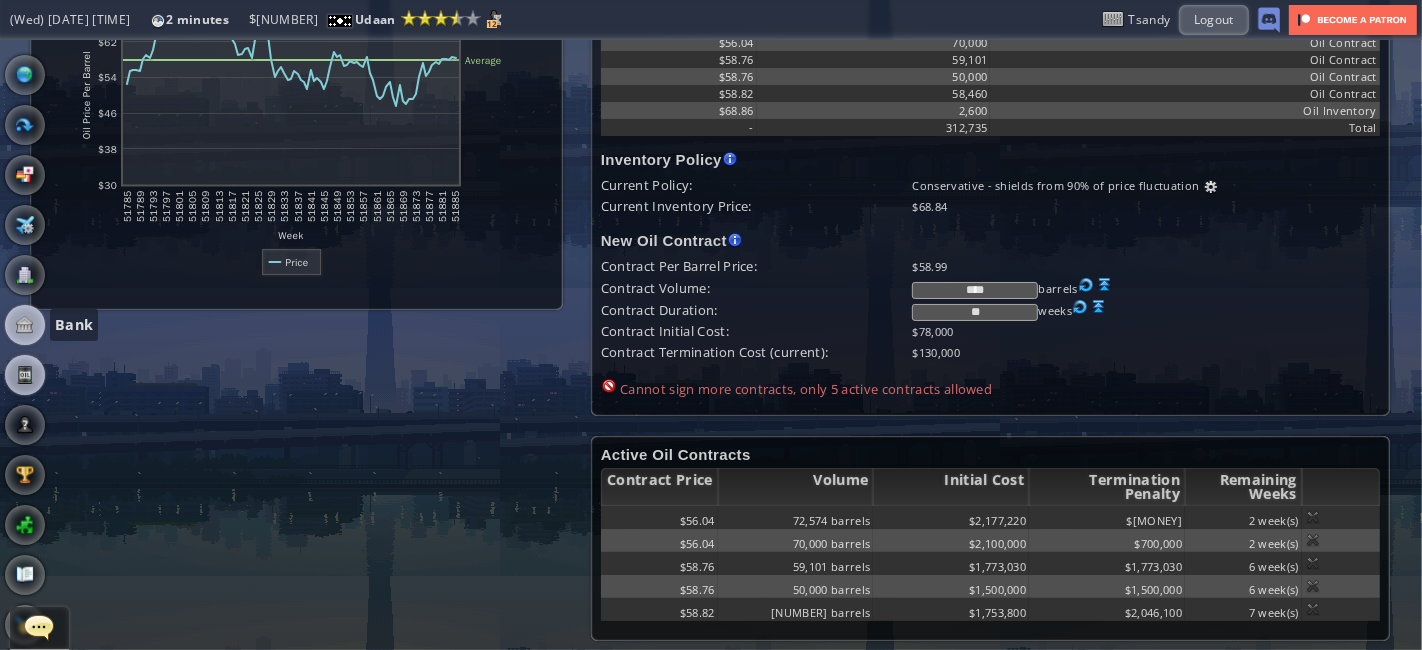 scroll, scrollTop: 0, scrollLeft: 0, axis: both 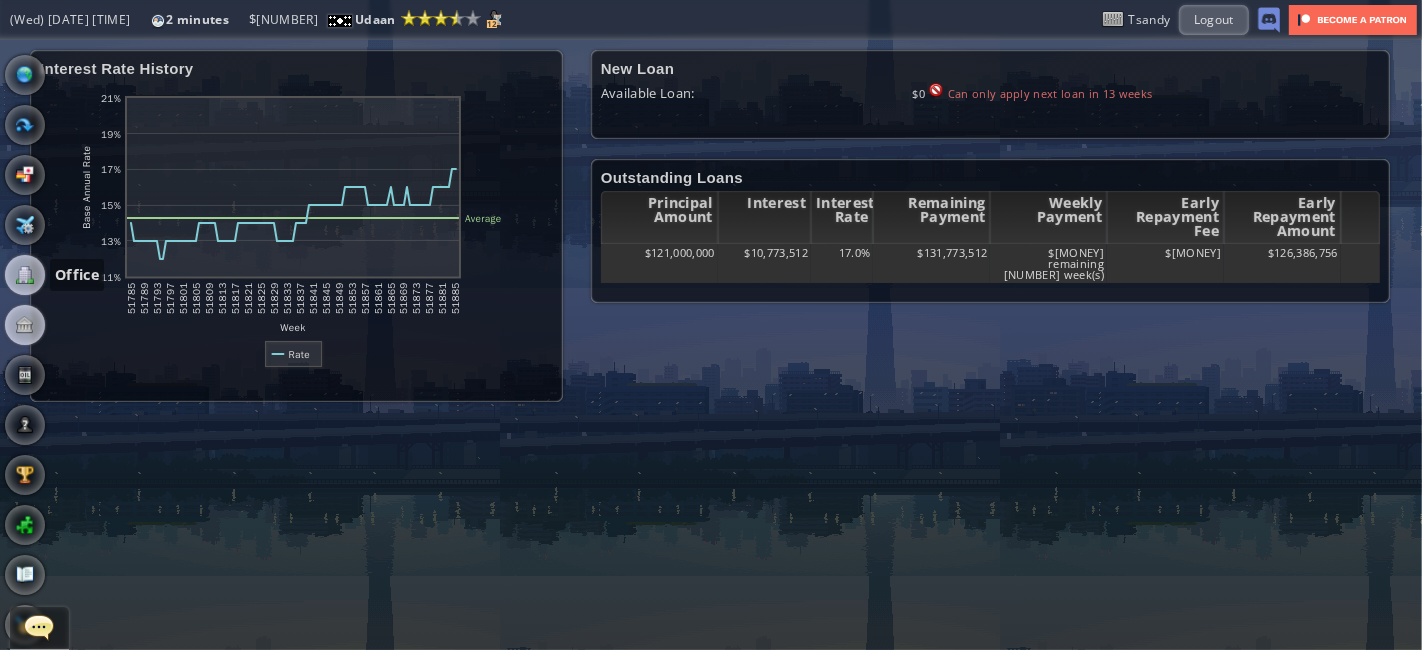 click at bounding box center (25, 275) 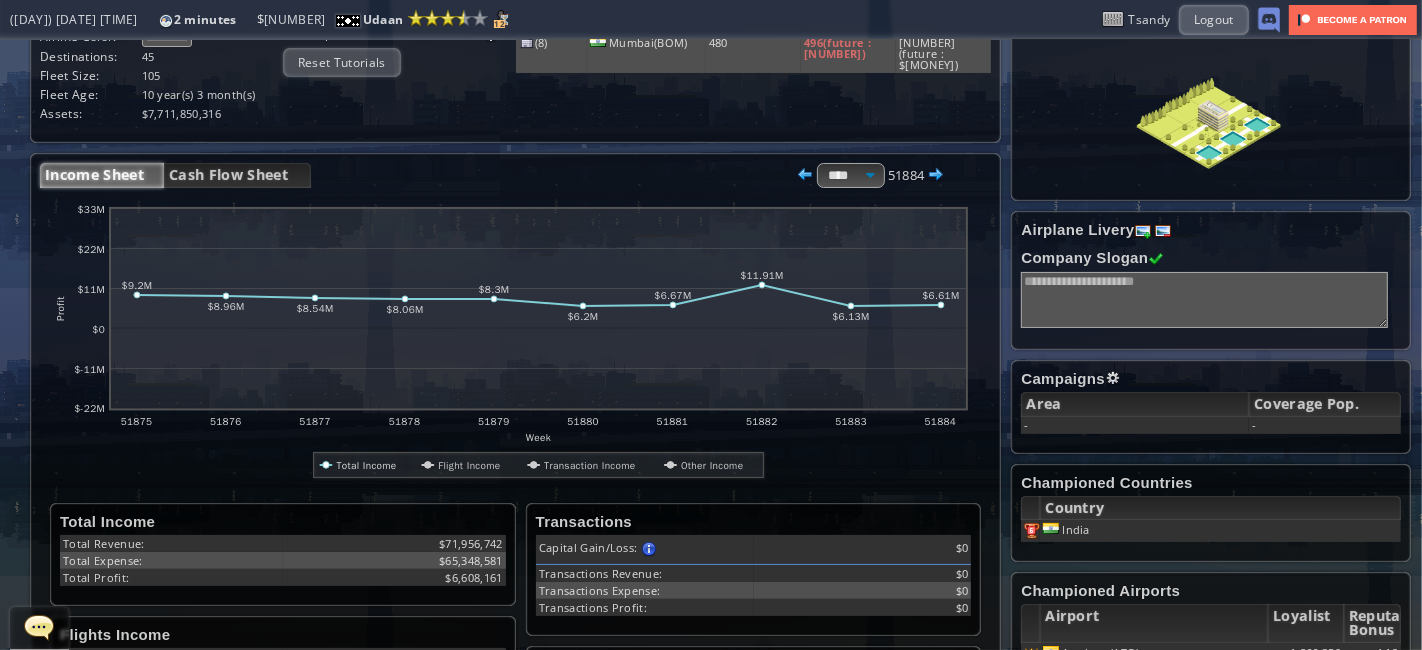scroll, scrollTop: 0, scrollLeft: 0, axis: both 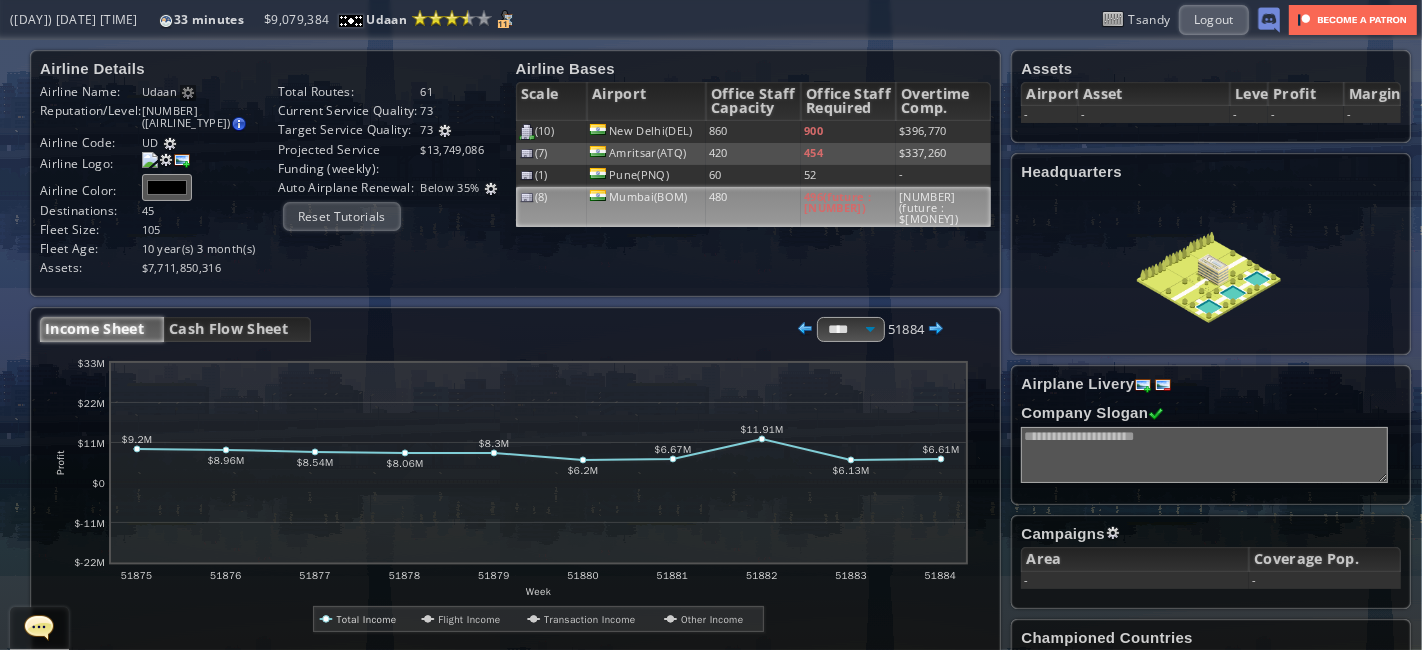 click on "Mumbai(BOM)" at bounding box center (646, 132) 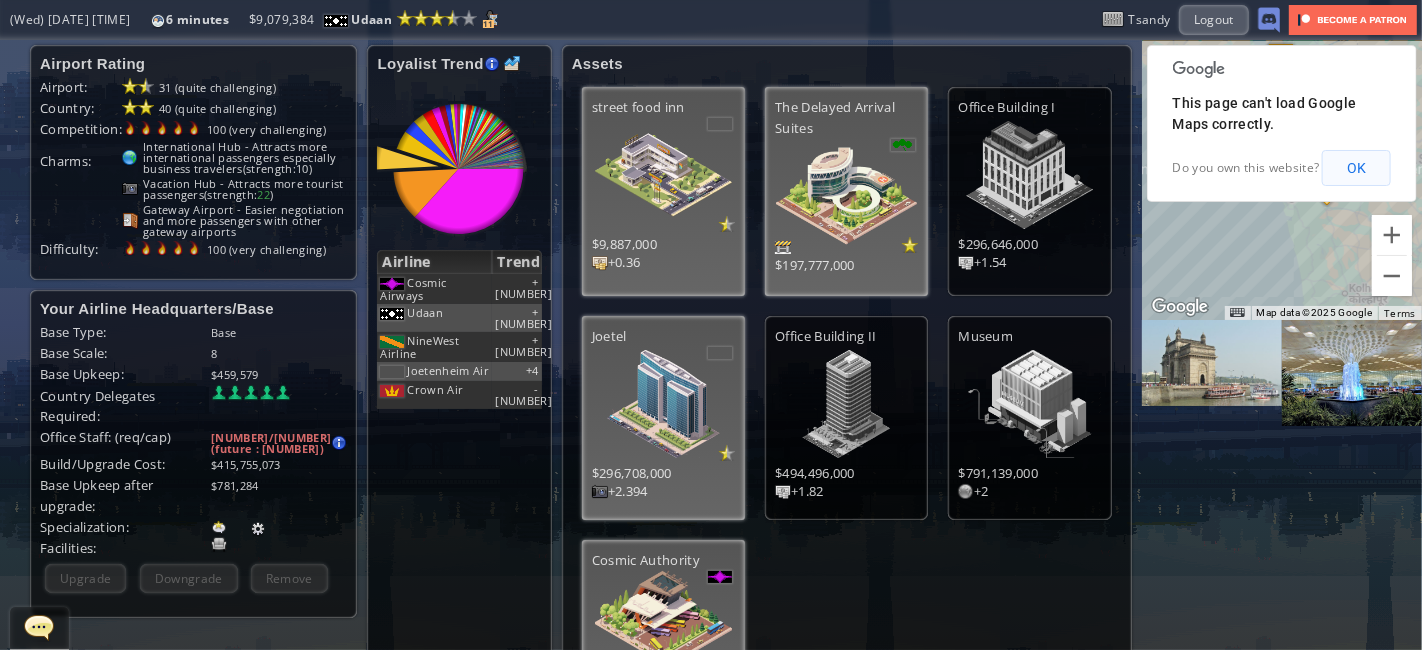 click on "OK" at bounding box center [1356, 168] 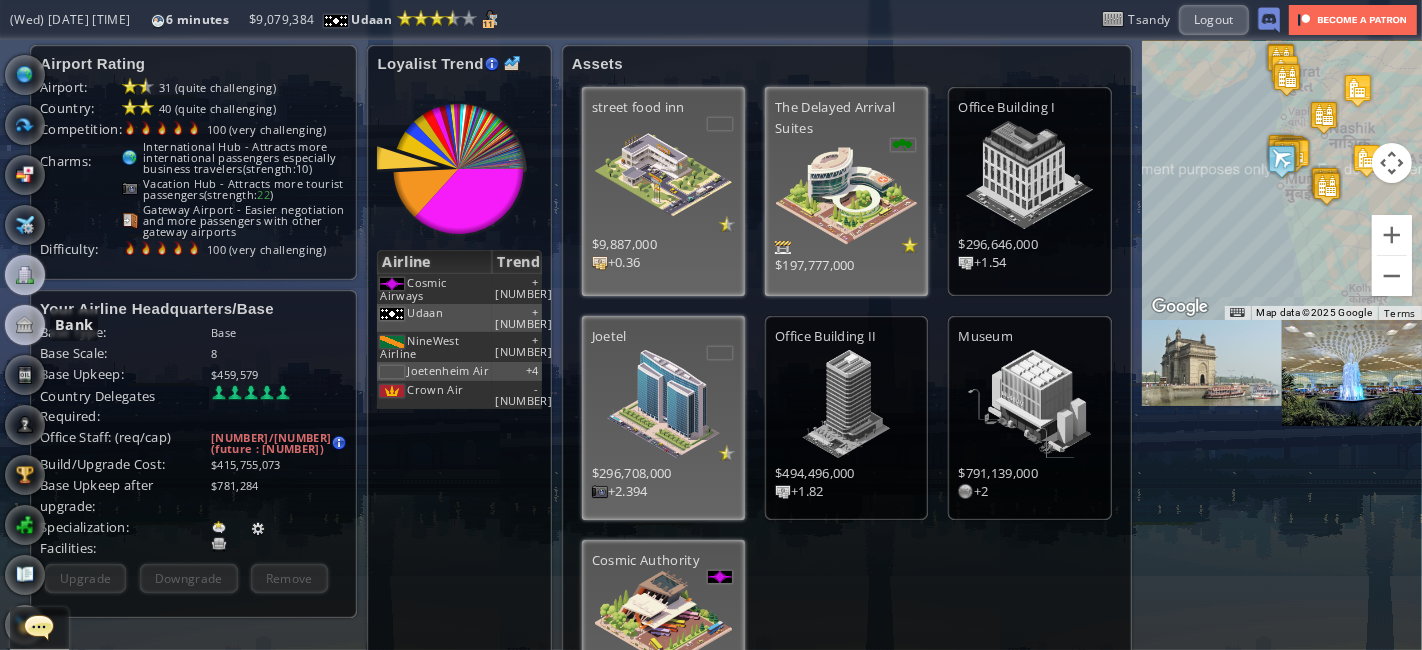 click at bounding box center (25, 325) 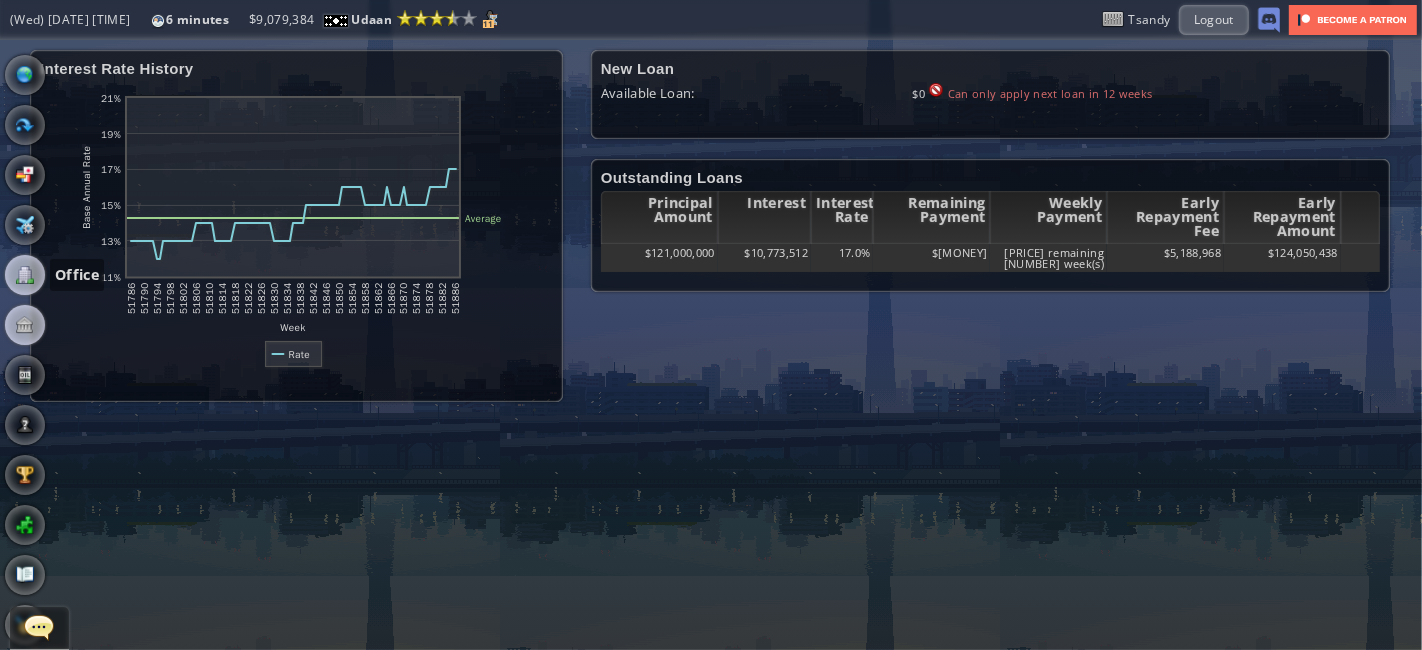 click at bounding box center (25, 275) 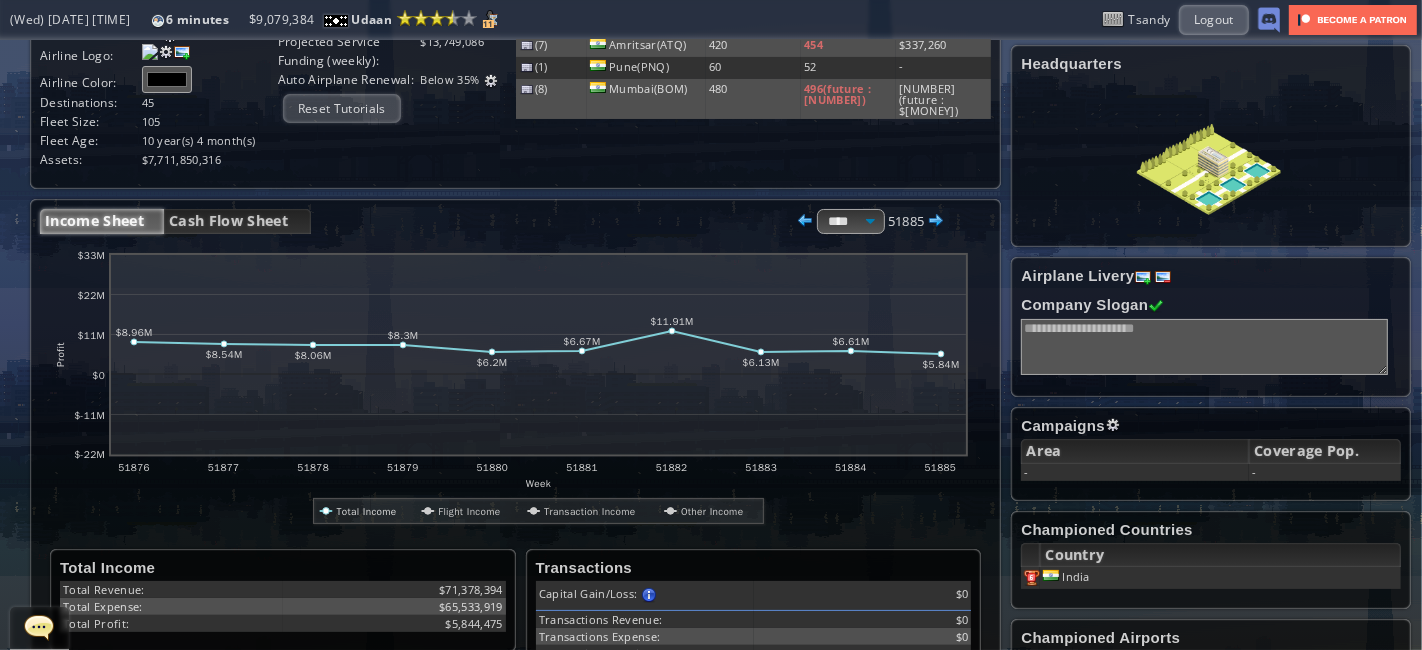 scroll, scrollTop: 86, scrollLeft: 0, axis: vertical 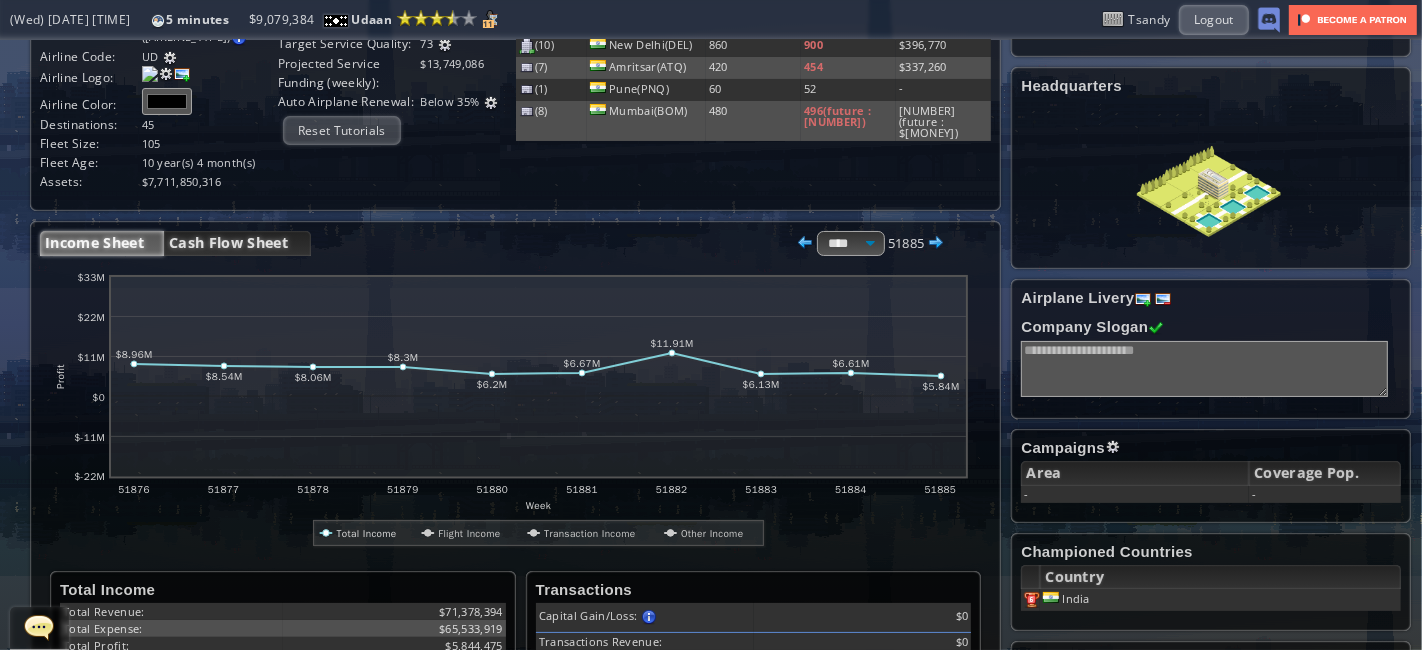 click on "Cash Flow Sheet" at bounding box center (237, 243) 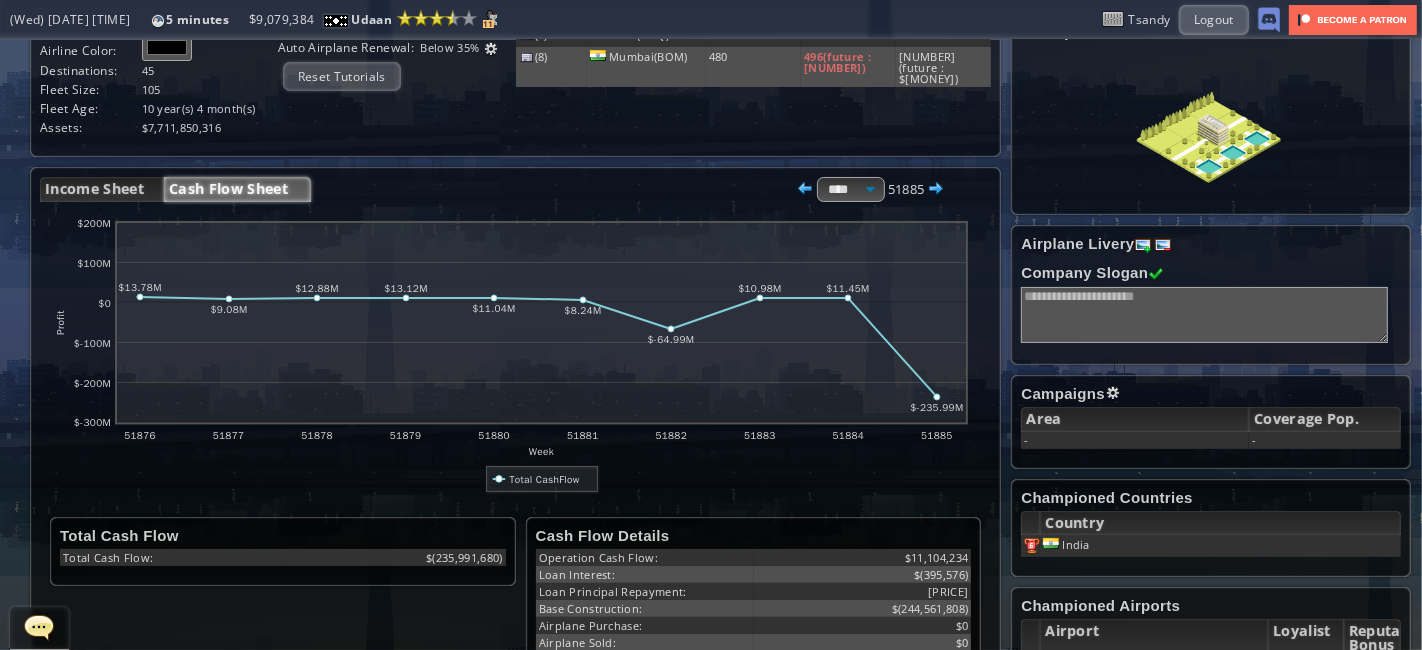 scroll, scrollTop: 139, scrollLeft: 0, axis: vertical 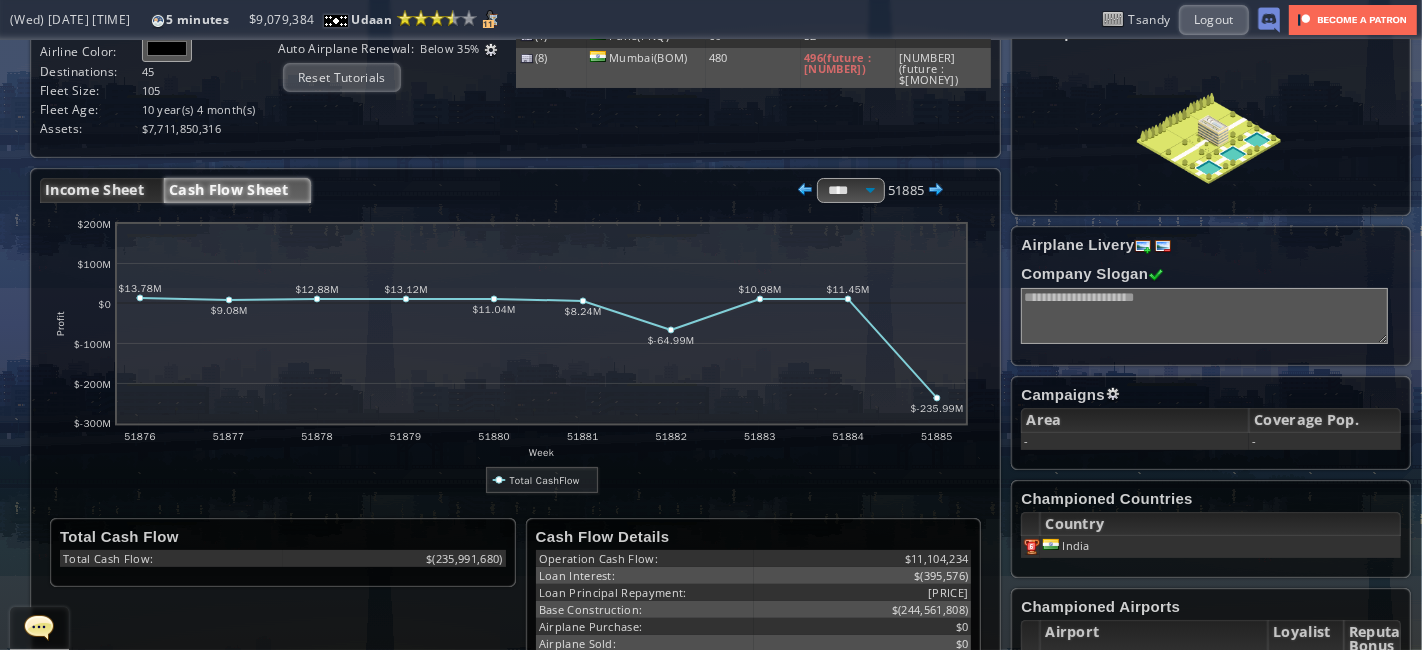 click on "Income Sheet" at bounding box center [102, 190] 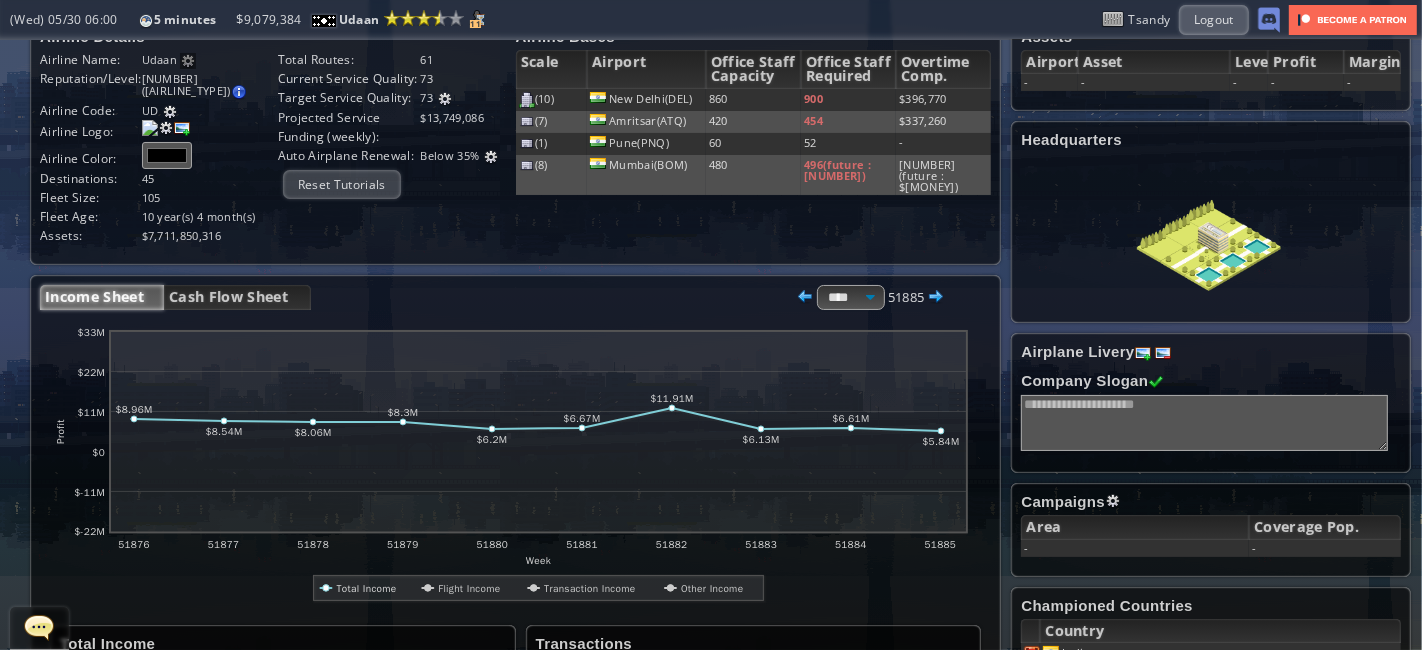 scroll, scrollTop: 0, scrollLeft: 0, axis: both 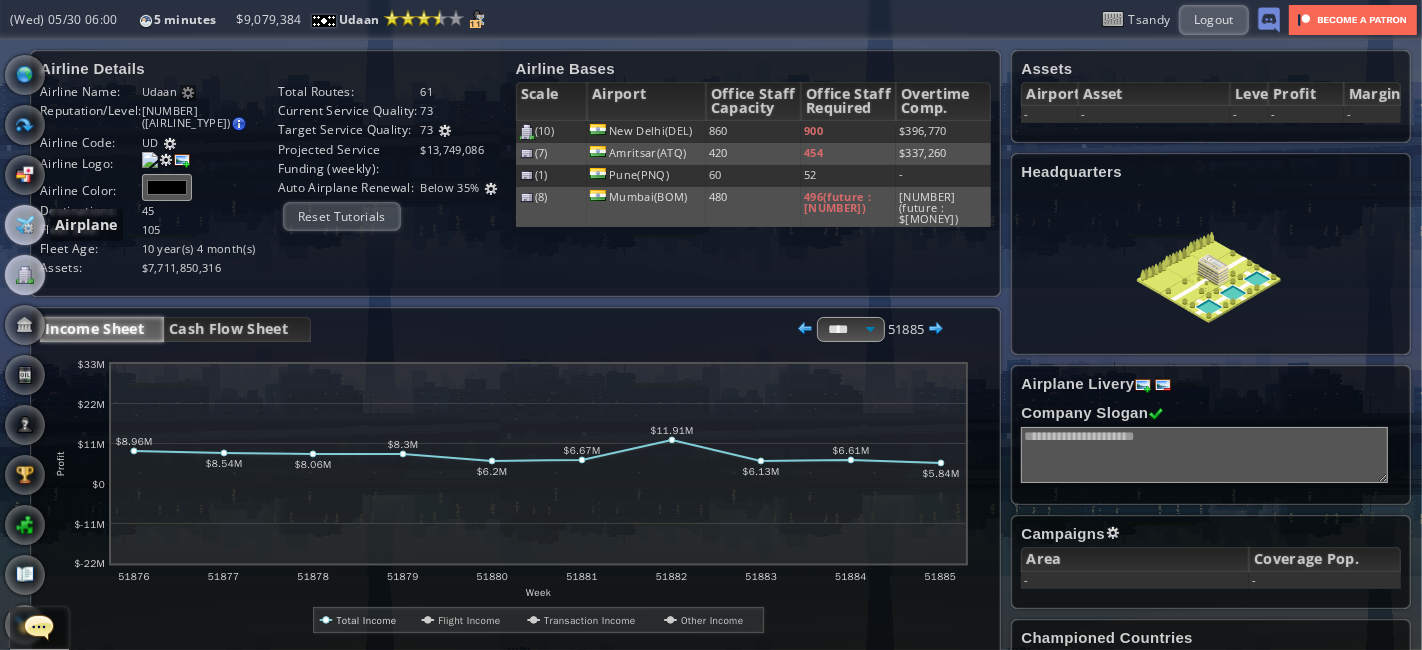 click at bounding box center (25, 225) 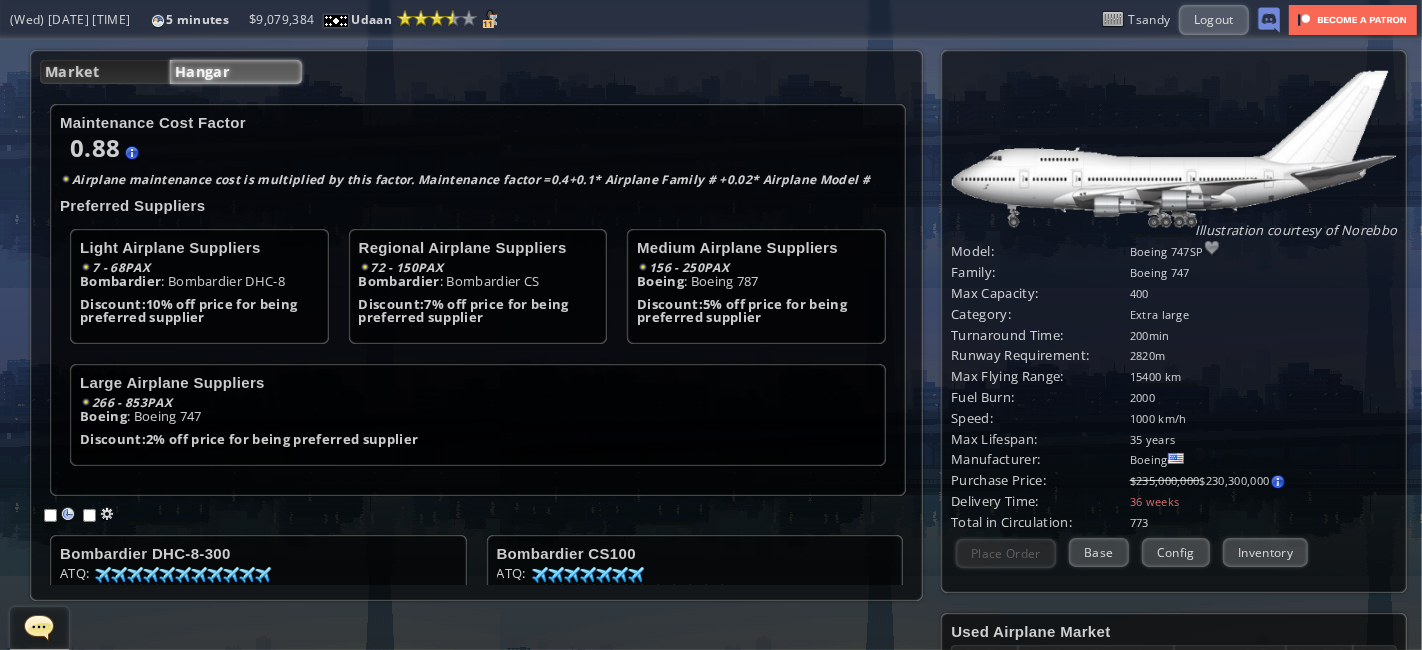 scroll, scrollTop: 162, scrollLeft: 0, axis: vertical 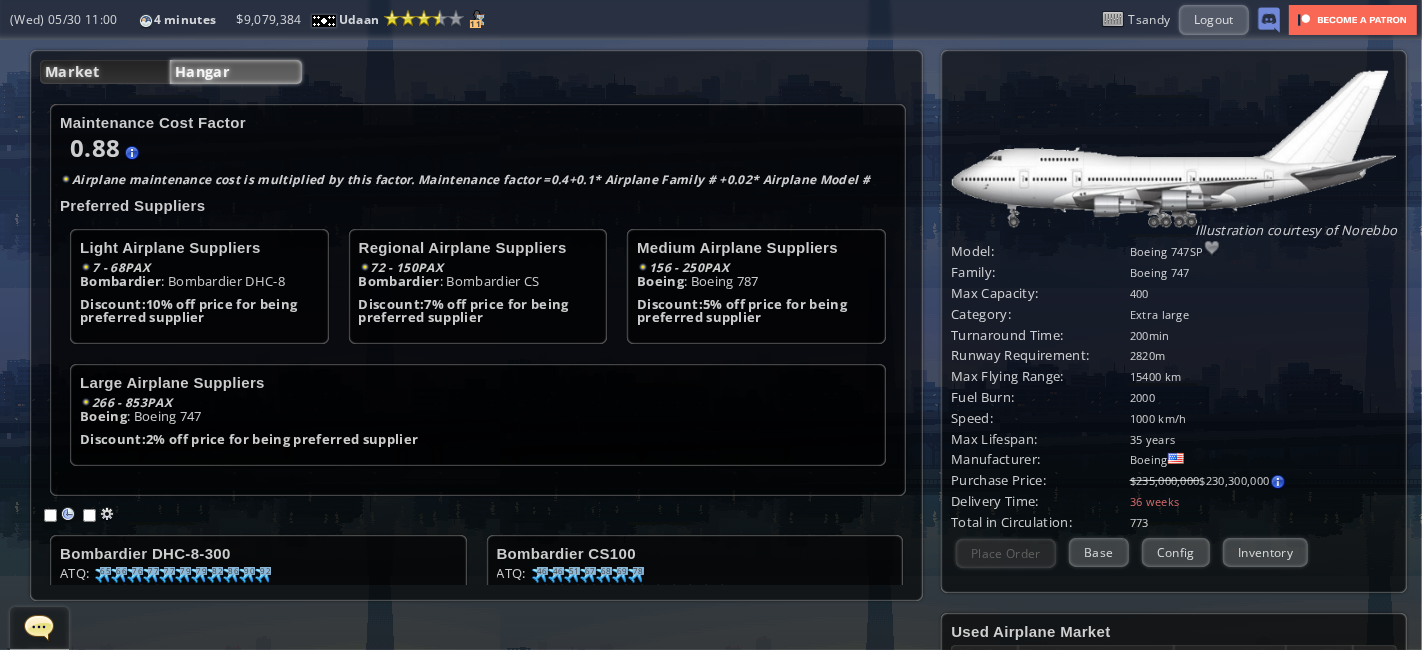 click on "Market" at bounding box center [105, 72] 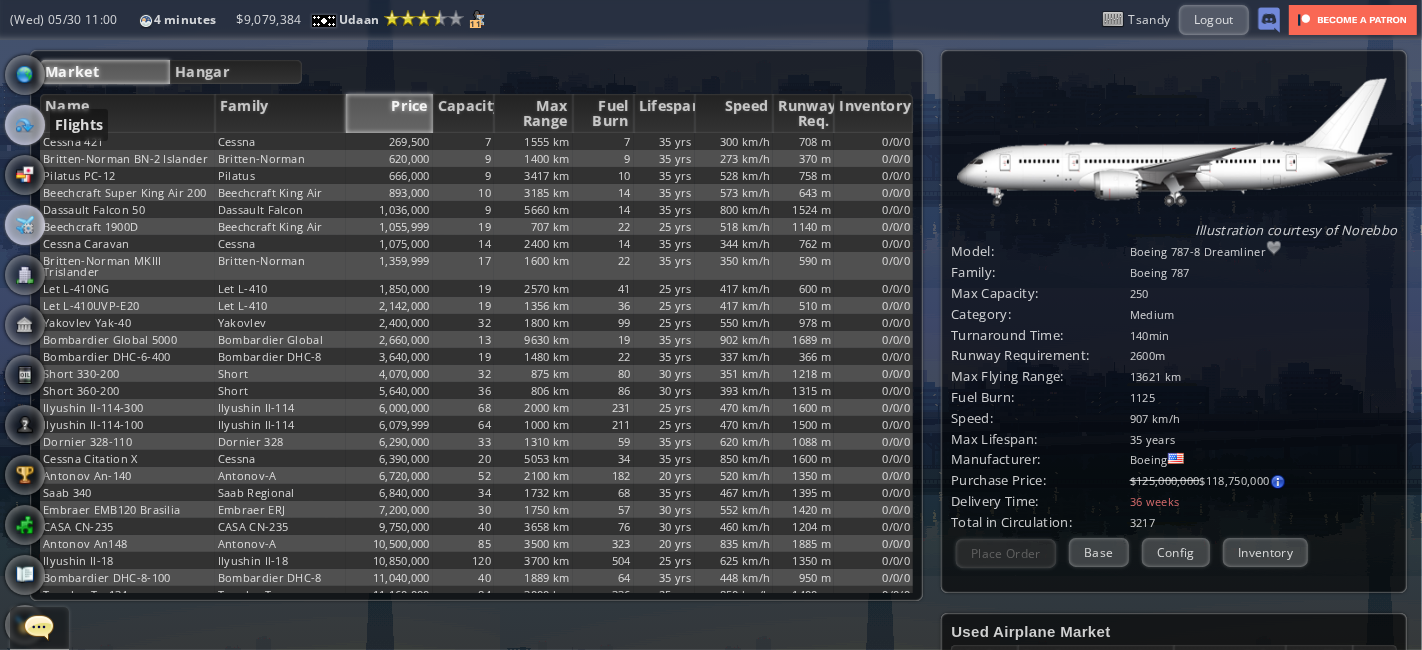 click at bounding box center (25, 125) 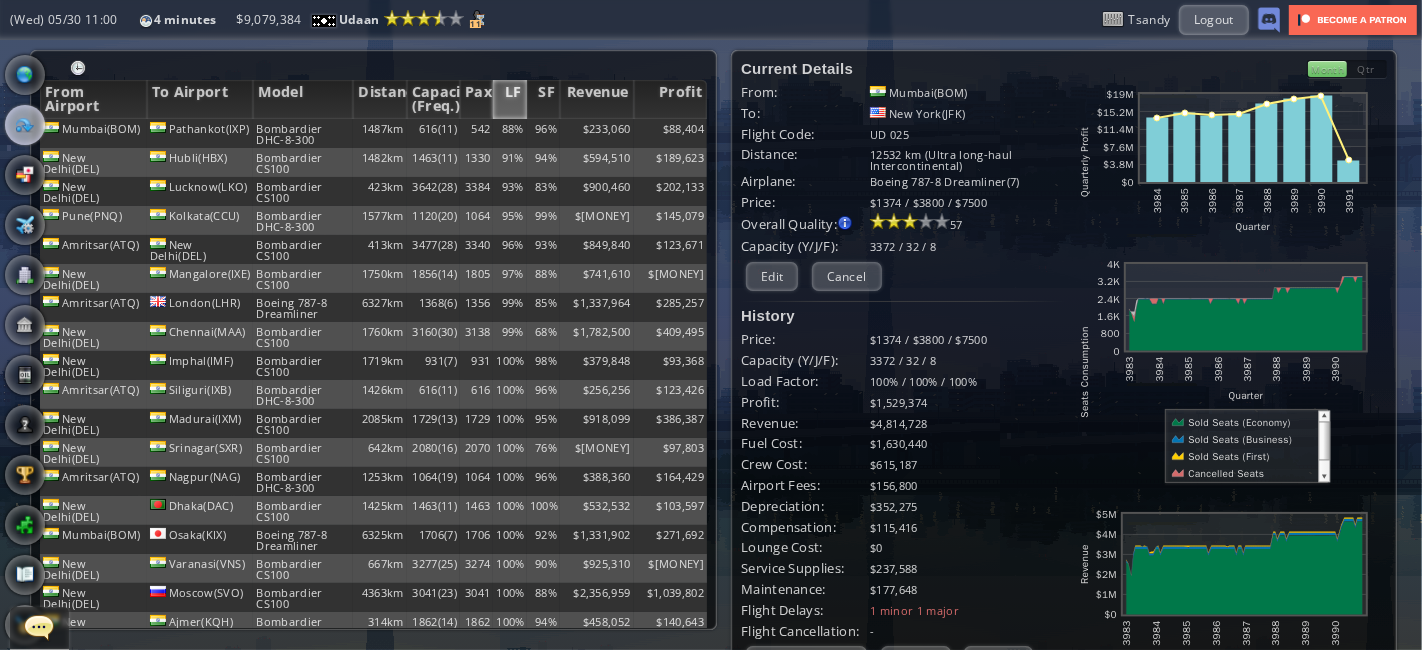 click on "LF" at bounding box center [509, 99] 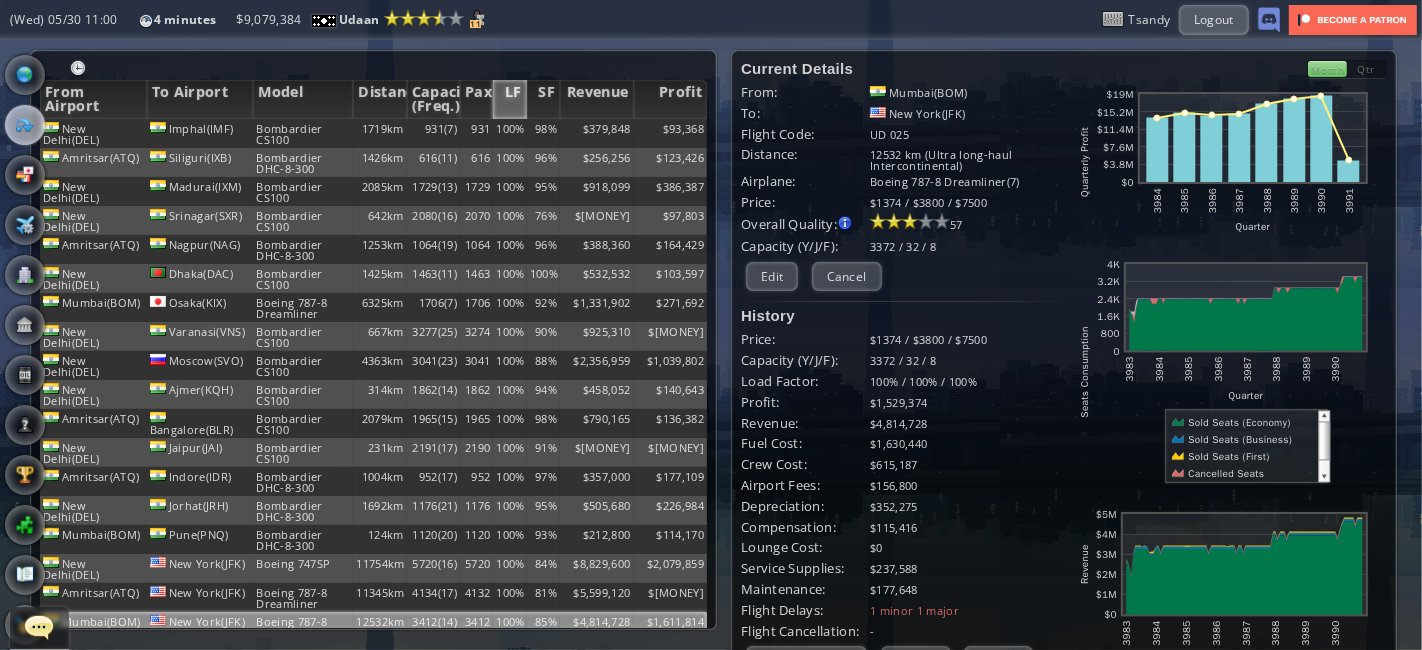 click on "LF" at bounding box center [509, 99] 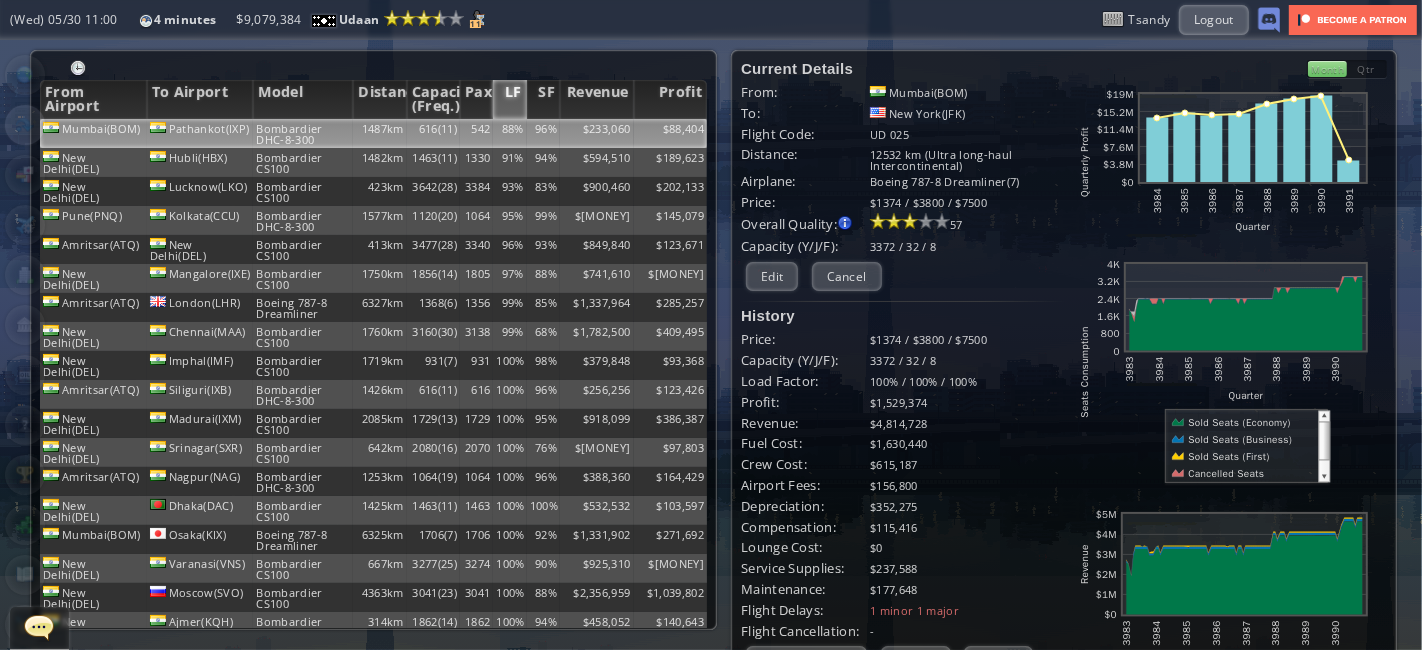click on "Bombardier DHC-8-300" at bounding box center (303, 133) 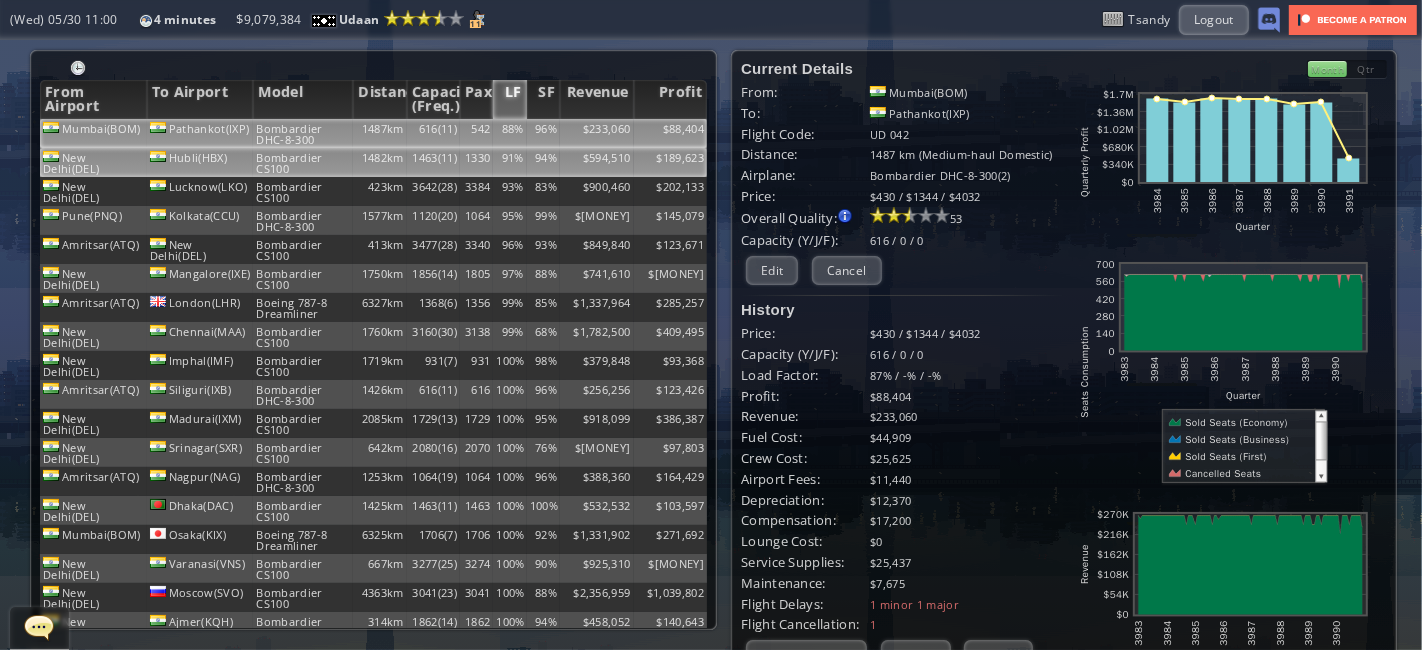click on "Bombardier CS100" at bounding box center (303, 133) 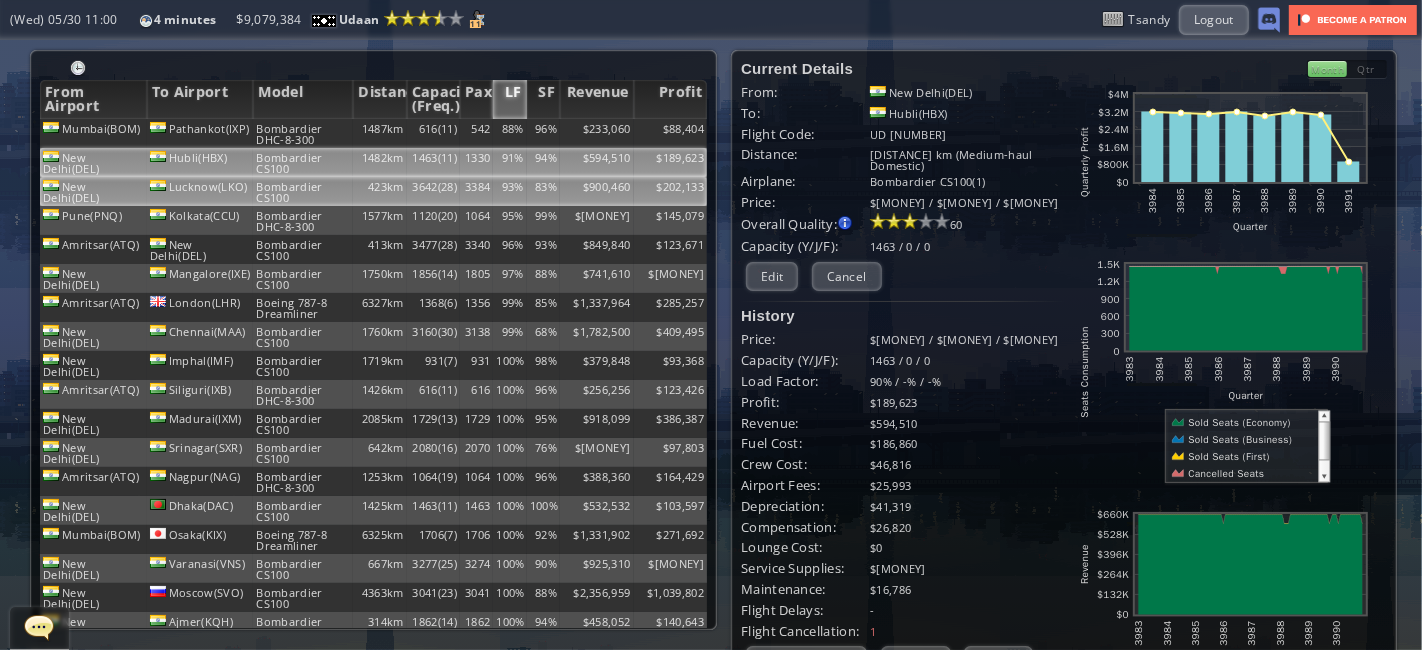 click on "Bombardier CS100" at bounding box center (303, 133) 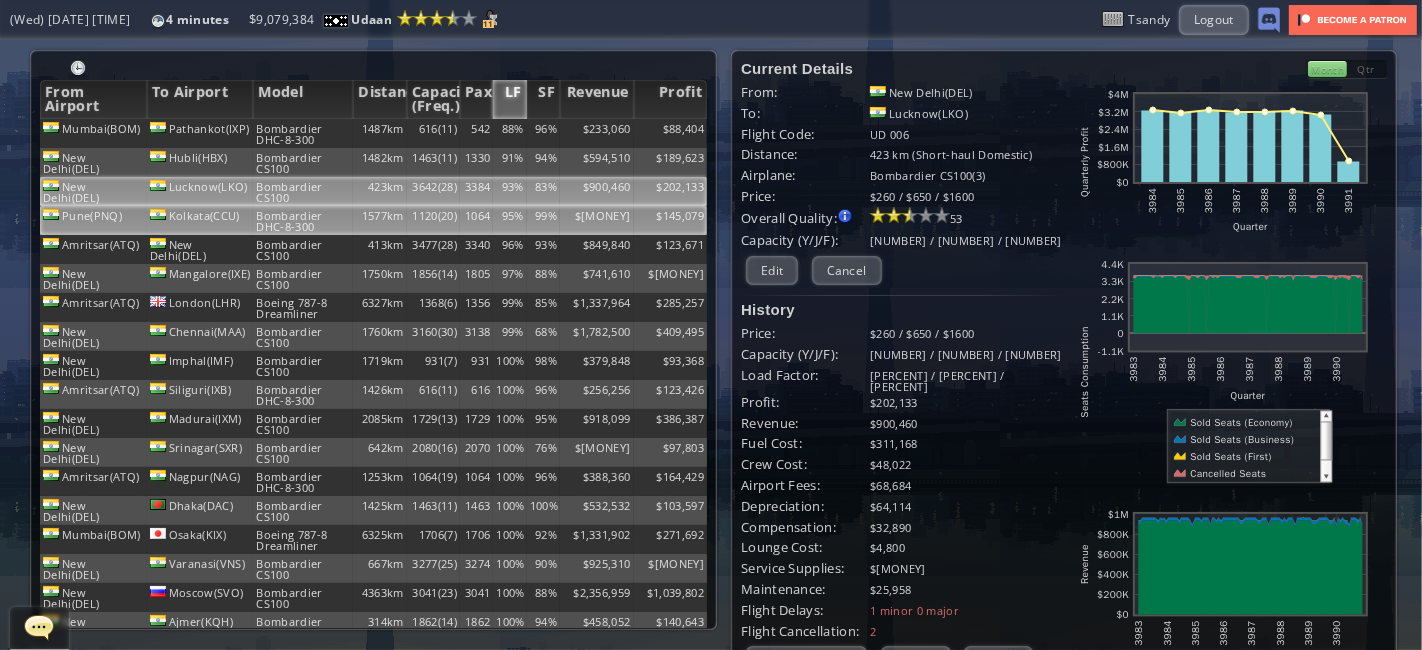 click on "Bombardier DHC-8-300" at bounding box center (303, 133) 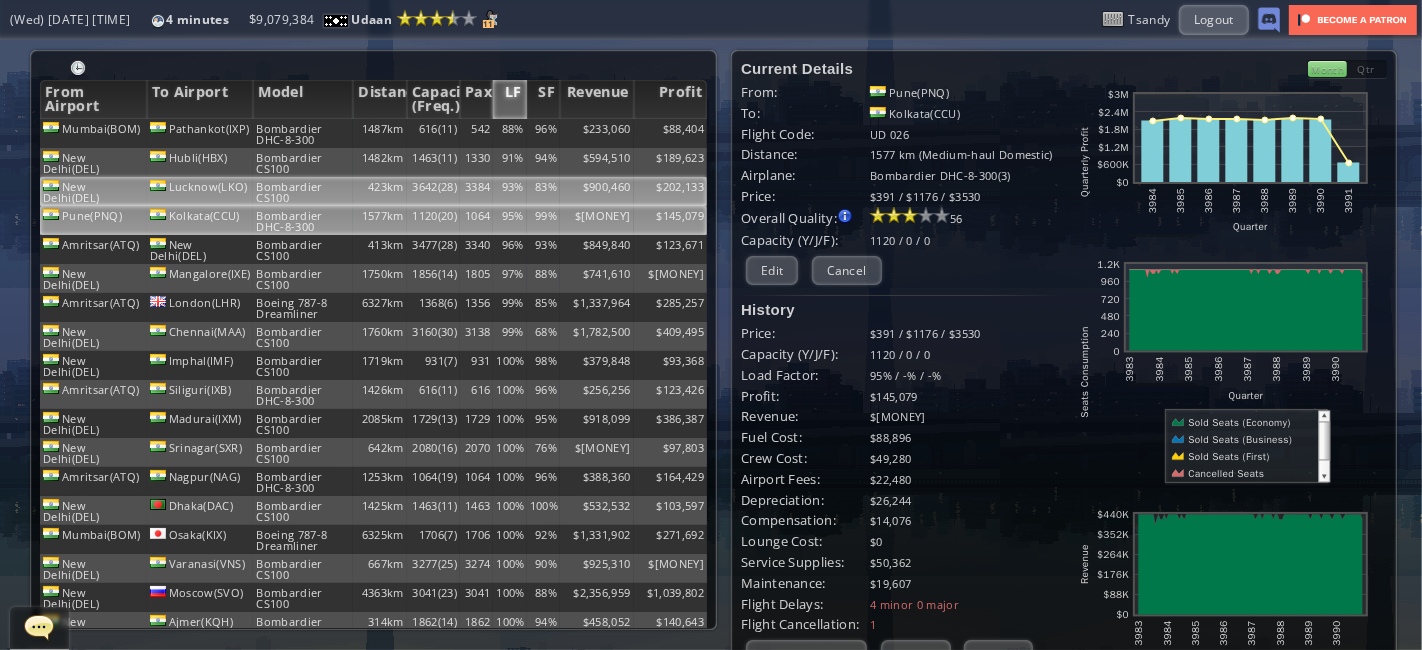 click on "Bombardier CS100" at bounding box center (303, 133) 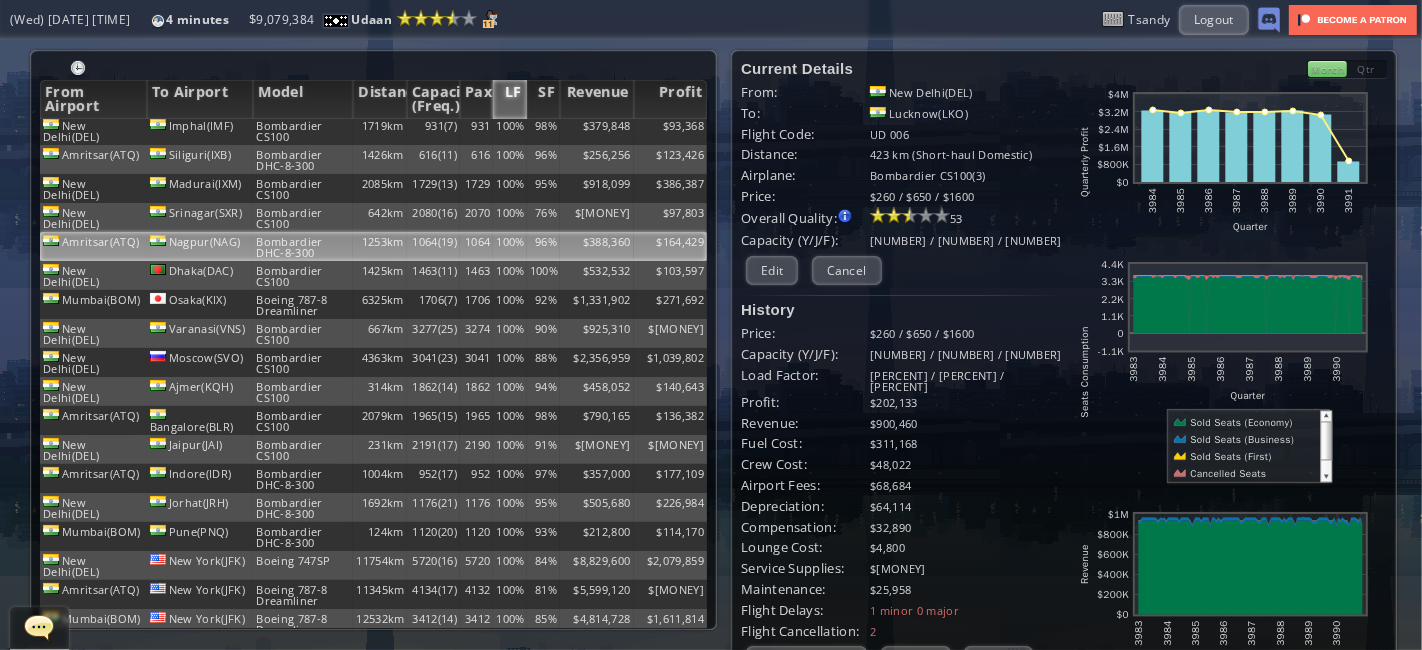 scroll, scrollTop: 0, scrollLeft: 0, axis: both 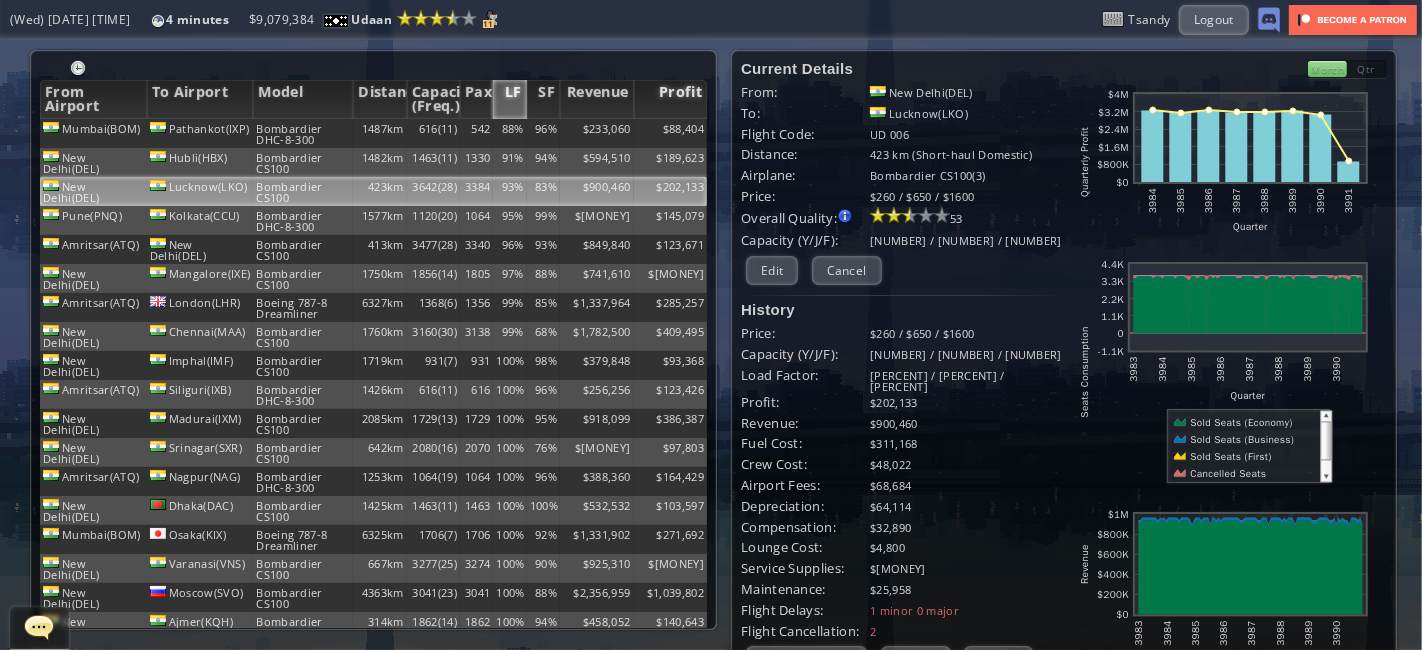 click on "Profit" at bounding box center [670, 99] 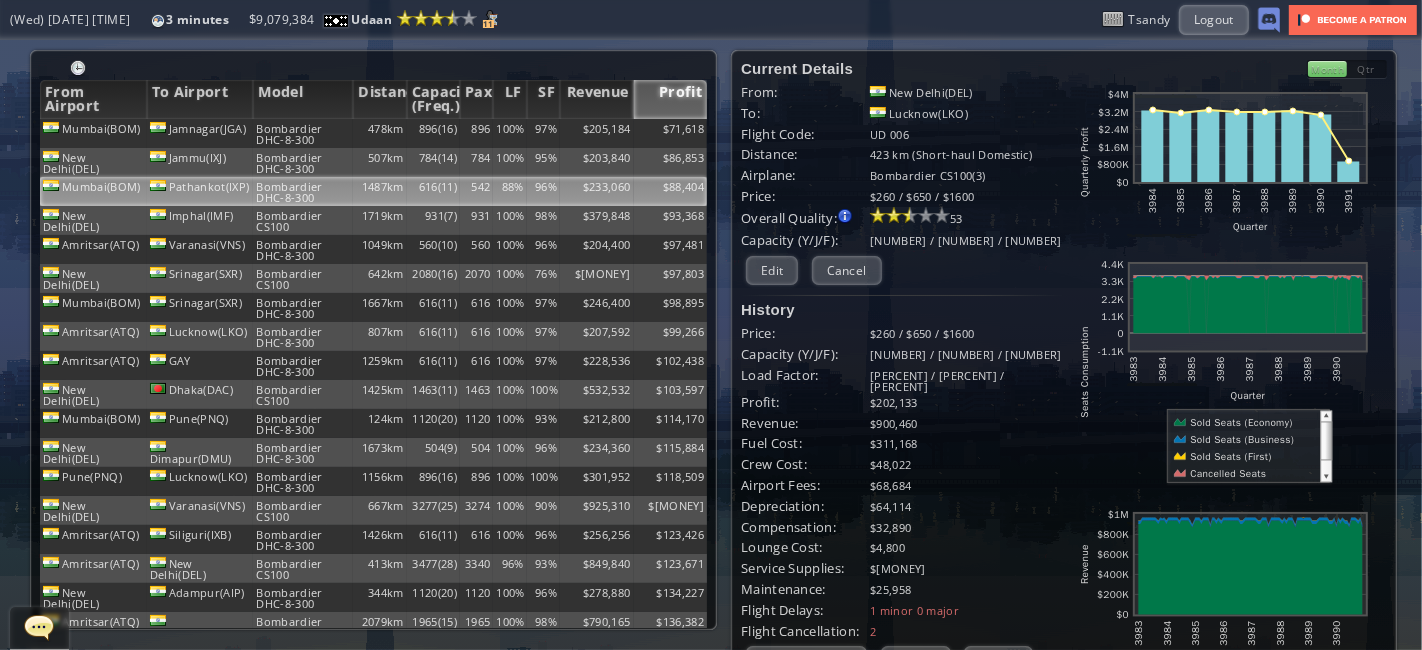 click on "Mumbai(BOM)" at bounding box center (93, 133) 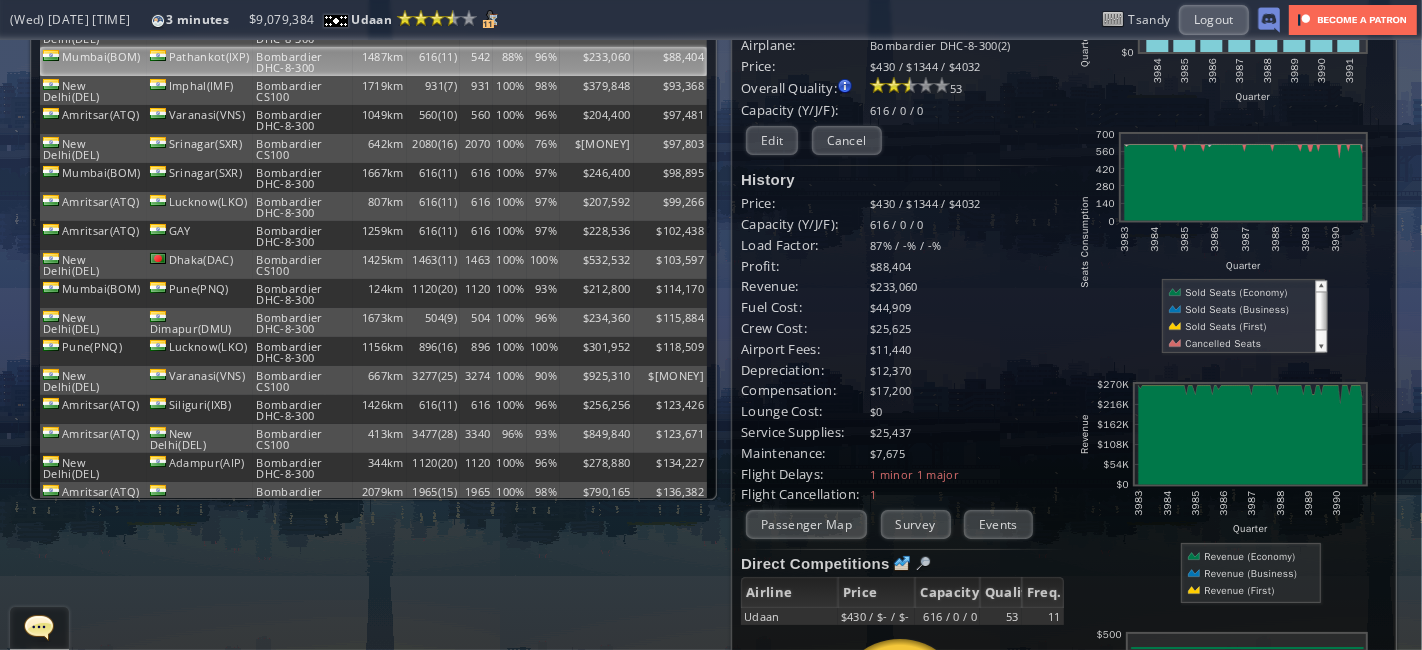 scroll, scrollTop: 0, scrollLeft: 0, axis: both 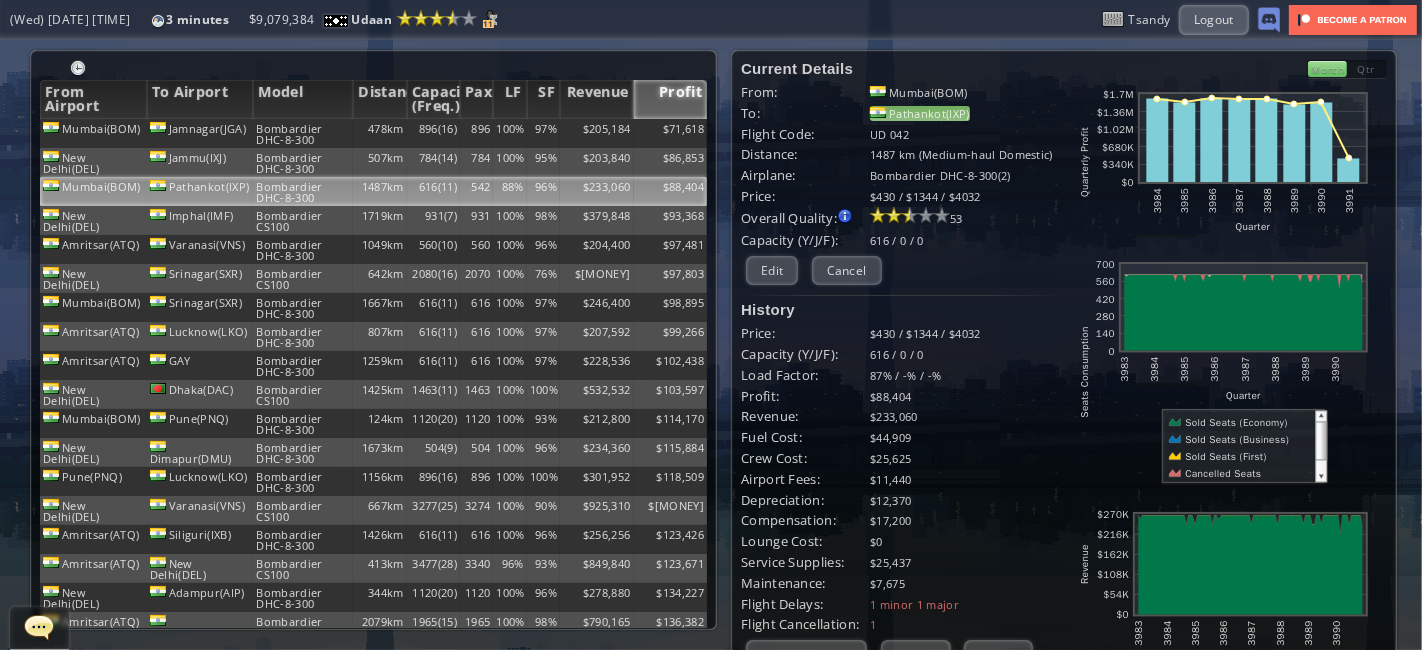 click on "Pathankot(IXP)" at bounding box center (920, 113) 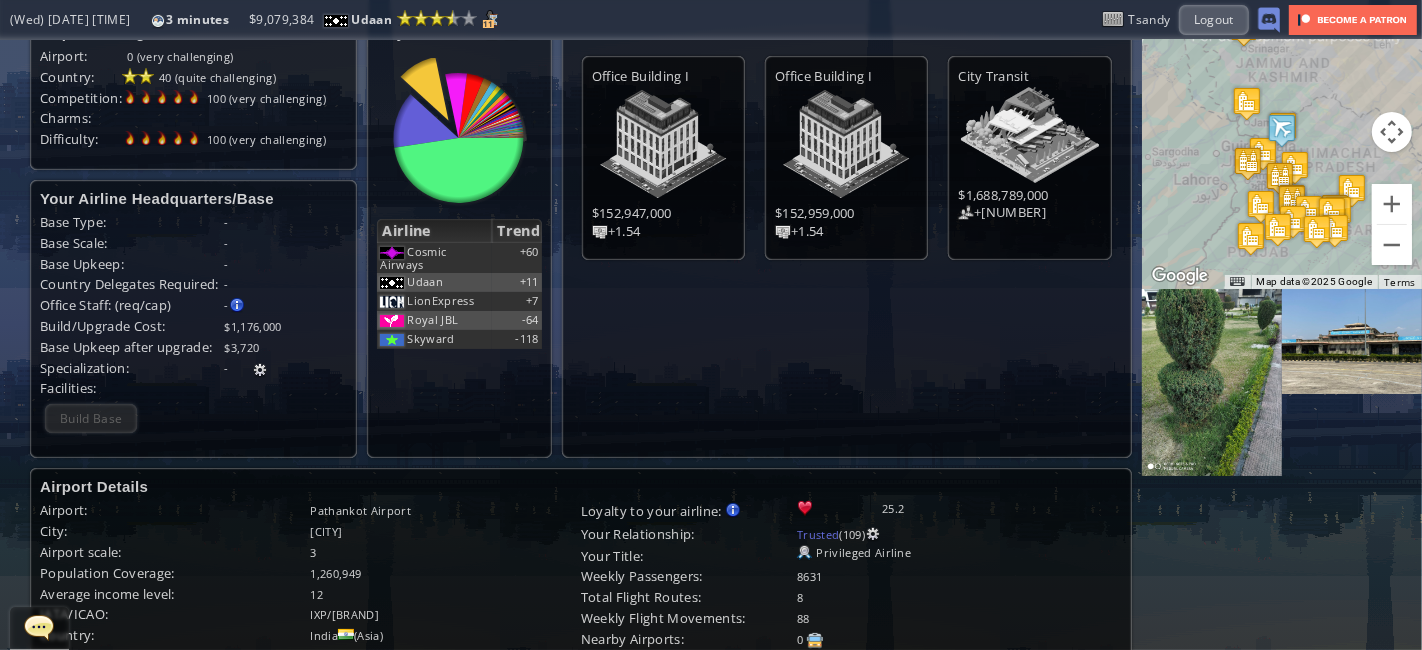 scroll, scrollTop: 0, scrollLeft: 0, axis: both 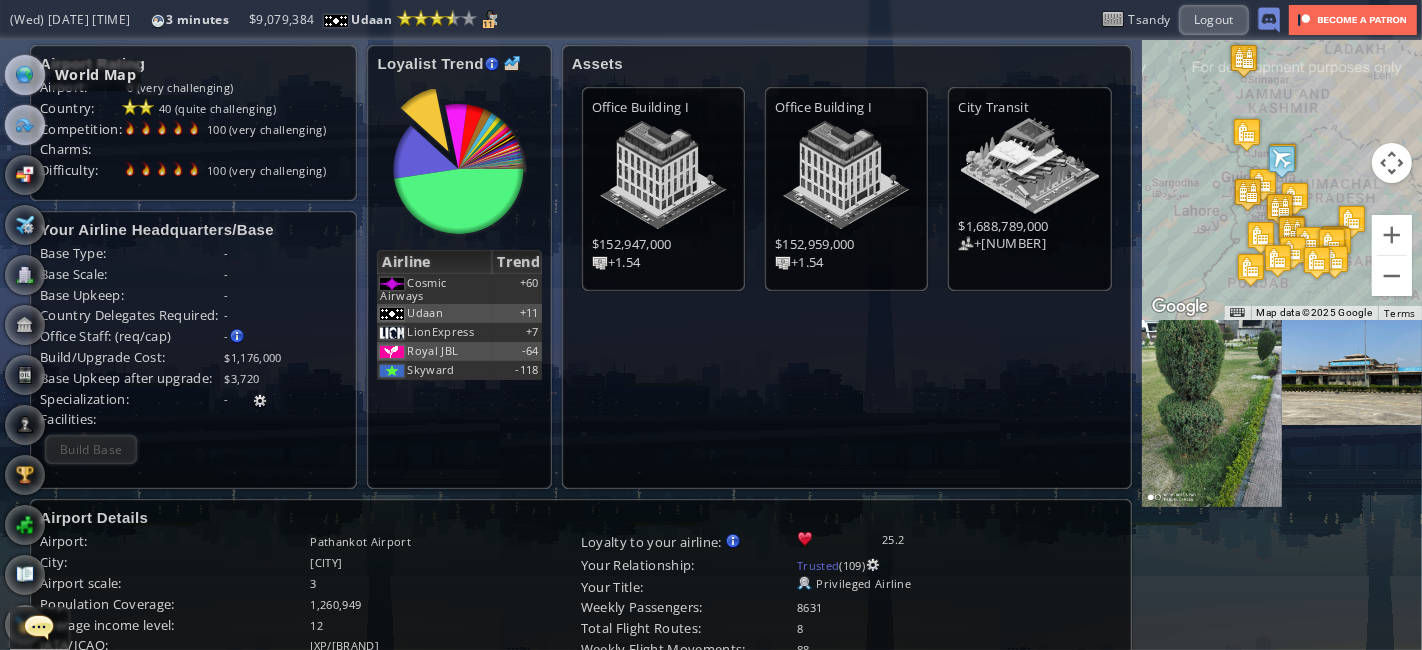 click at bounding box center [25, 75] 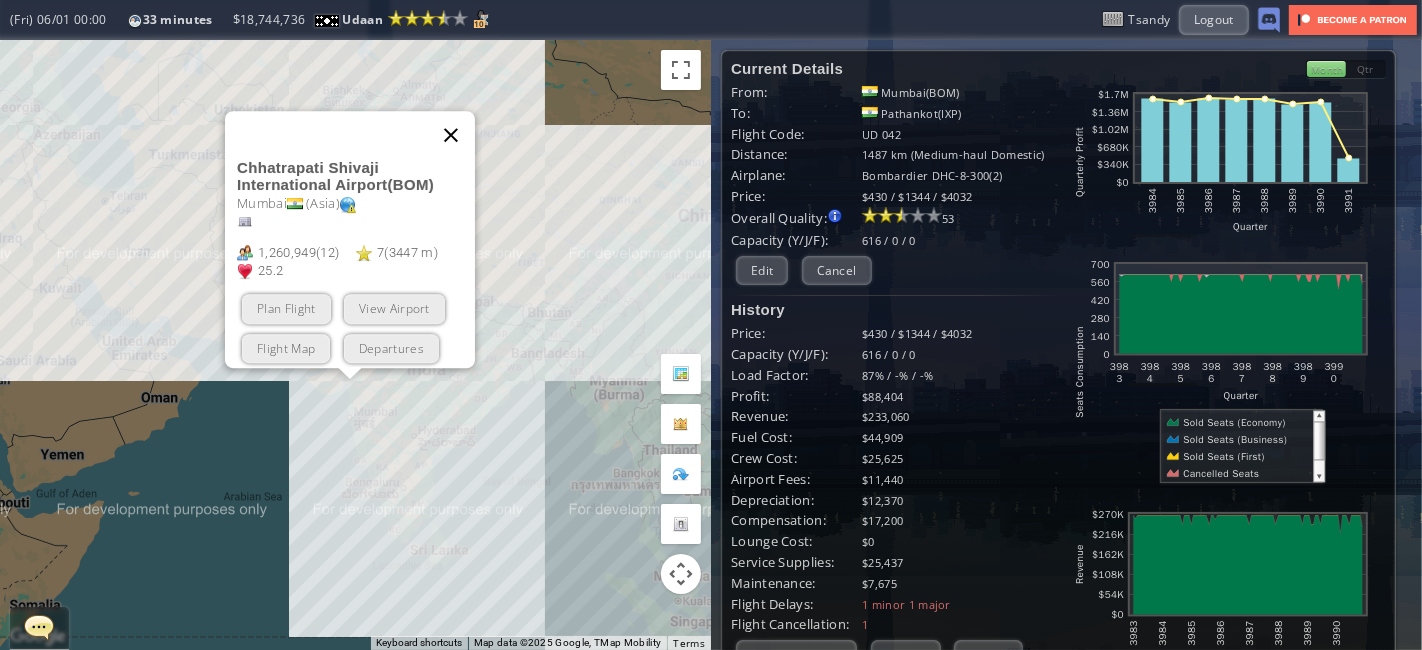 click at bounding box center [451, 135] 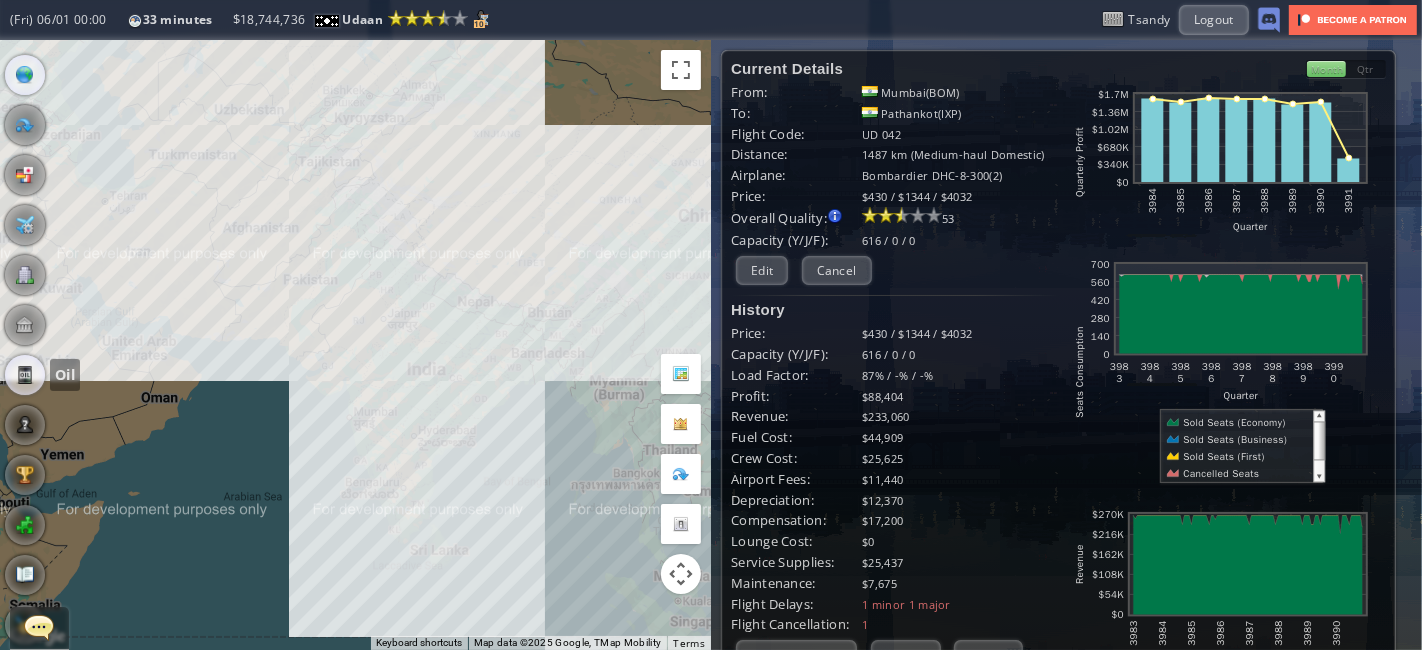 click at bounding box center (25, 375) 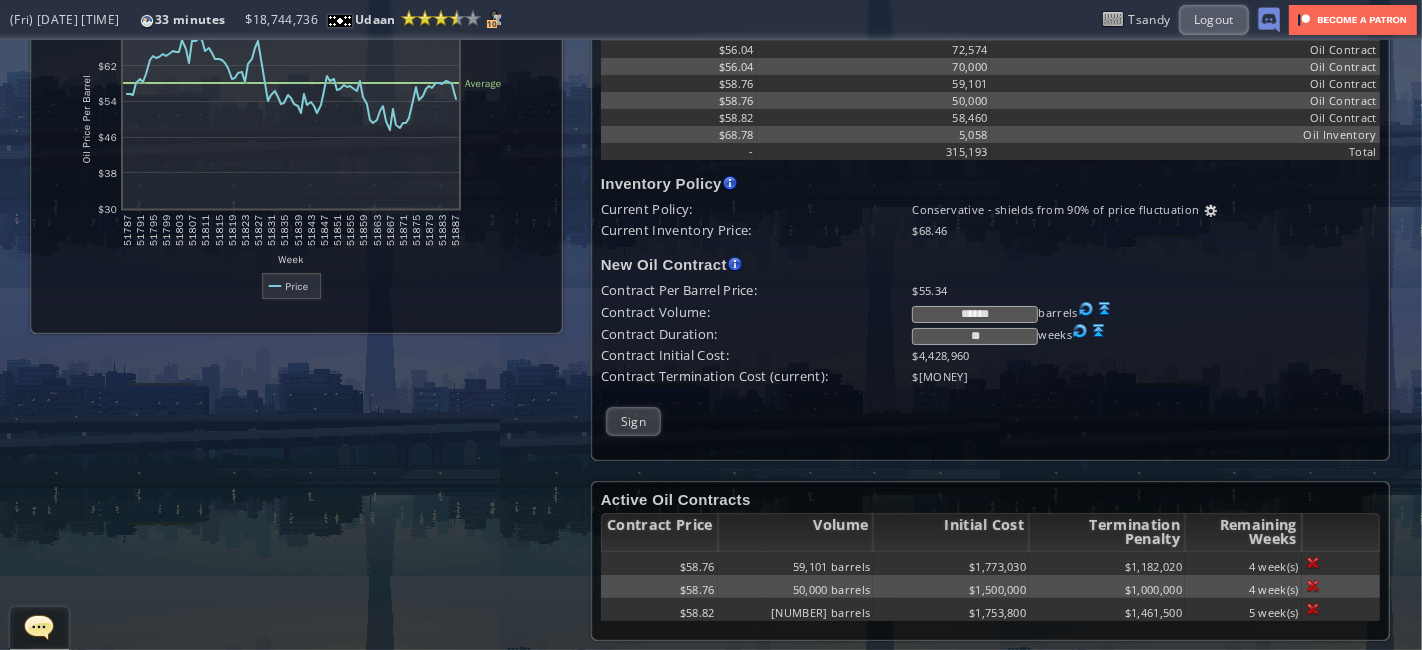scroll, scrollTop: 0, scrollLeft: 0, axis: both 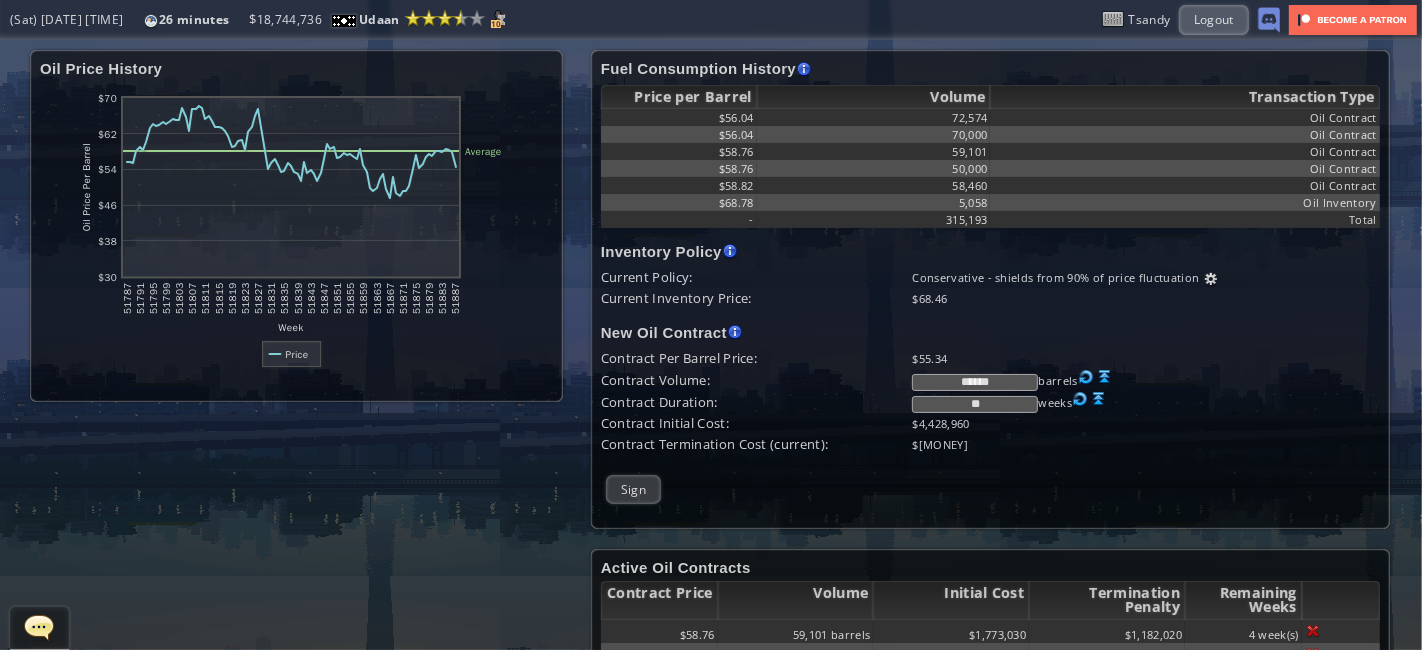 drag, startPoint x: 974, startPoint y: 383, endPoint x: 962, endPoint y: 381, distance: 12.165525 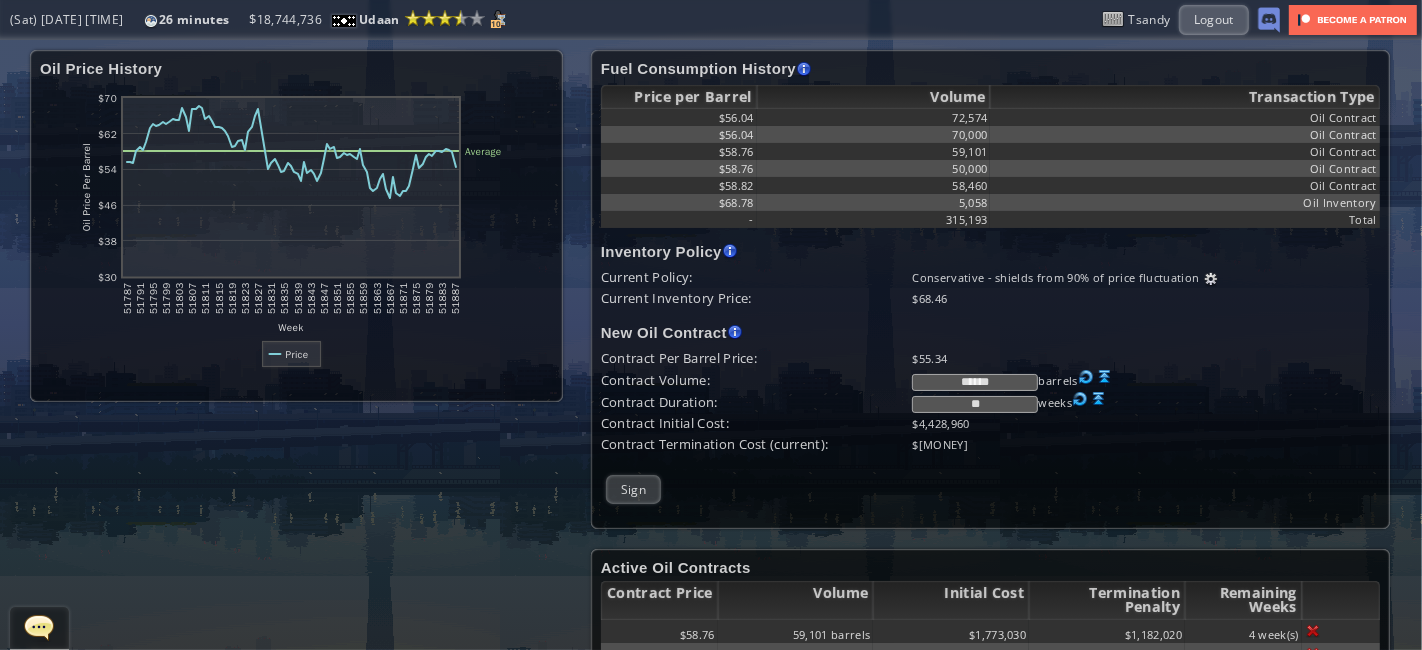 click on "******" at bounding box center [975, 382] 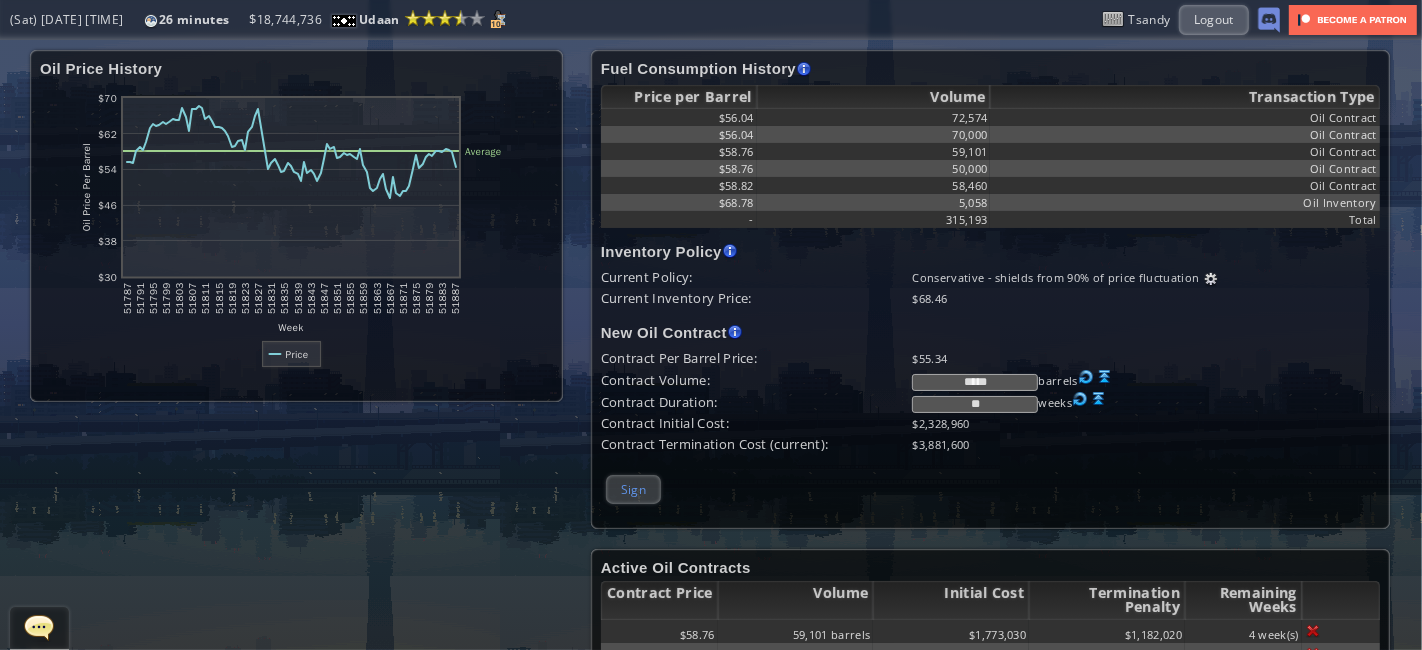 type on "*****" 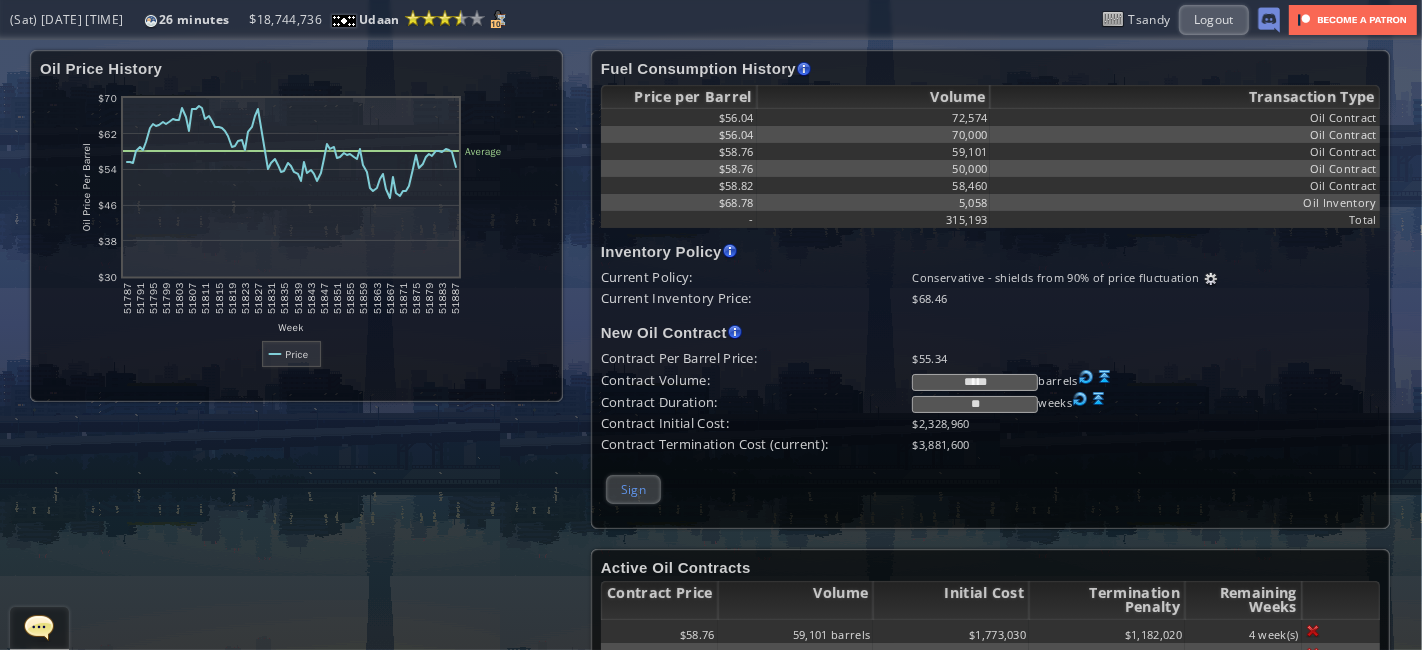click on "Sign" at bounding box center [633, 489] 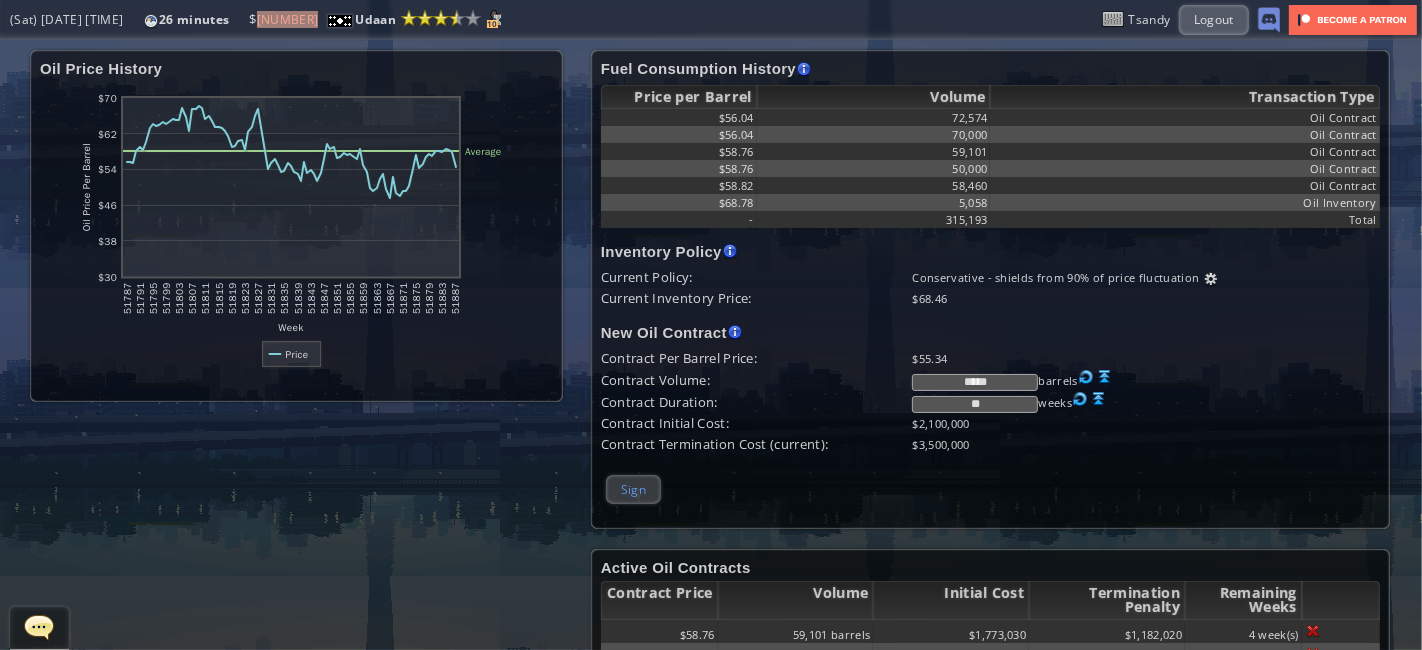 click on "Sign" at bounding box center (633, 489) 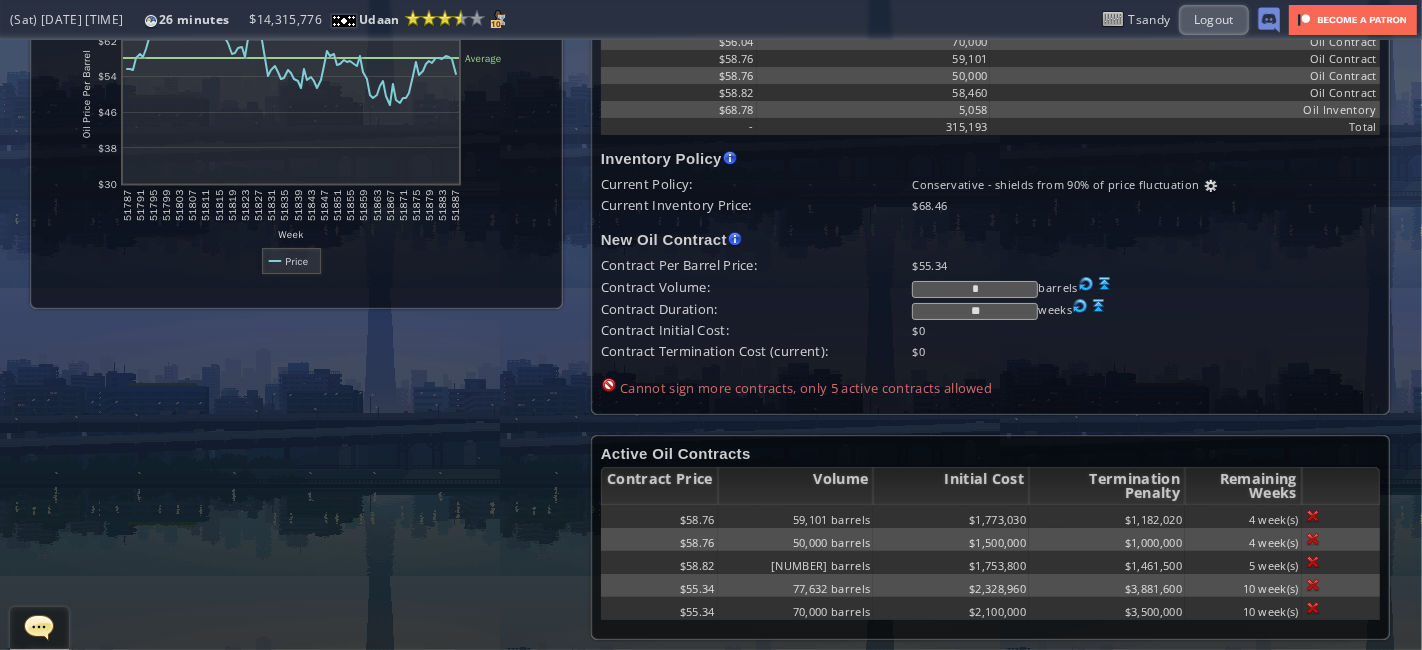 scroll, scrollTop: 0, scrollLeft: 0, axis: both 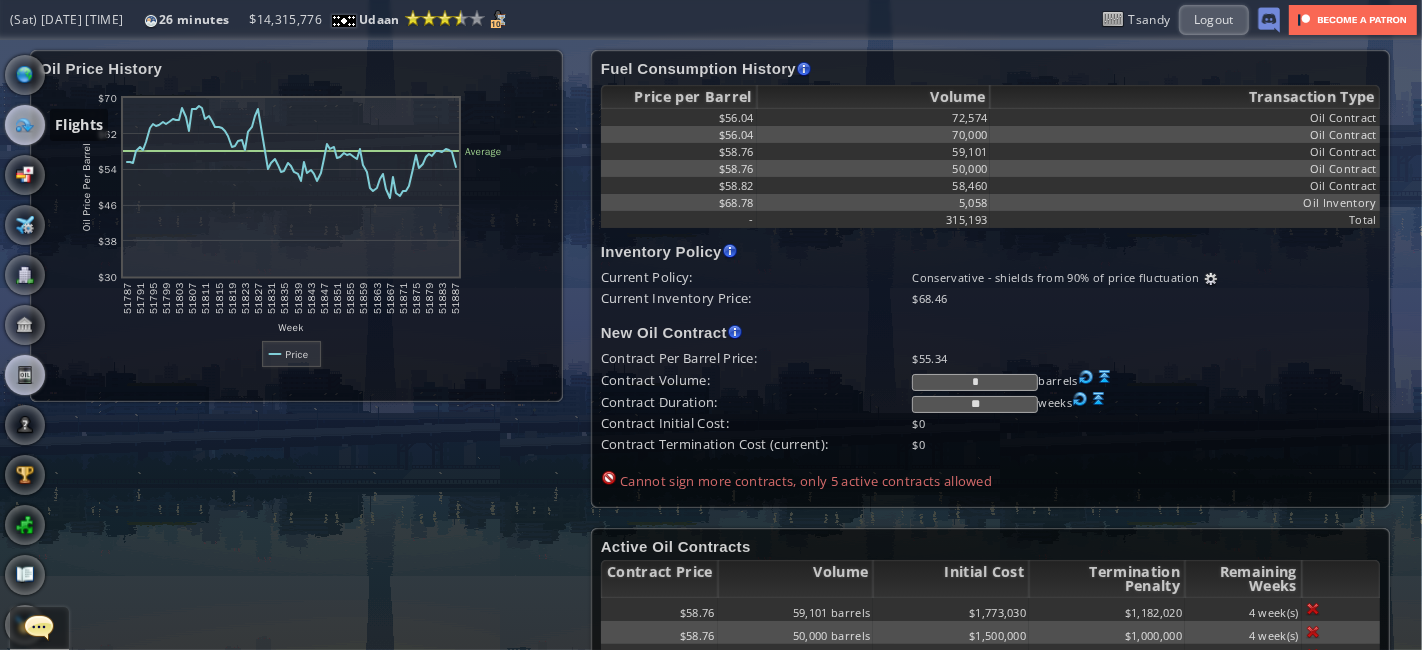 click at bounding box center (25, 125) 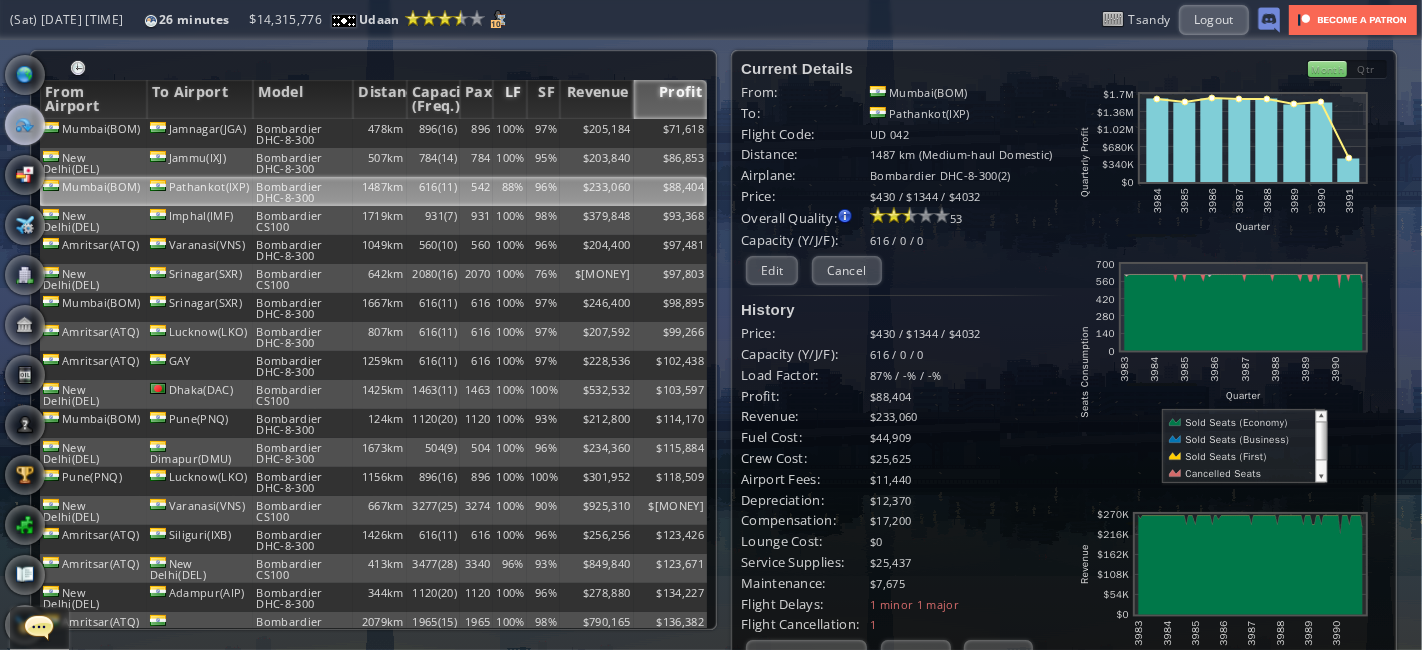 click on "LF" at bounding box center (509, 99) 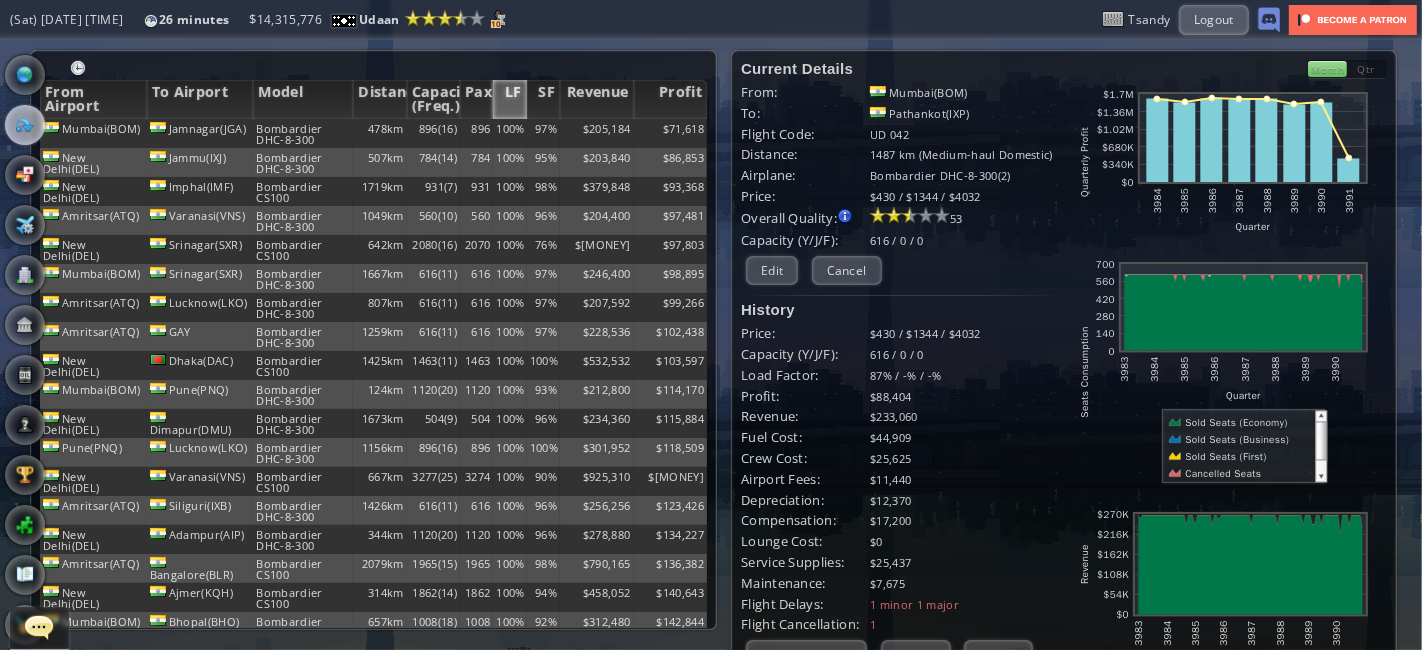 click on "LF" at bounding box center (509, 99) 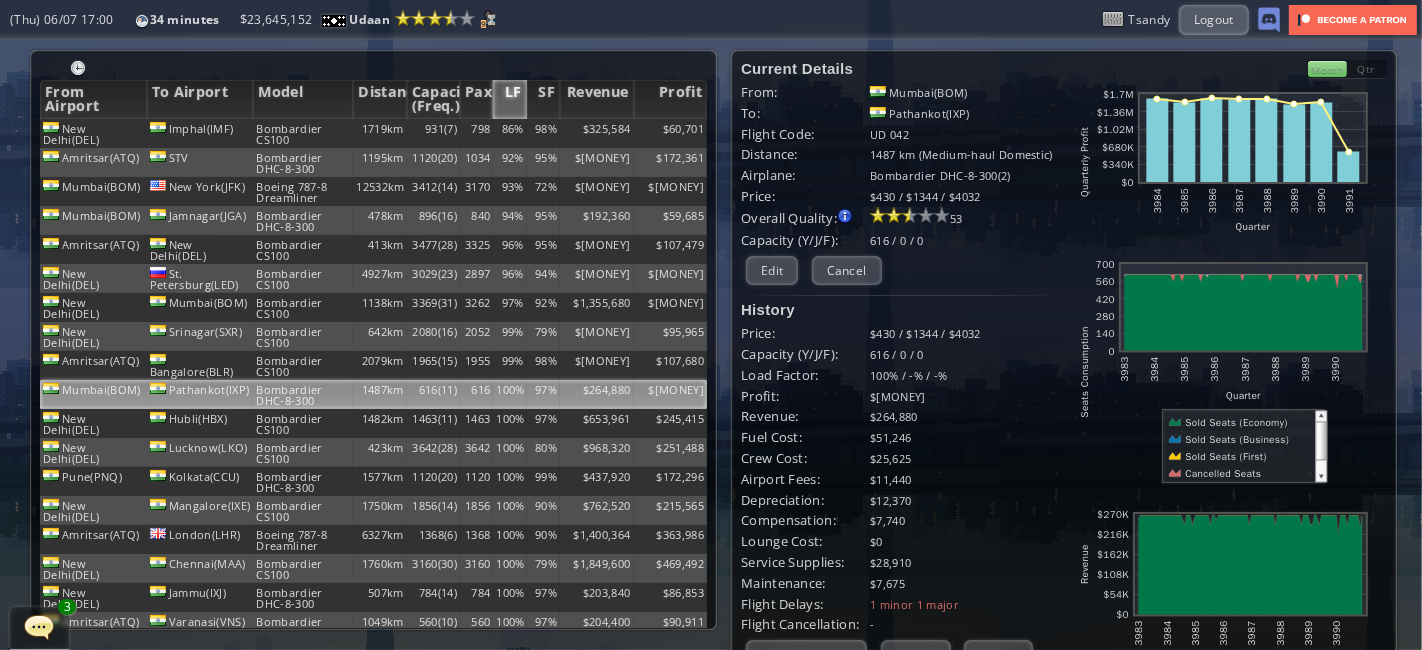 click at bounding box center (39, 627) 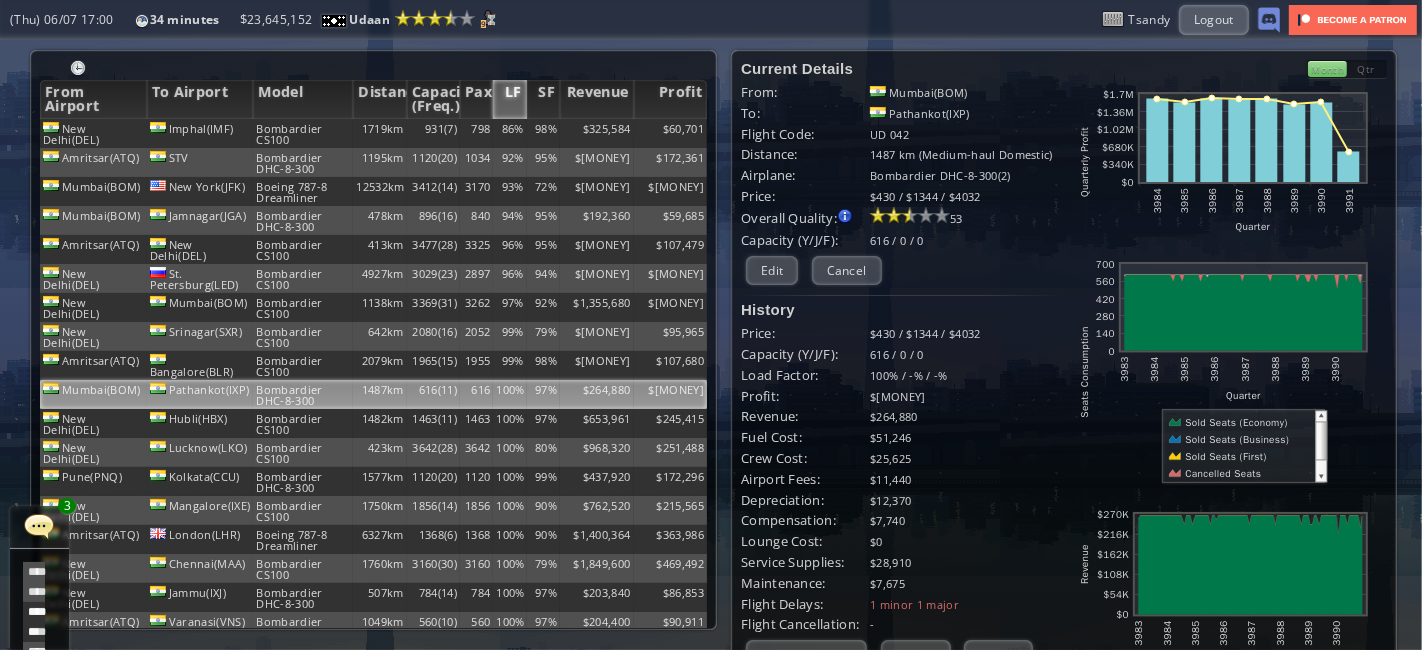 scroll, scrollTop: 677, scrollLeft: 0, axis: vertical 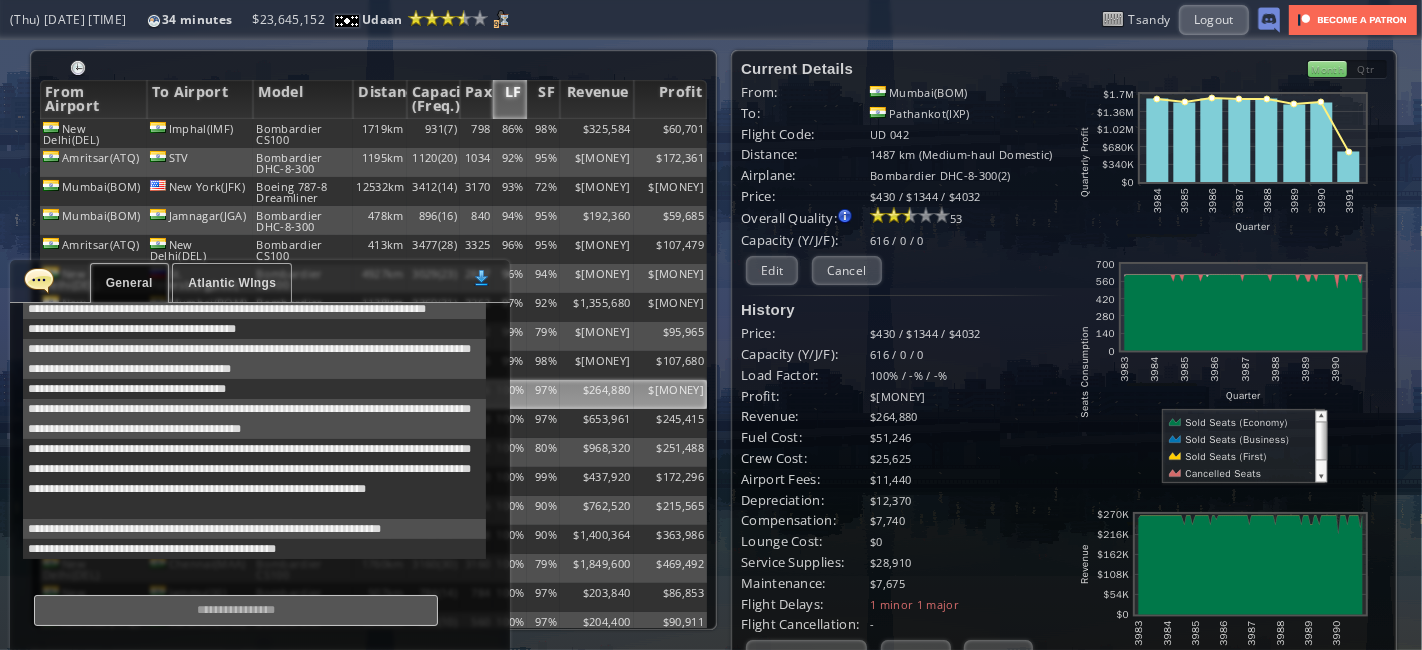 click at bounding box center (39, 280) 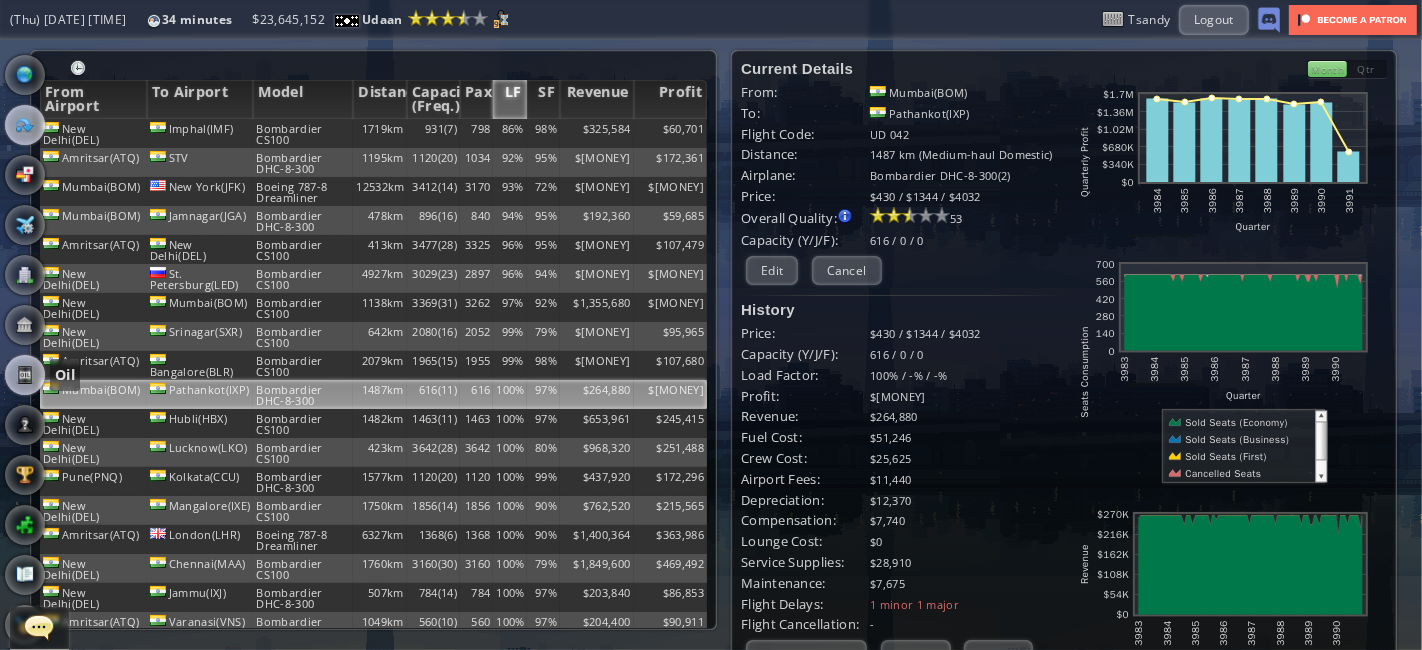 click at bounding box center [25, 375] 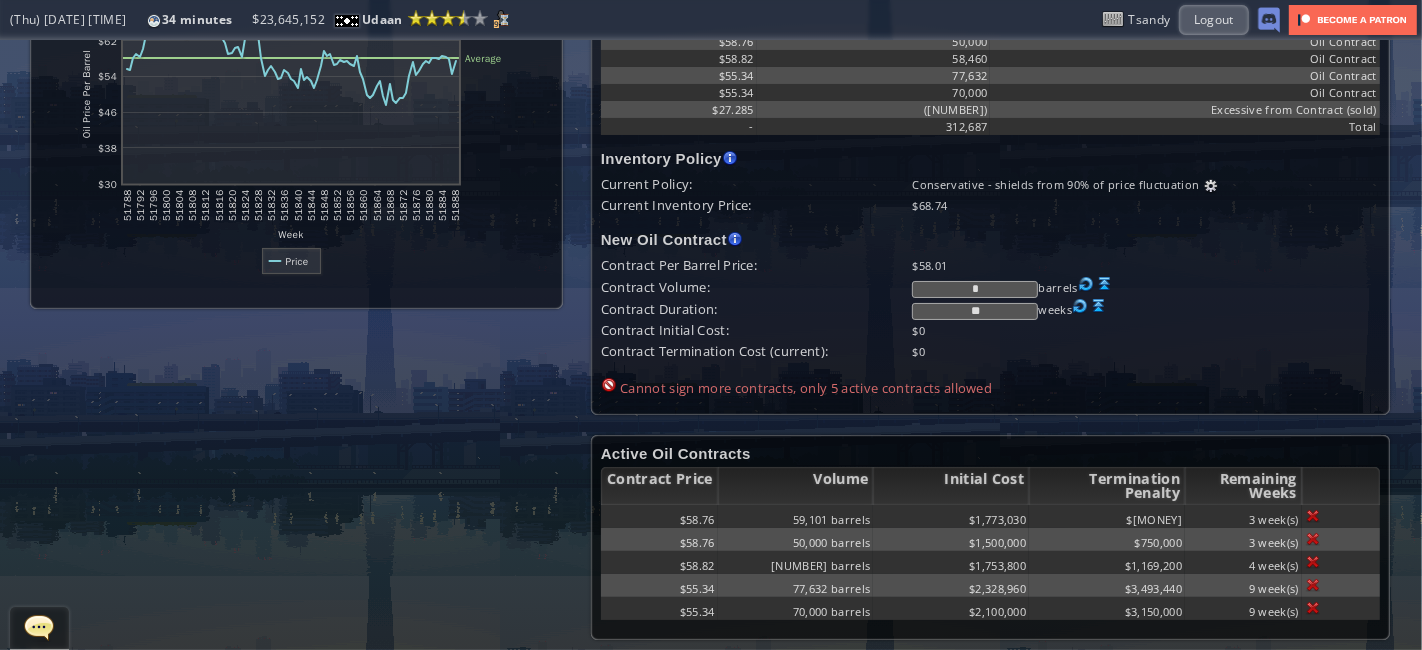 scroll, scrollTop: 0, scrollLeft: 0, axis: both 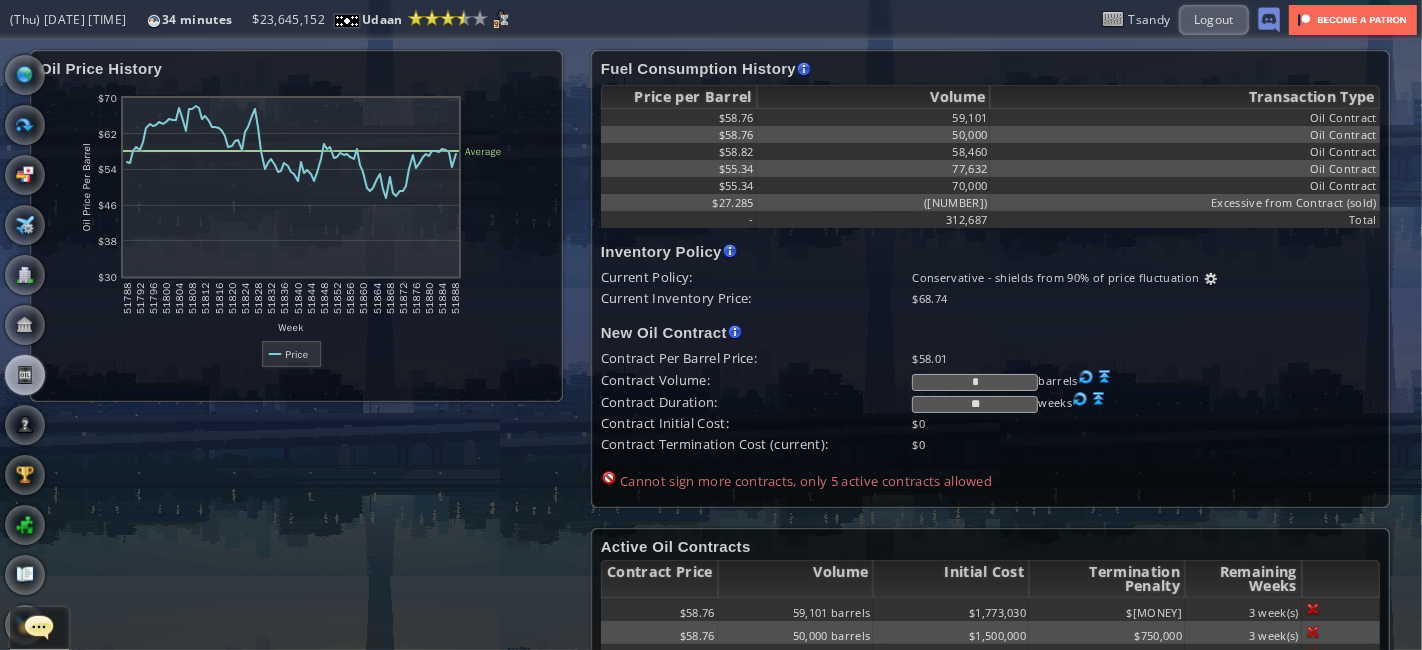 click on "Office" at bounding box center (25, 275) 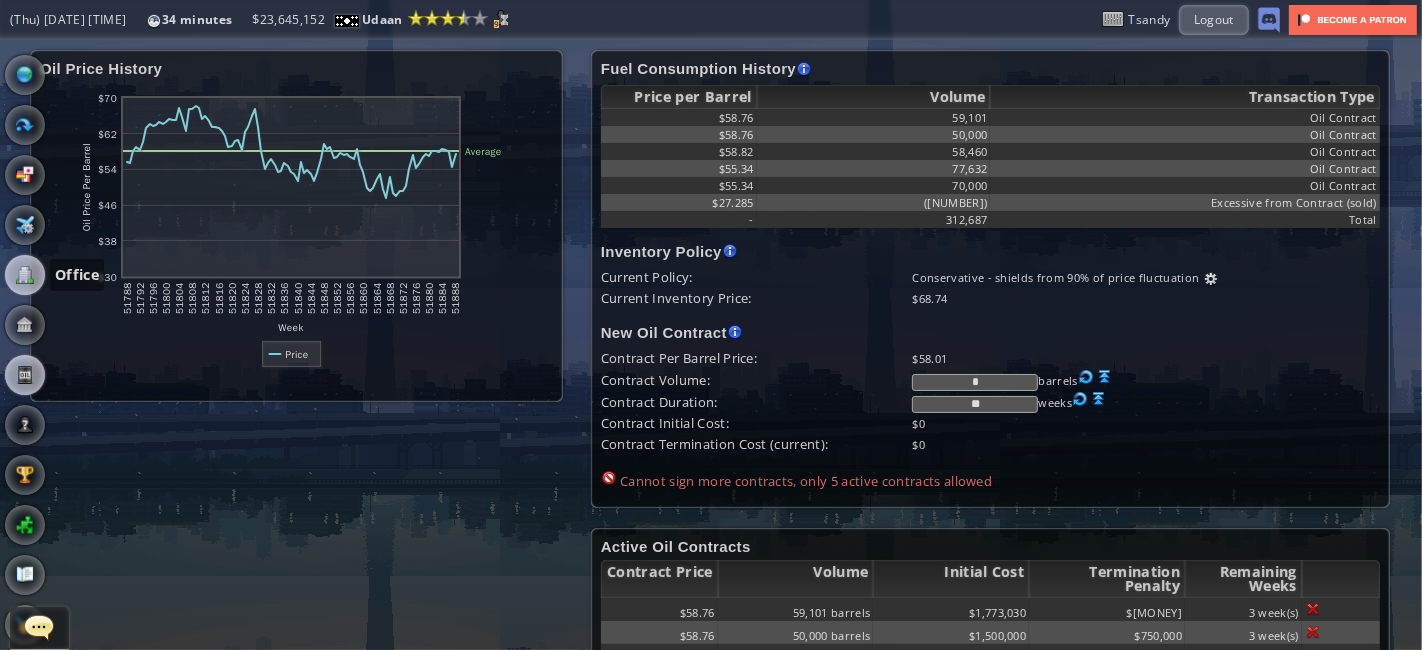 click at bounding box center (25, 275) 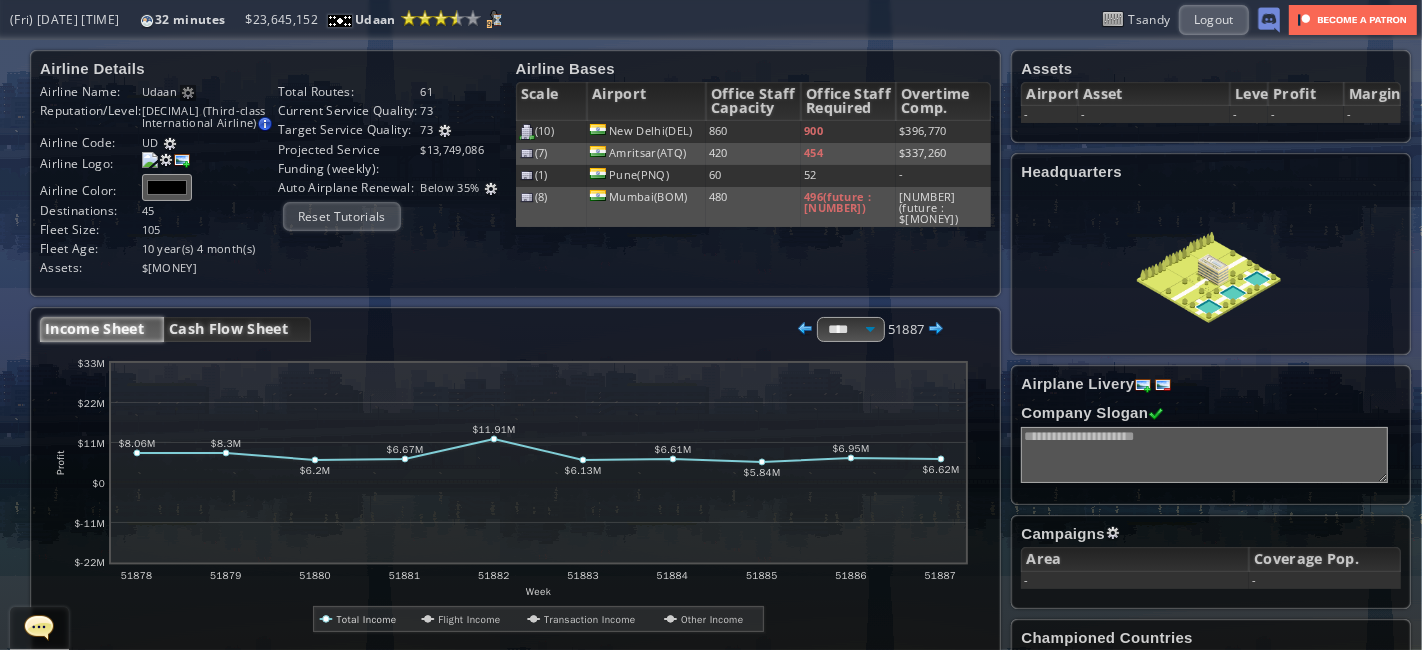 click on "Cash Flow Sheet" at bounding box center [237, 329] 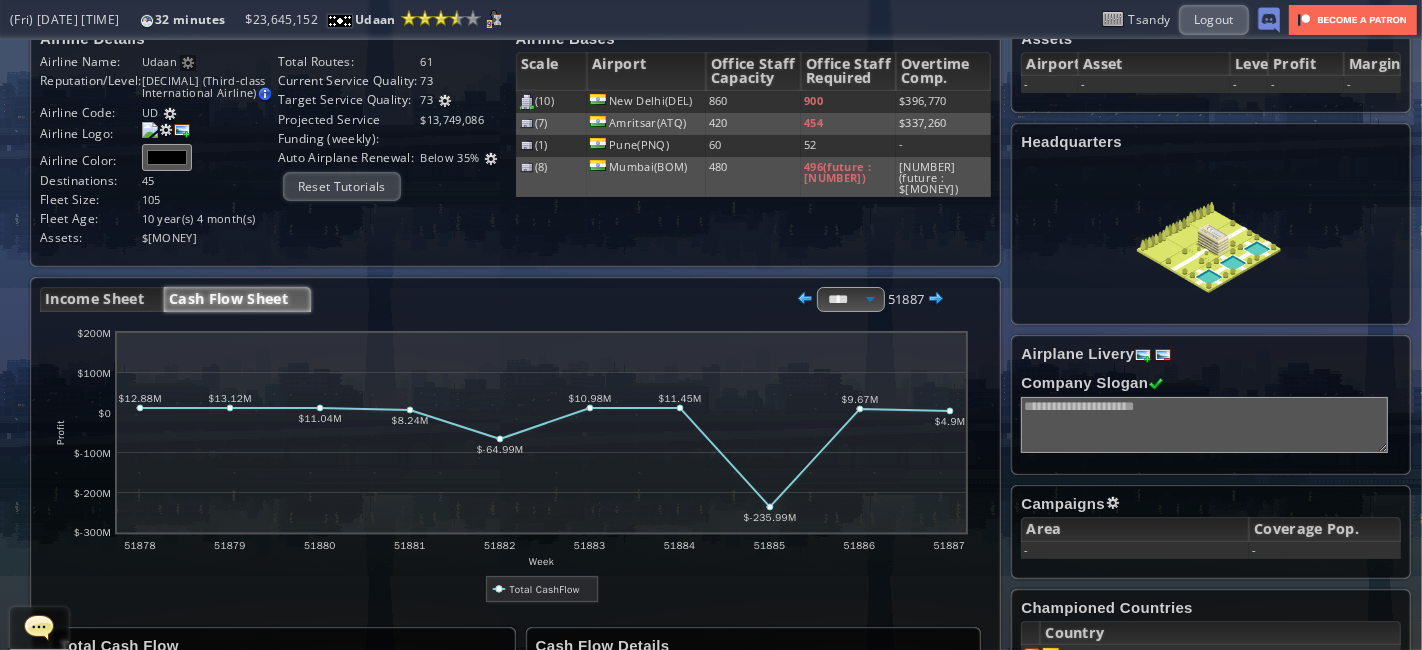 scroll, scrollTop: 28, scrollLeft: 0, axis: vertical 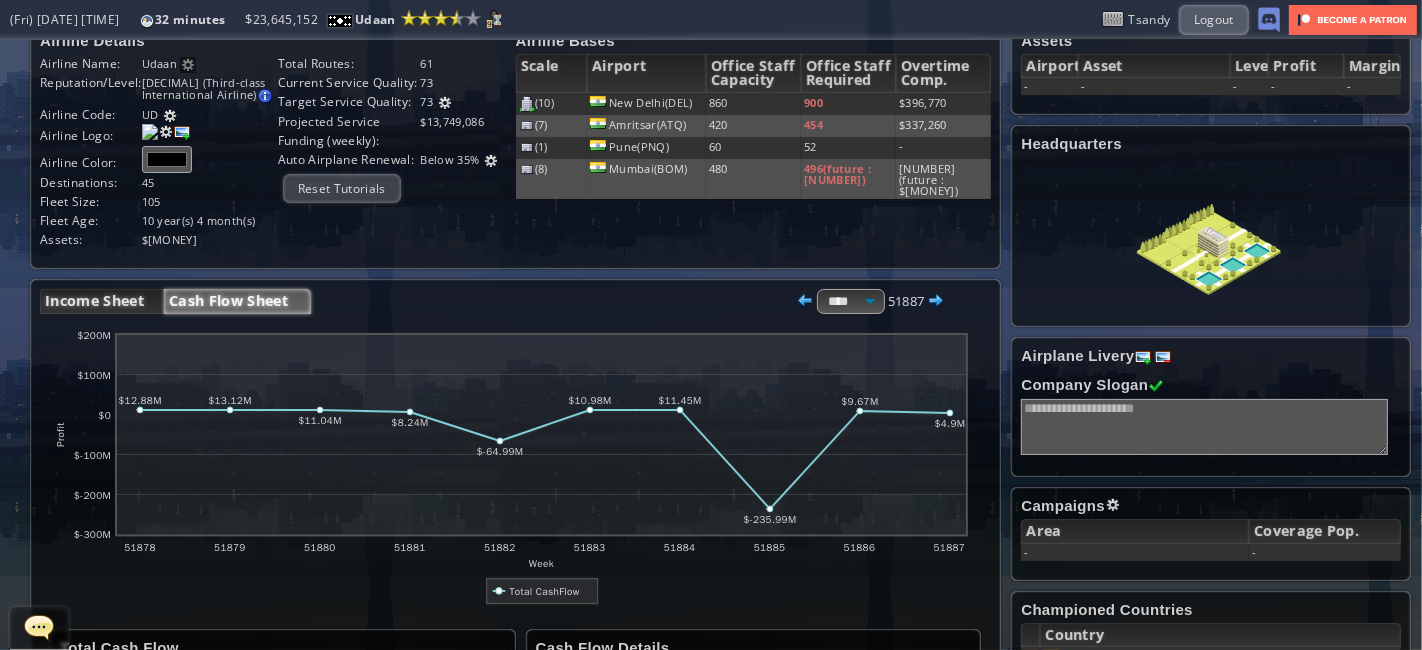 click on "Income Sheet" at bounding box center (102, 301) 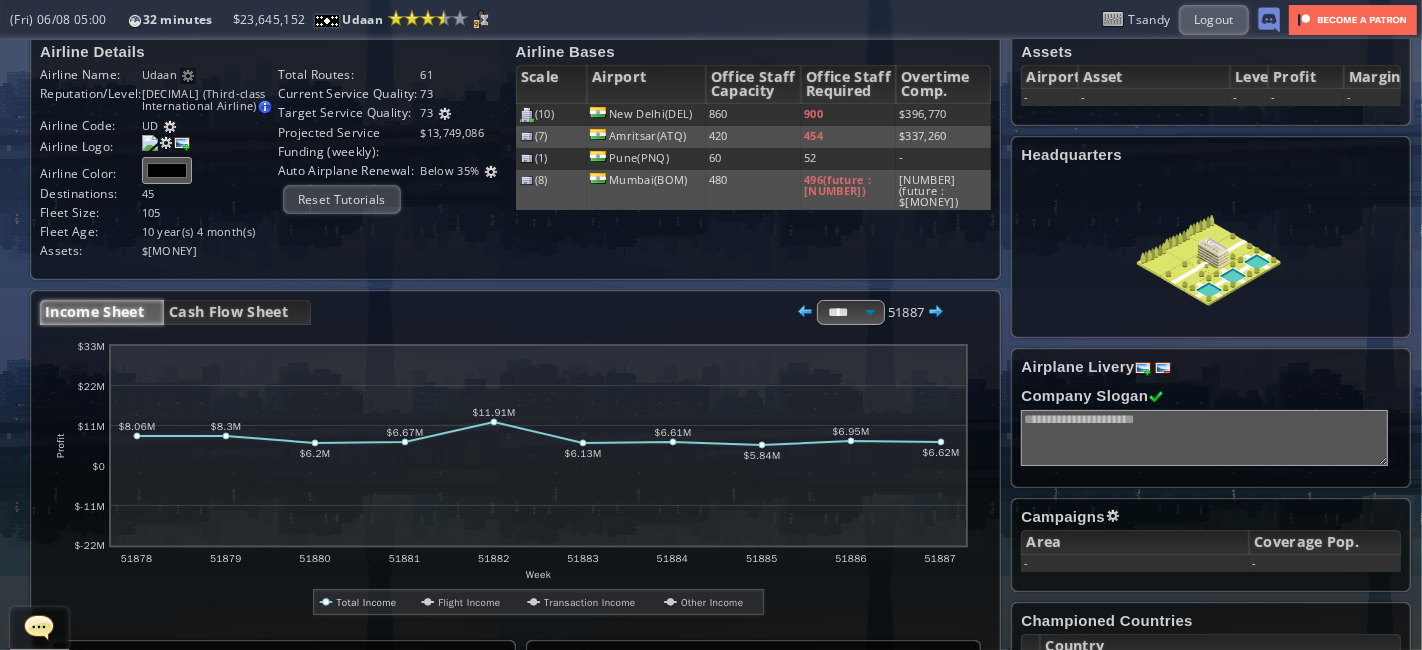 scroll, scrollTop: 0, scrollLeft: 0, axis: both 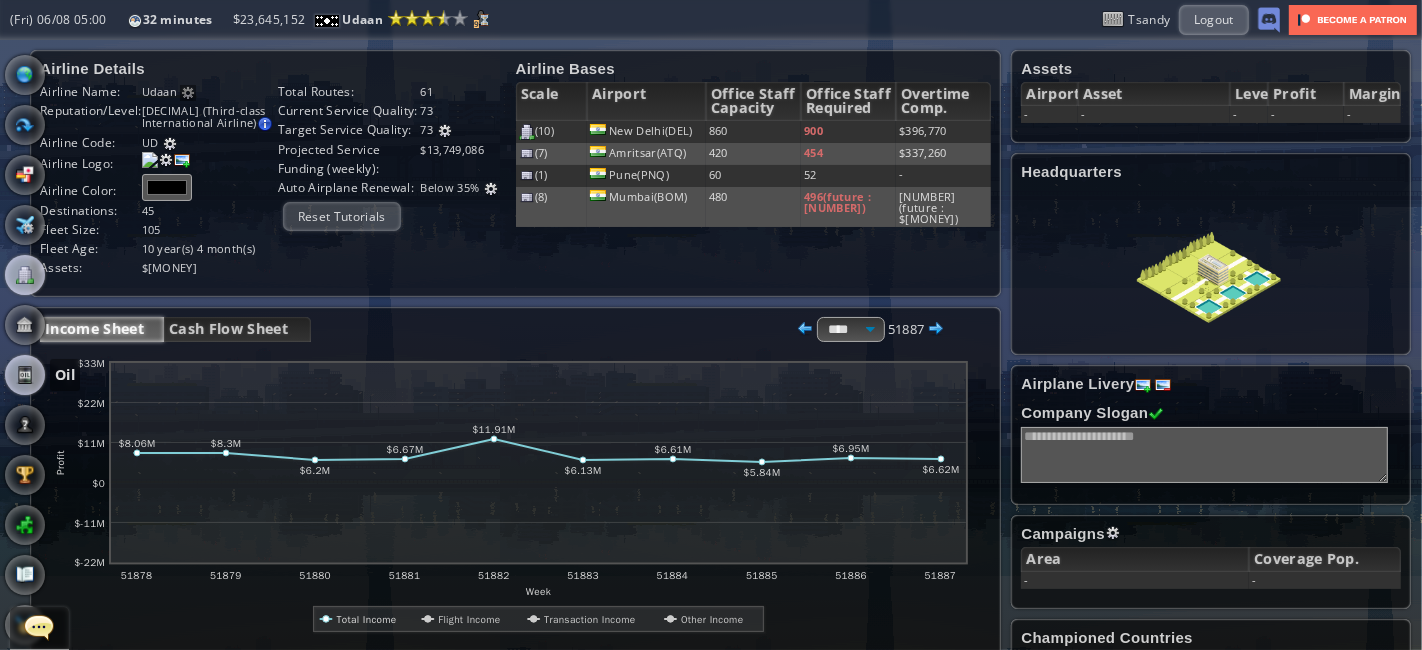 click at bounding box center (25, 375) 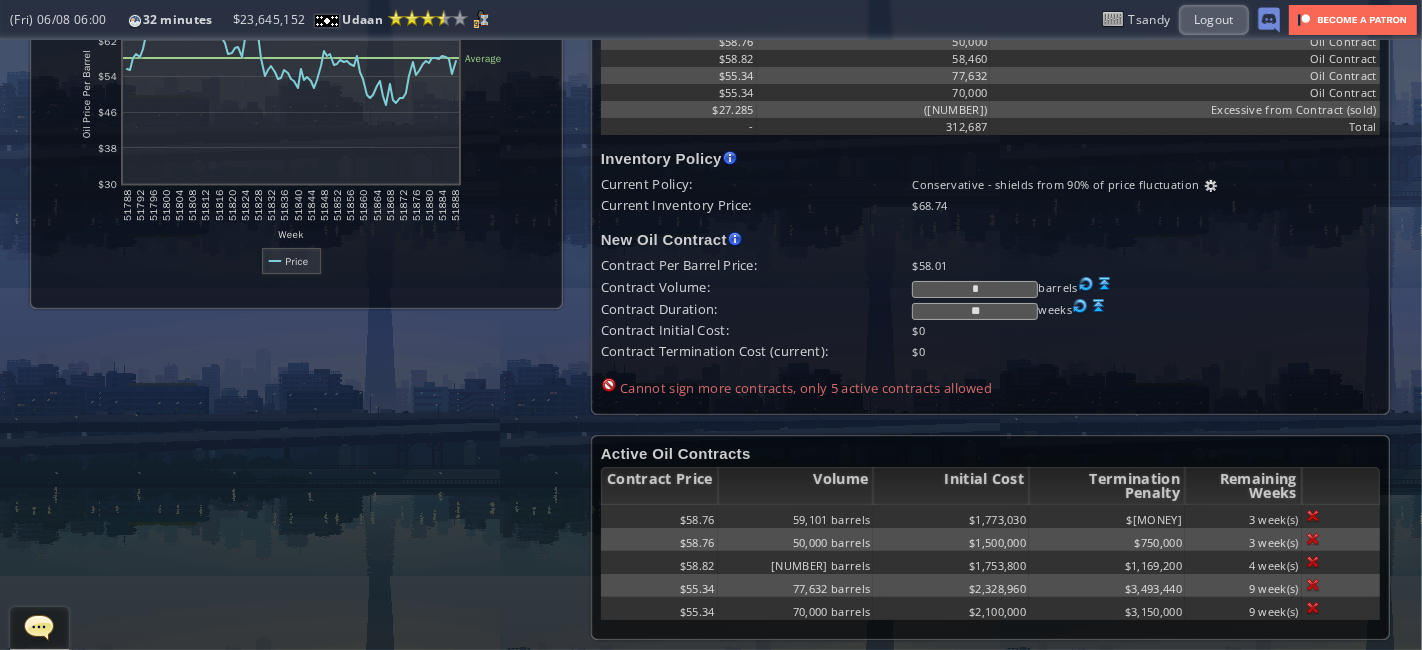 scroll, scrollTop: 0, scrollLeft: 0, axis: both 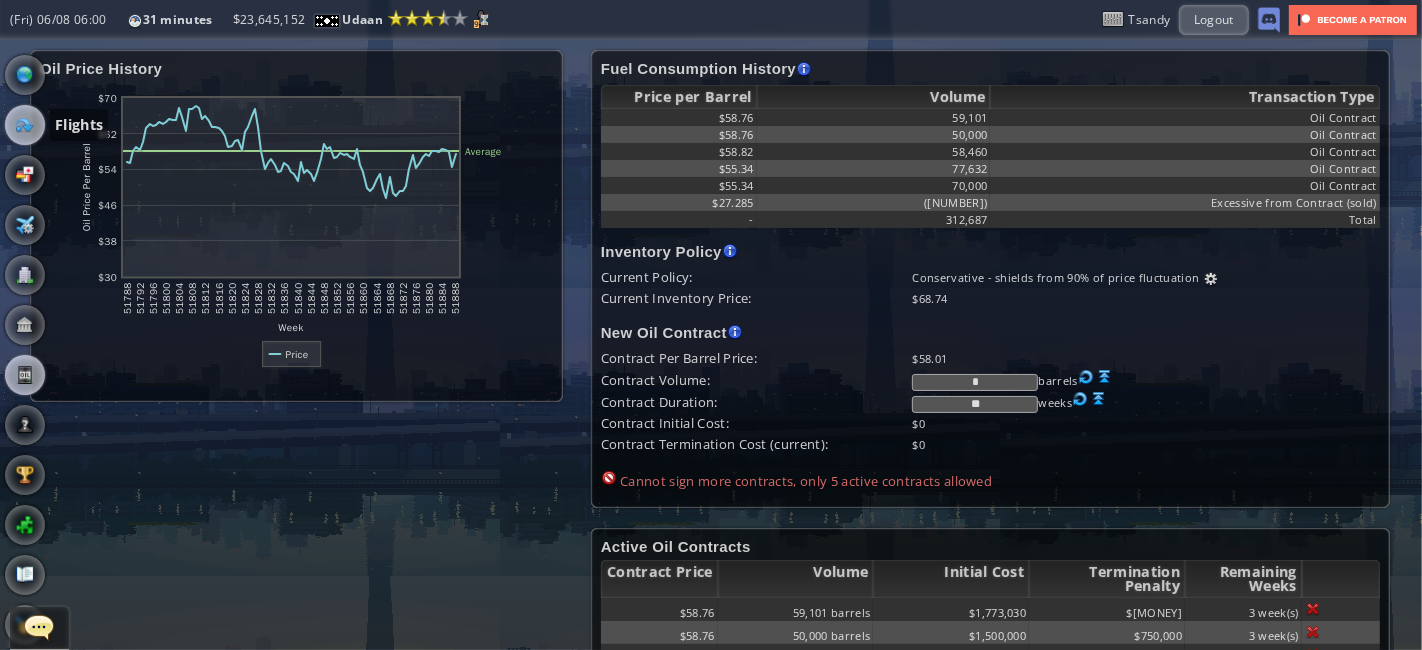 click at bounding box center [25, 125] 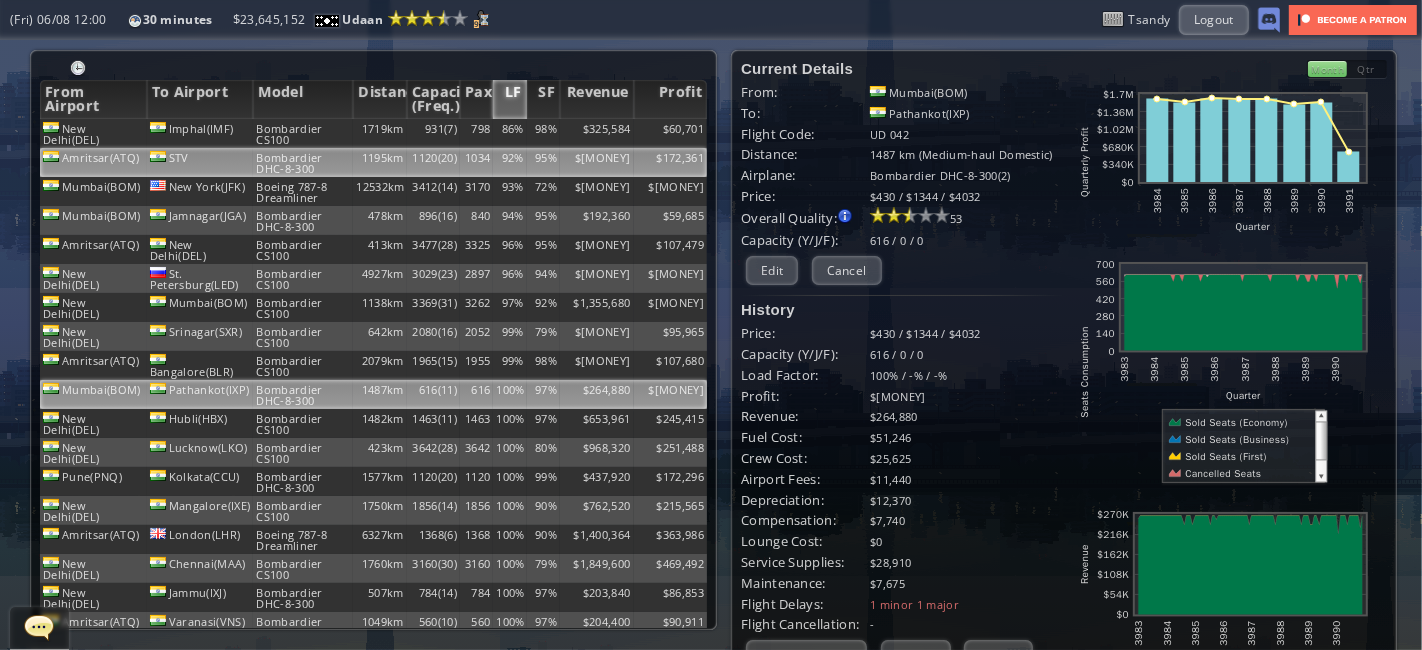 click on "1195km" at bounding box center [379, 133] 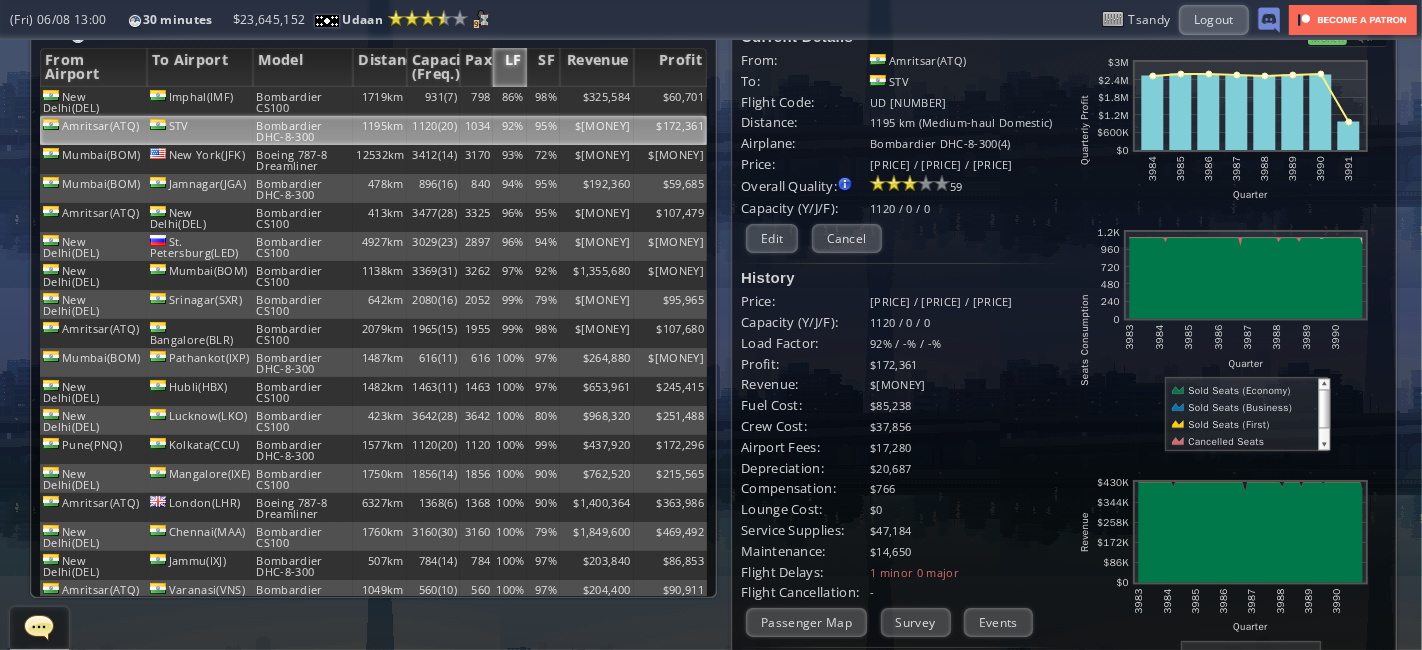 scroll, scrollTop: 0, scrollLeft: 0, axis: both 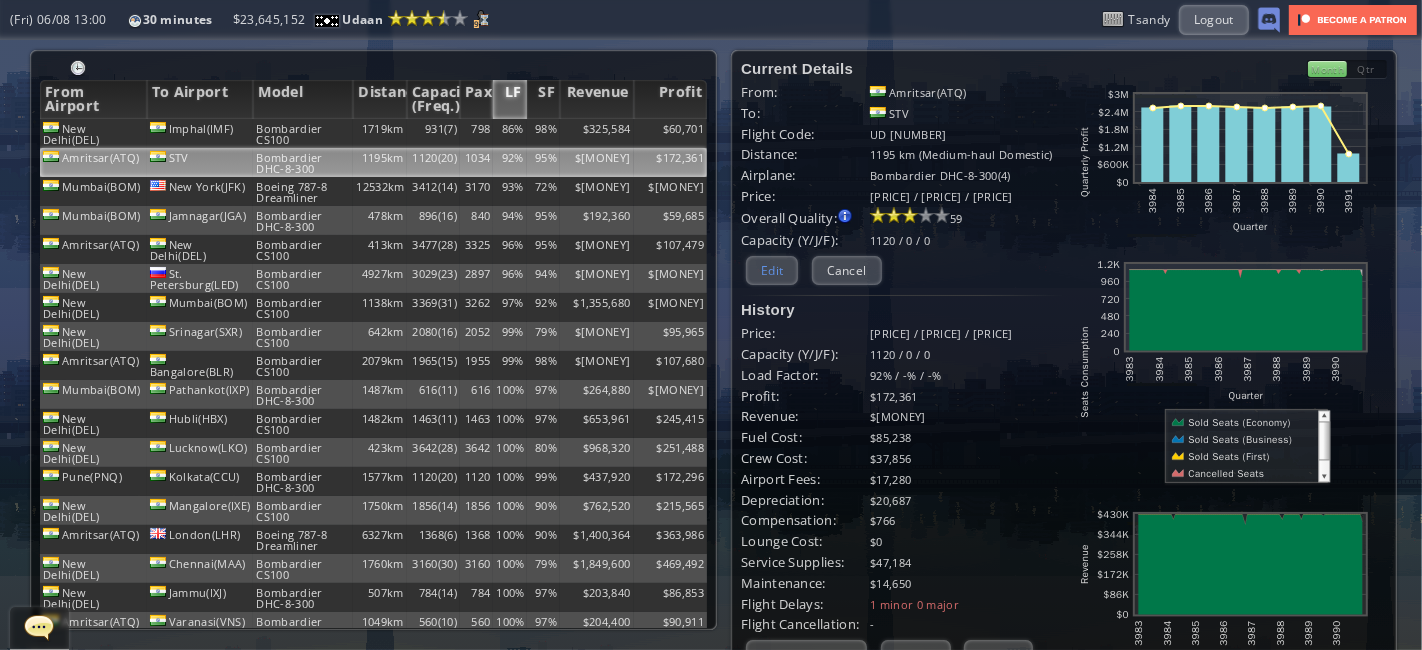click on "Edit" at bounding box center (772, 270) 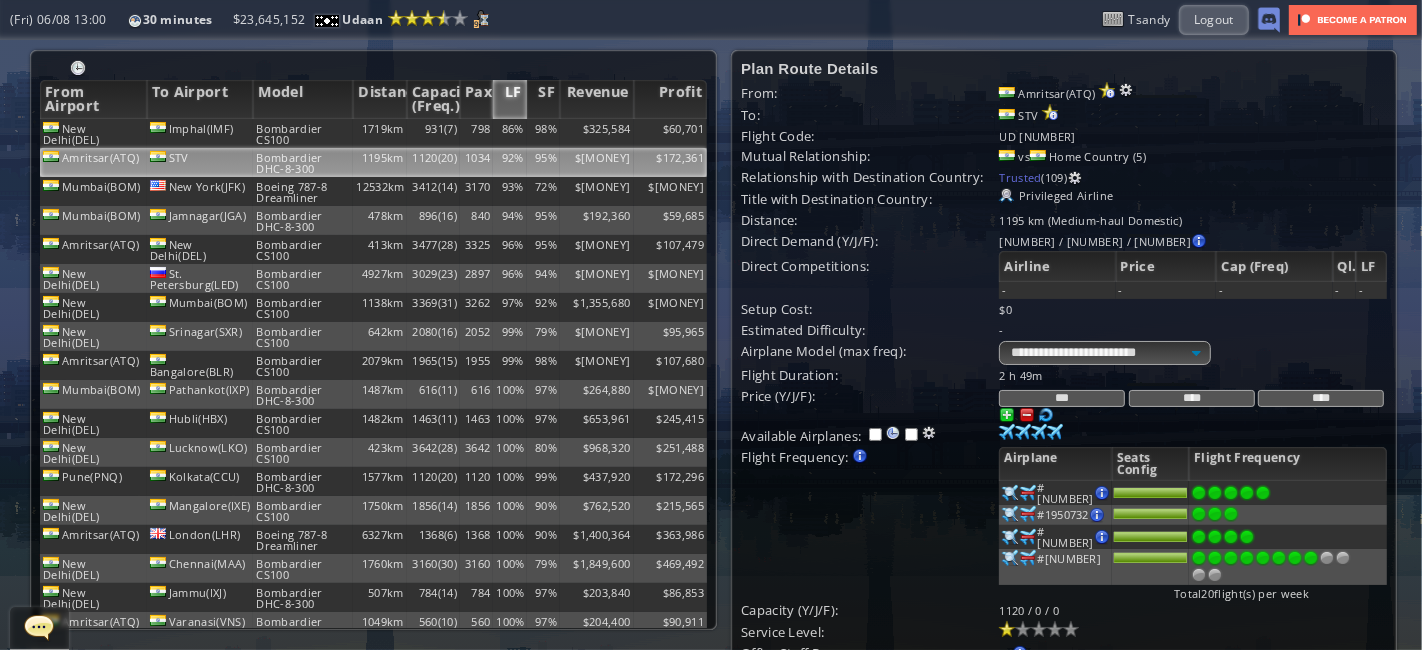 scroll, scrollTop: 82, scrollLeft: 0, axis: vertical 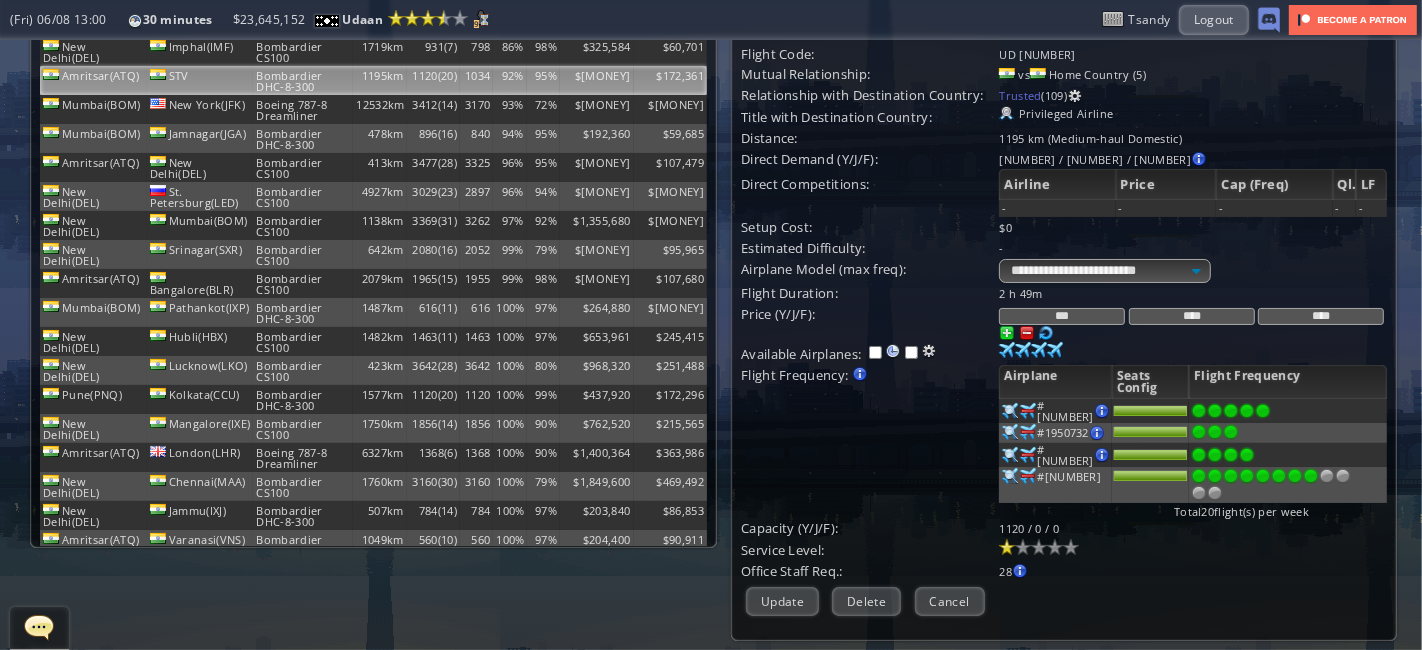 click at bounding box center (1046, 333) 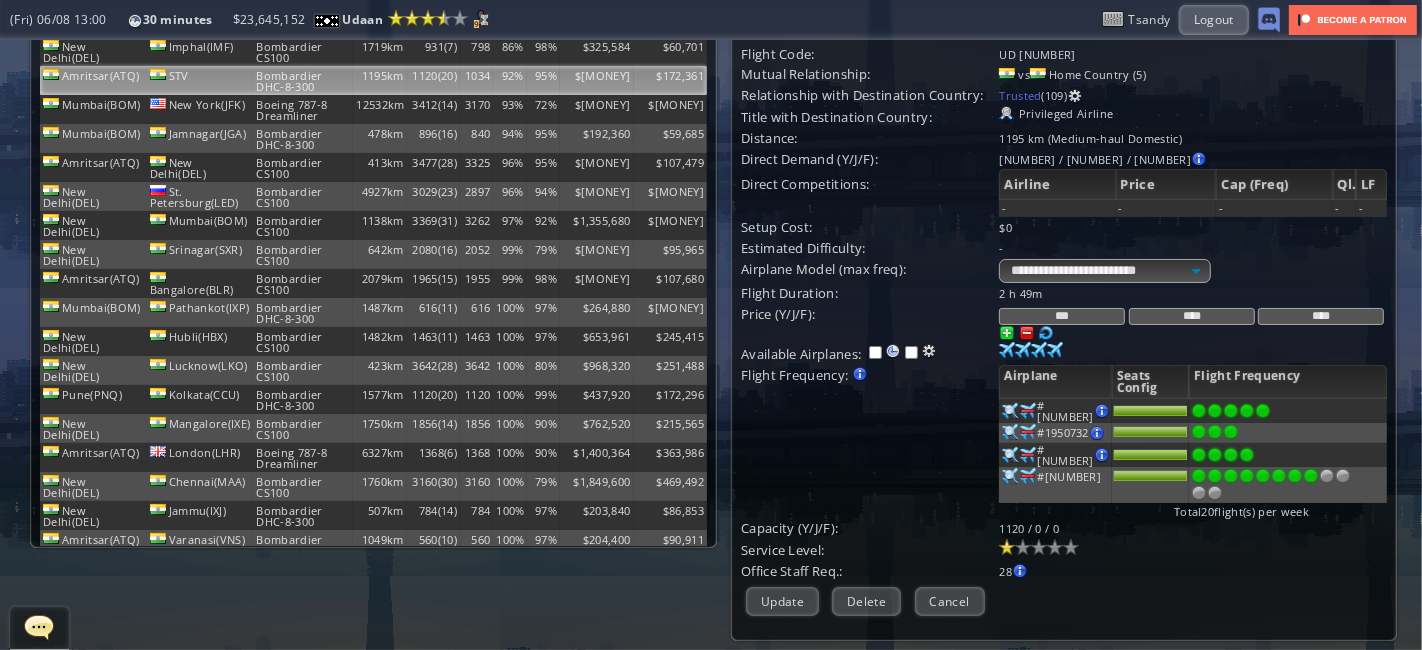 click at bounding box center (1027, 333) 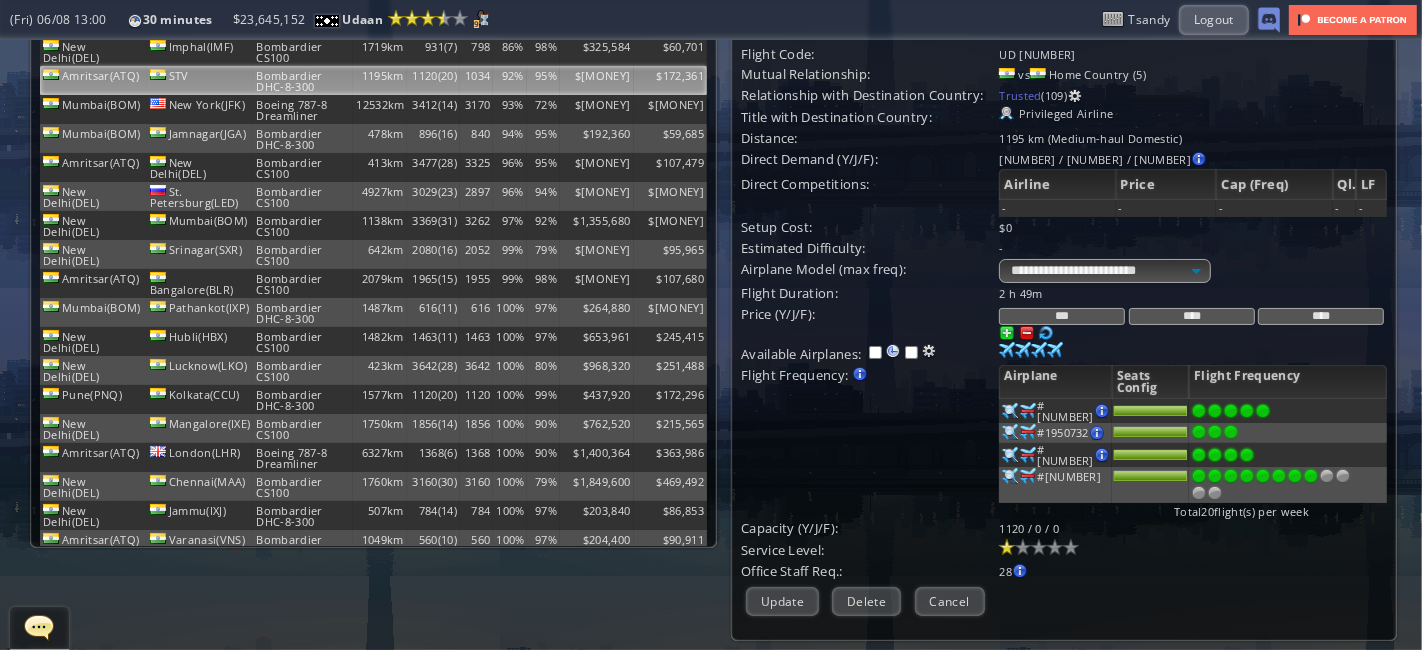 click at bounding box center (1027, 333) 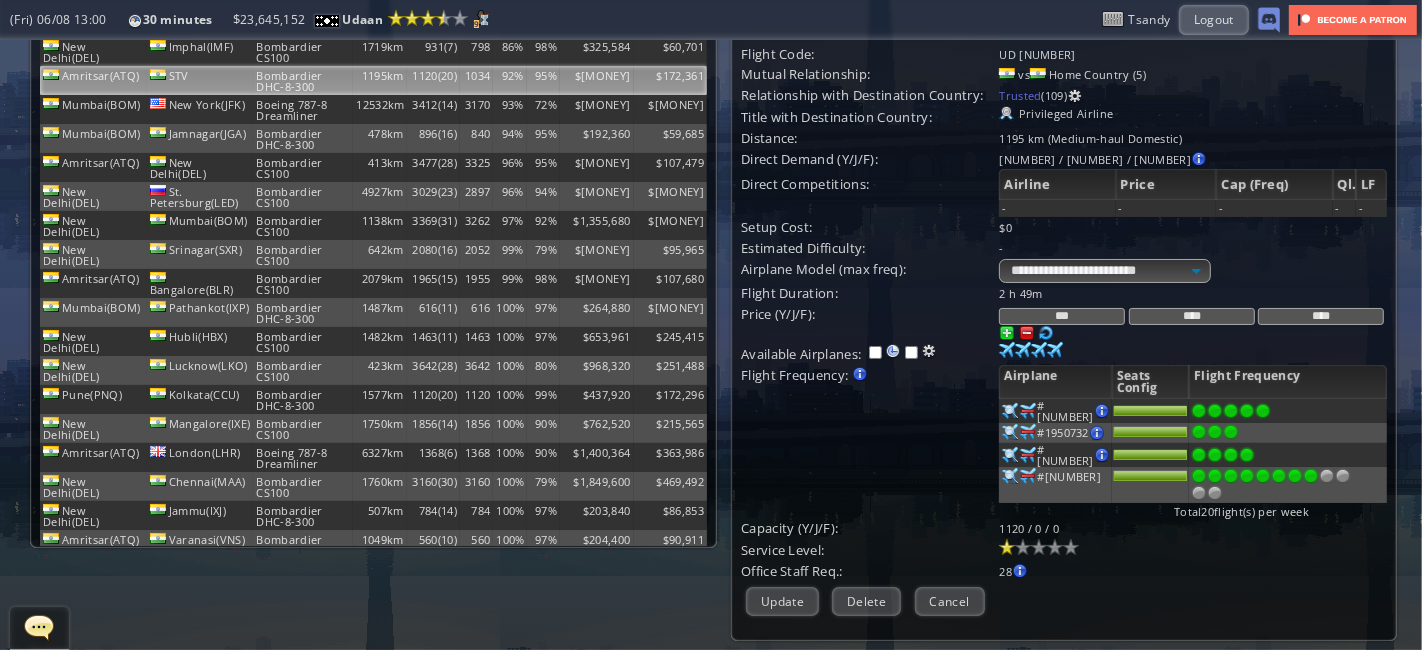 drag, startPoint x: 1098, startPoint y: 314, endPoint x: 1065, endPoint y: 312, distance: 33.06055 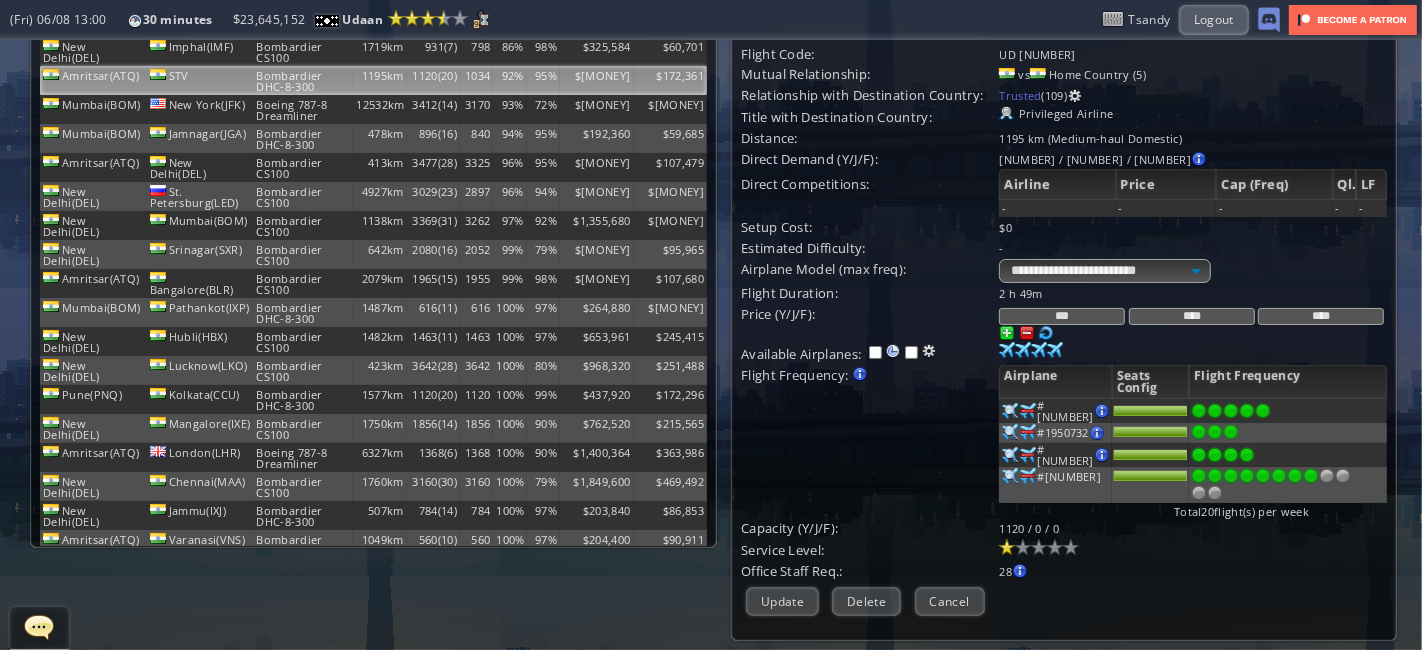 click on "***" at bounding box center [1062, 316] 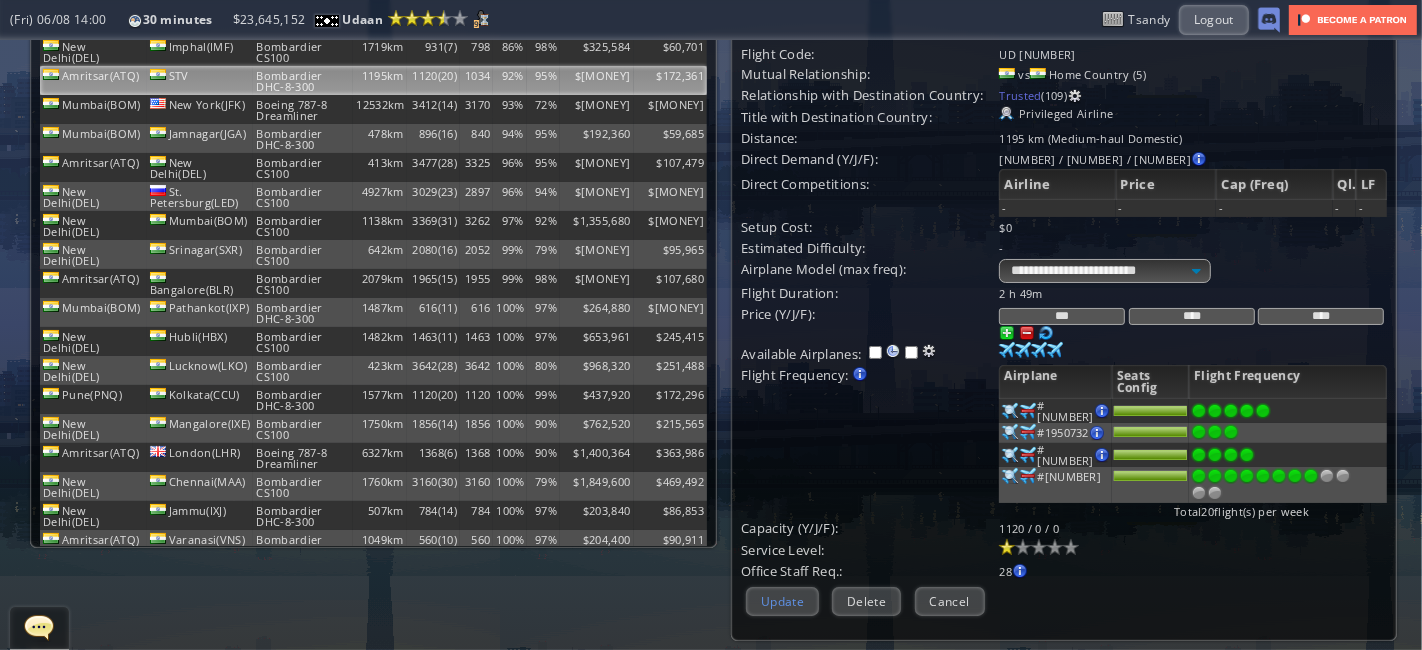 type on "***" 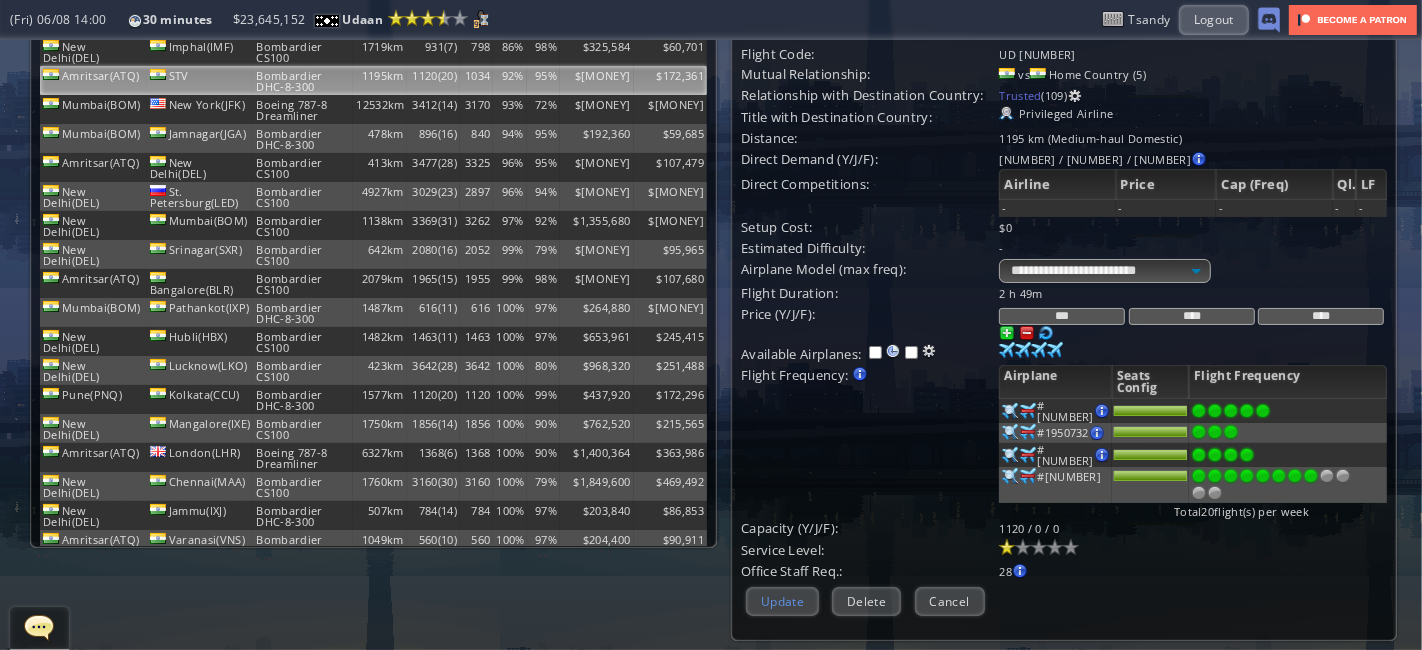 click on "Update" at bounding box center [782, 601] 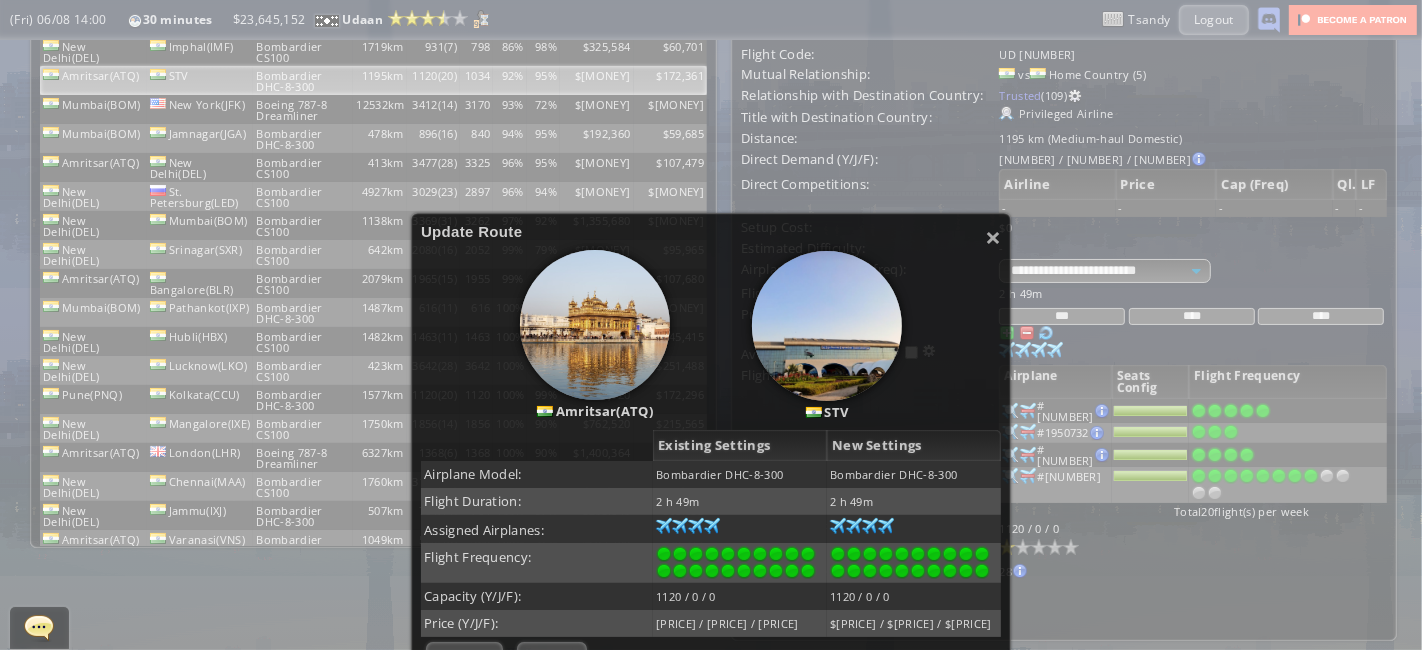click on "Confirm" at bounding box center [464, 656] 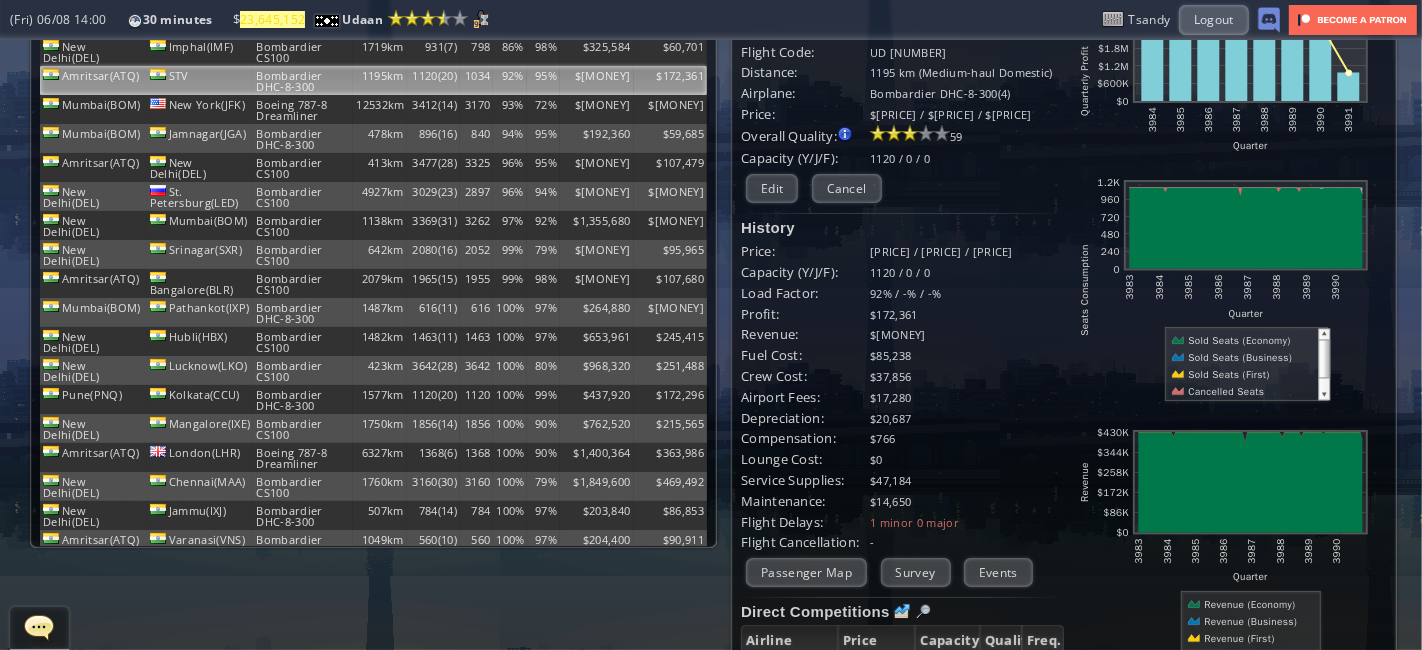 scroll, scrollTop: 0, scrollLeft: 0, axis: both 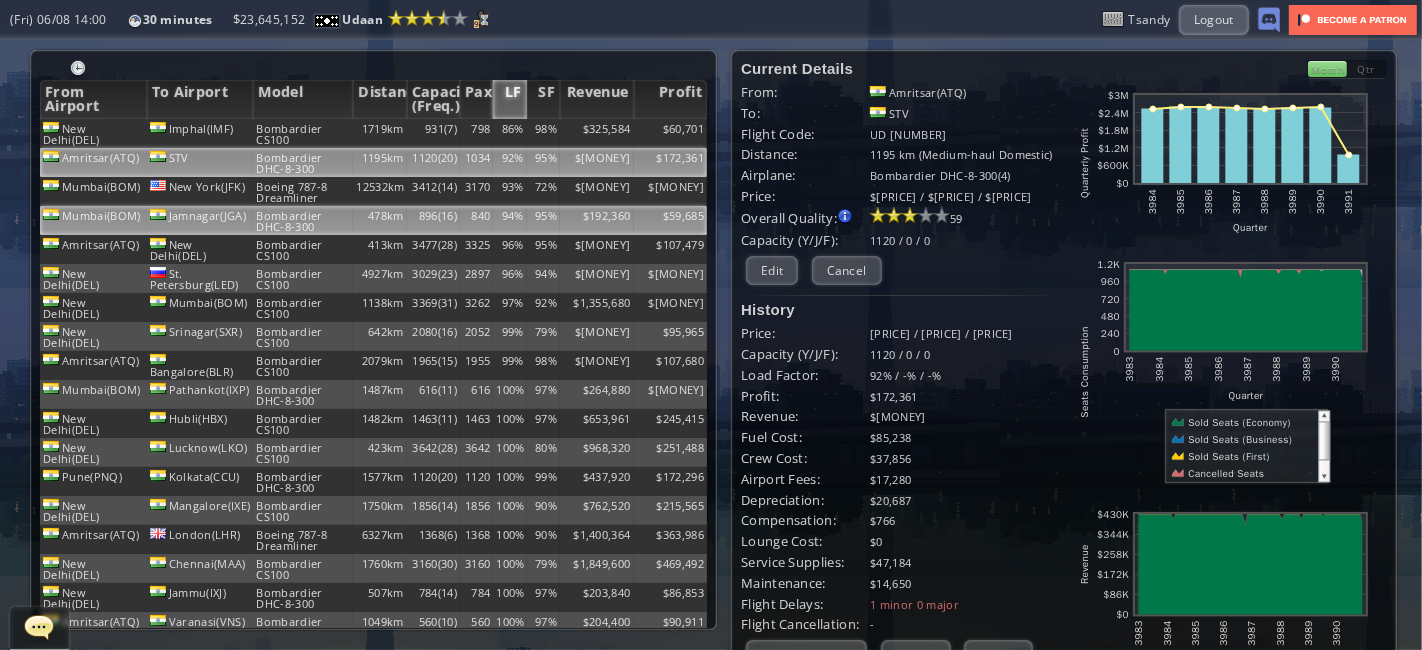 click on "Jamnagar(JGA)" at bounding box center (200, 133) 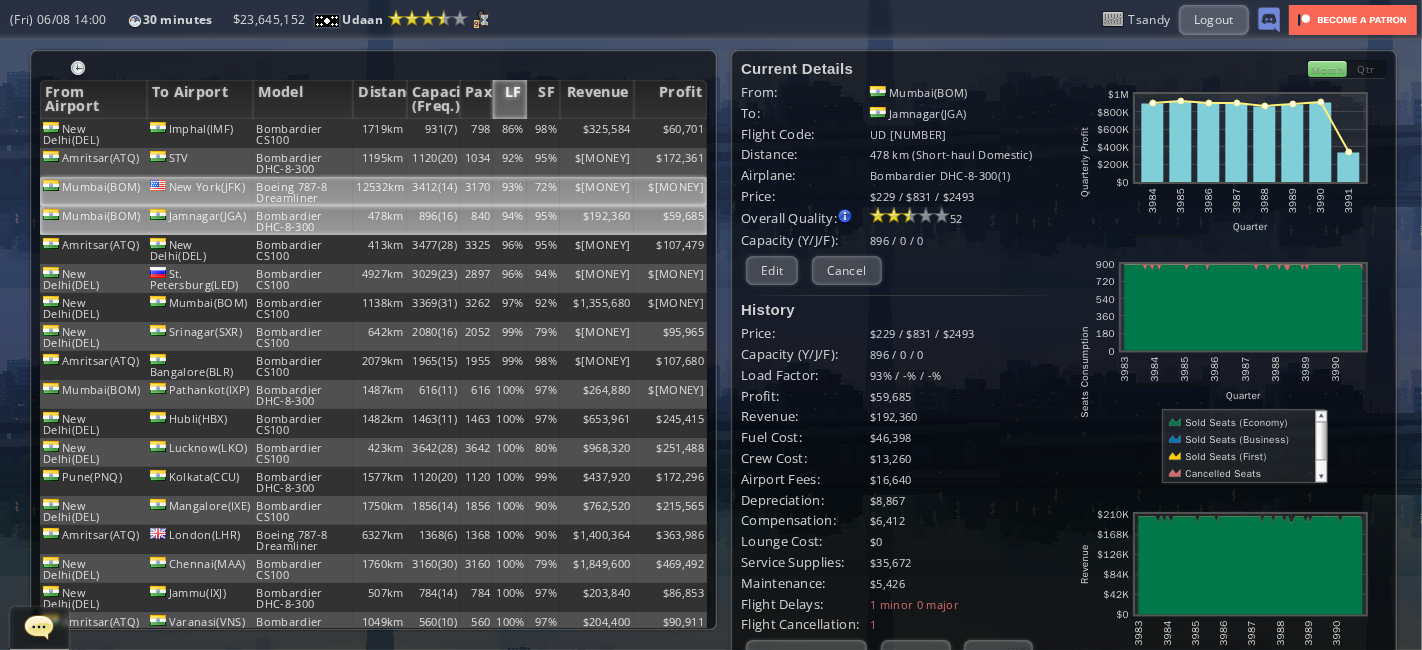 click on "New York(JFK)" at bounding box center [200, 133] 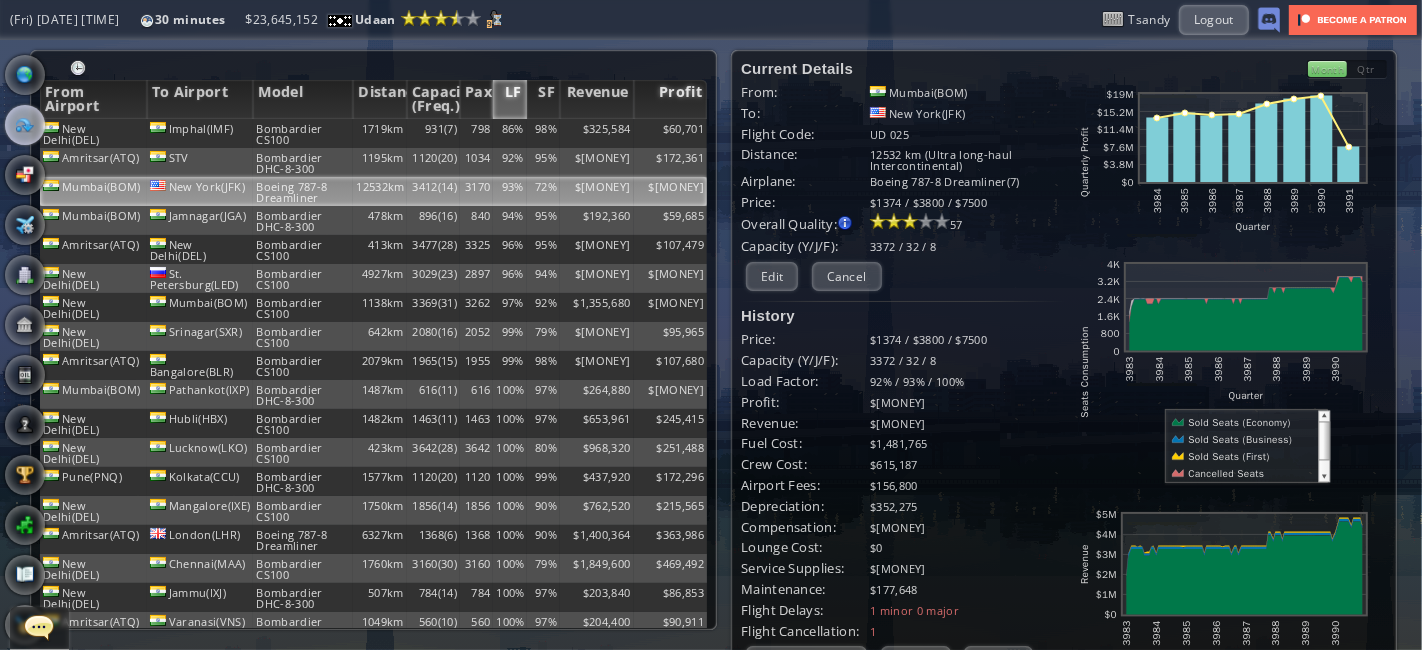 click on "Profit" at bounding box center (670, 99) 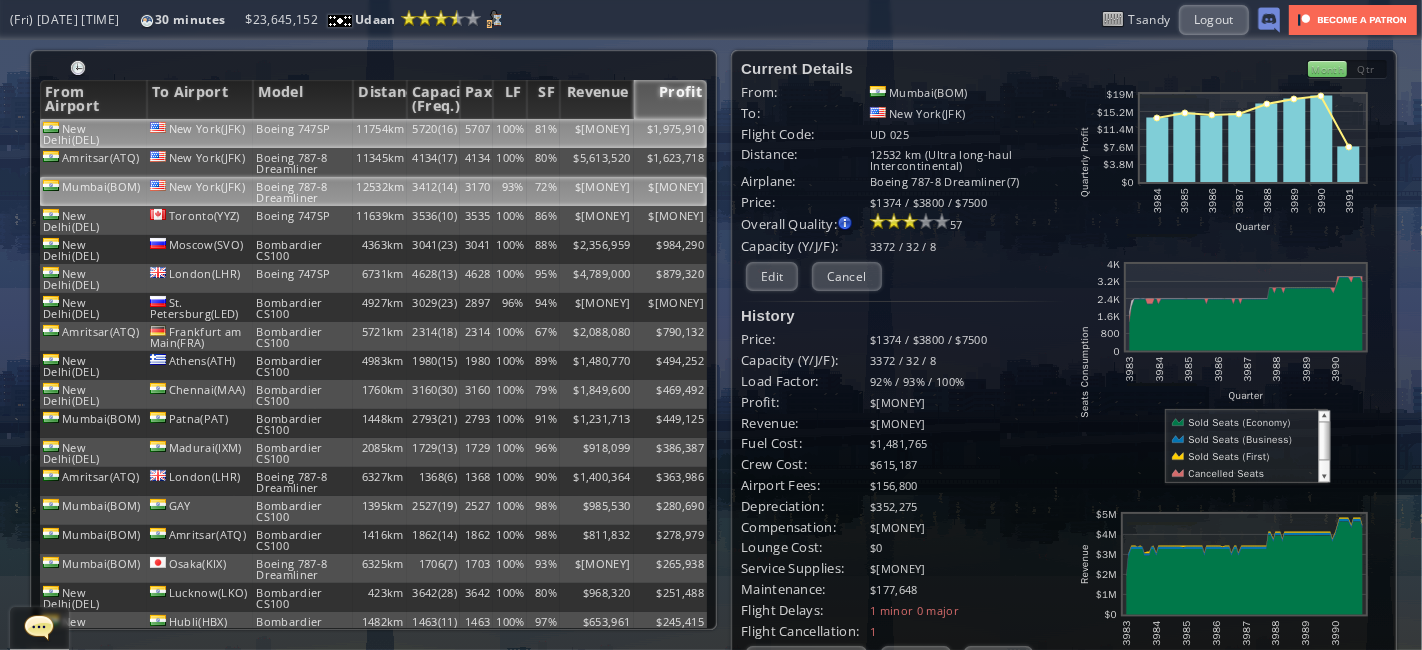 click on "5720(16)" at bounding box center (433, 133) 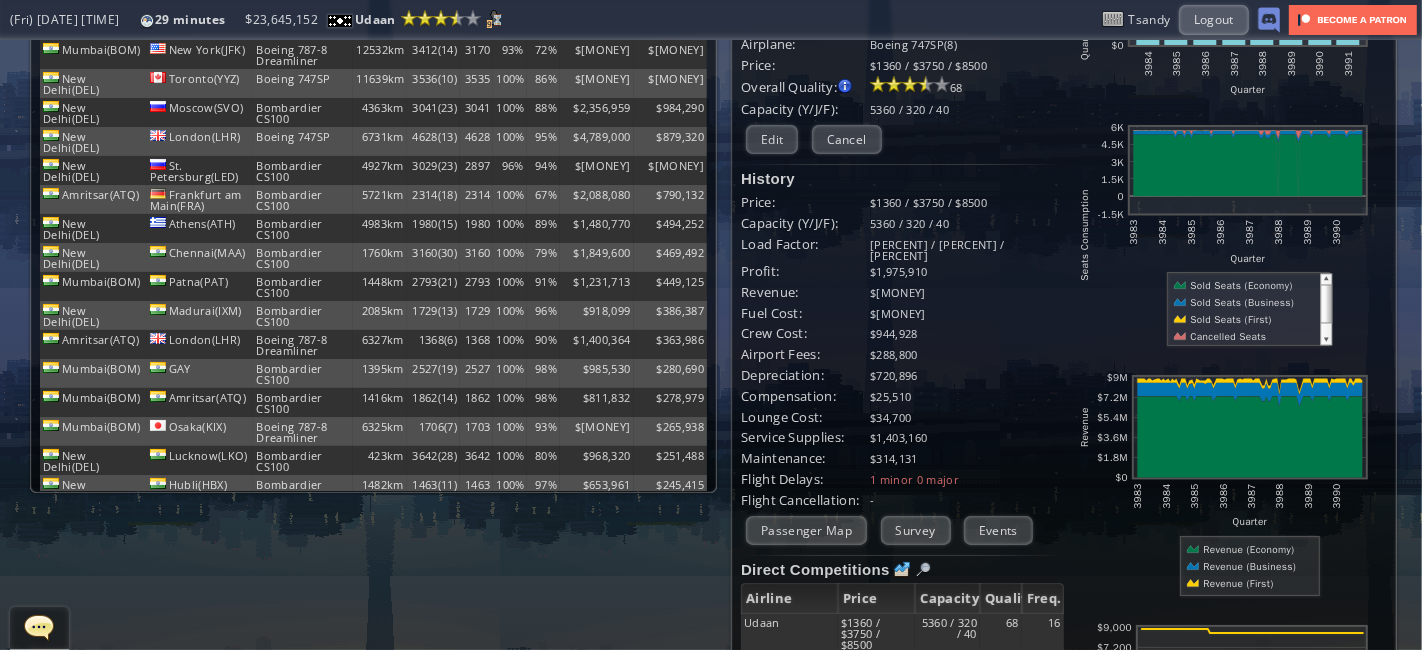 scroll, scrollTop: 197, scrollLeft: 0, axis: vertical 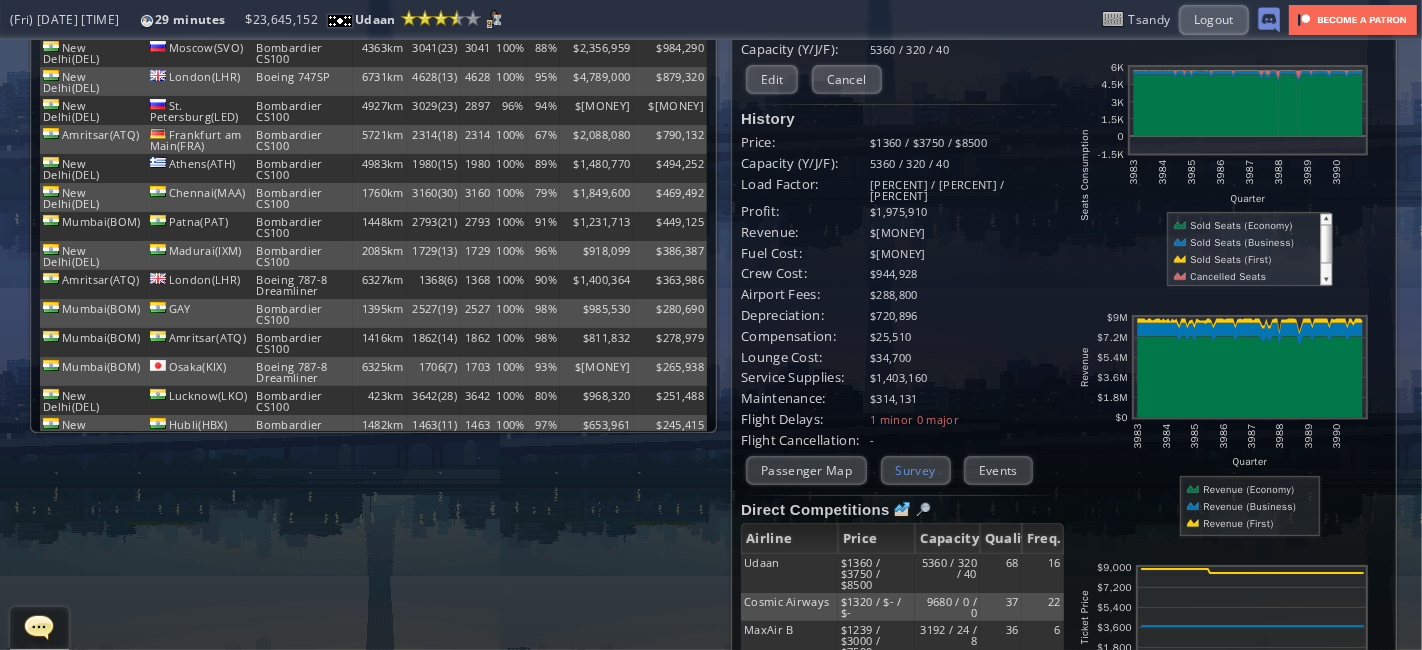 click on "Survey" at bounding box center (916, 470) 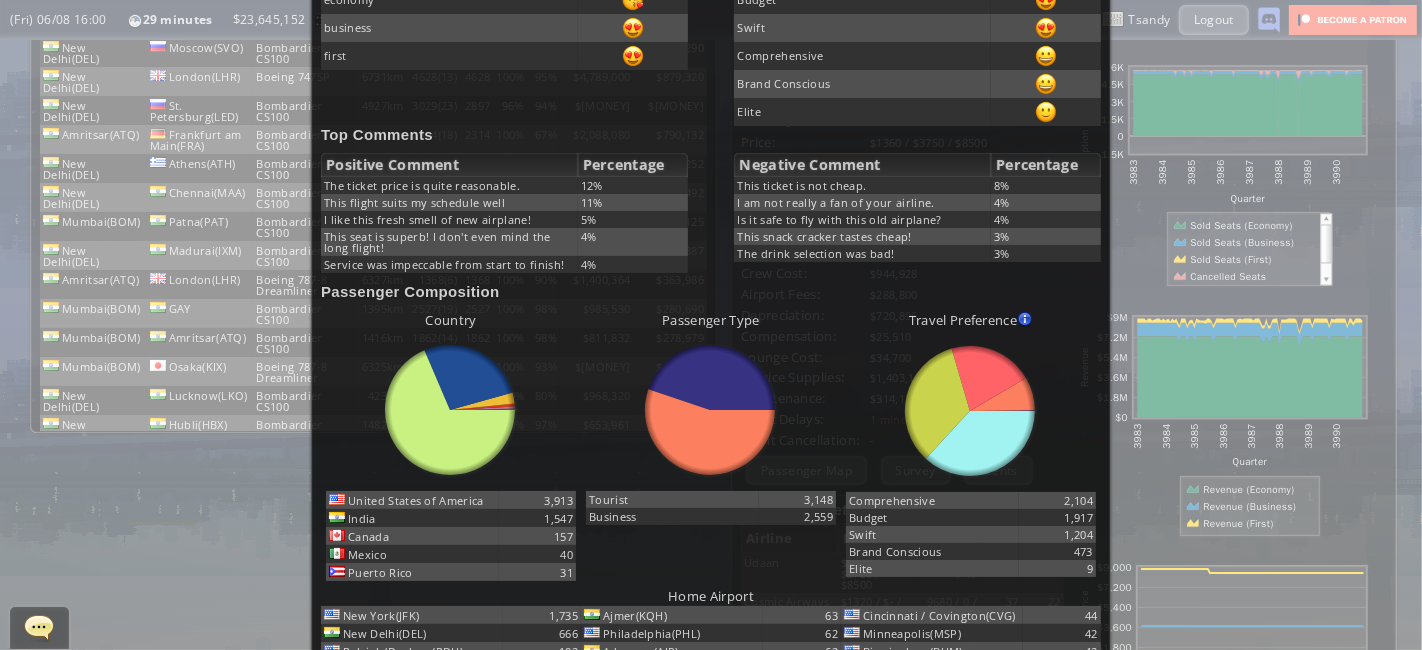 scroll, scrollTop: 0, scrollLeft: 0, axis: both 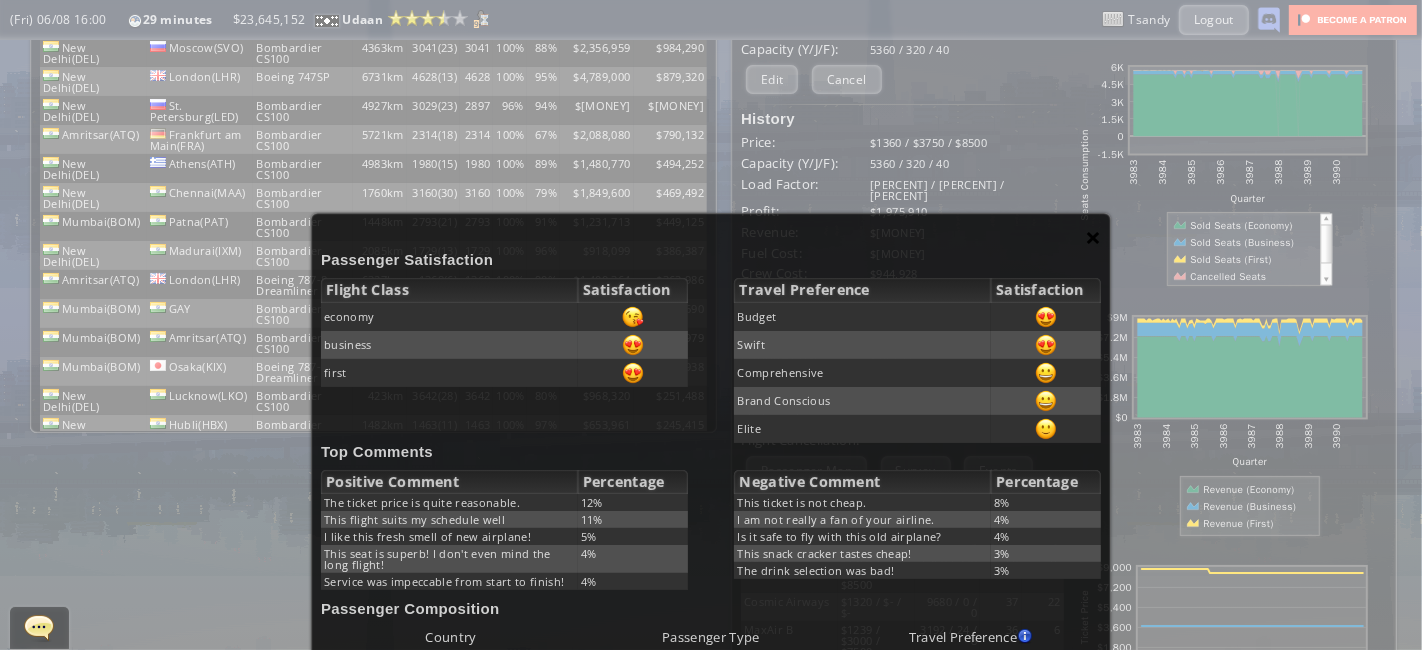 click on "×" at bounding box center (1093, 237) 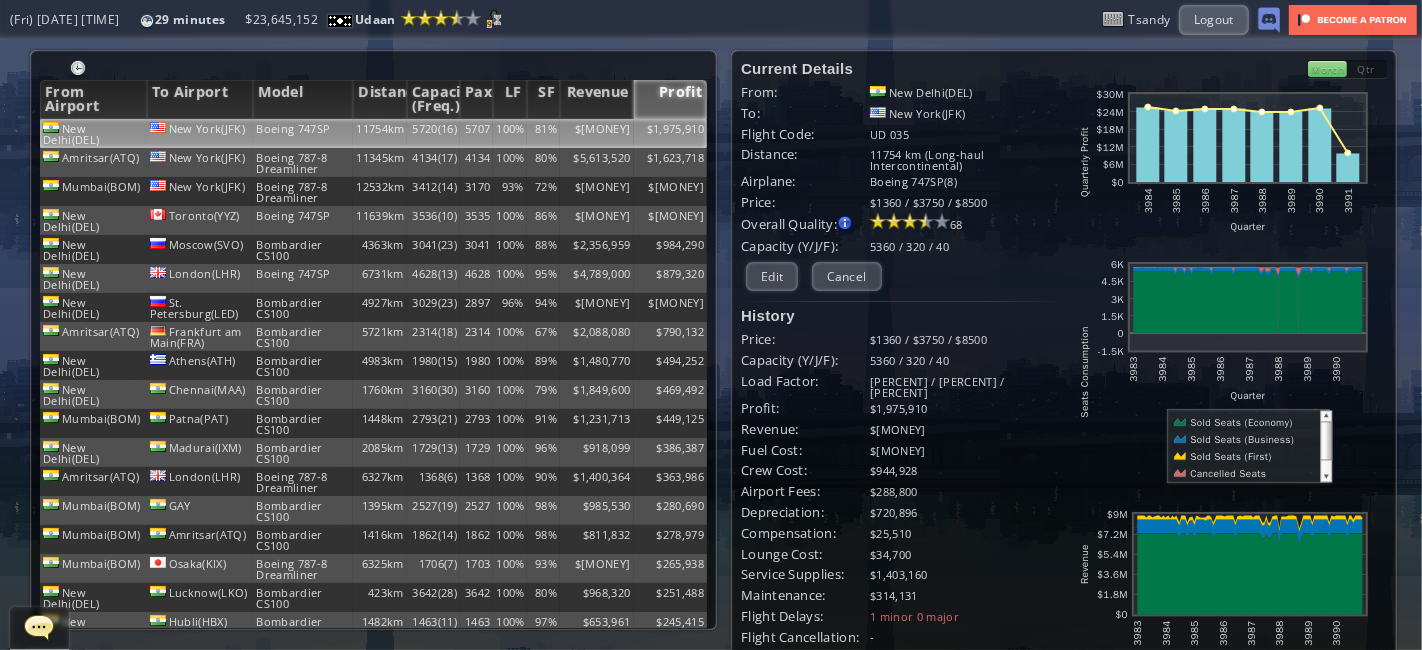 scroll, scrollTop: 301, scrollLeft: 0, axis: vertical 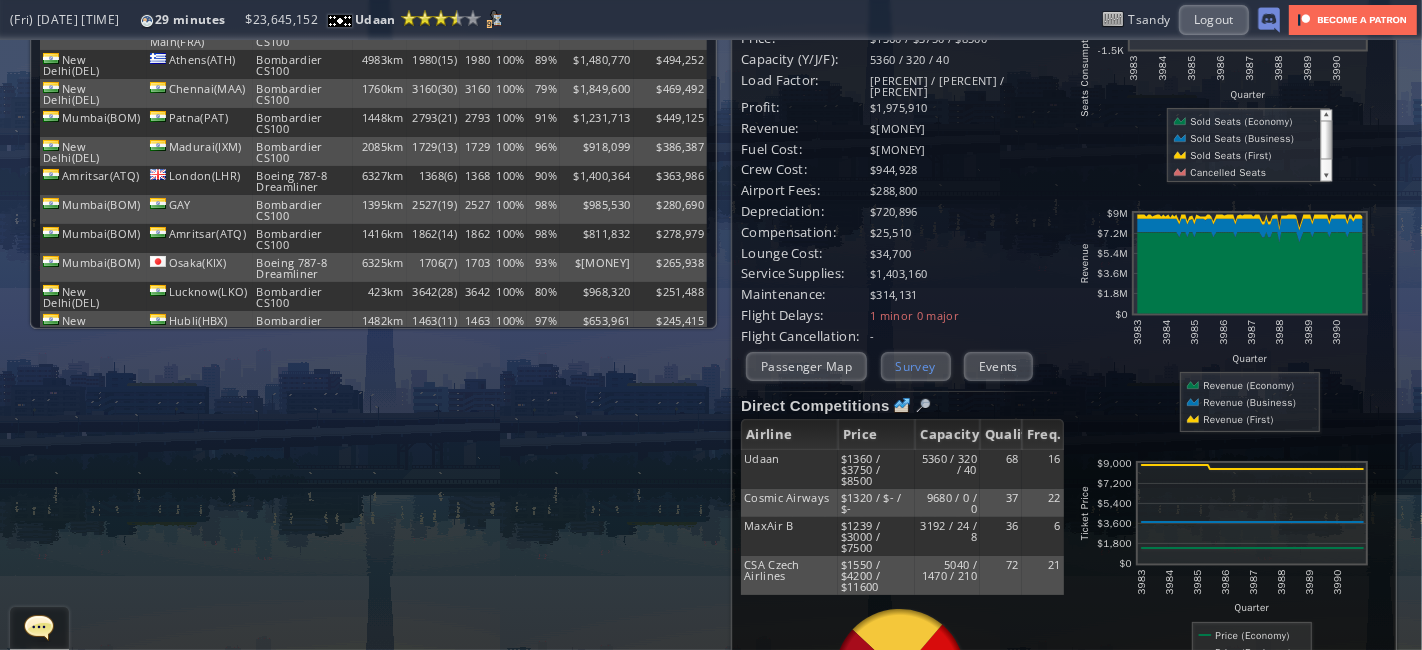click on "Survey" at bounding box center (916, 366) 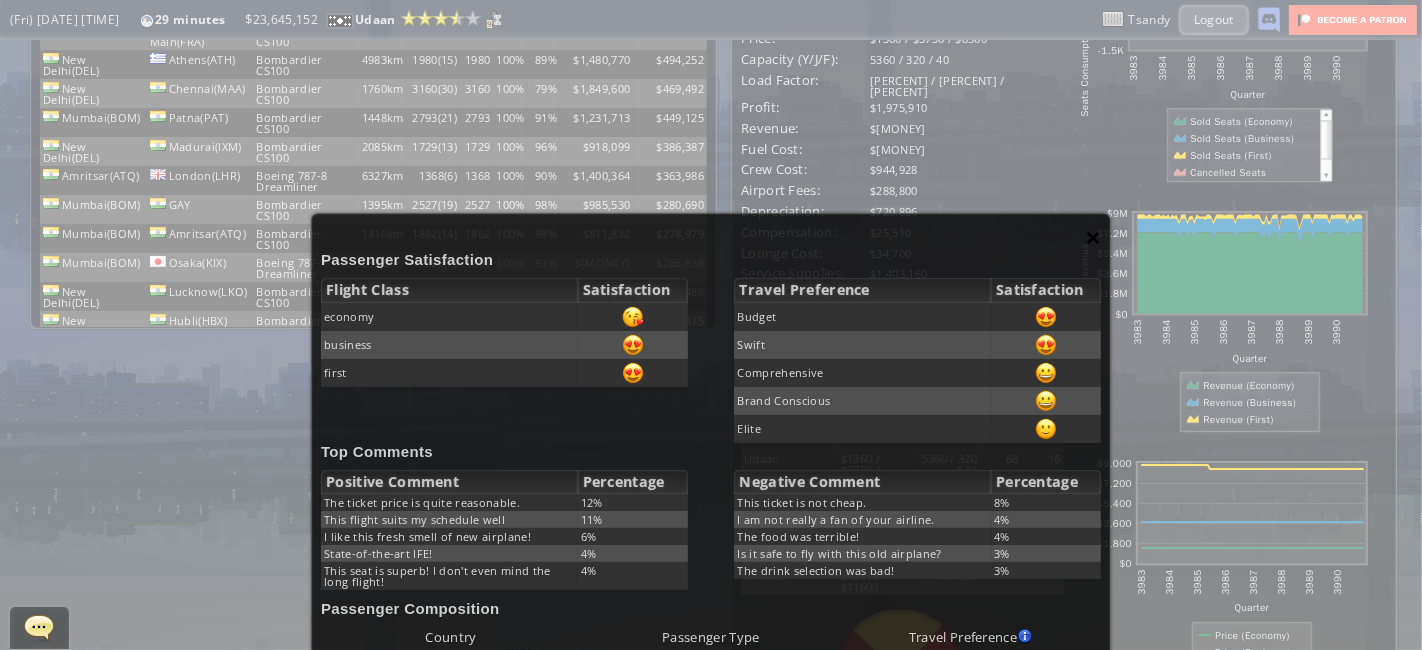 click on "×" at bounding box center [1093, 237] 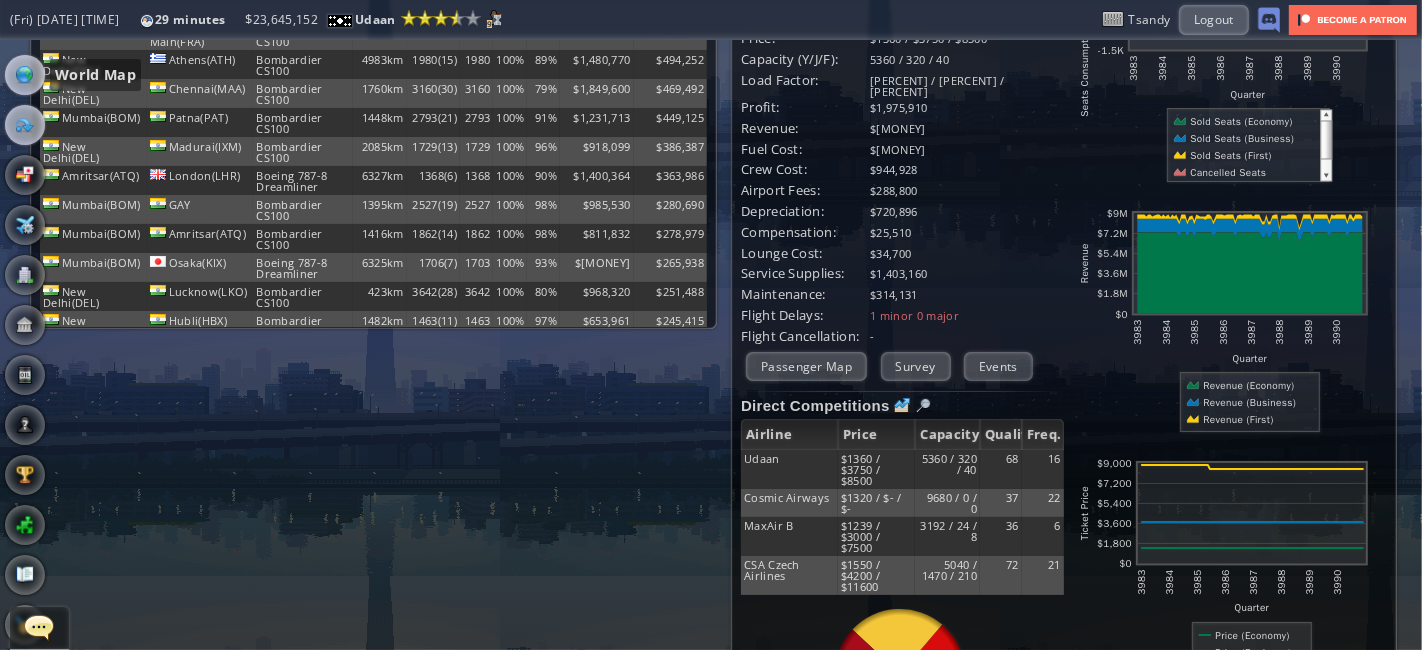 click at bounding box center [25, 75] 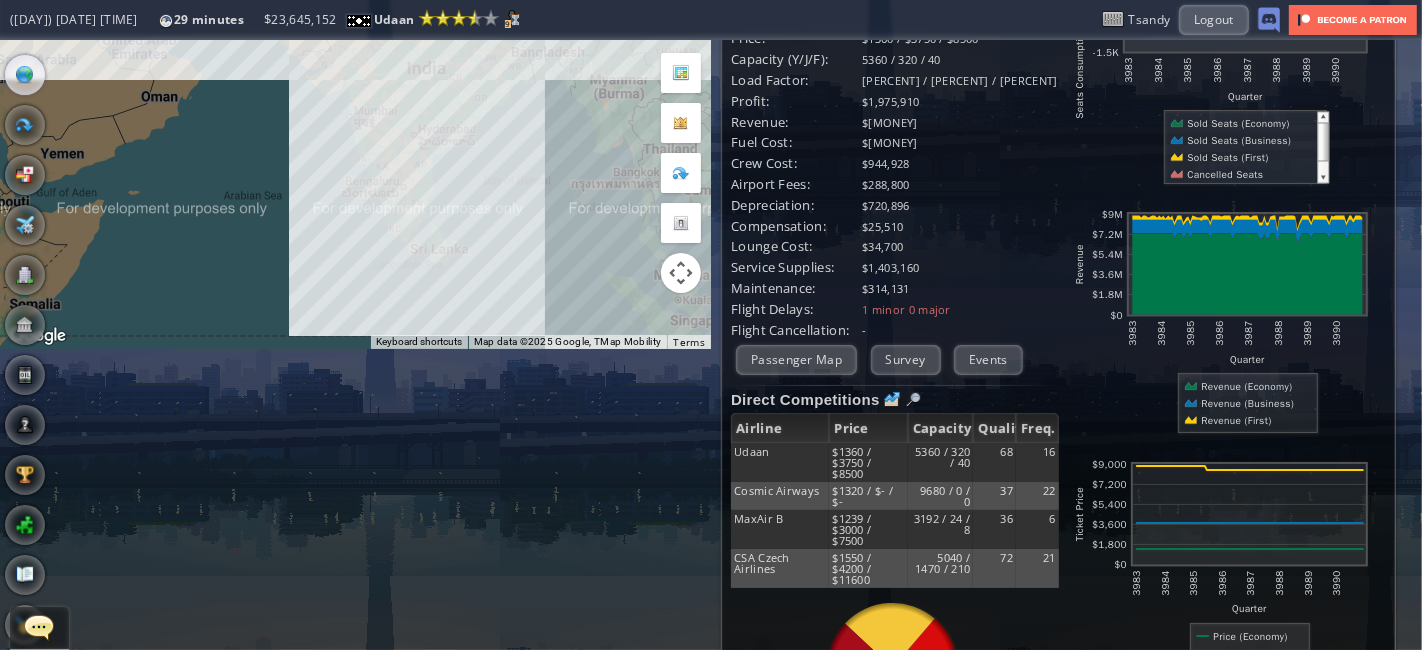 scroll, scrollTop: 0, scrollLeft: 0, axis: both 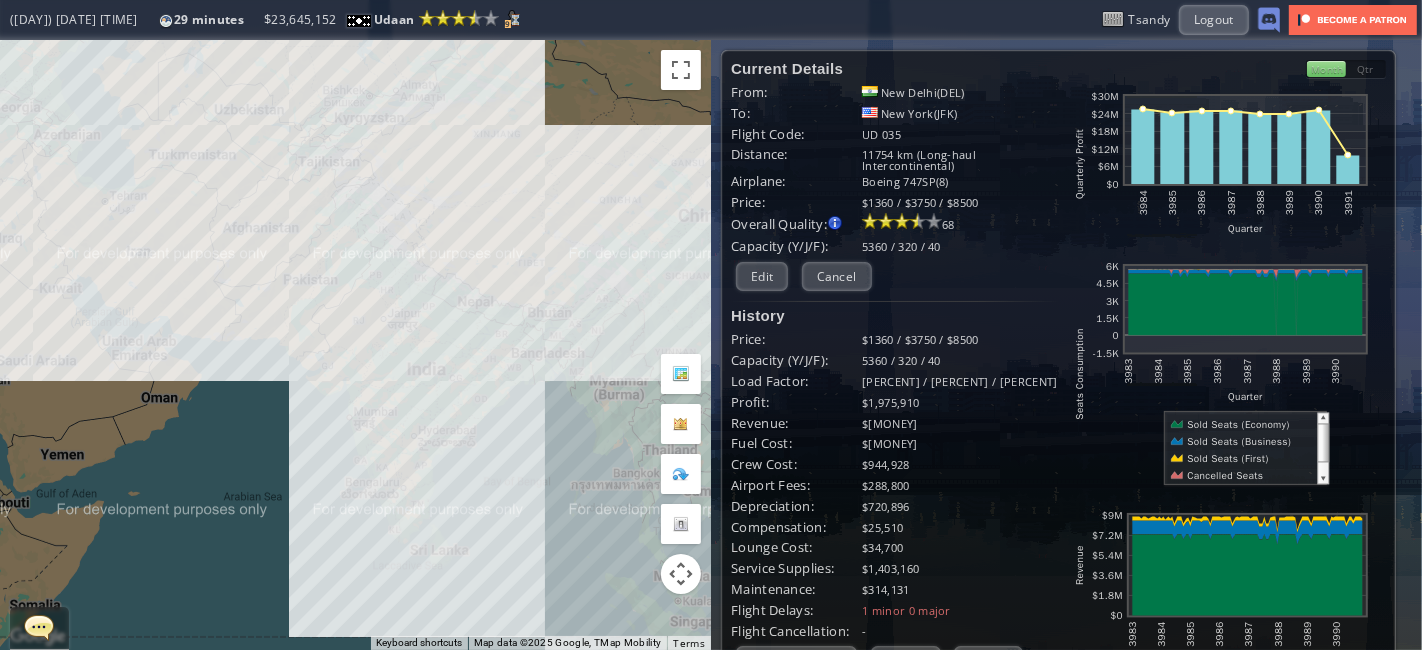click at bounding box center (681, 374) 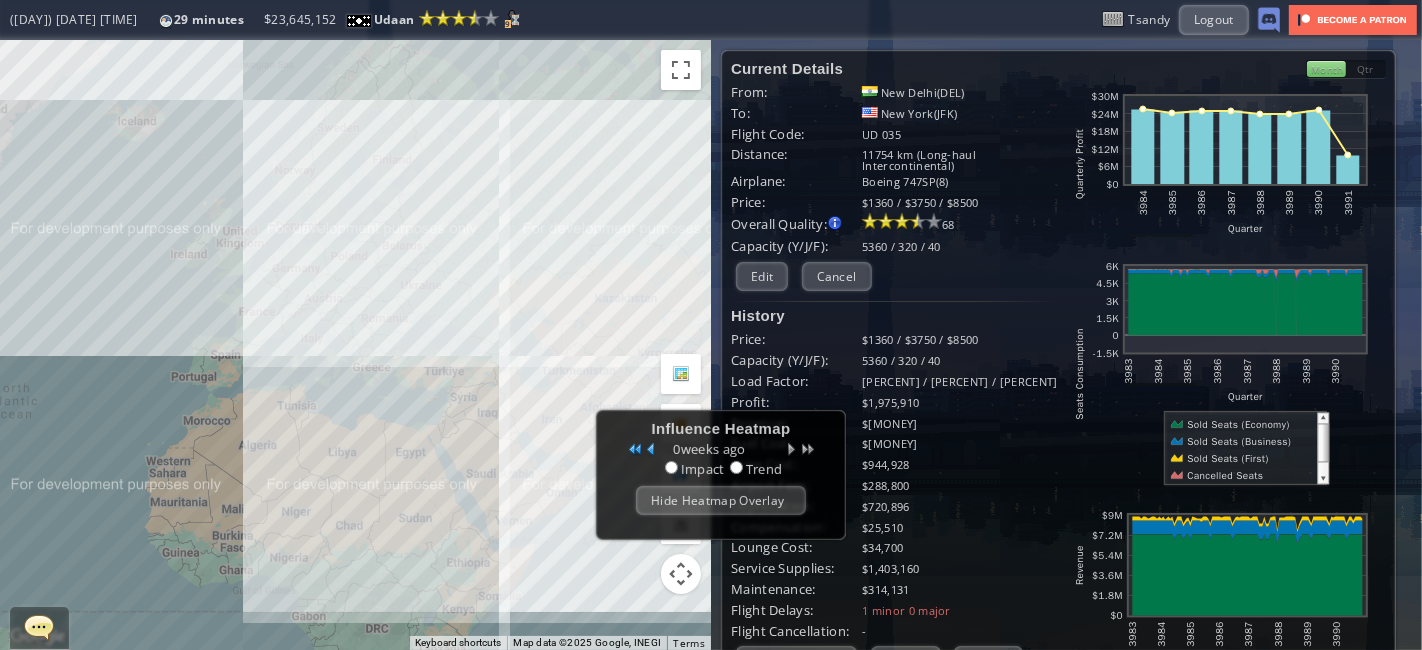 drag, startPoint x: 109, startPoint y: 359, endPoint x: 500, endPoint y: 415, distance: 394.98987 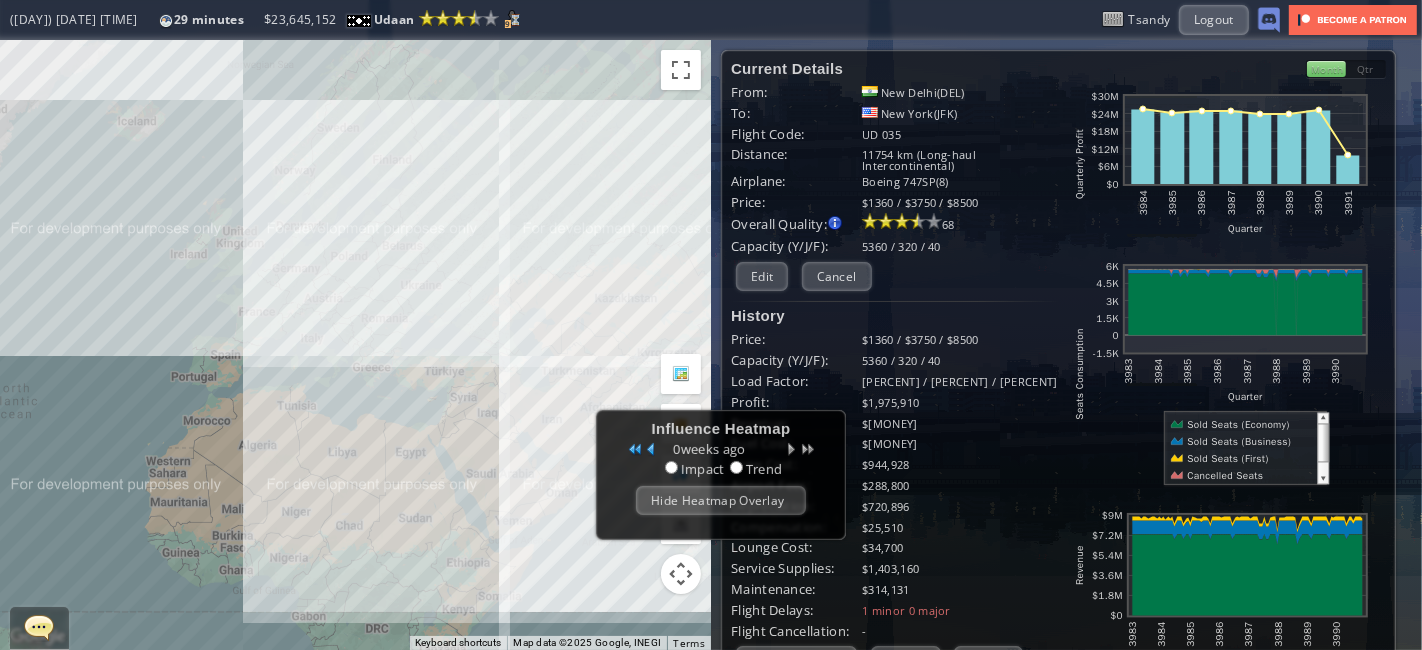 click on "To navigate, press the arrow keys." at bounding box center [355, 345] 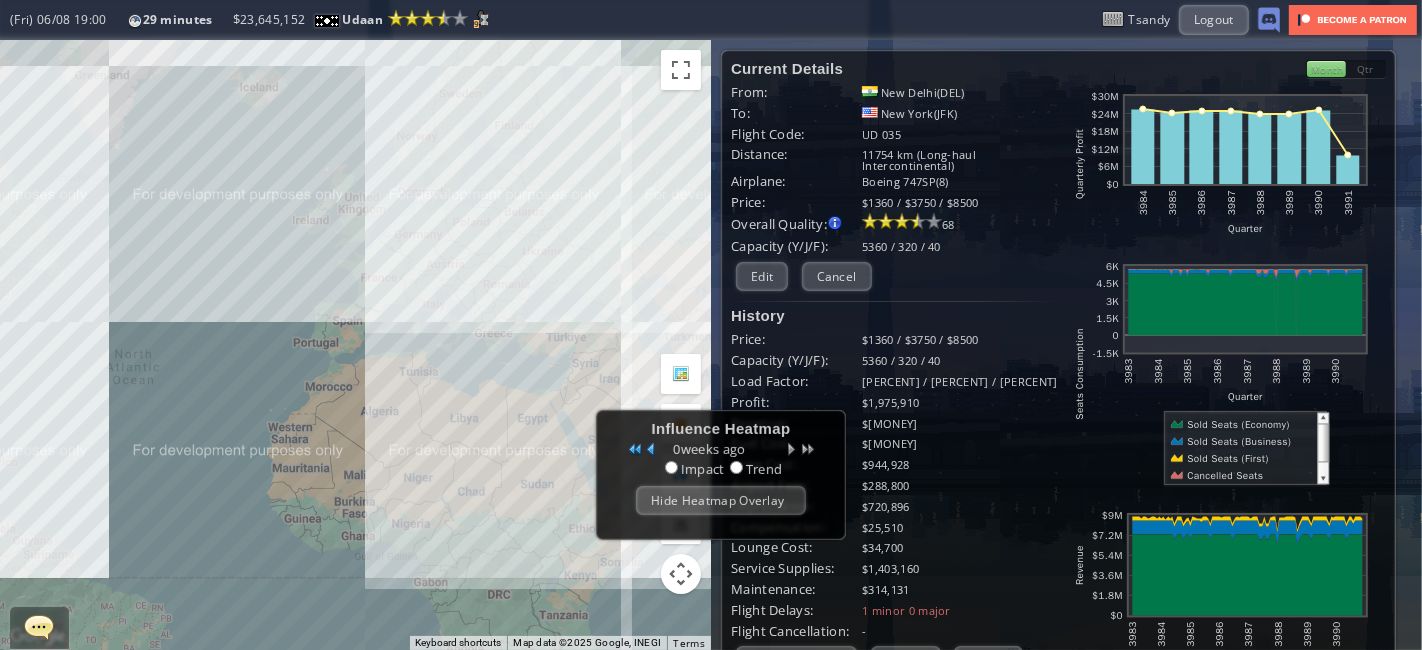 drag, startPoint x: 48, startPoint y: 298, endPoint x: 168, endPoint y: 261, distance: 125.57468 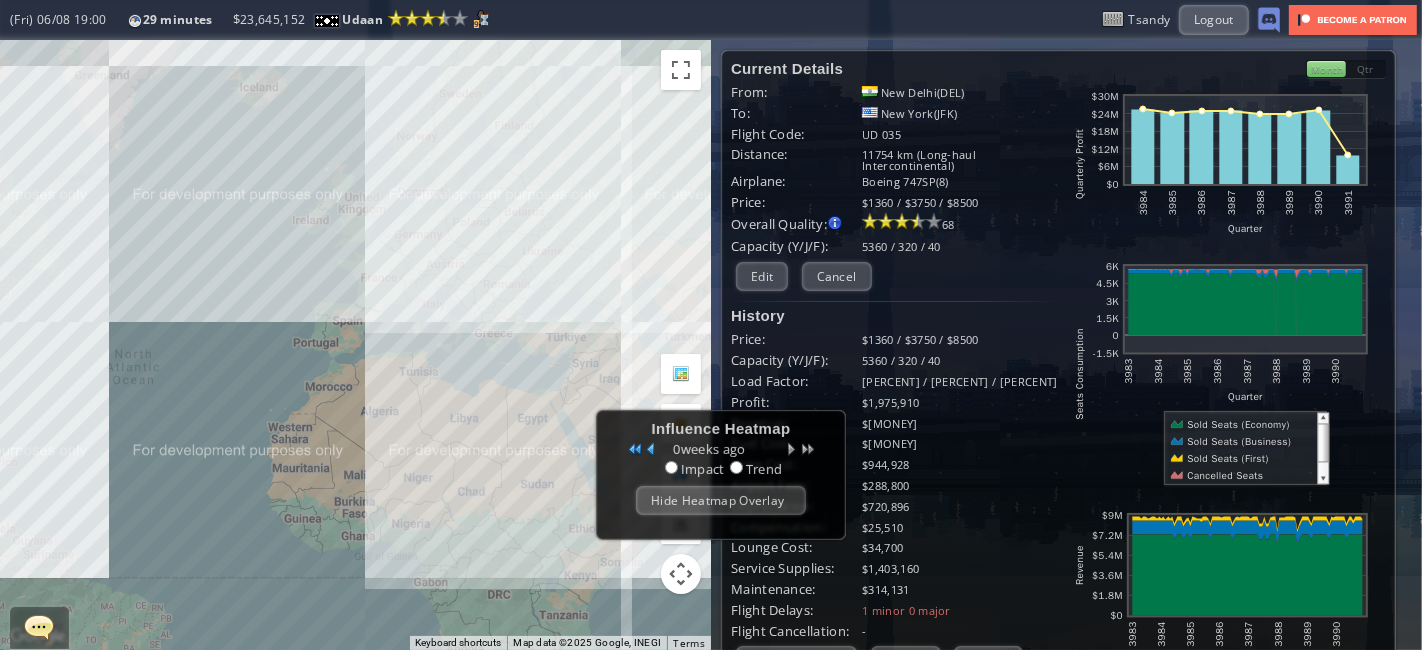 click on "To navigate, press the arrow keys." at bounding box center (355, 345) 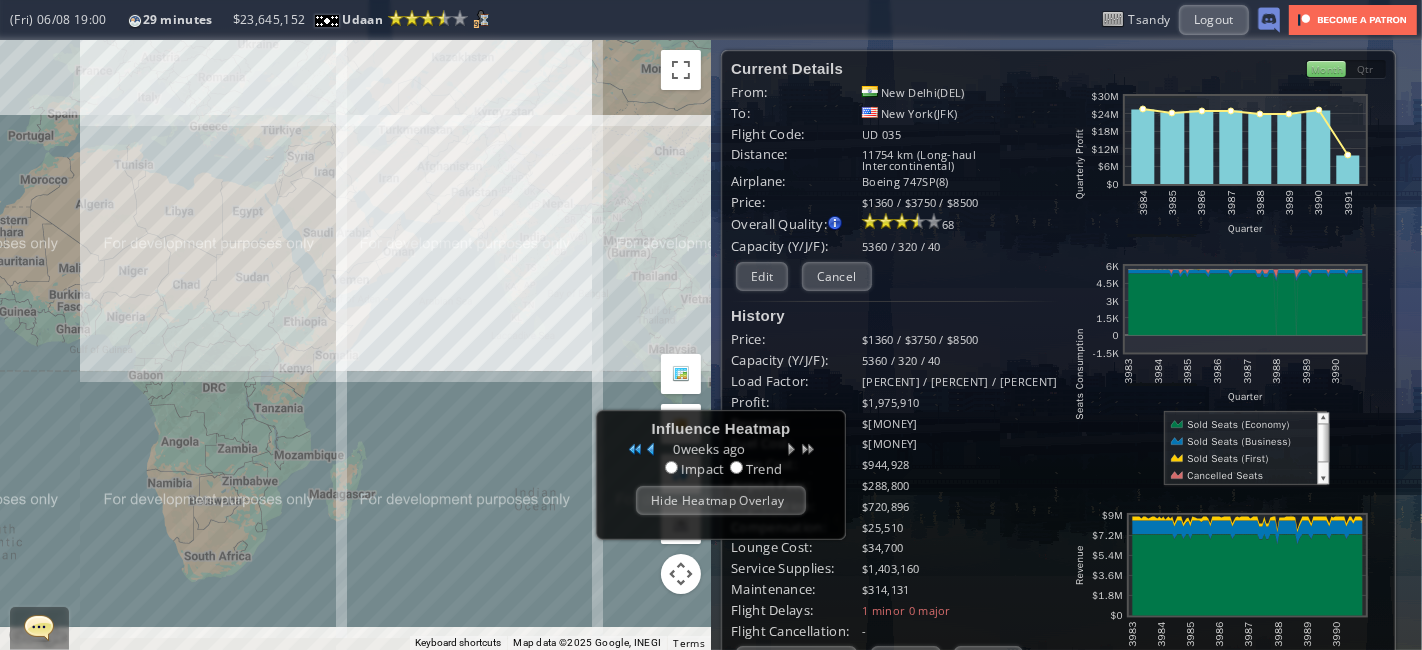 drag, startPoint x: 440, startPoint y: 462, endPoint x: 157, endPoint y: 253, distance: 351.8096 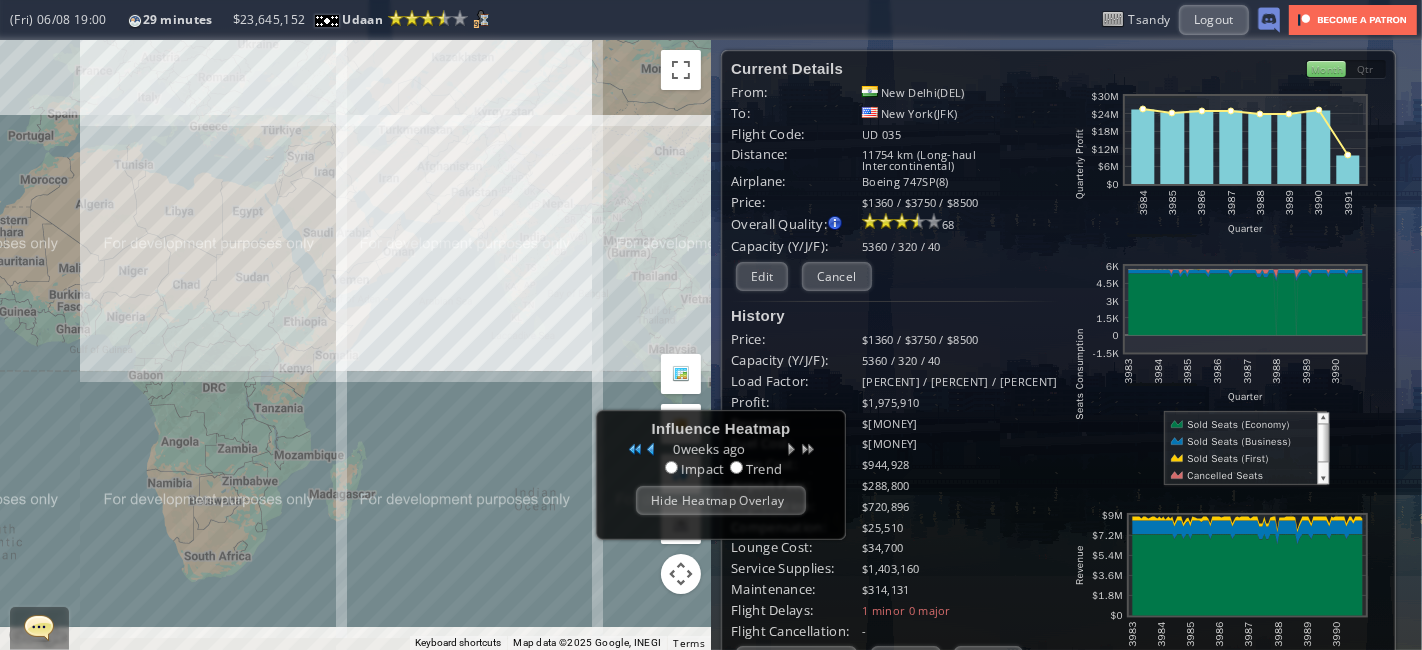 click on "To navigate, press the arrow keys." at bounding box center [355, 345] 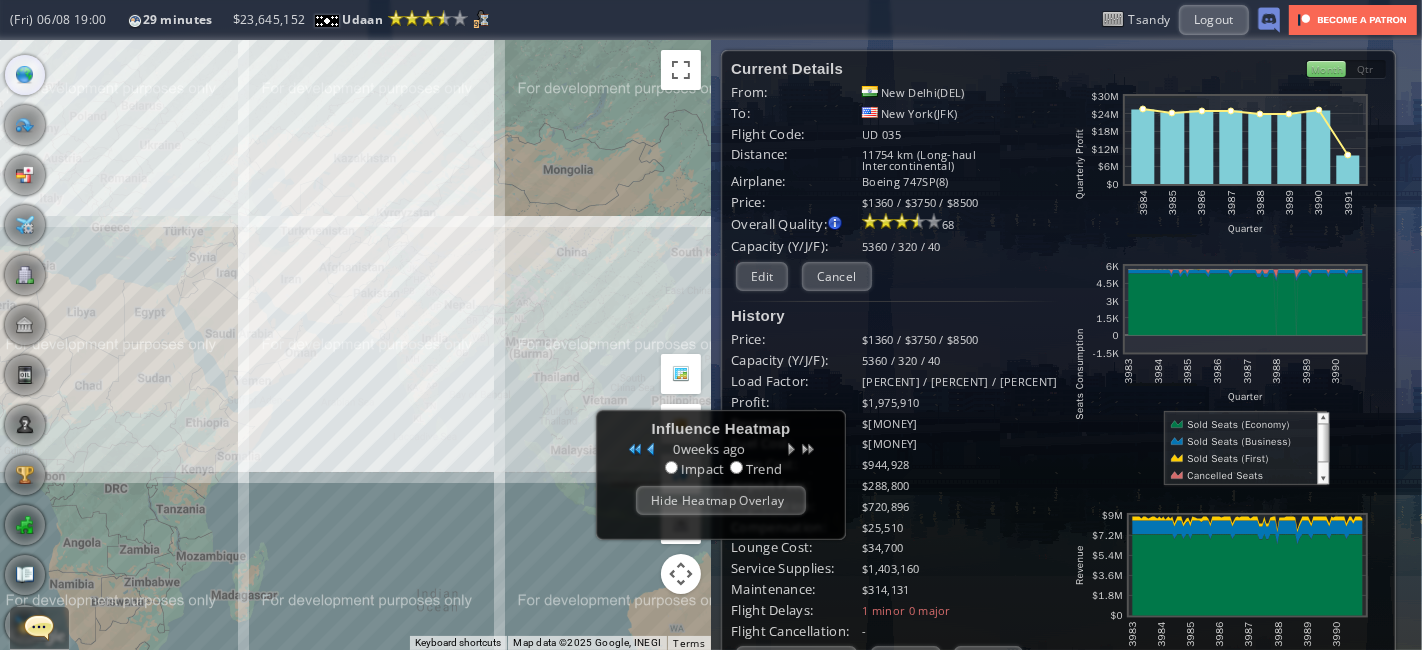 drag, startPoint x: 503, startPoint y: 369, endPoint x: 397, endPoint y: 475, distance: 149.90663 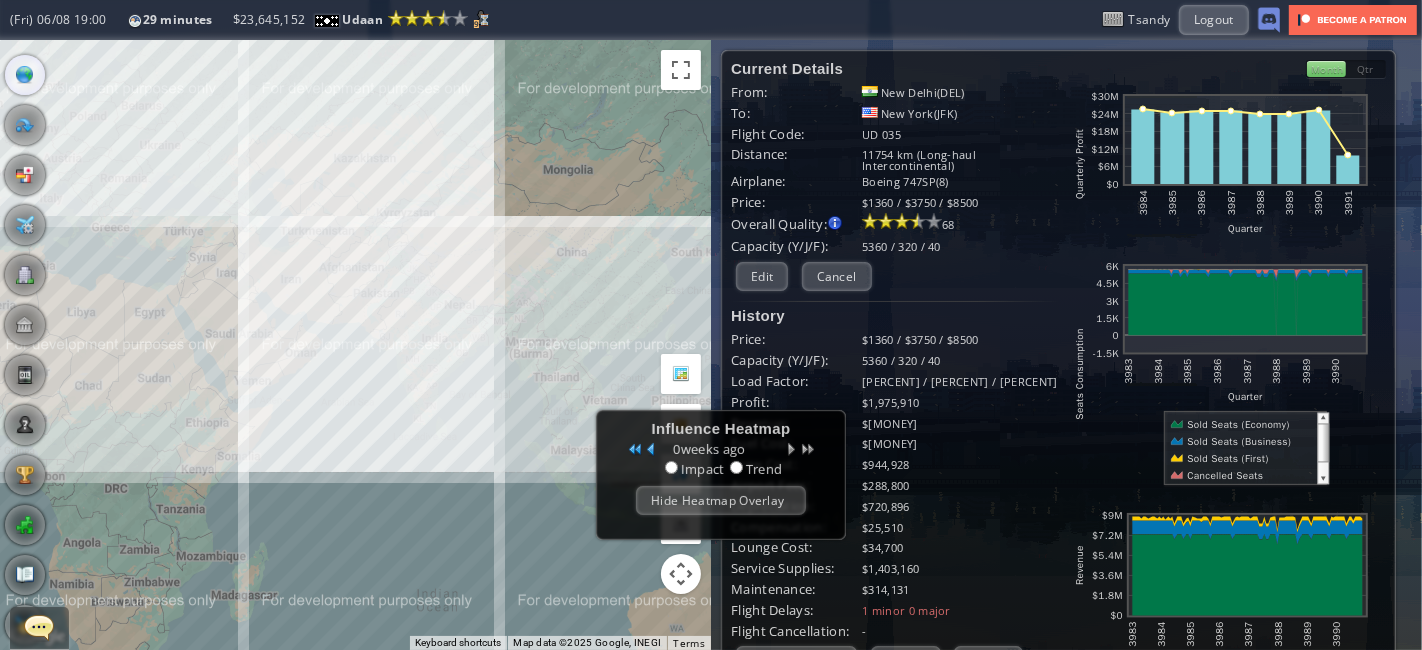 click on "To navigate, press the arrow keys." at bounding box center [355, 345] 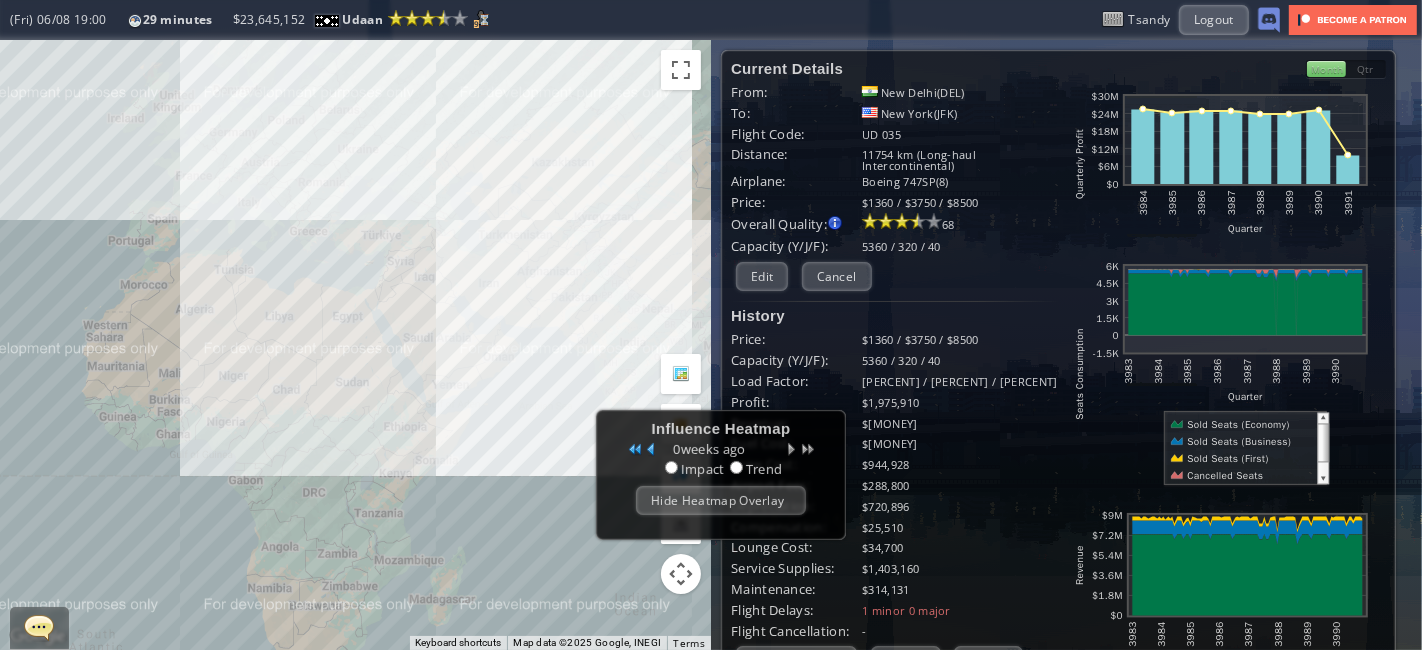 drag, startPoint x: 321, startPoint y: 437, endPoint x: 610, endPoint y: 475, distance: 291.48755 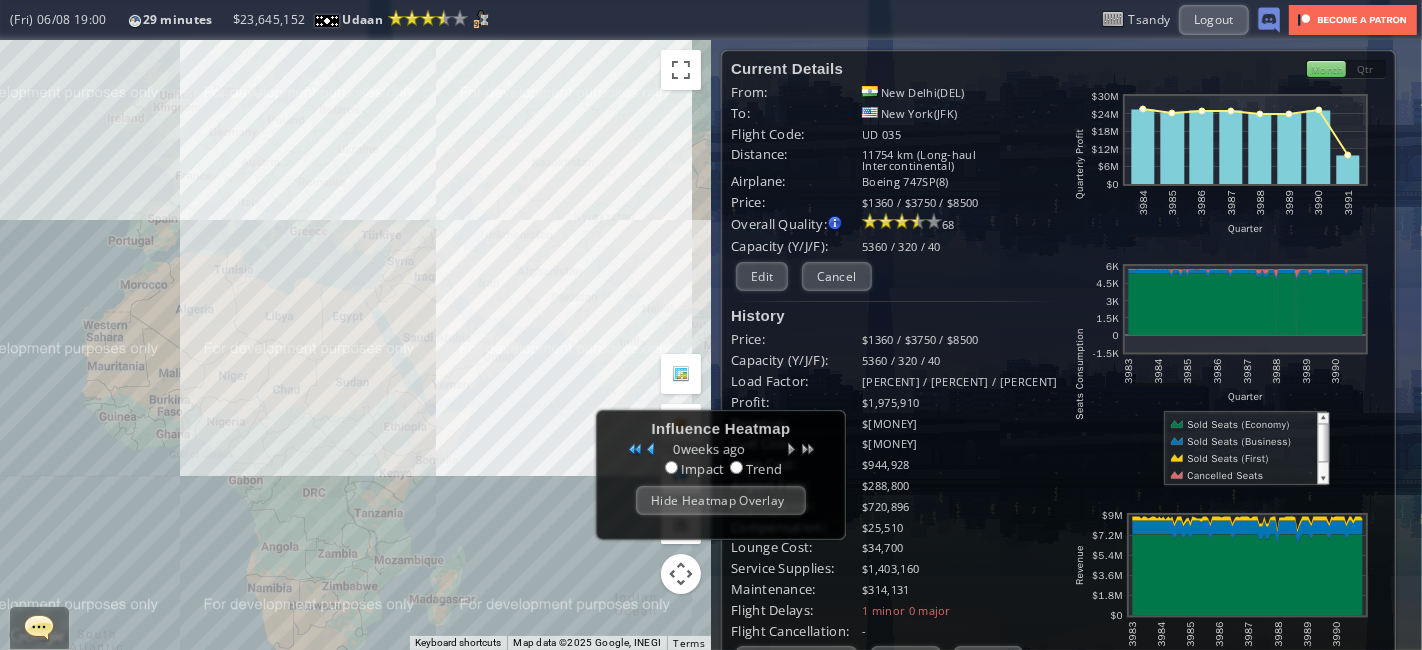 click on "Successfully logged in
Top Transit PAX
Alliance
Other
Animated
Economy
Business
First
[NUMBER]  weeks ago
Exit Passenger Map
Influence Heatmap
0  weeks ago
Impact
Trend
Hide Heatmap Overlay
Top Destinations
Destination
Cap (Freq)
Operators
Exit Airport Flight Map
(FRI) [DATE] [TIME]
[NUMBER] minutes
Reputation:  [NUMBER]    Third-class International Airline (Next Grade: [NUMBER])
(FRI) [DATE] [TIME]
[NUMBER] minutes
$ [MONEY]
udaan
Reputation: [NUMBER] (Third-class International Airline) Next Grade: [NUMBER]
[NUMBER]
udaan
$ [MONEY]
[NUMBER]" at bounding box center (711, 325) 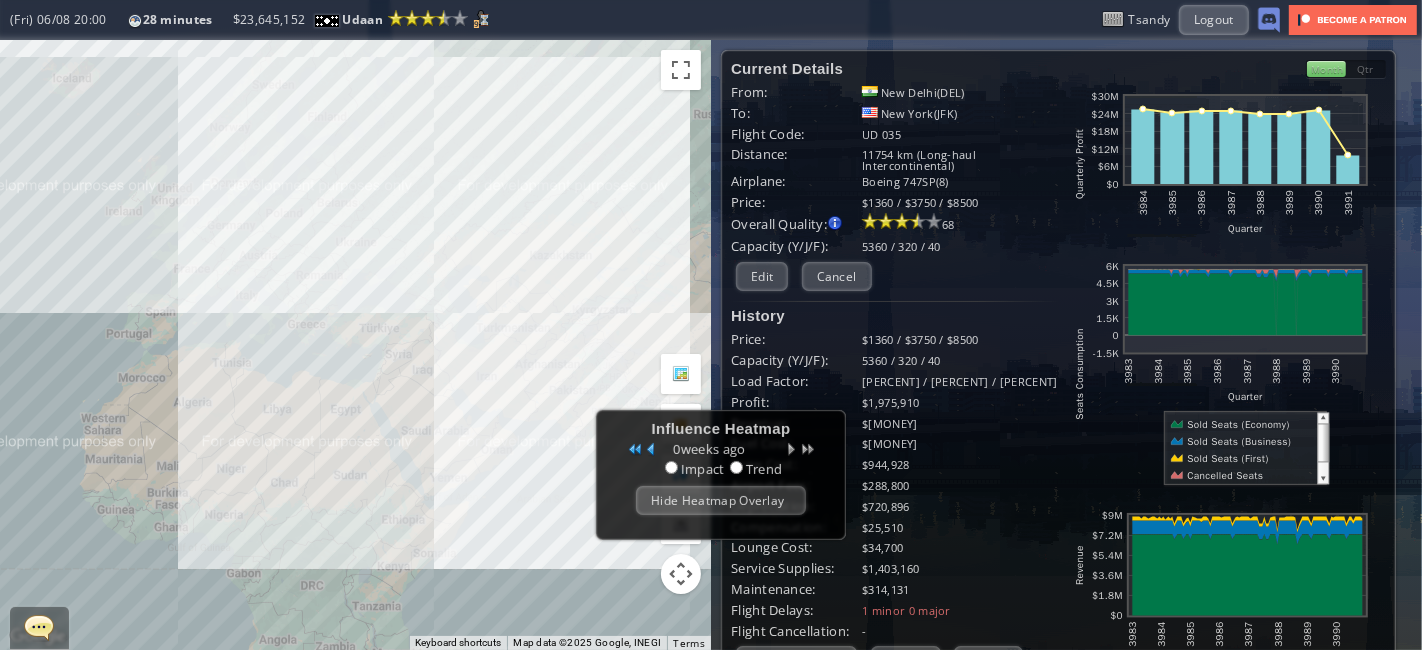 drag, startPoint x: 61, startPoint y: 210, endPoint x: 13, endPoint y: 261, distance: 70.035706 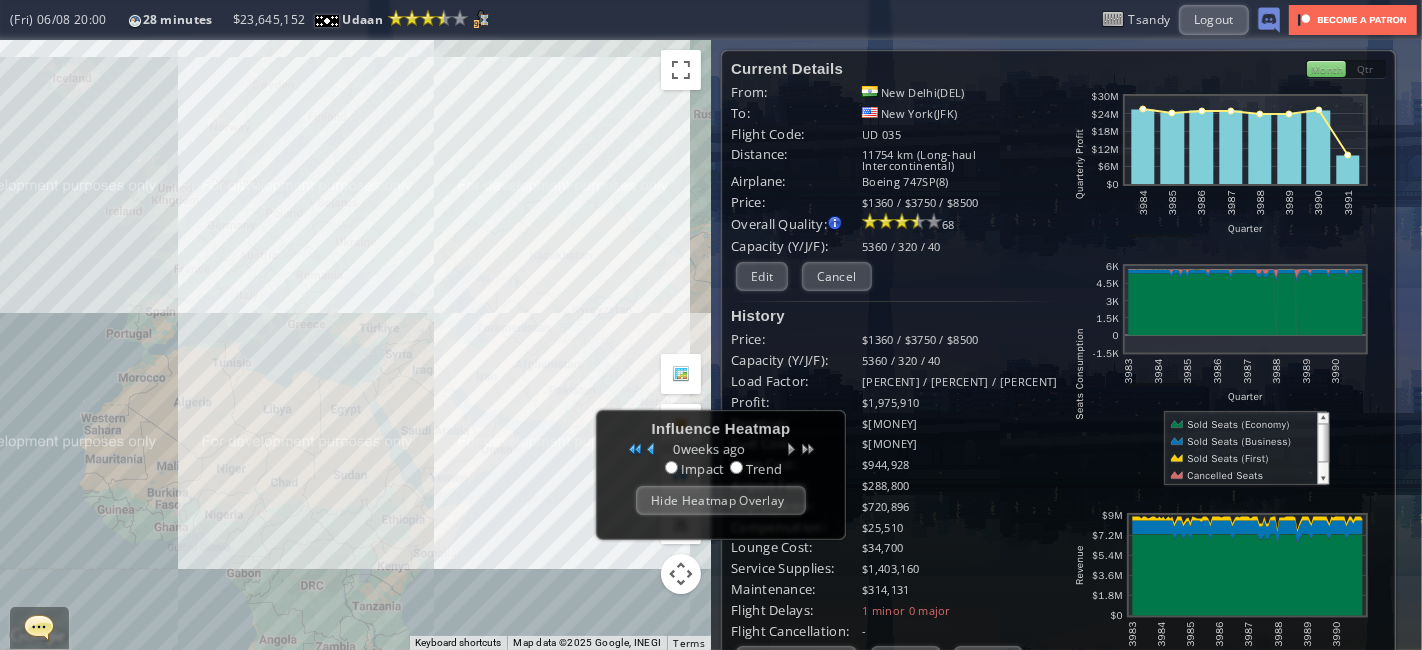 click on "**********" at bounding box center [711, 345] 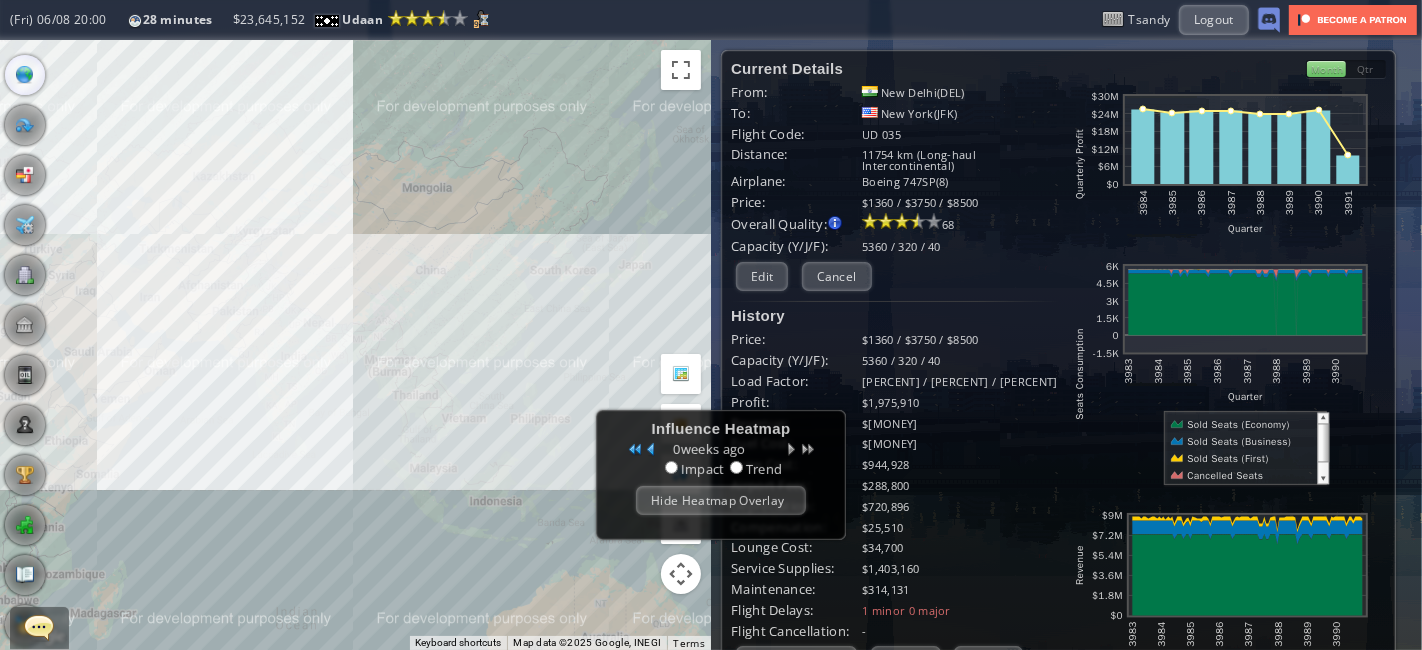 drag, startPoint x: 432, startPoint y: 430, endPoint x: 82, endPoint y: 352, distance: 358.58612 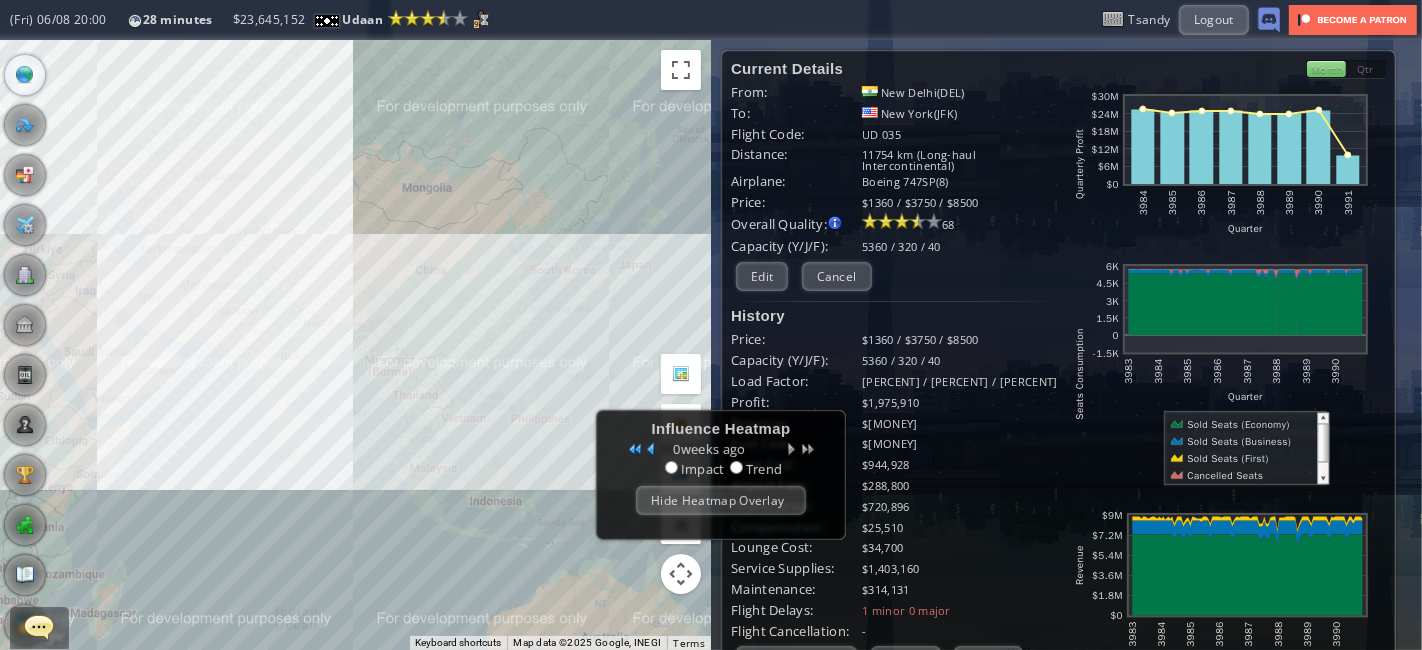 click on "To navigate, press the arrow keys." at bounding box center [355, 345] 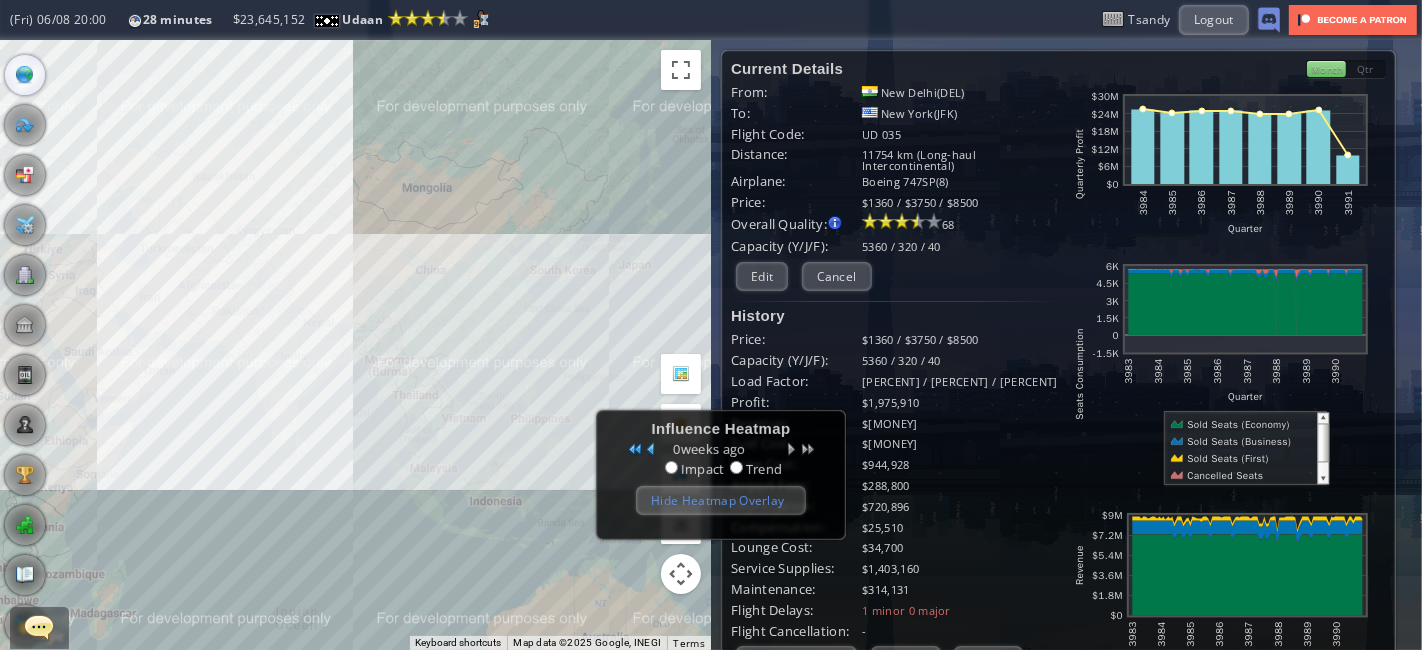 click on "Hide Heatmap Overlay" at bounding box center [721, 500] 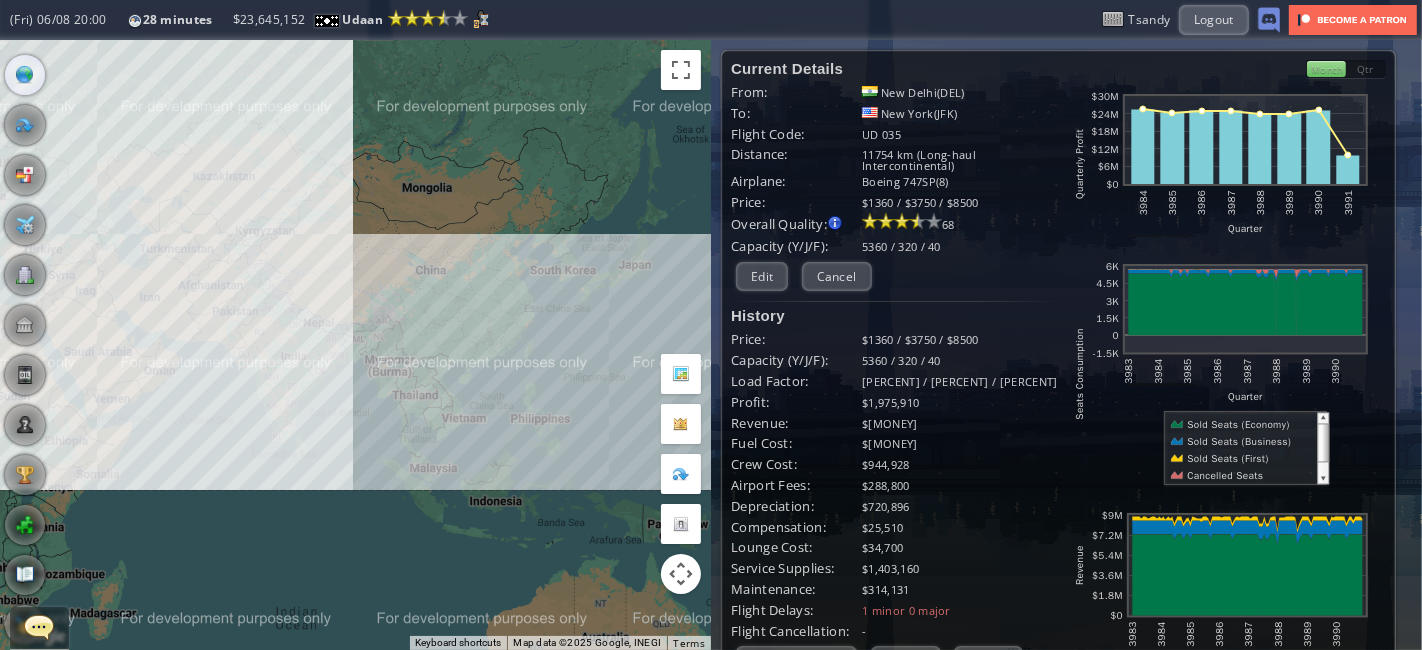 click at bounding box center [681, 424] 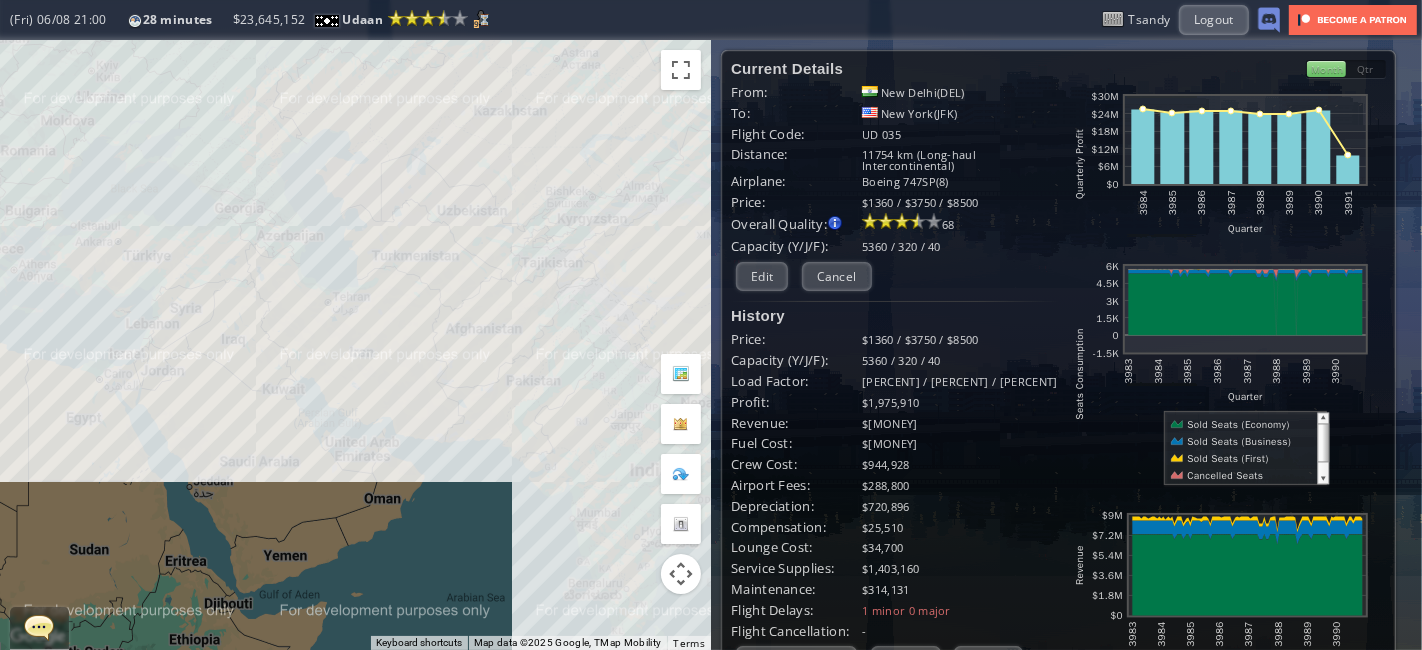 drag, startPoint x: 240, startPoint y: 352, endPoint x: 616, endPoint y: 561, distance: 430.18253 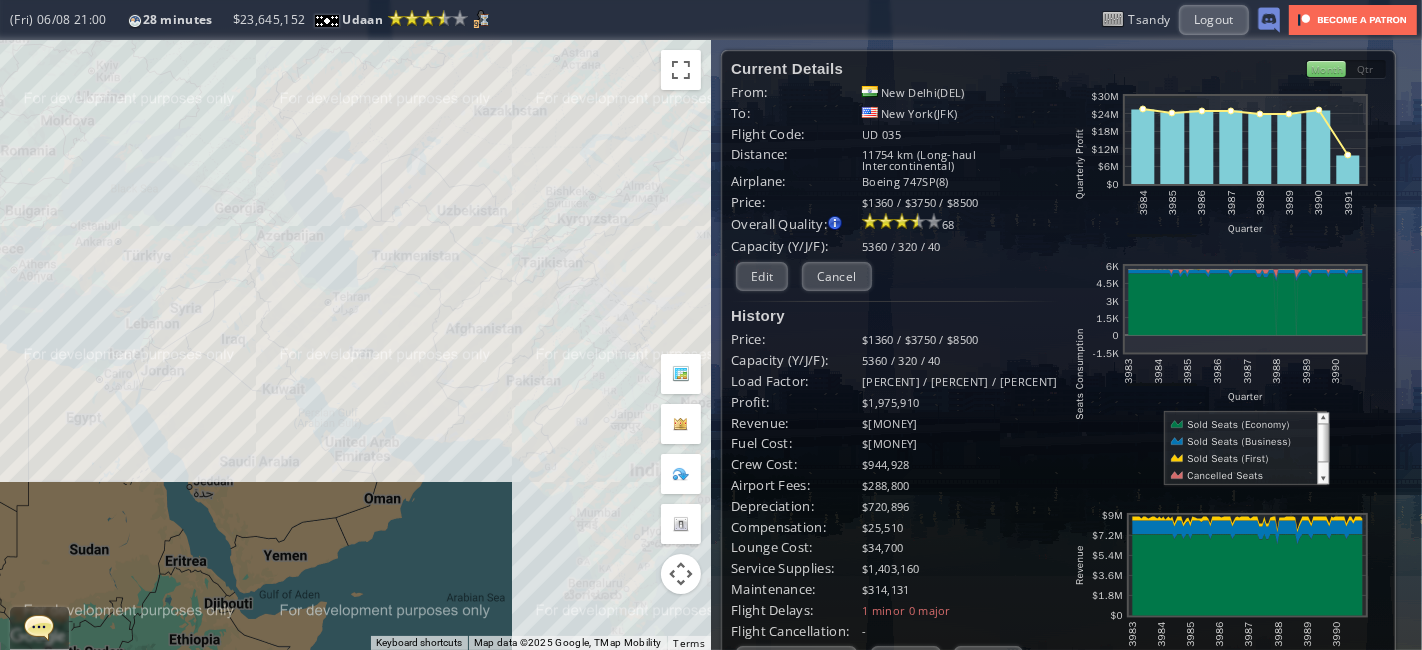 click on "To navigate, press the arrow keys." at bounding box center [355, 345] 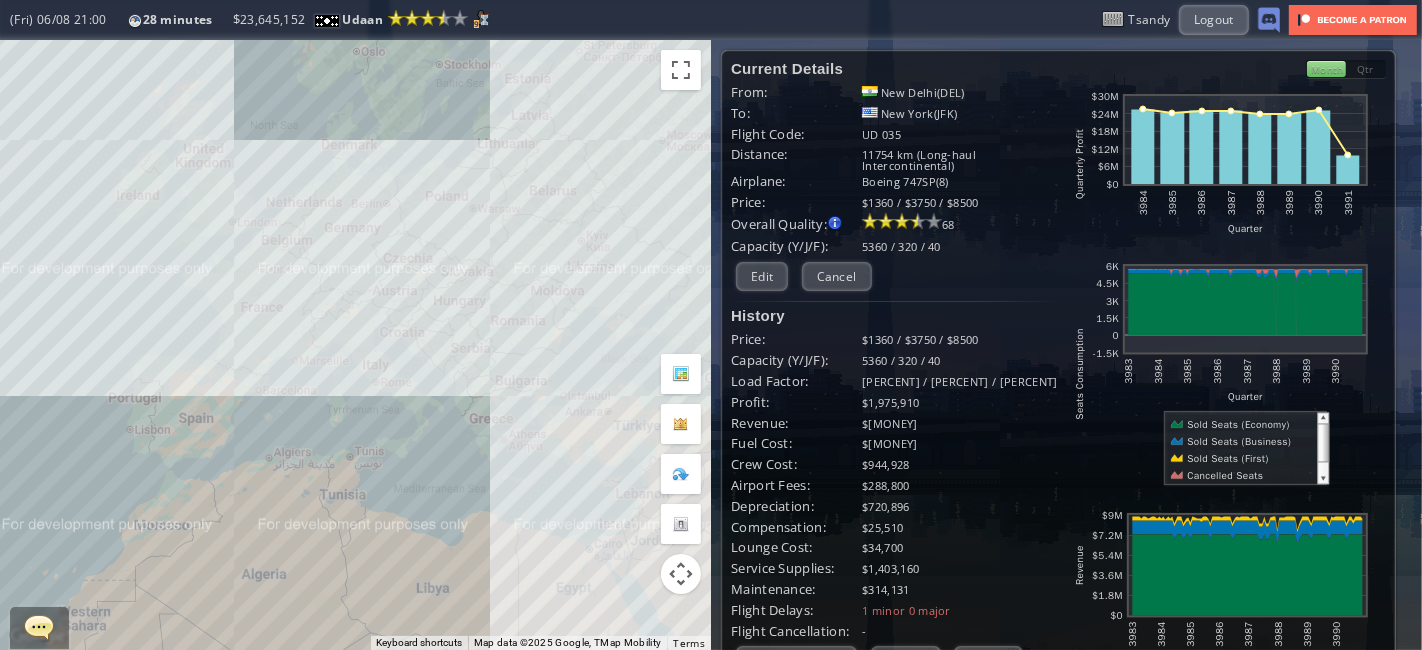 drag, startPoint x: 185, startPoint y: 372, endPoint x: 569, endPoint y: 510, distance: 408.04413 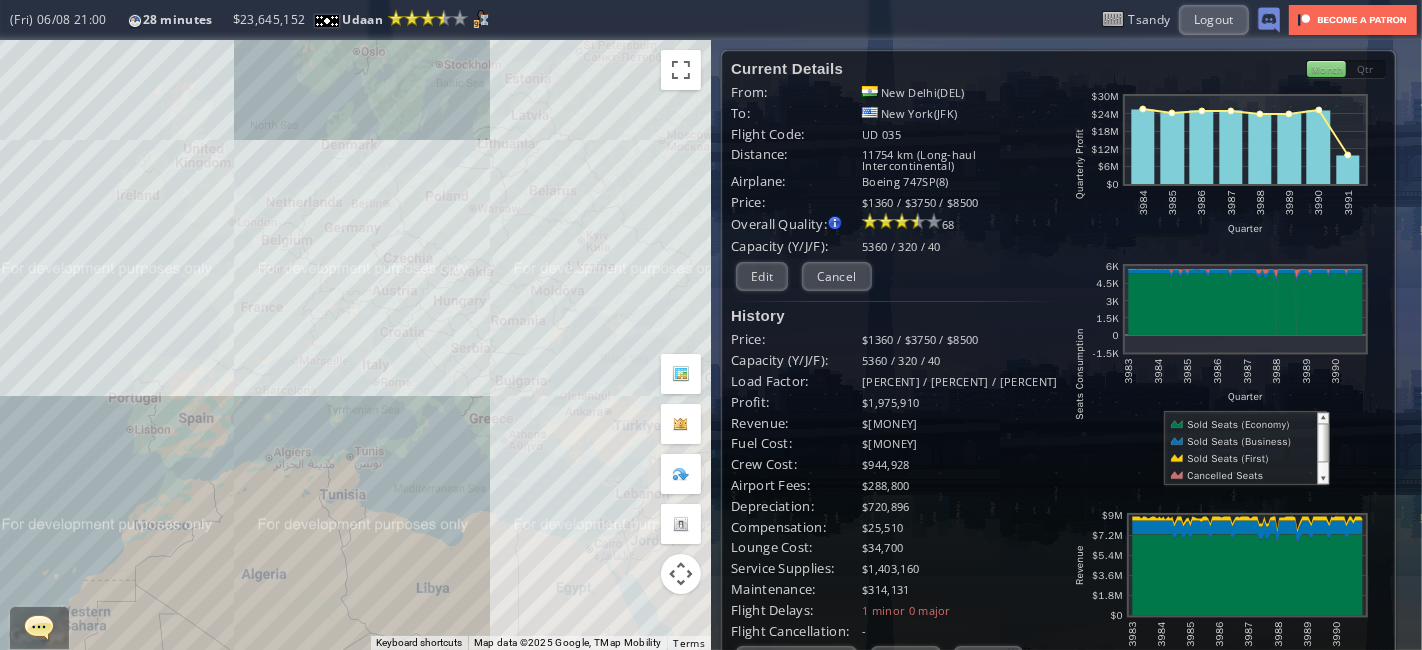 click on "To navigate, press the arrow keys." at bounding box center (355, 345) 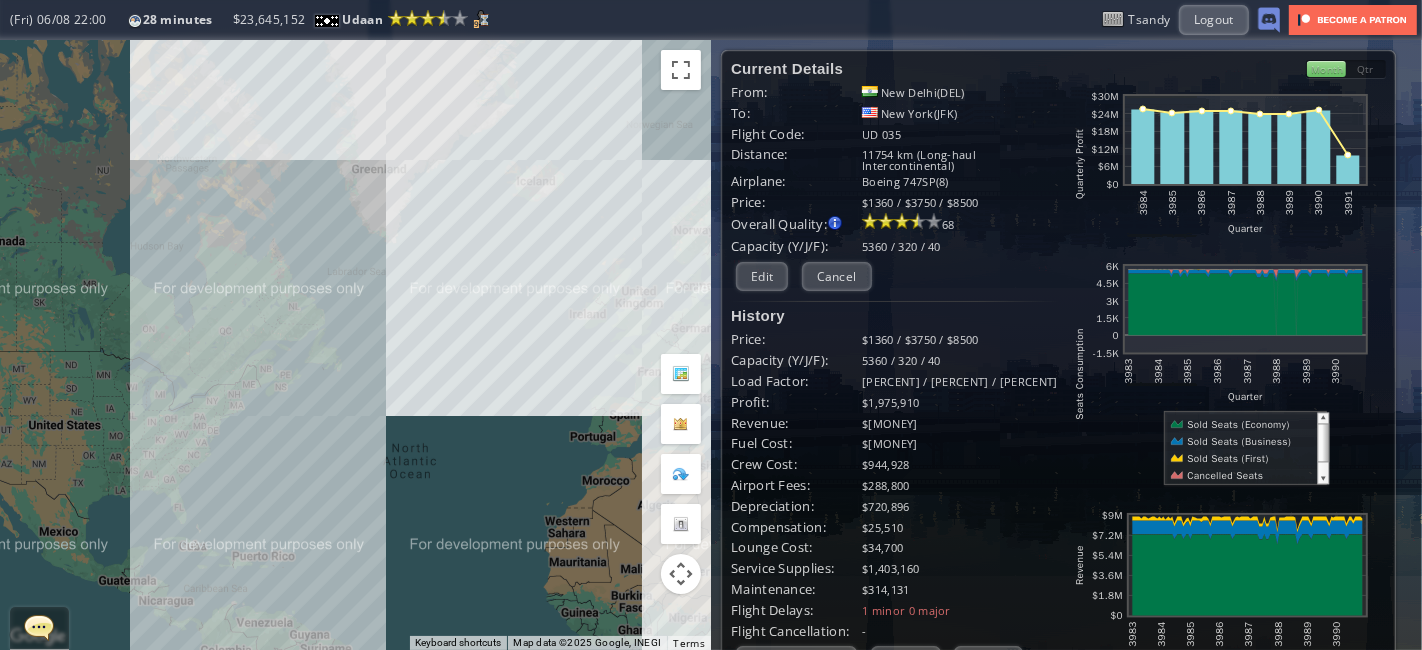 drag, startPoint x: 220, startPoint y: 373, endPoint x: 567, endPoint y: 363, distance: 347.14407 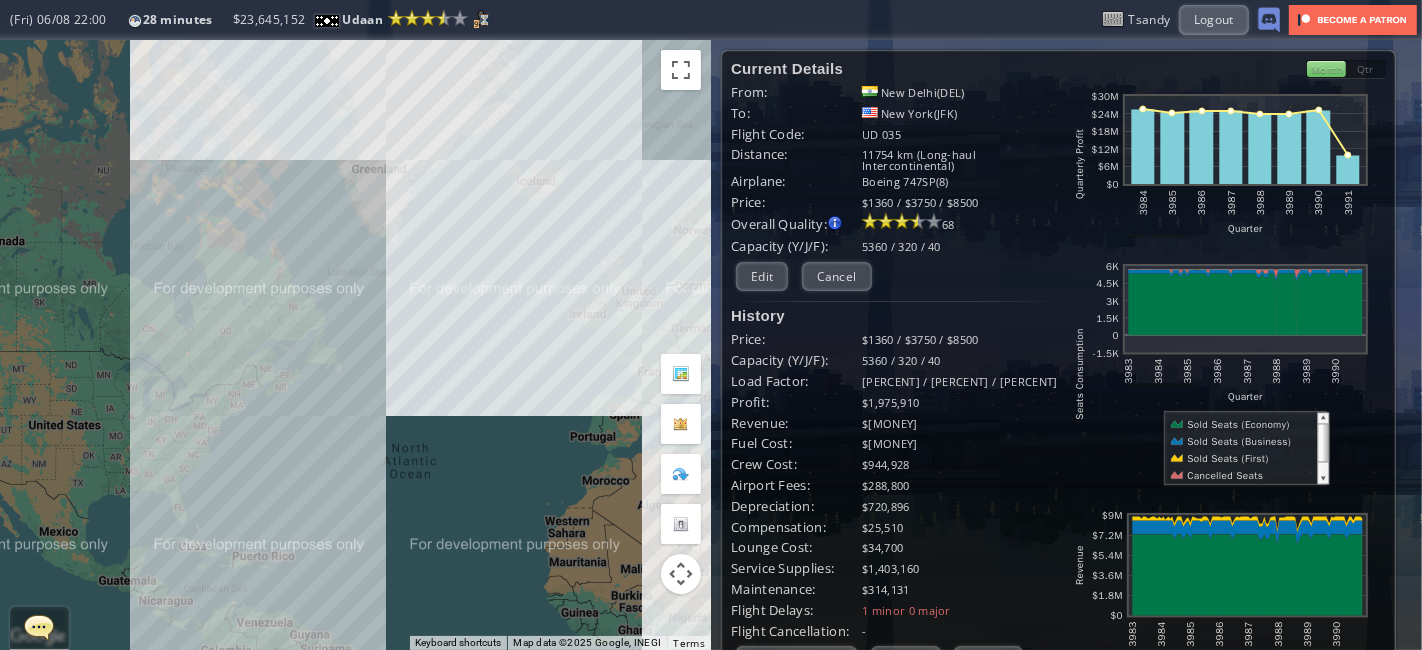 click on "To navigate, press the arrow keys." at bounding box center (355, 345) 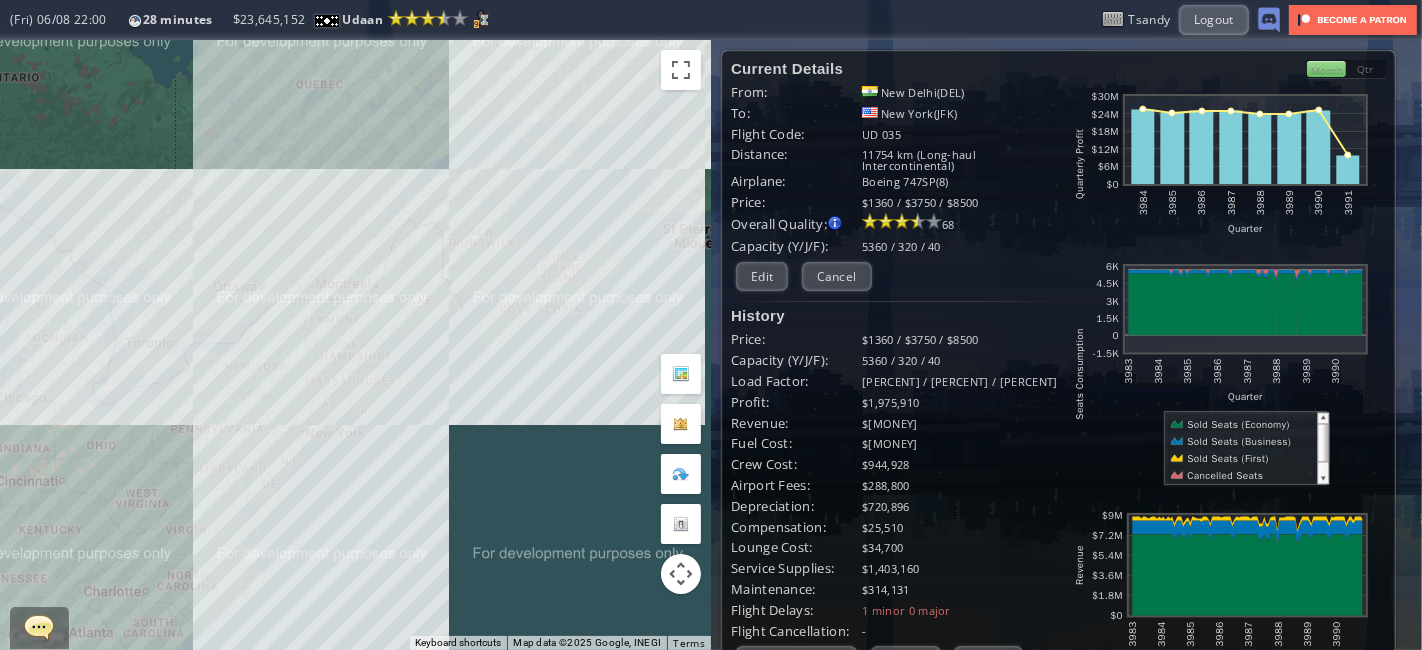 drag, startPoint x: 214, startPoint y: 455, endPoint x: 588, endPoint y: 382, distance: 381.05774 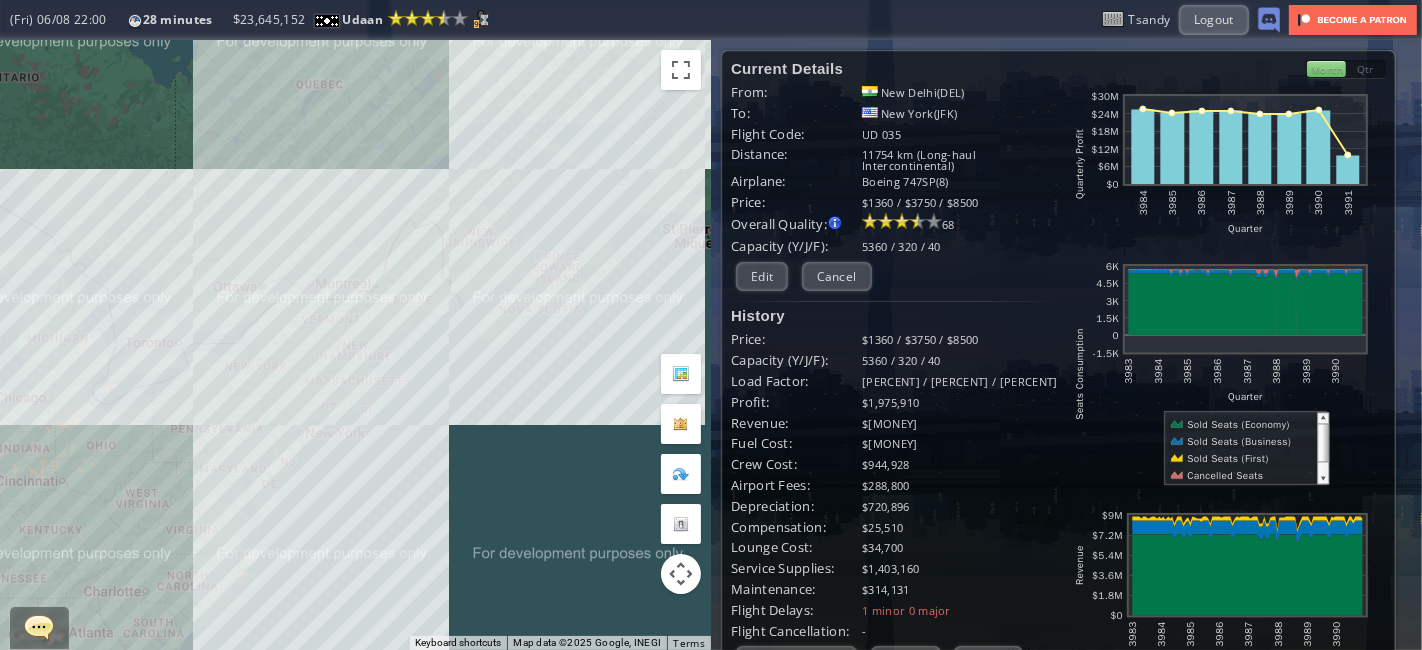 click on "To navigate, press the arrow keys." at bounding box center [355, 345] 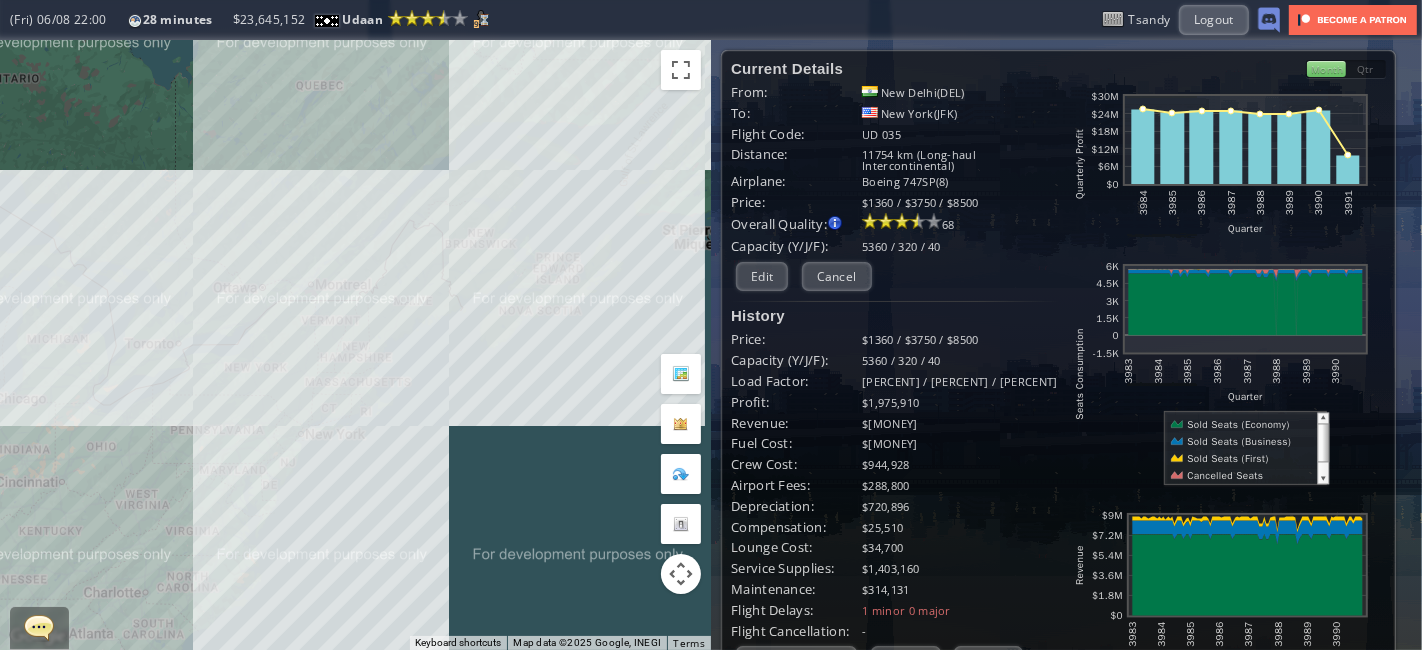 click at bounding box center (681, 424) 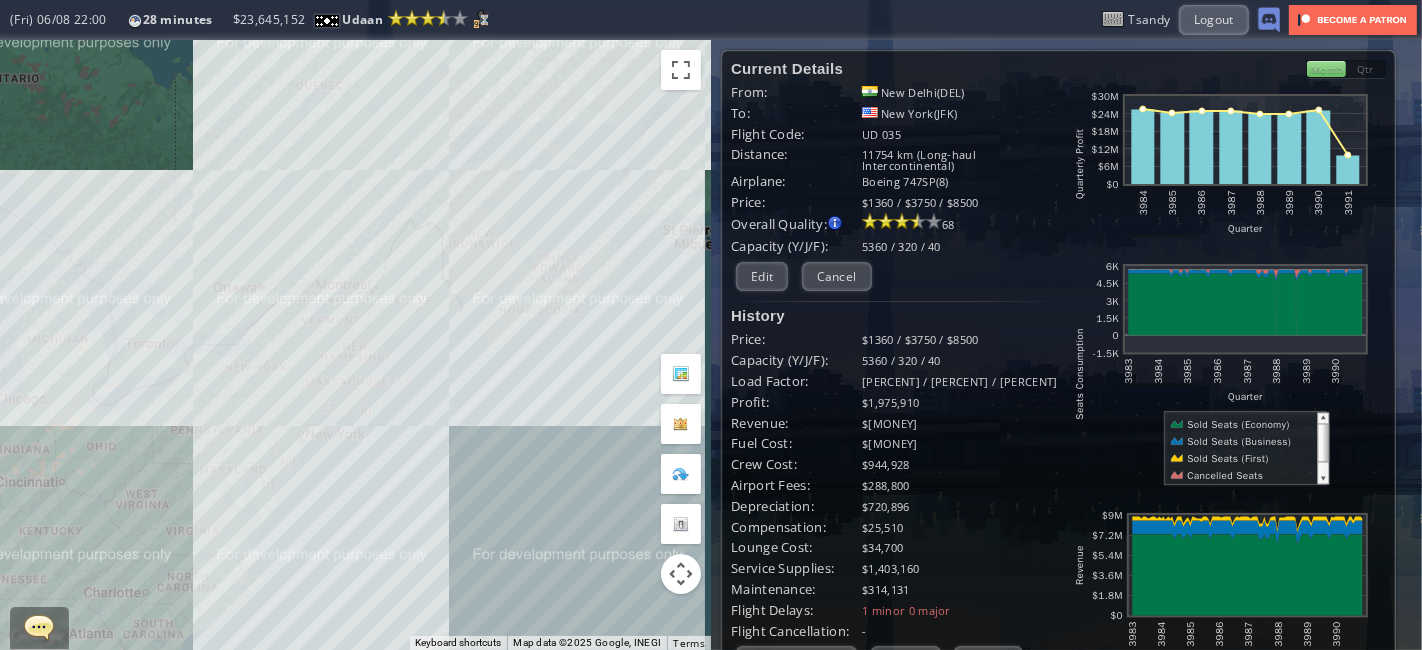 click at bounding box center [681, 474] 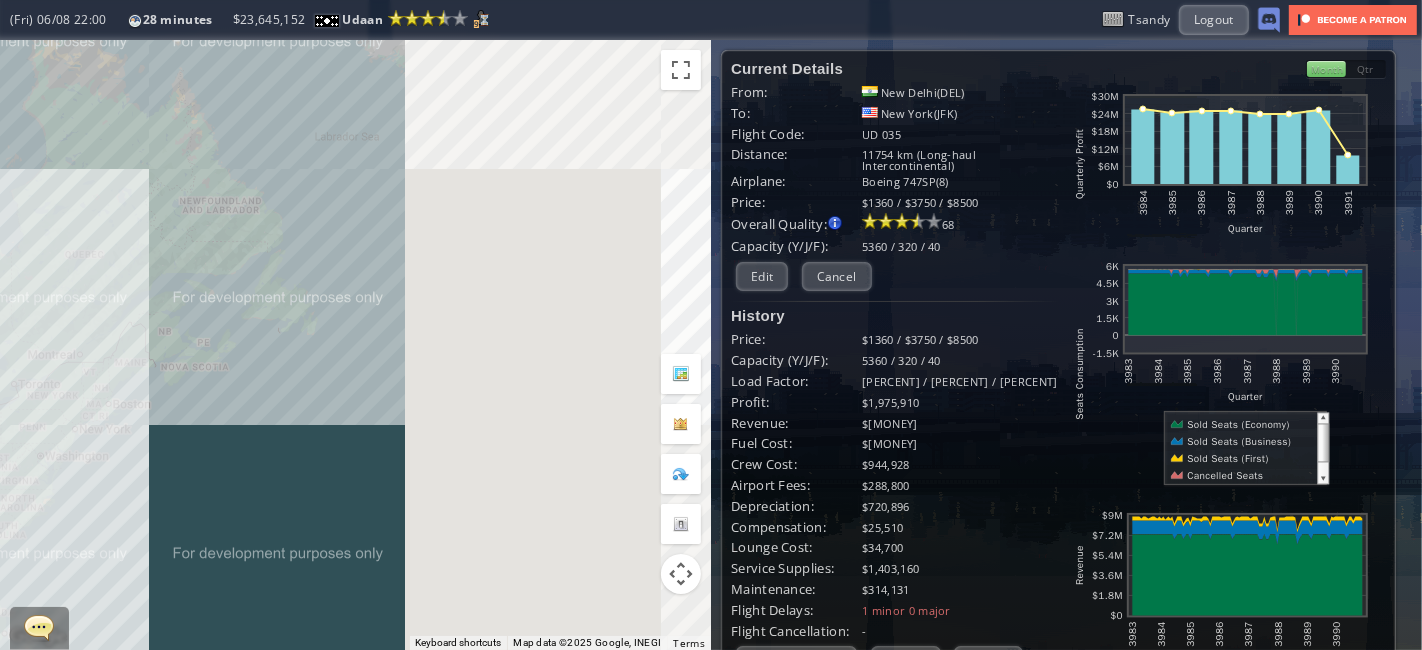 drag, startPoint x: 582, startPoint y: 468, endPoint x: 205, endPoint y: 442, distance: 377.89548 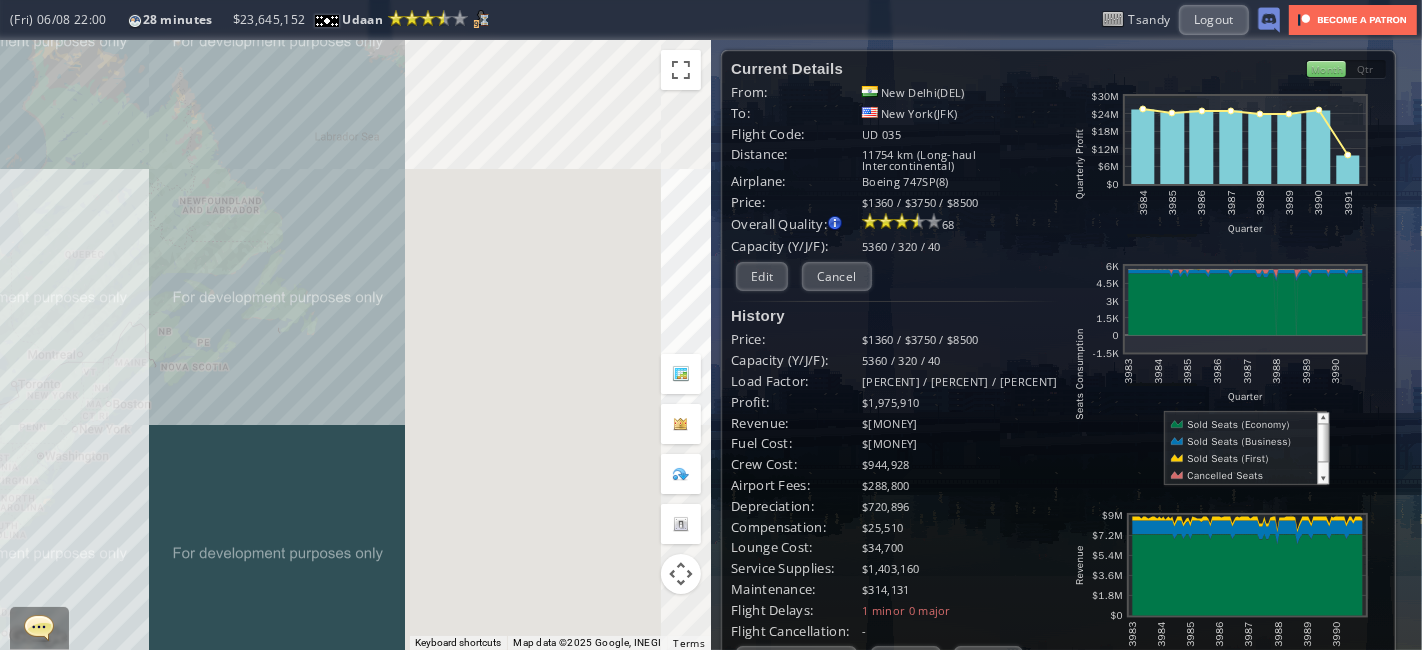 click on "To navigate, press the arrow keys." at bounding box center (355, 345) 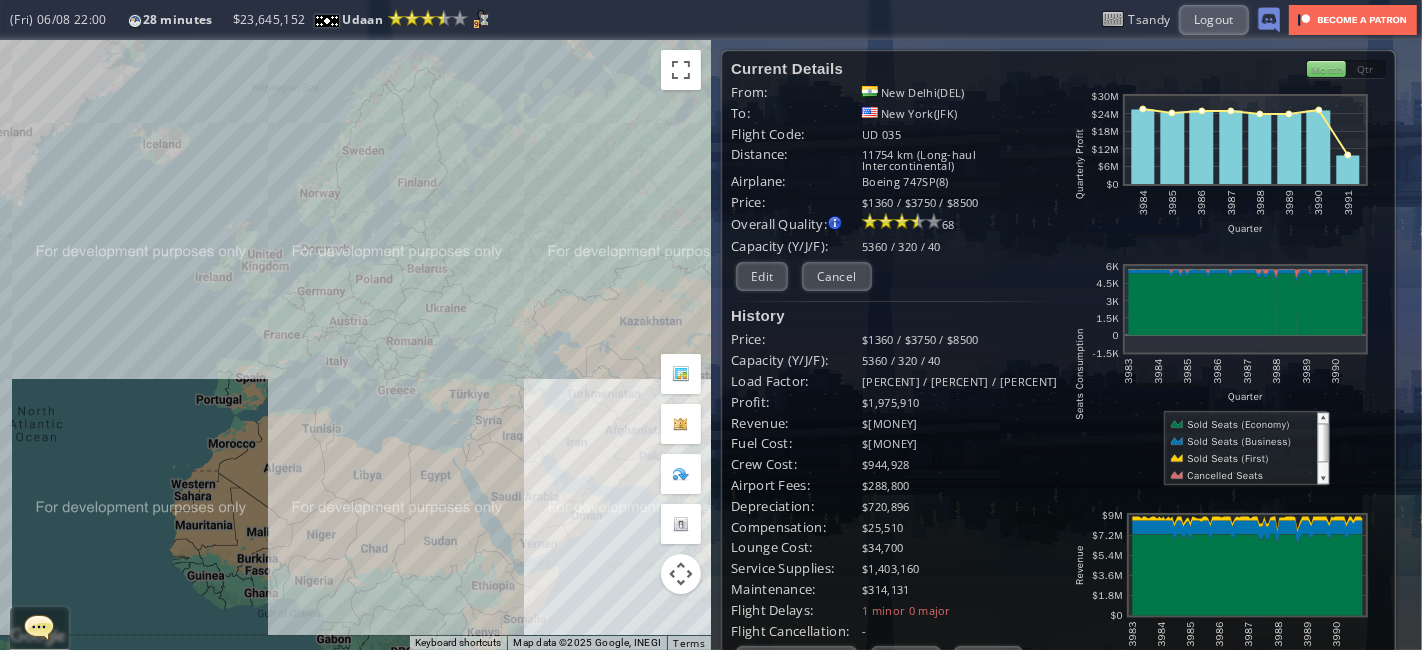 drag, startPoint x: 506, startPoint y: 464, endPoint x: 126, endPoint y: 407, distance: 384.25122 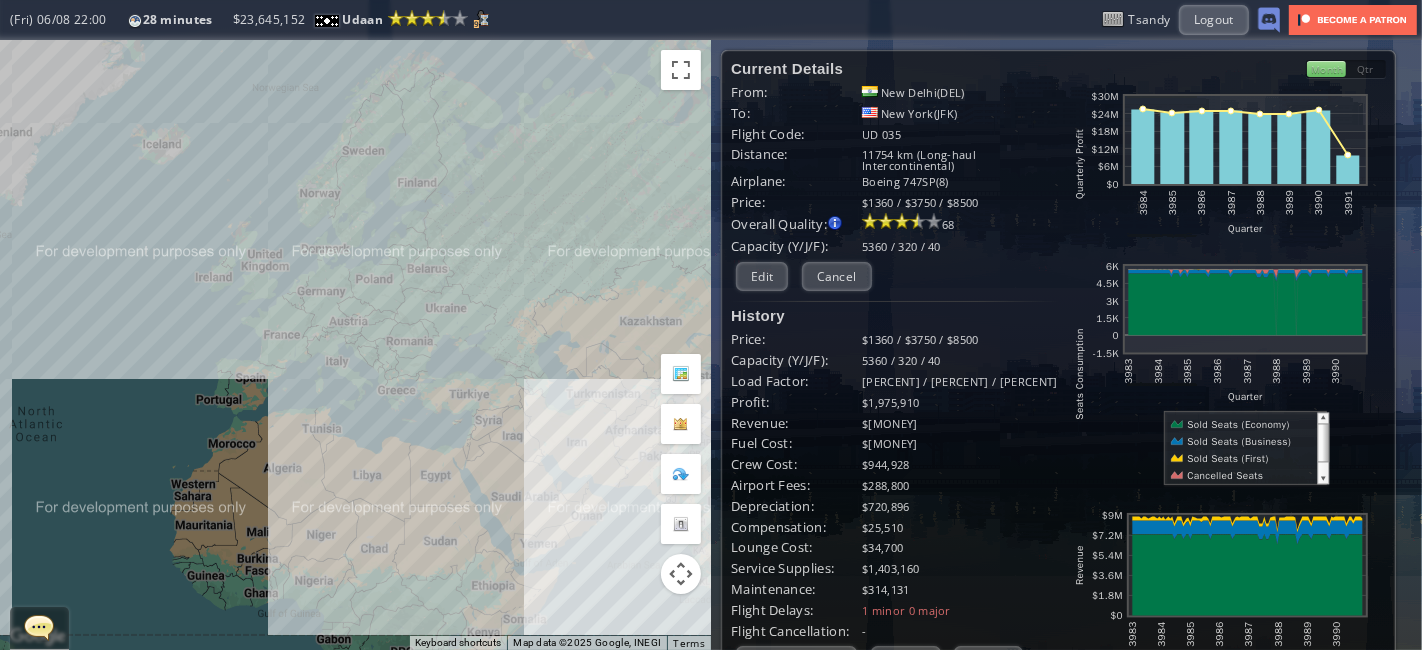 click on "To navigate, press the arrow keys." at bounding box center (355, 345) 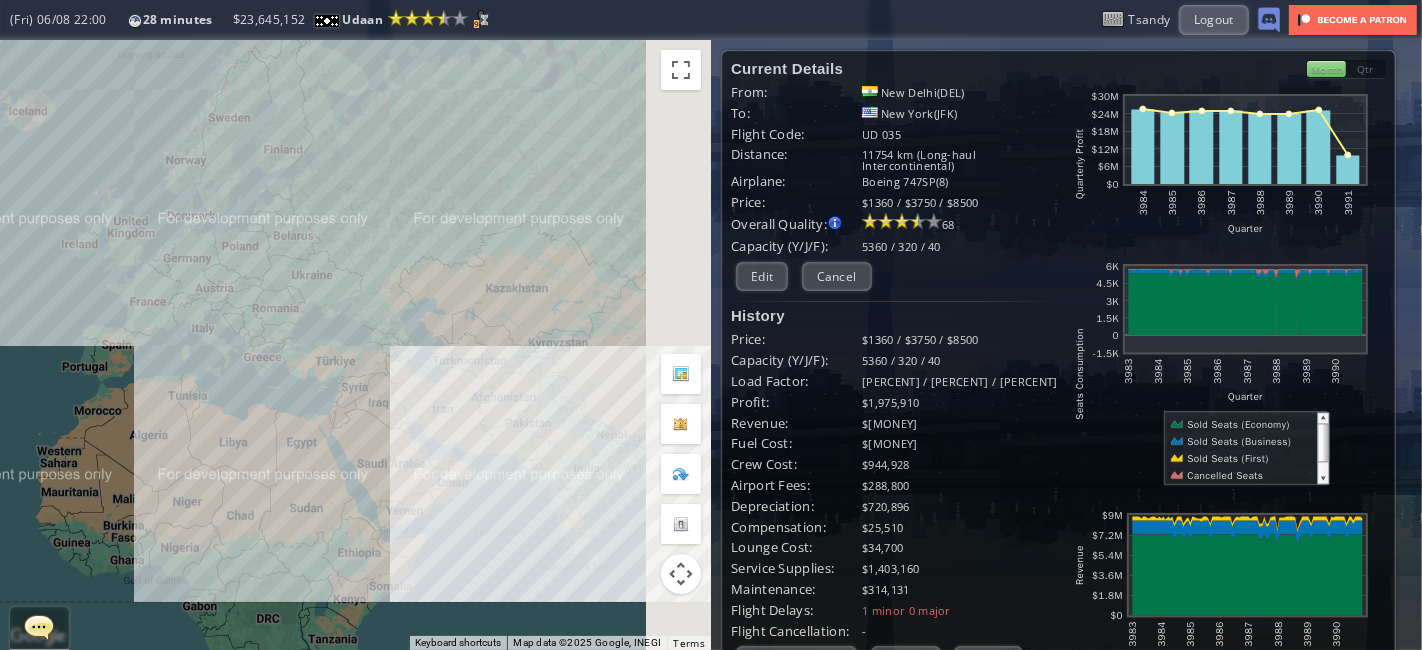 drag, startPoint x: 423, startPoint y: 476, endPoint x: 183, endPoint y: 410, distance: 248.90962 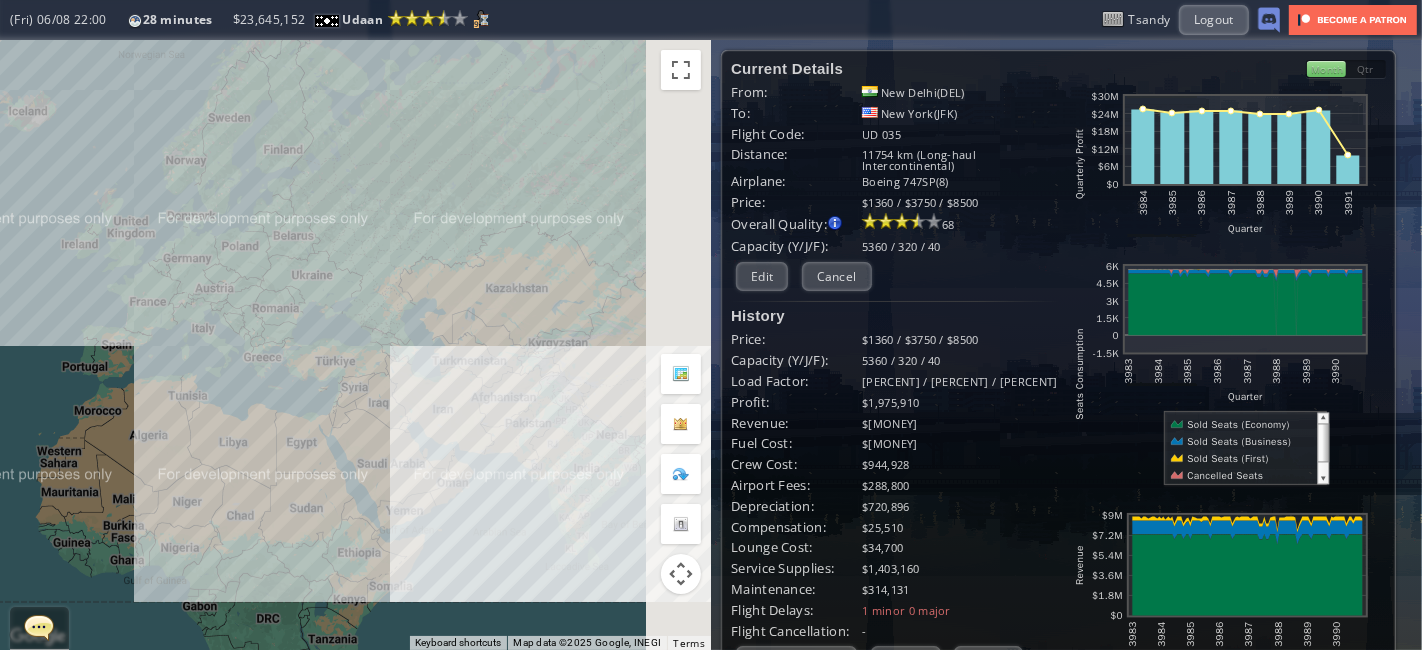click on "To navigate, press the arrow keys." at bounding box center [355, 345] 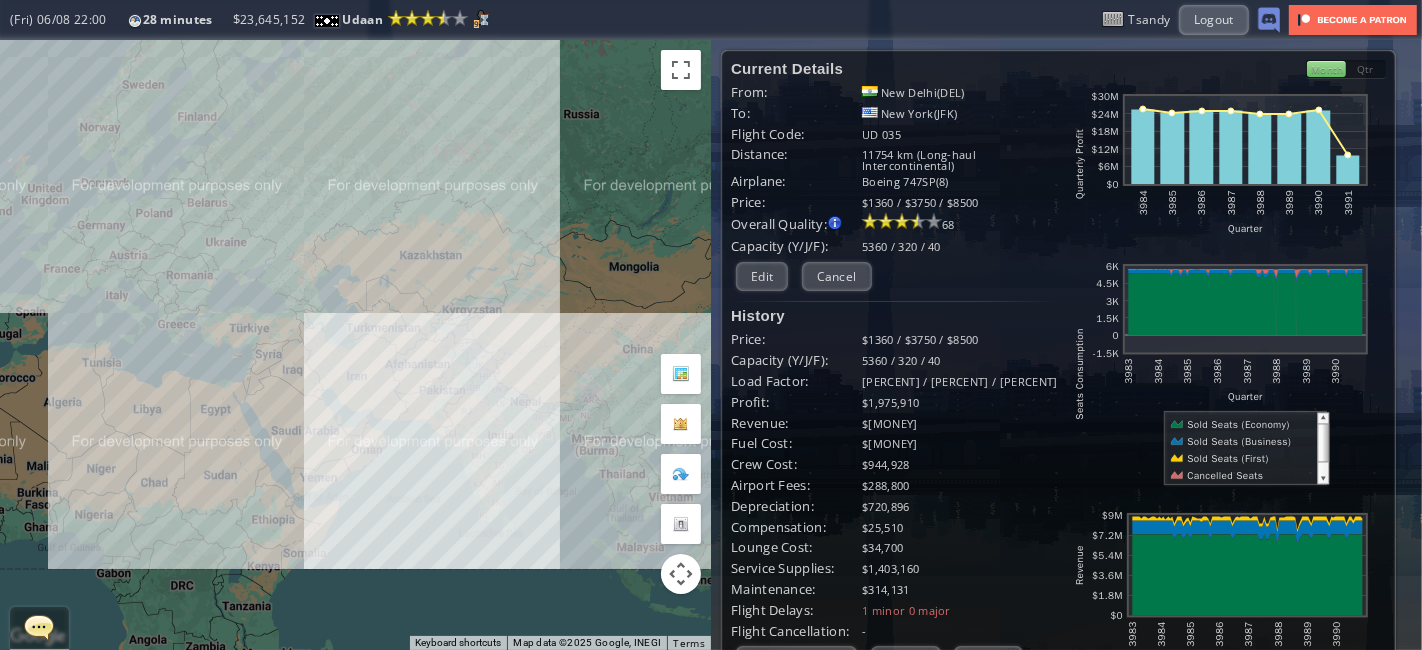 click at bounding box center [681, 474] 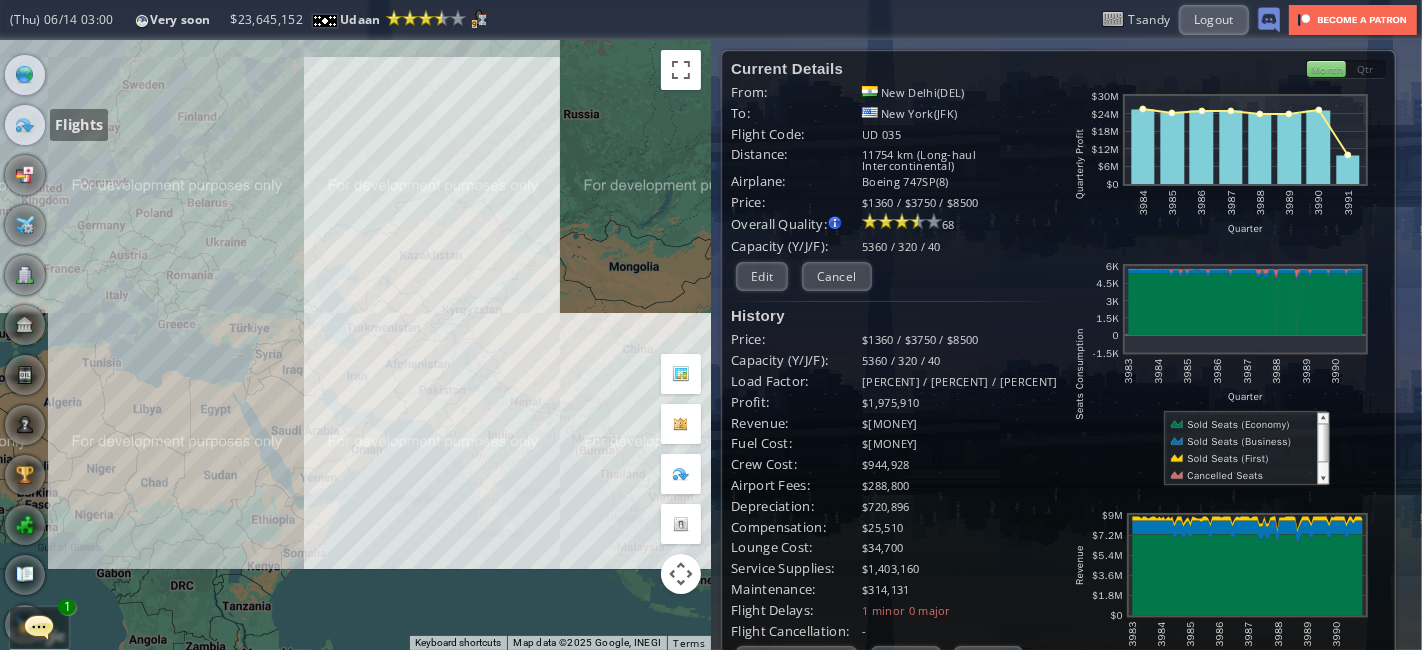 click at bounding box center (25, 125) 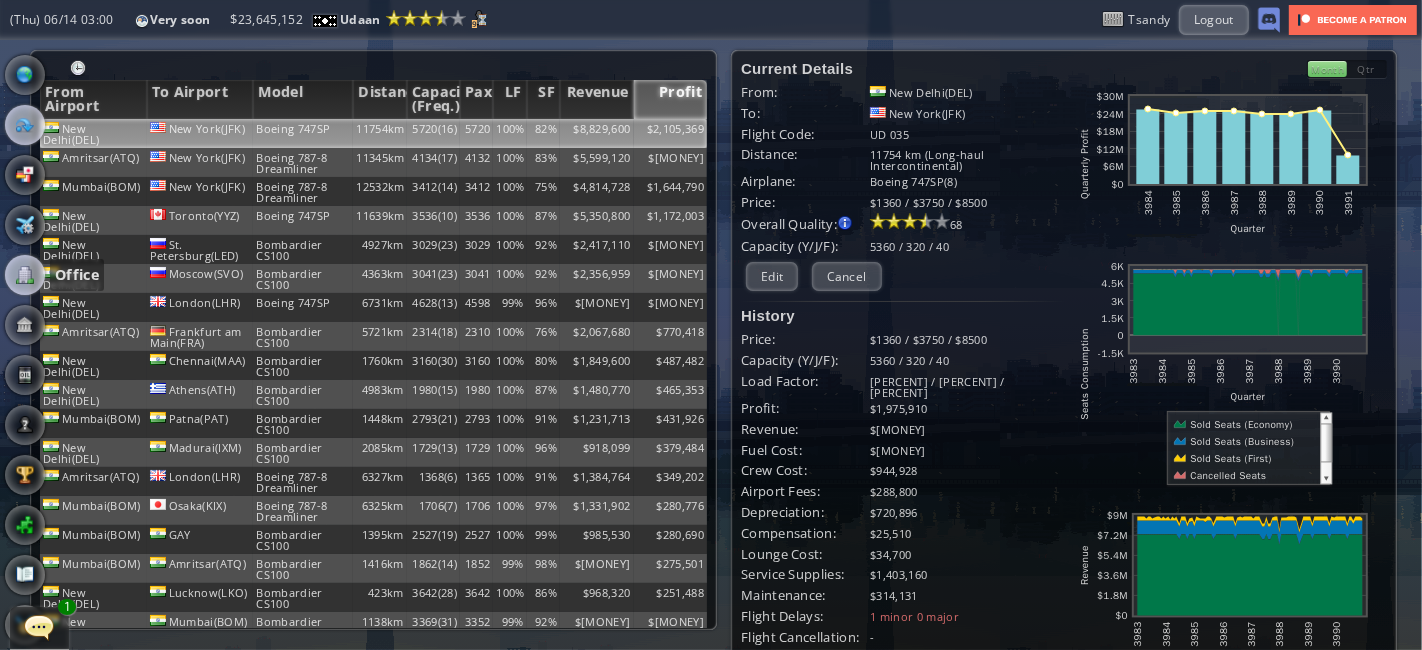 click at bounding box center (25, 275) 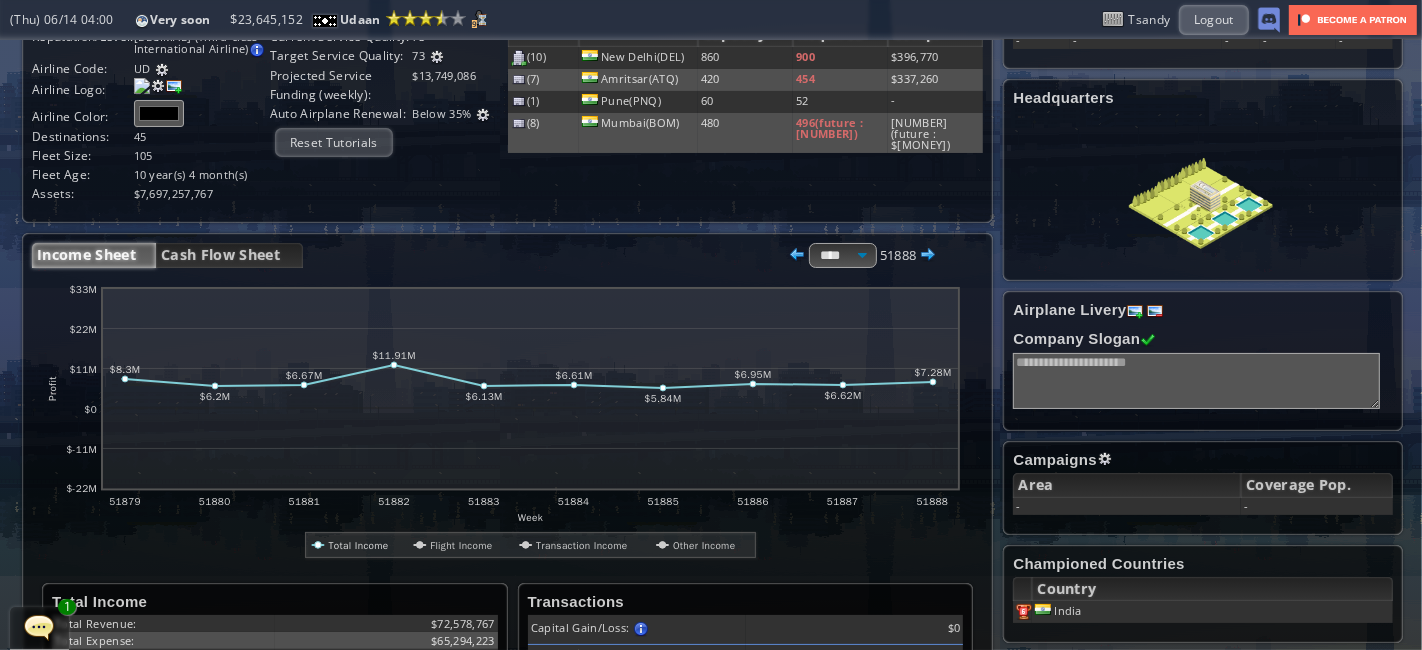 click at bounding box center [530, 389] 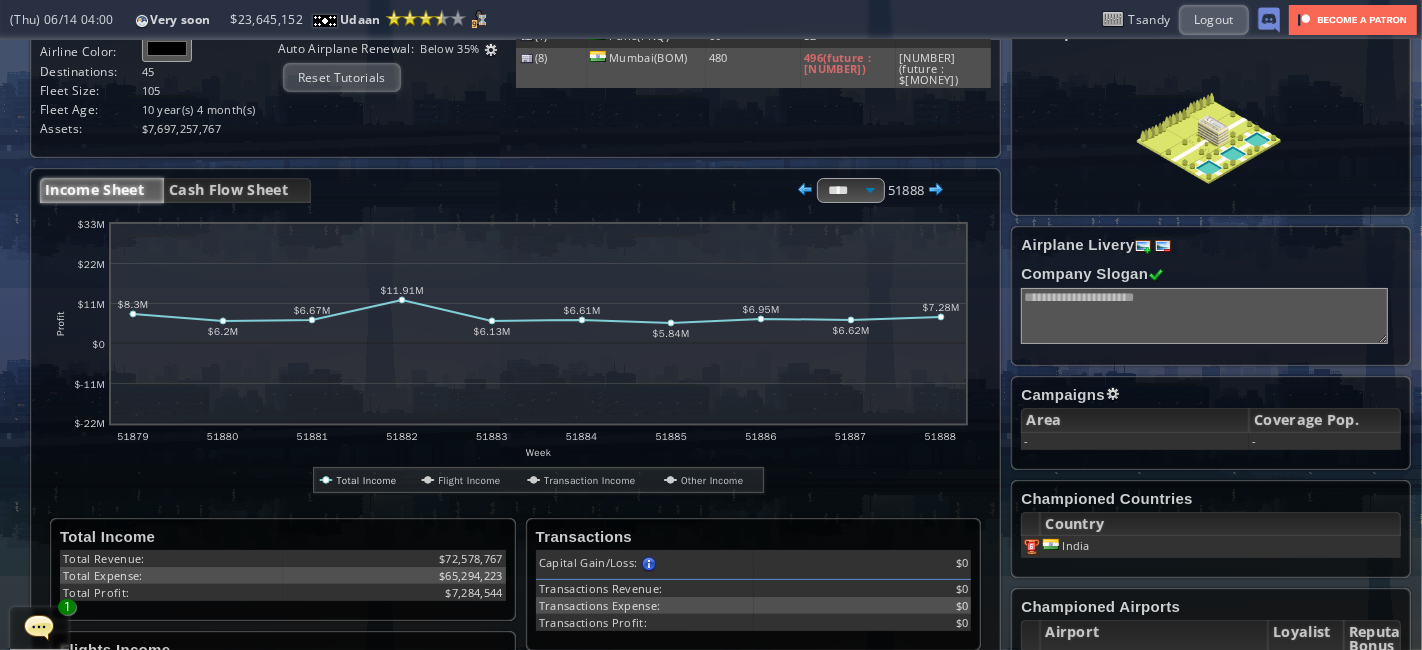 scroll, scrollTop: 114, scrollLeft: 0, axis: vertical 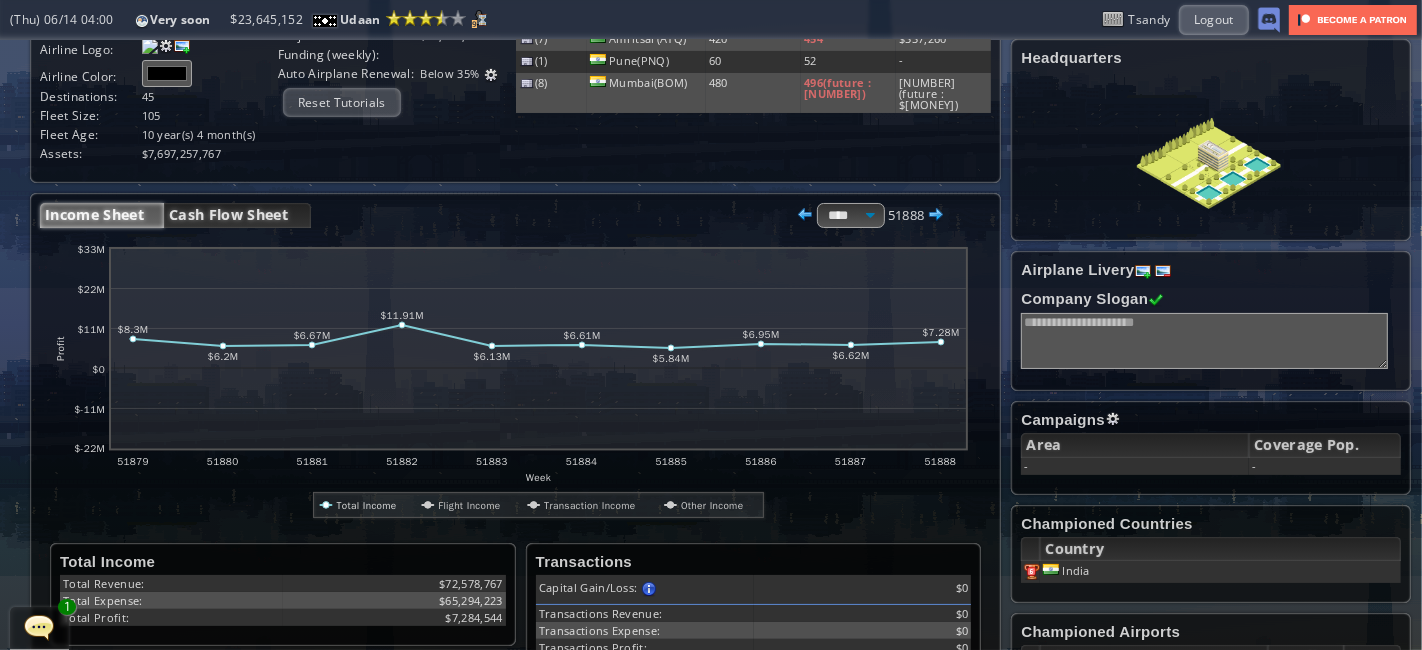 click on "Cash Flow Sheet" at bounding box center [237, 215] 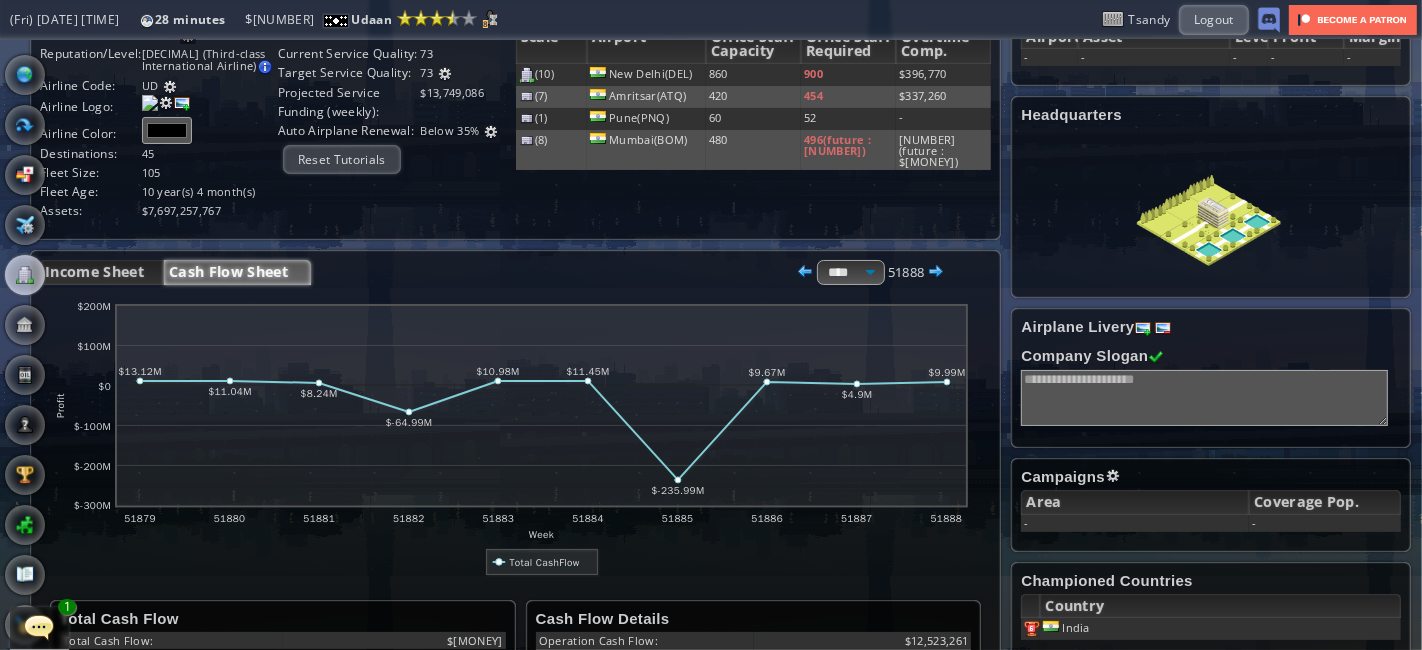 scroll, scrollTop: 0, scrollLeft: 0, axis: both 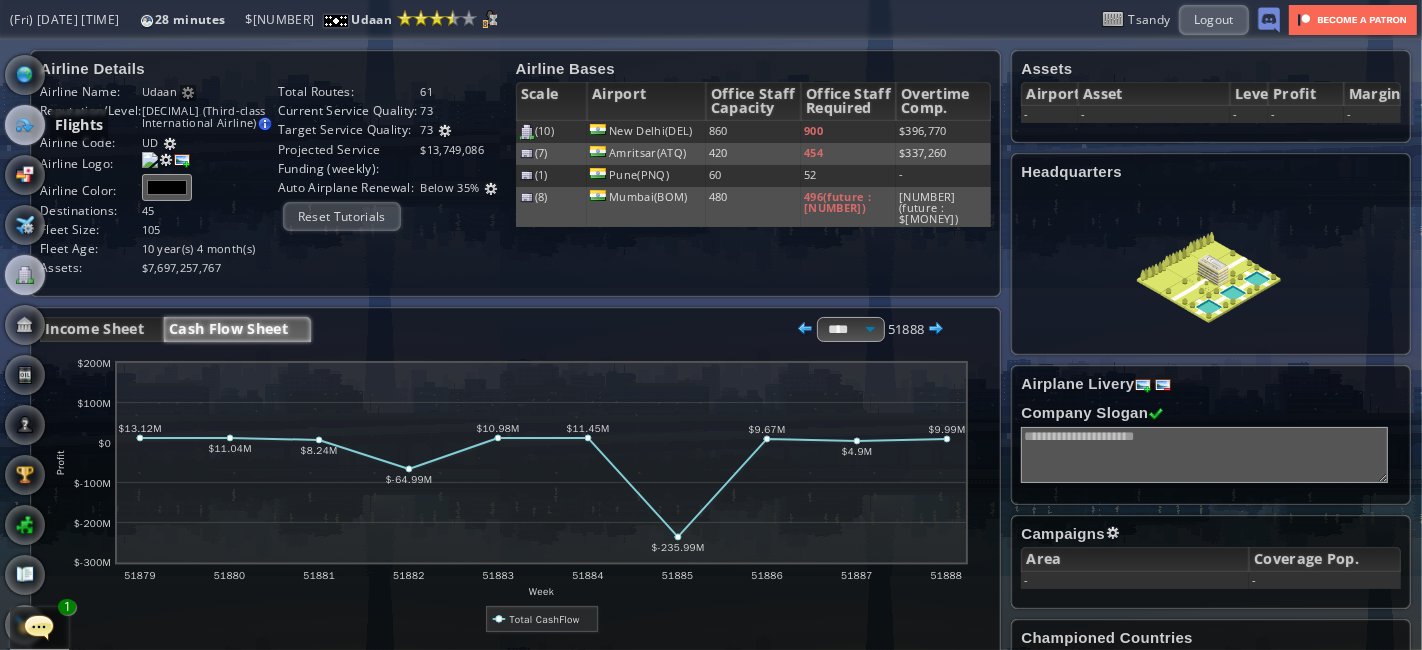click at bounding box center [25, 125] 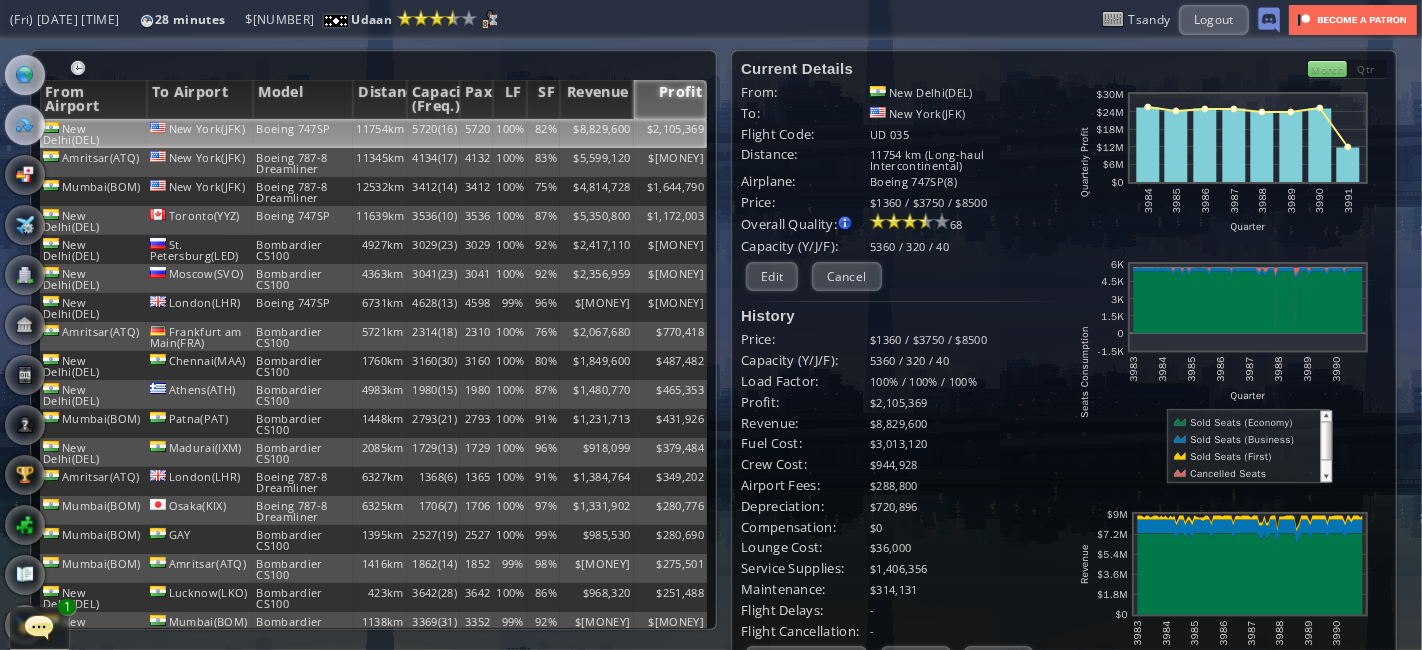 click at bounding box center (25, 75) 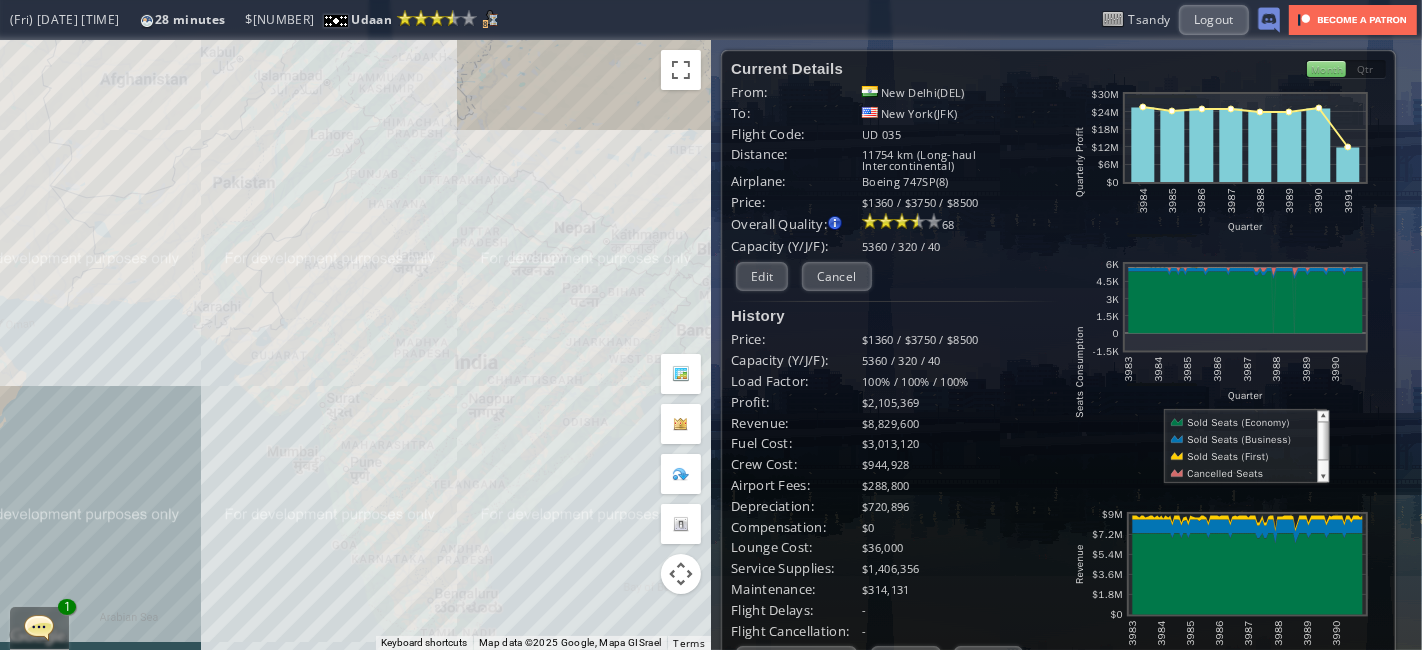 click on "To navigate, press the arrow keys." at bounding box center [355, 345] 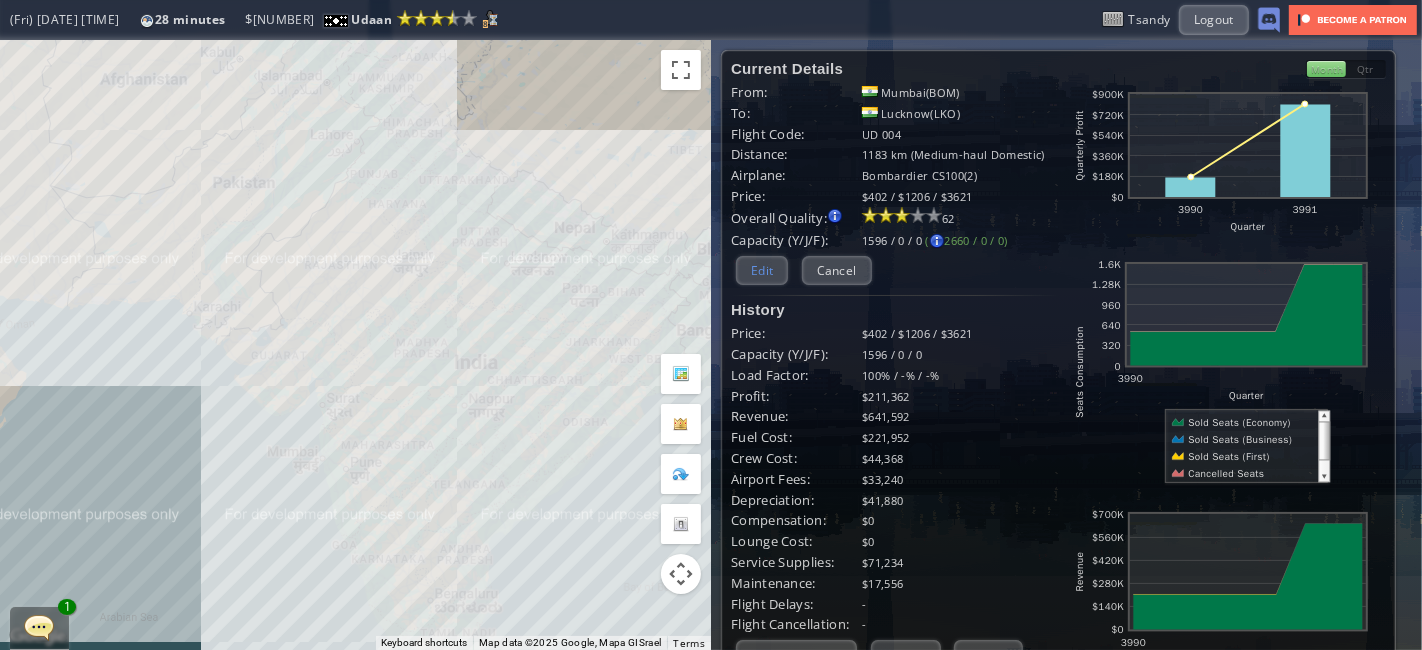 click on "Edit" at bounding box center [762, 270] 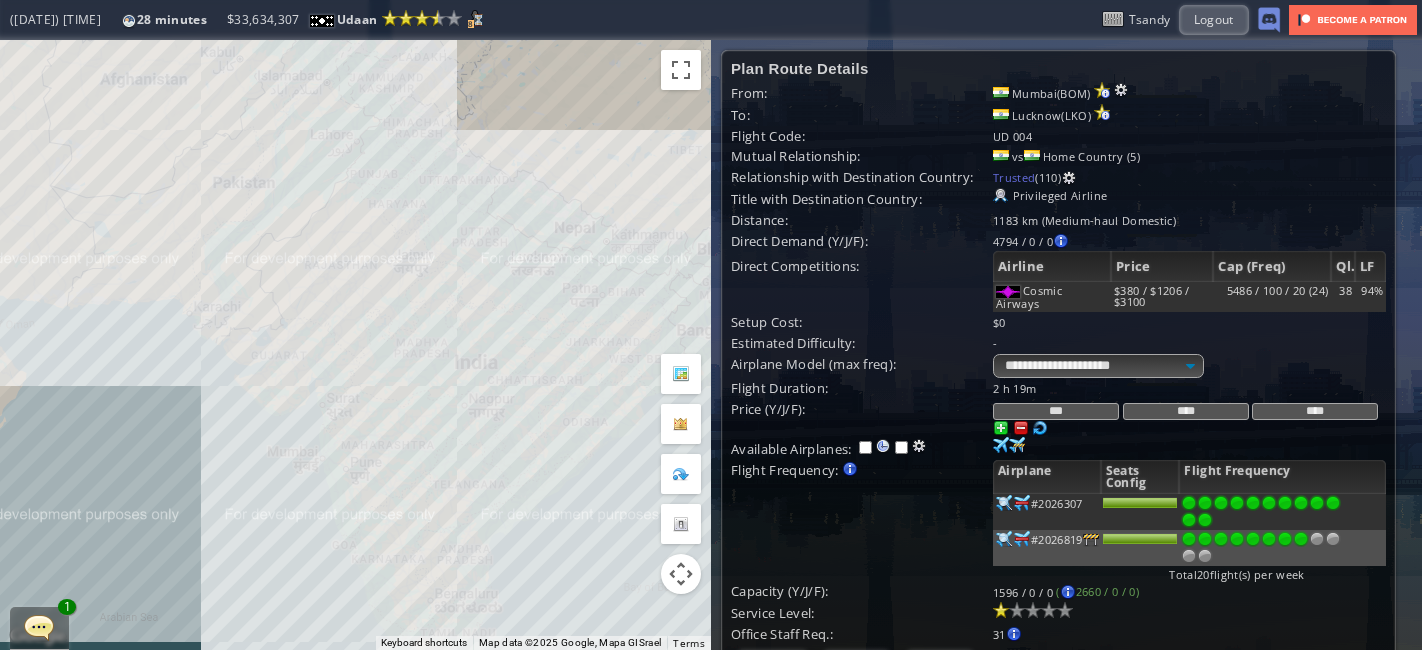 scroll, scrollTop: 0, scrollLeft: 0, axis: both 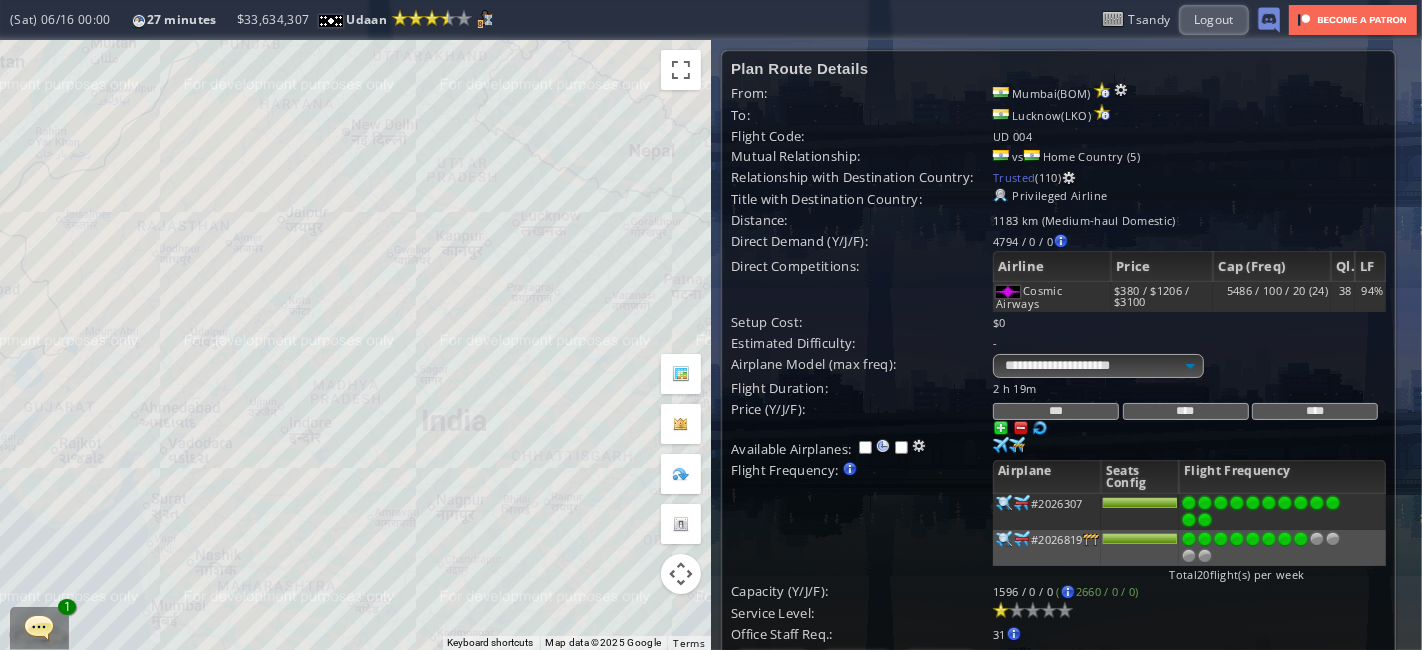 click on "To navigate, press the arrow keys." at bounding box center (355, 345) 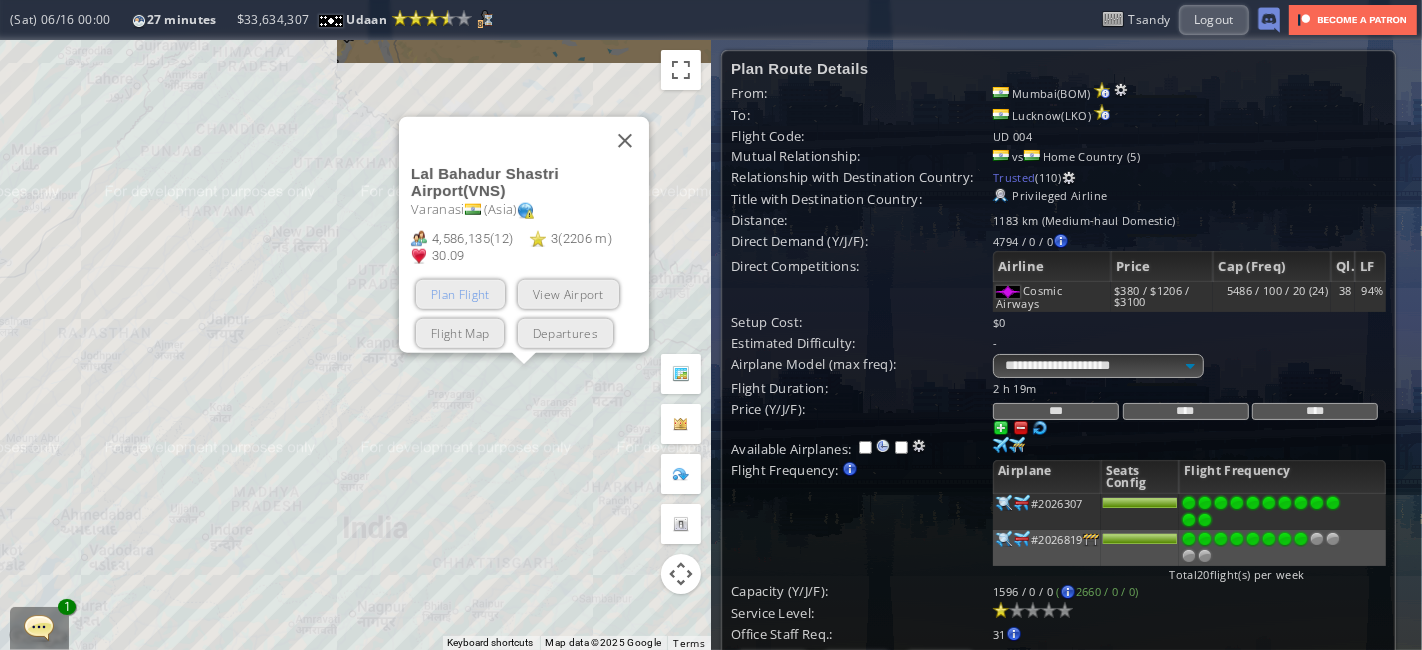 click on "Plan Flight" at bounding box center (460, 294) 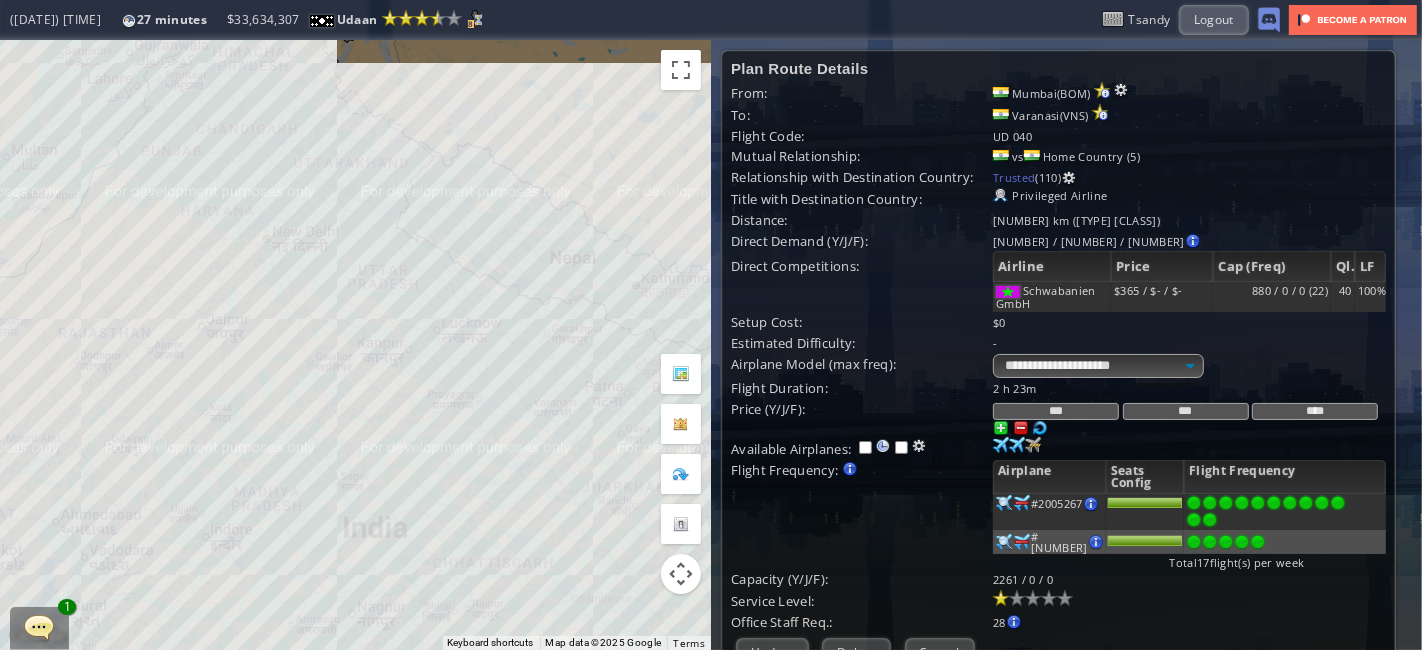 click on "To navigate, press the arrow keys." at bounding box center (355, 345) 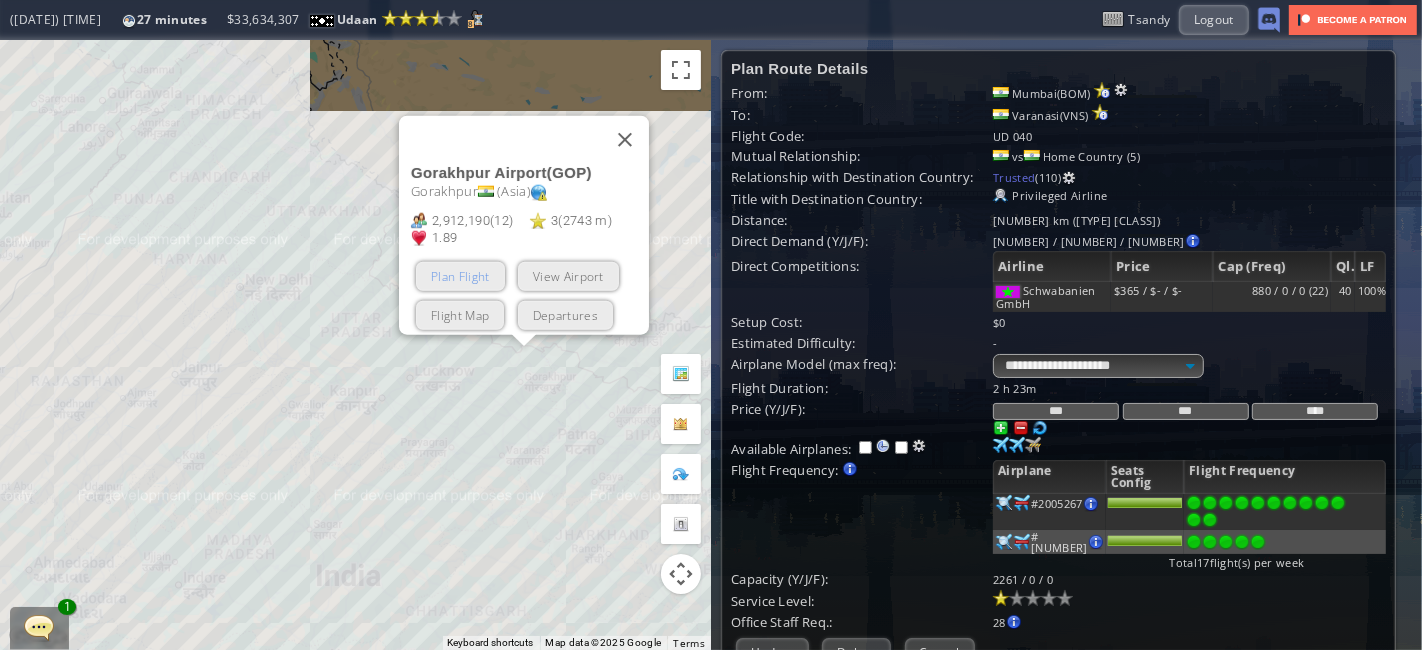 click on "Plan Flight" at bounding box center [460, 276] 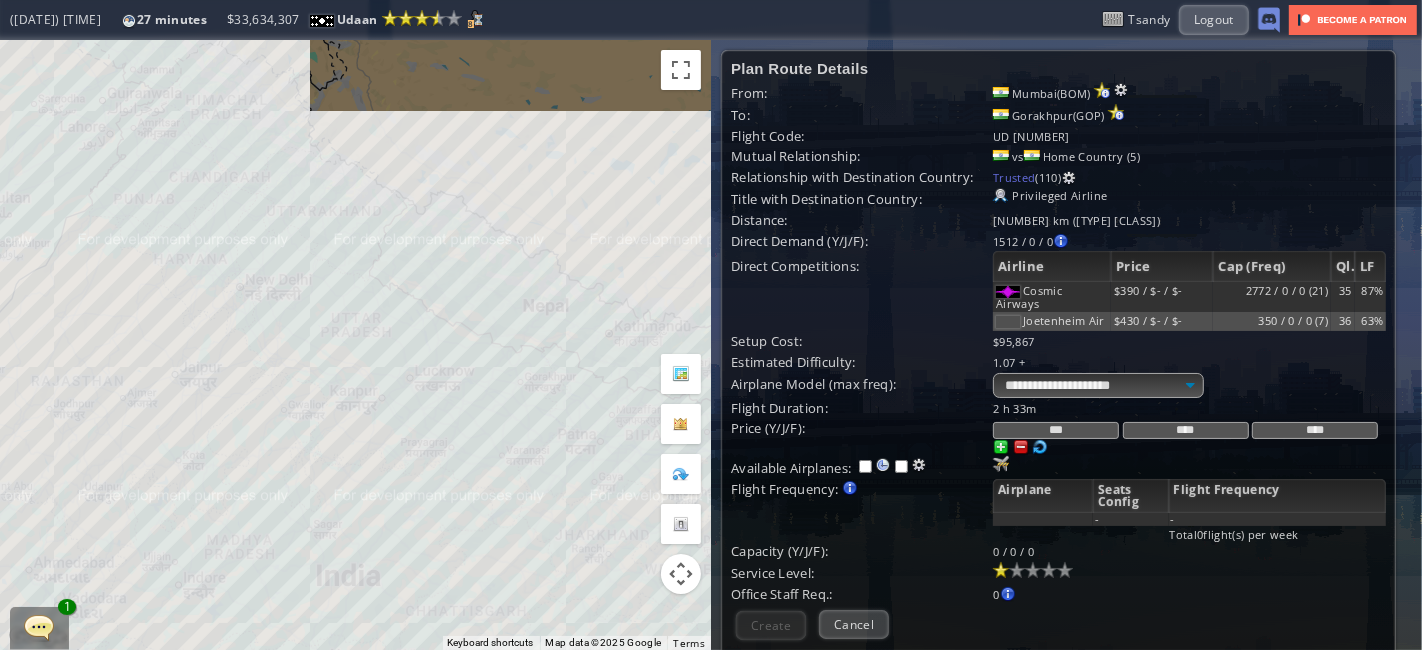 click on "To navigate, press the arrow keys." at bounding box center [355, 345] 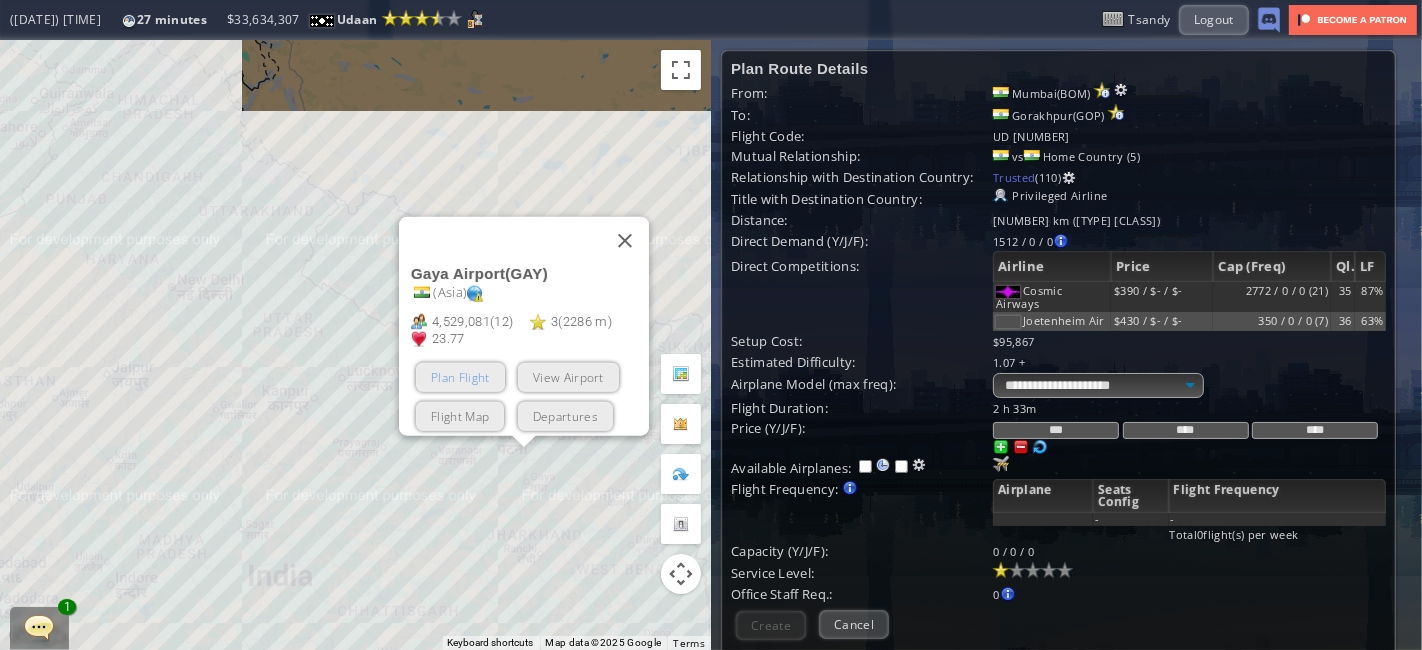 click on "Plan Flight" at bounding box center [460, 377] 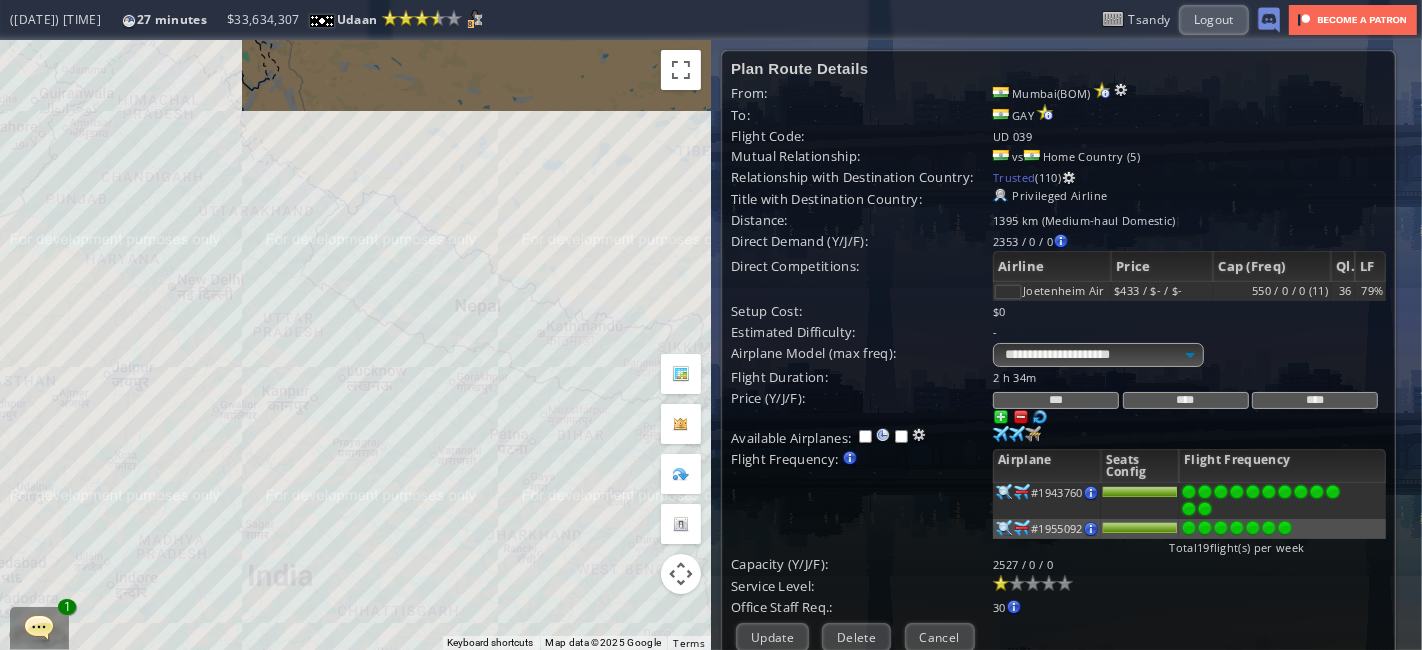 click on "To navigate, press the arrow keys." at bounding box center (355, 345) 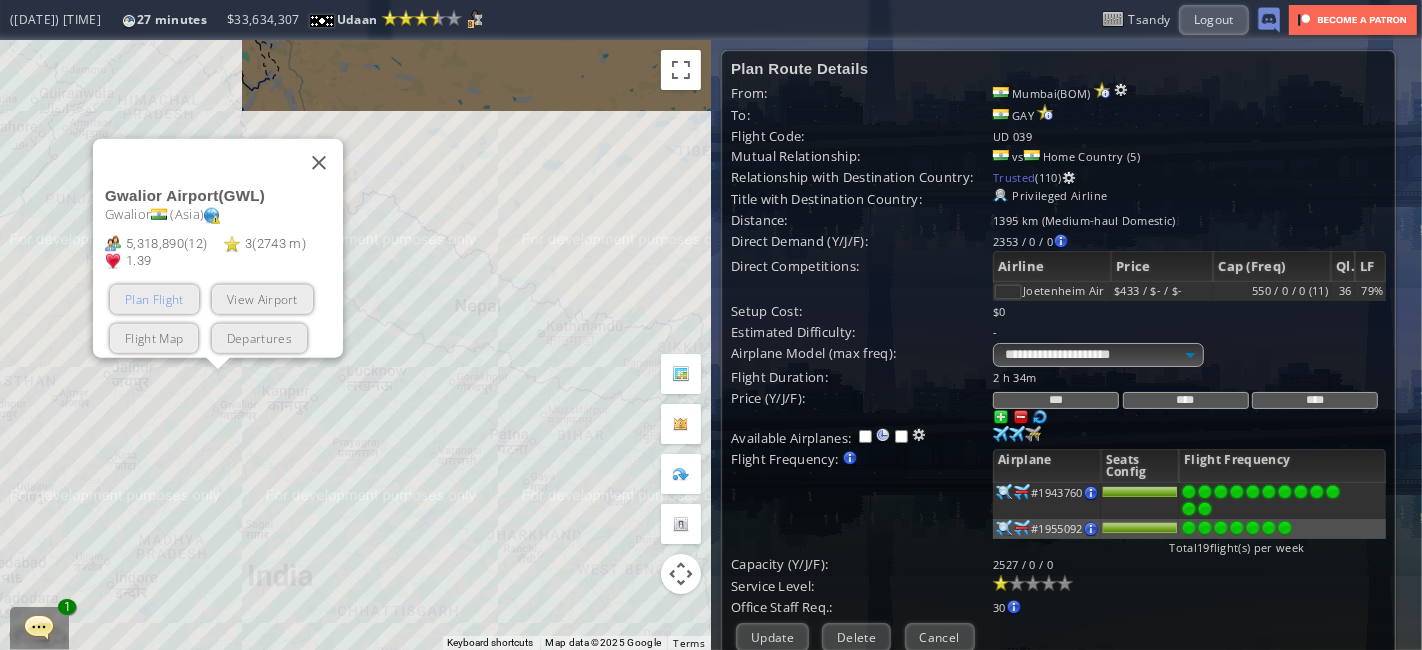 click on "Plan Flight" at bounding box center (154, 299) 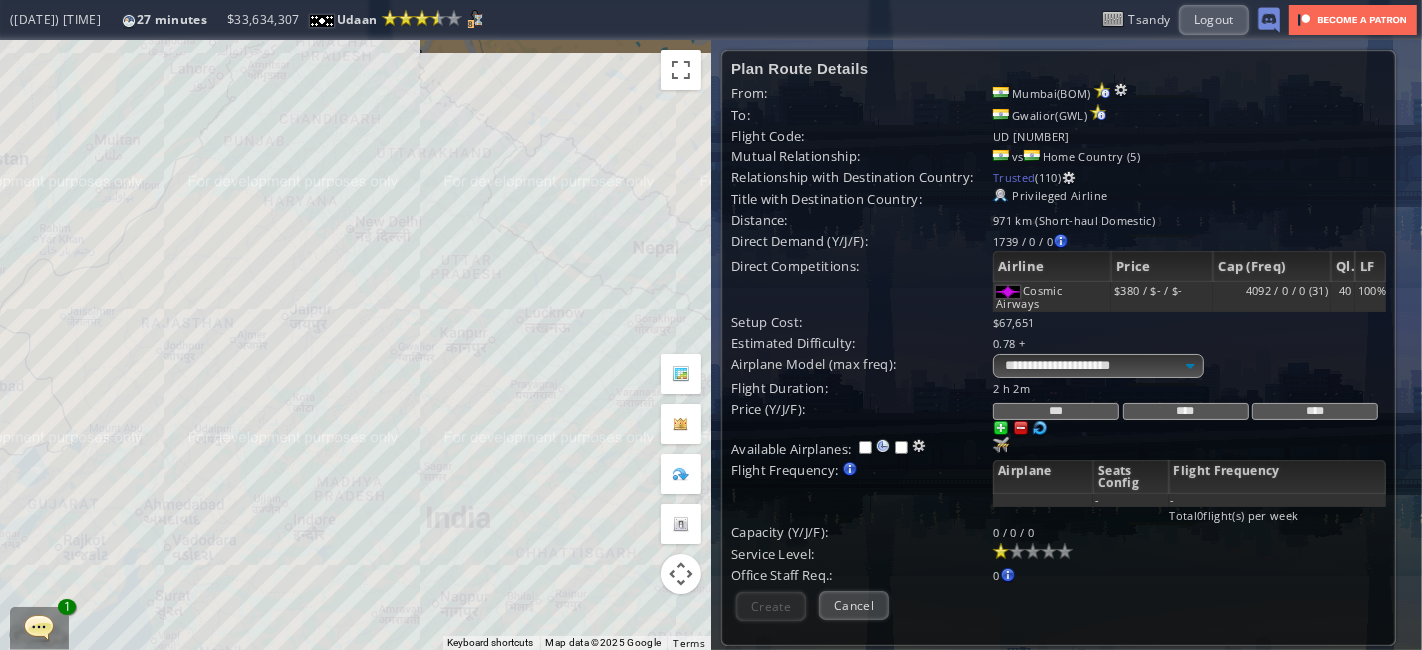 drag, startPoint x: 225, startPoint y: 441, endPoint x: 406, endPoint y: 381, distance: 190.68561 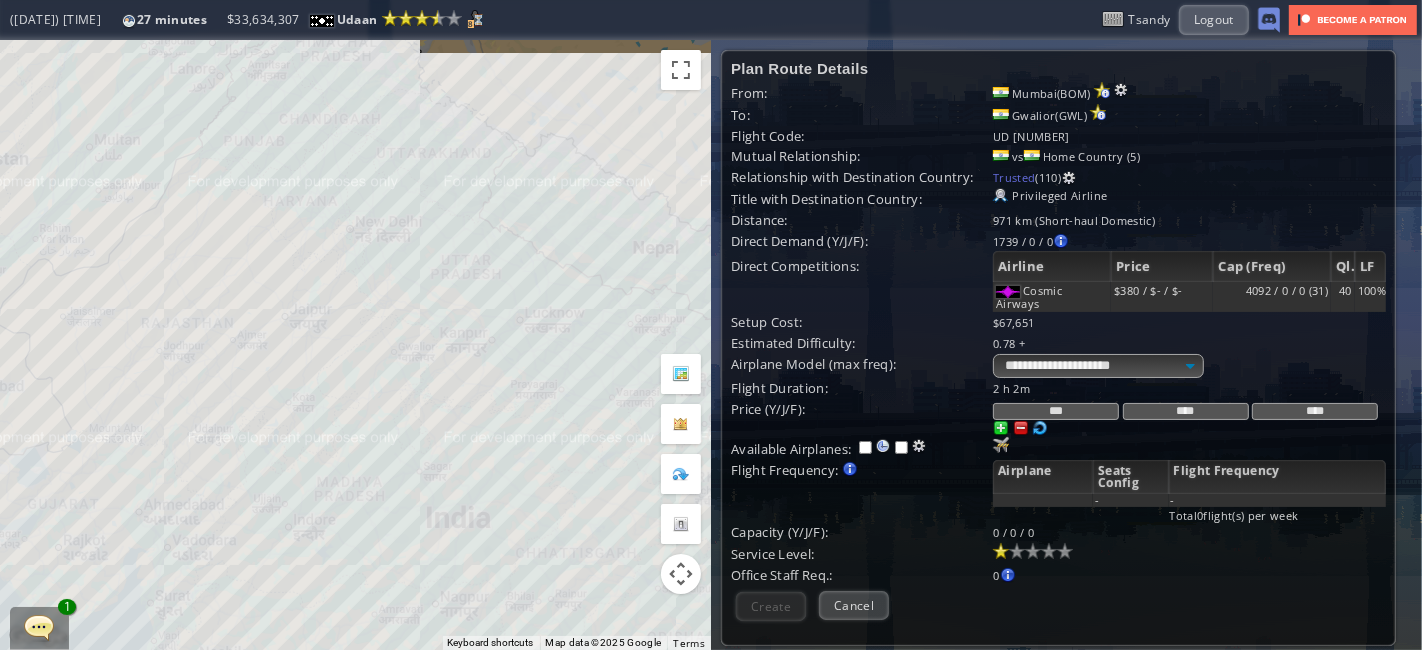 click on "To navigate, press the arrow keys." at bounding box center [355, 345] 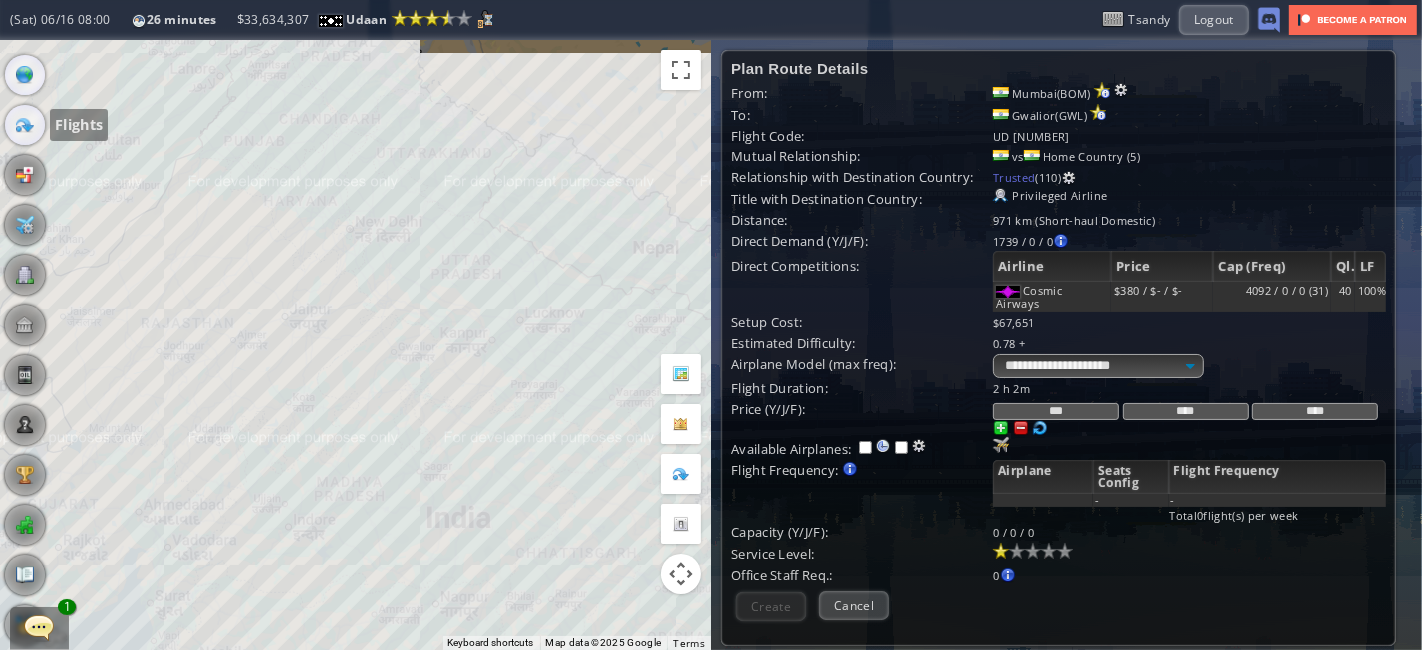 click at bounding box center (25, 125) 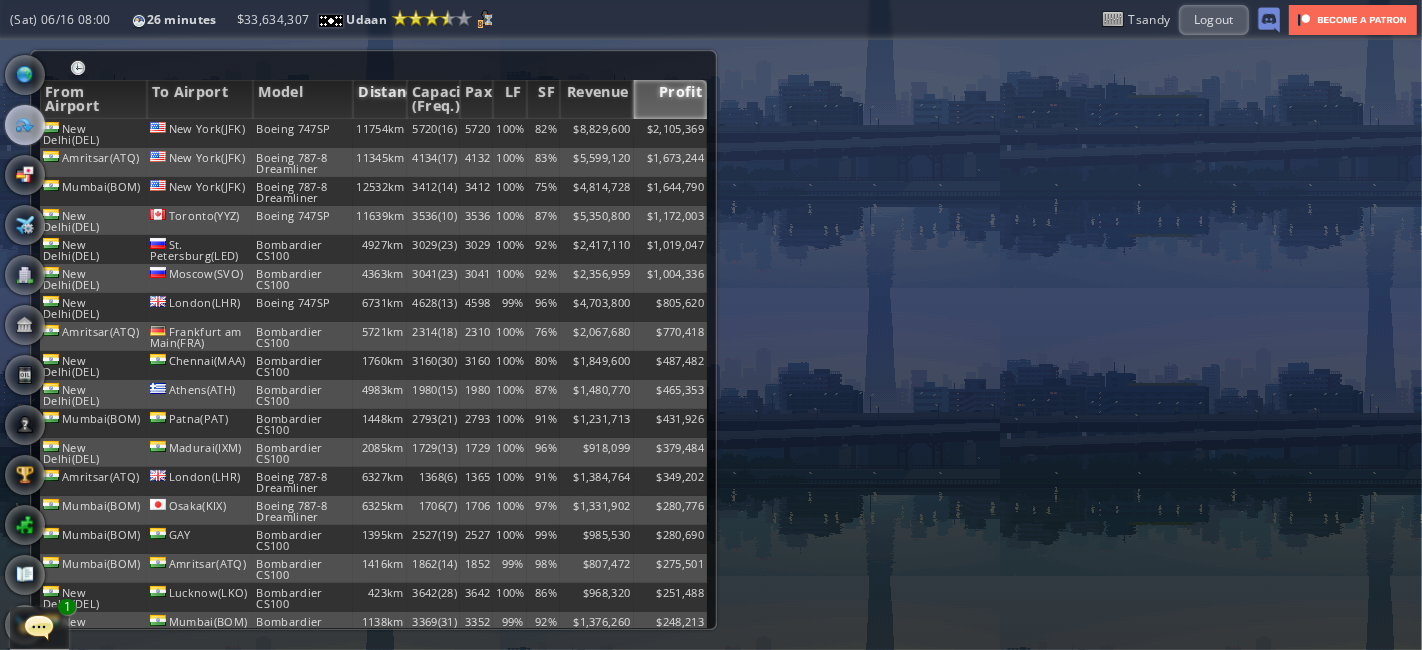click on "Distance" at bounding box center [379, 99] 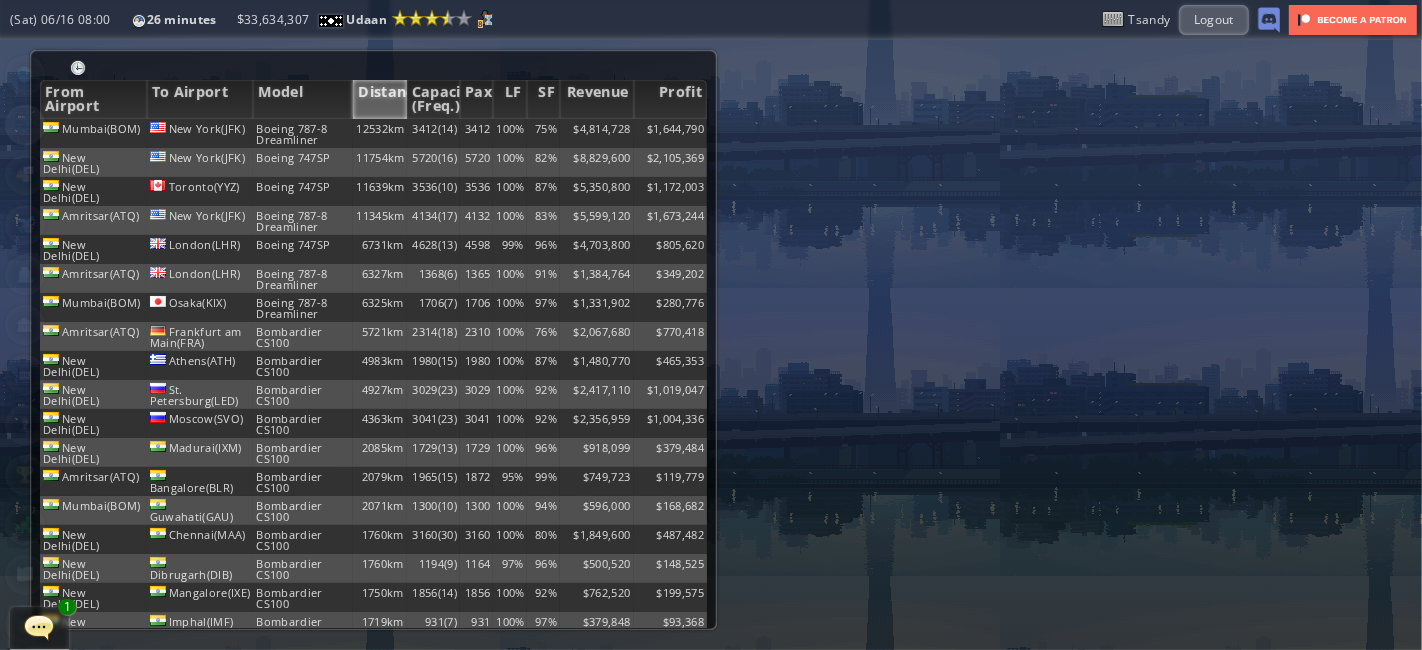 click on "Distance" at bounding box center (379, 99) 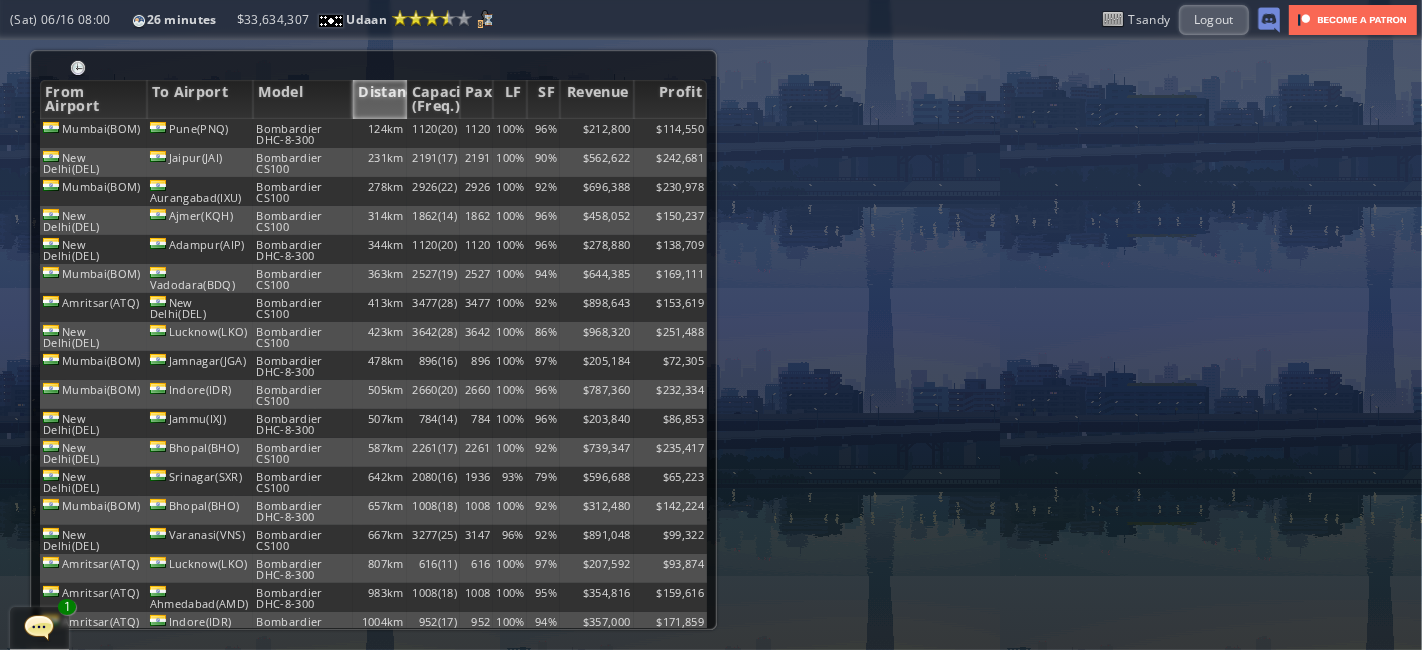 click on "Distance" at bounding box center (379, 99) 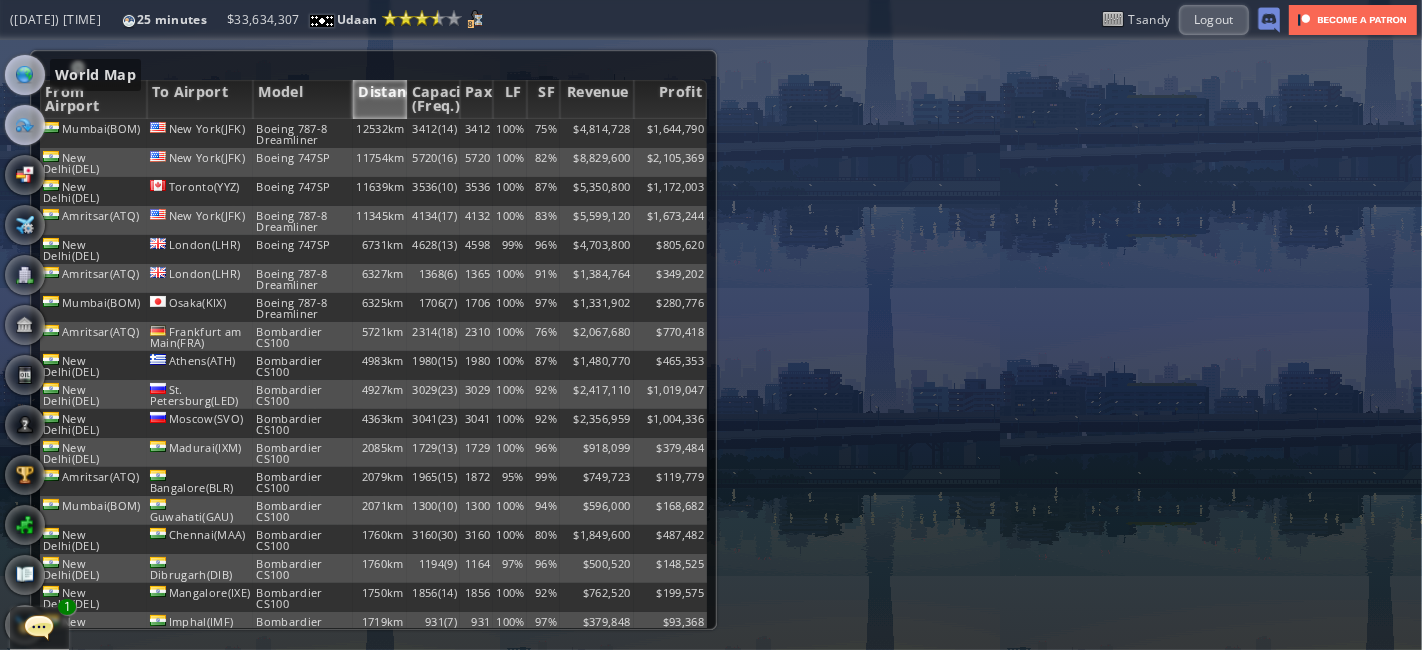 click at bounding box center (25, 75) 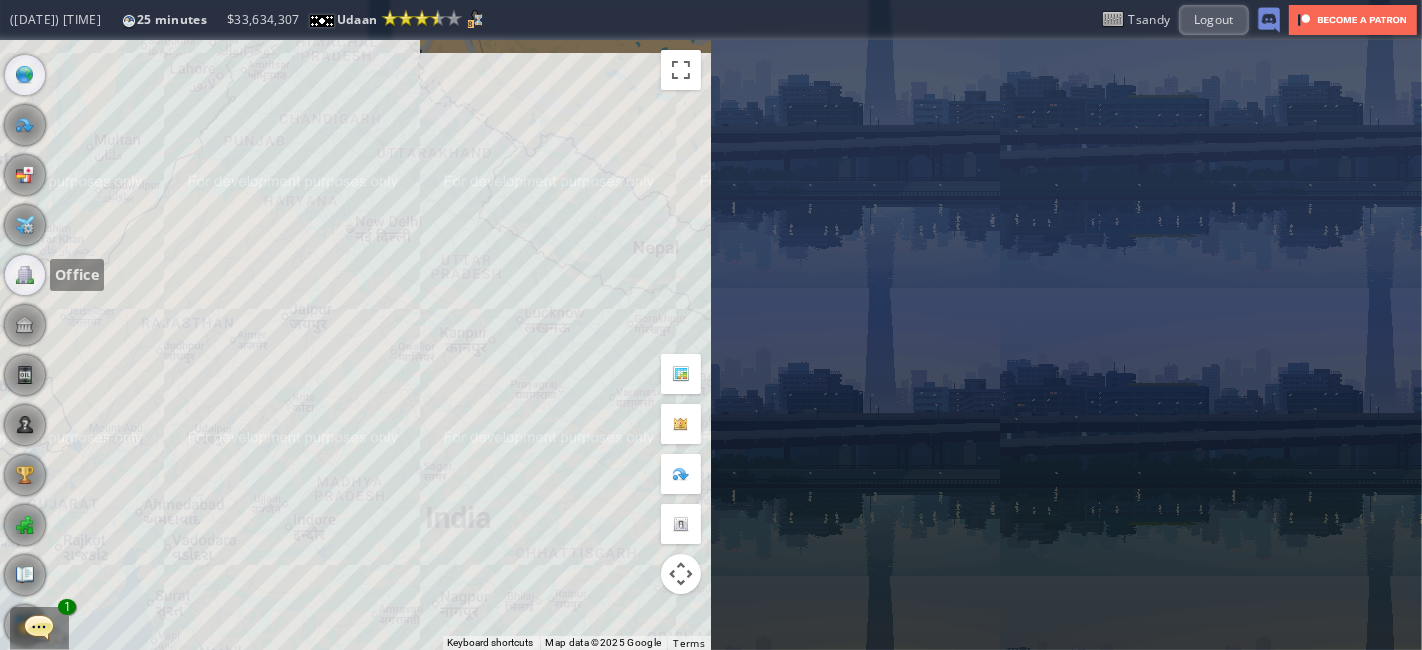 click at bounding box center (25, 275) 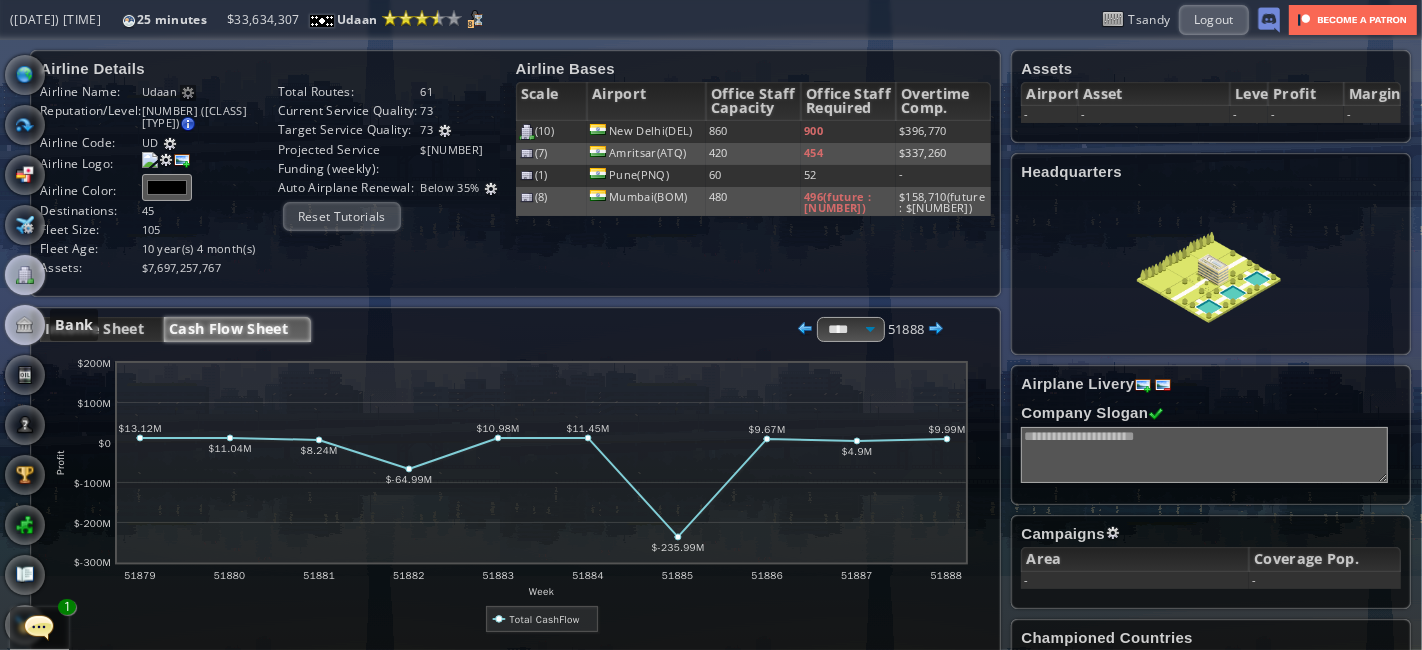 click at bounding box center (25, 325) 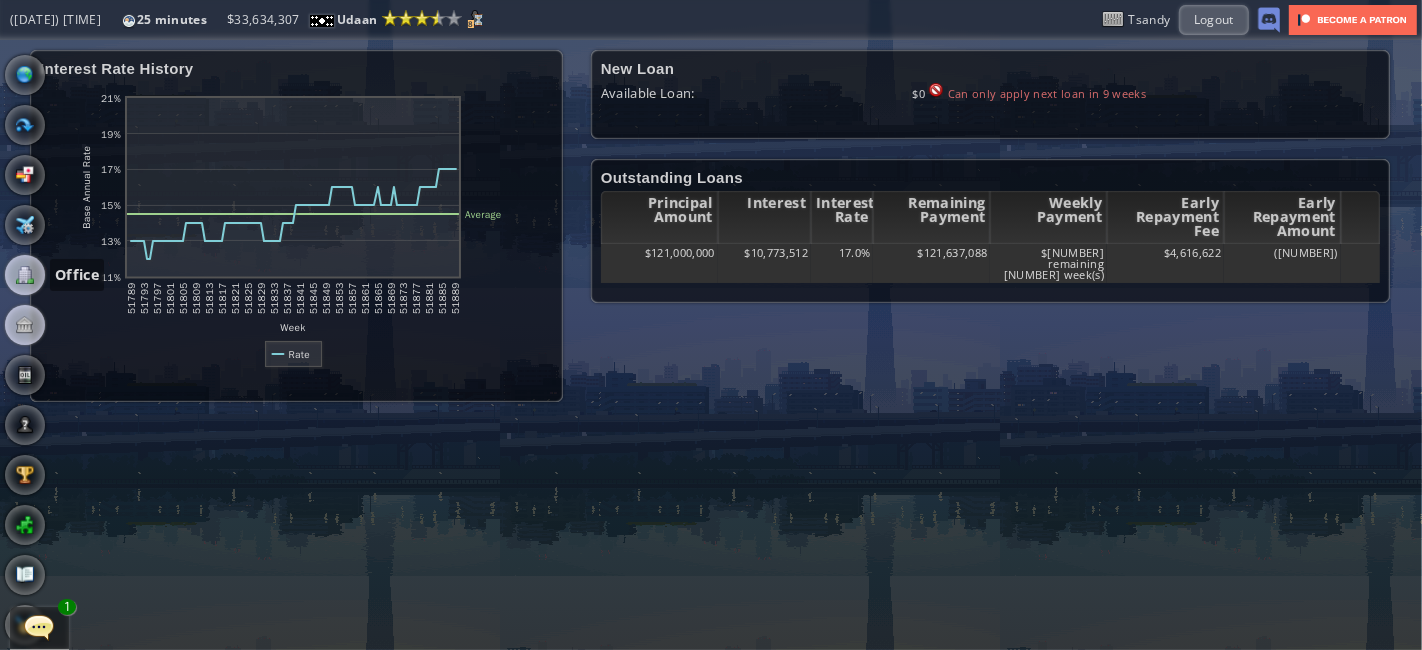 click at bounding box center (25, 275) 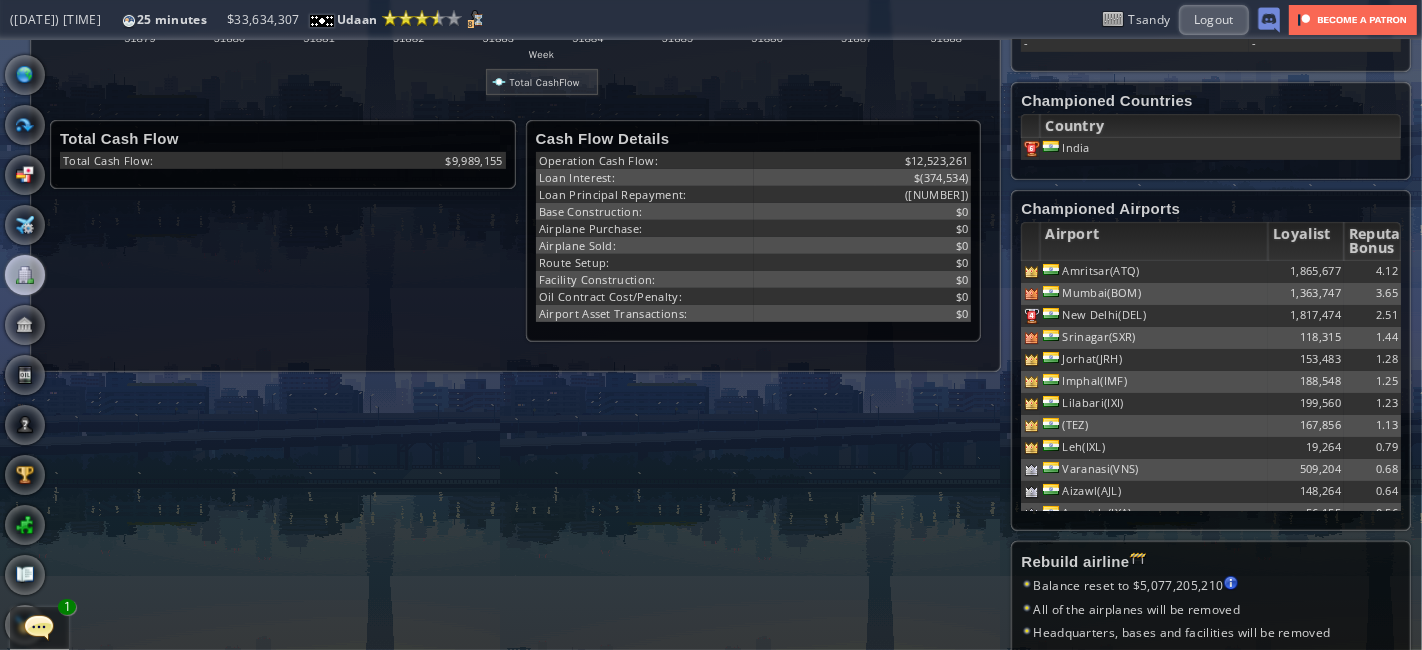 scroll, scrollTop: 539, scrollLeft: 0, axis: vertical 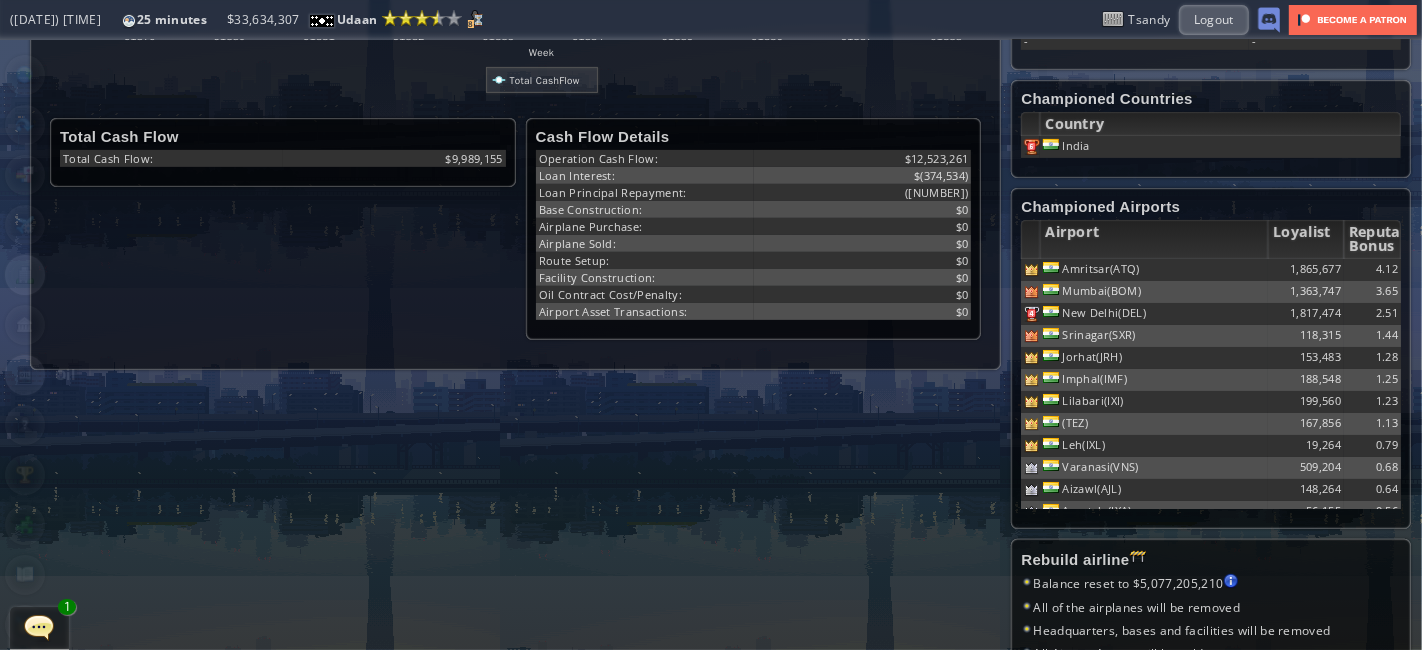 click at bounding box center (25, 375) 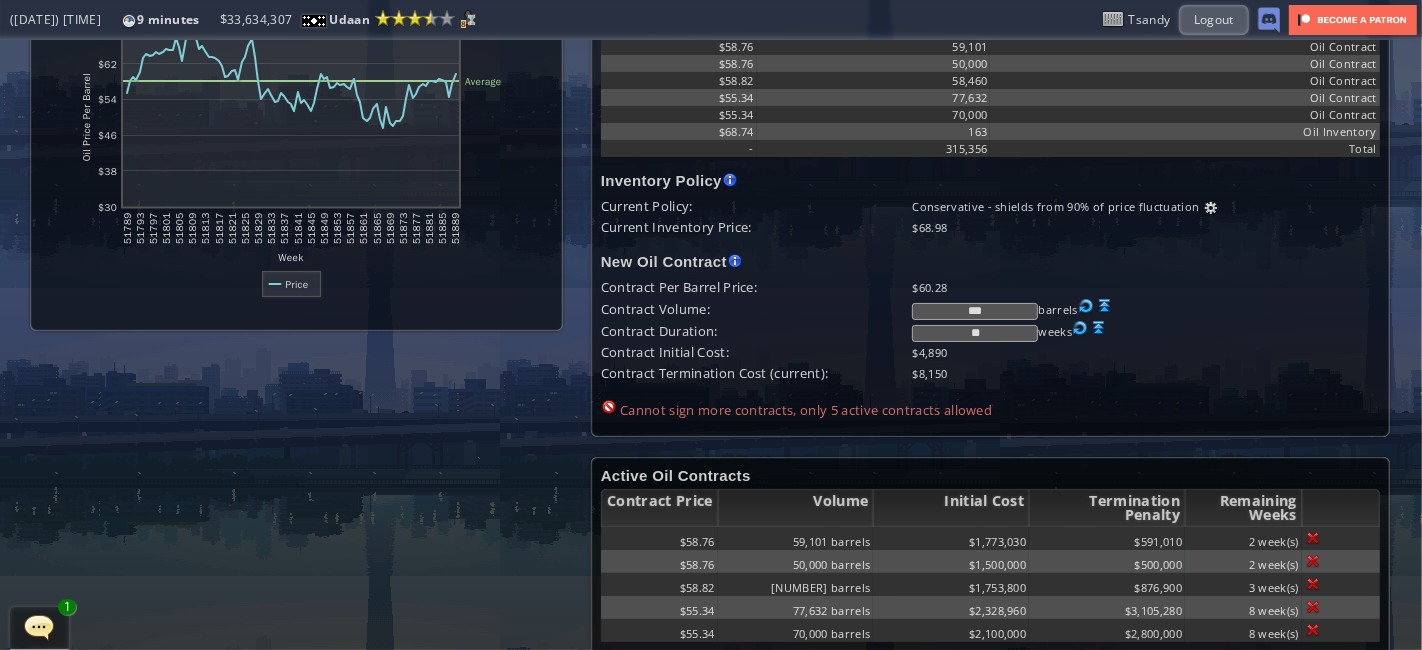 scroll, scrollTop: 0, scrollLeft: 0, axis: both 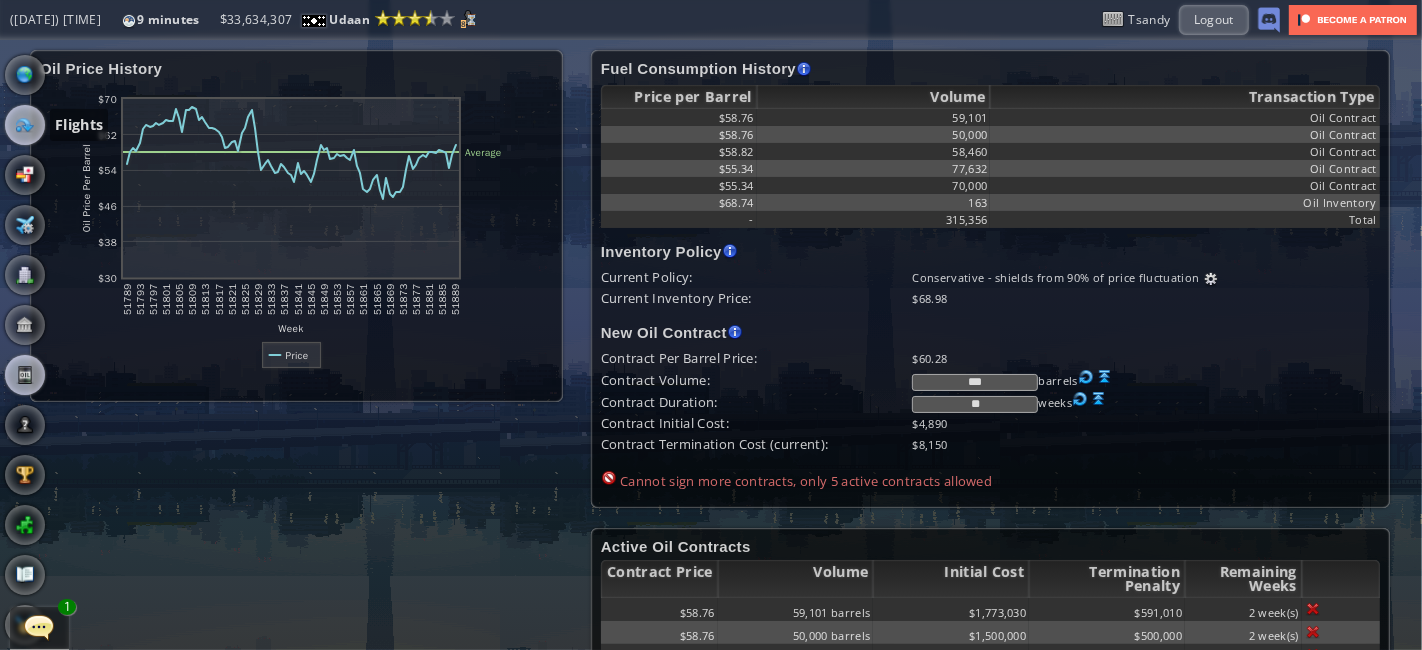click at bounding box center [25, 125] 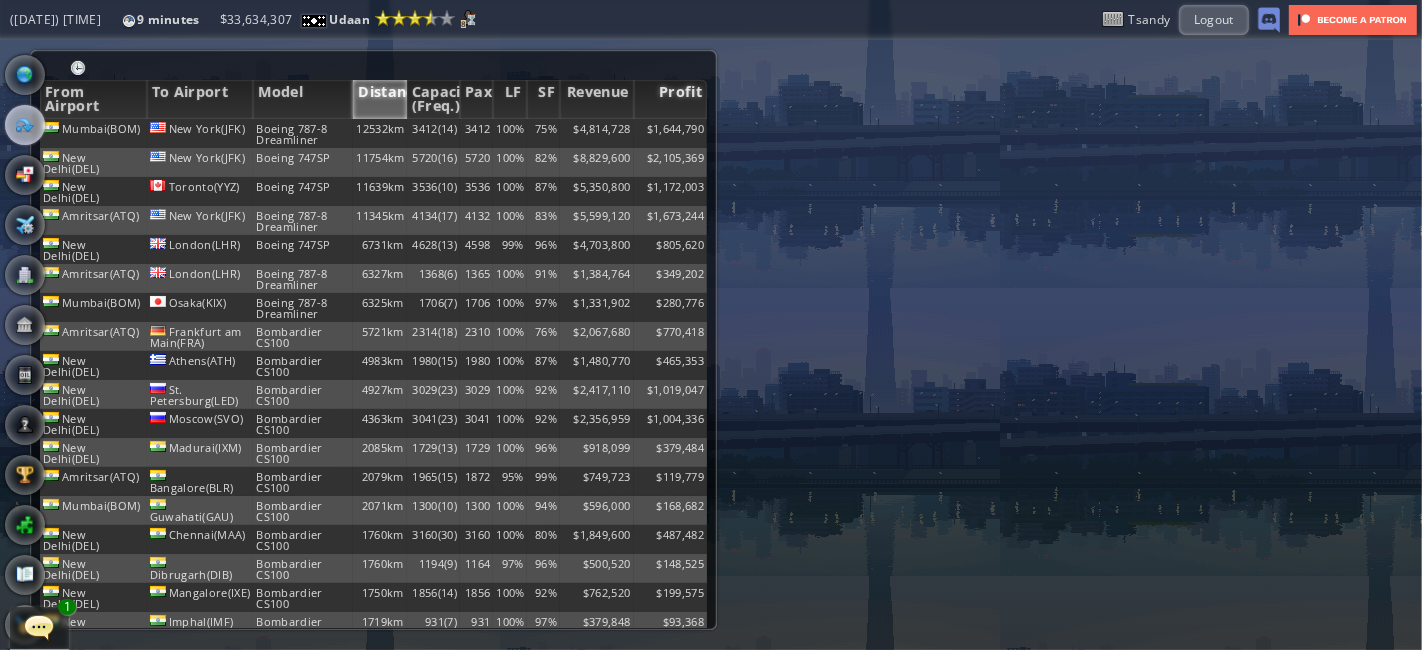 click on "Profit" at bounding box center (670, 99) 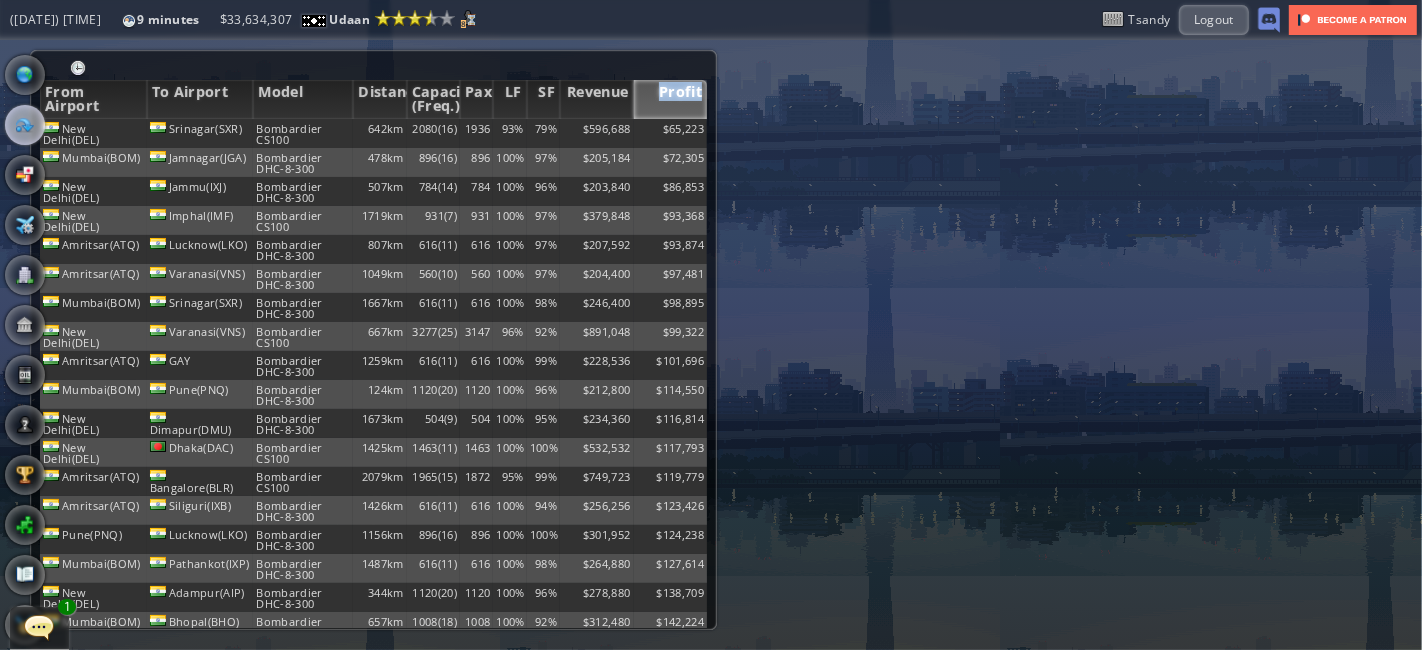 click on "Profit" at bounding box center [670, 99] 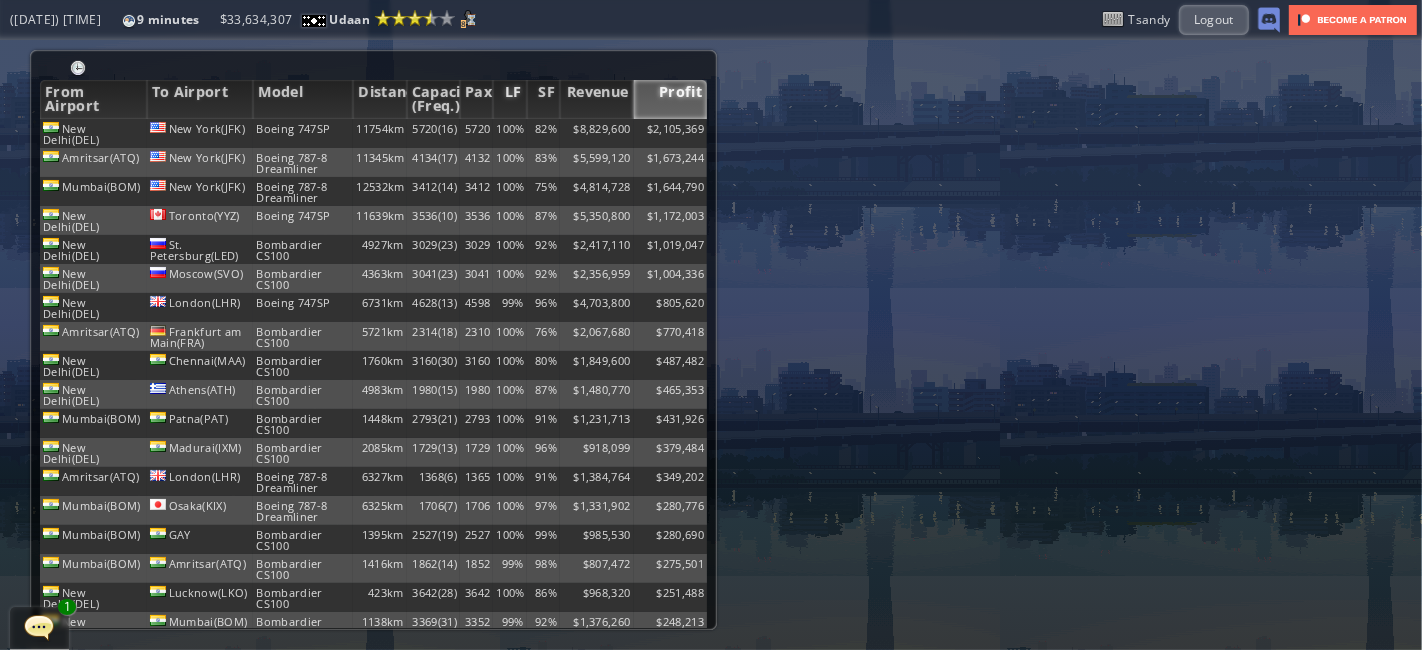 click on "LF" at bounding box center (509, 99) 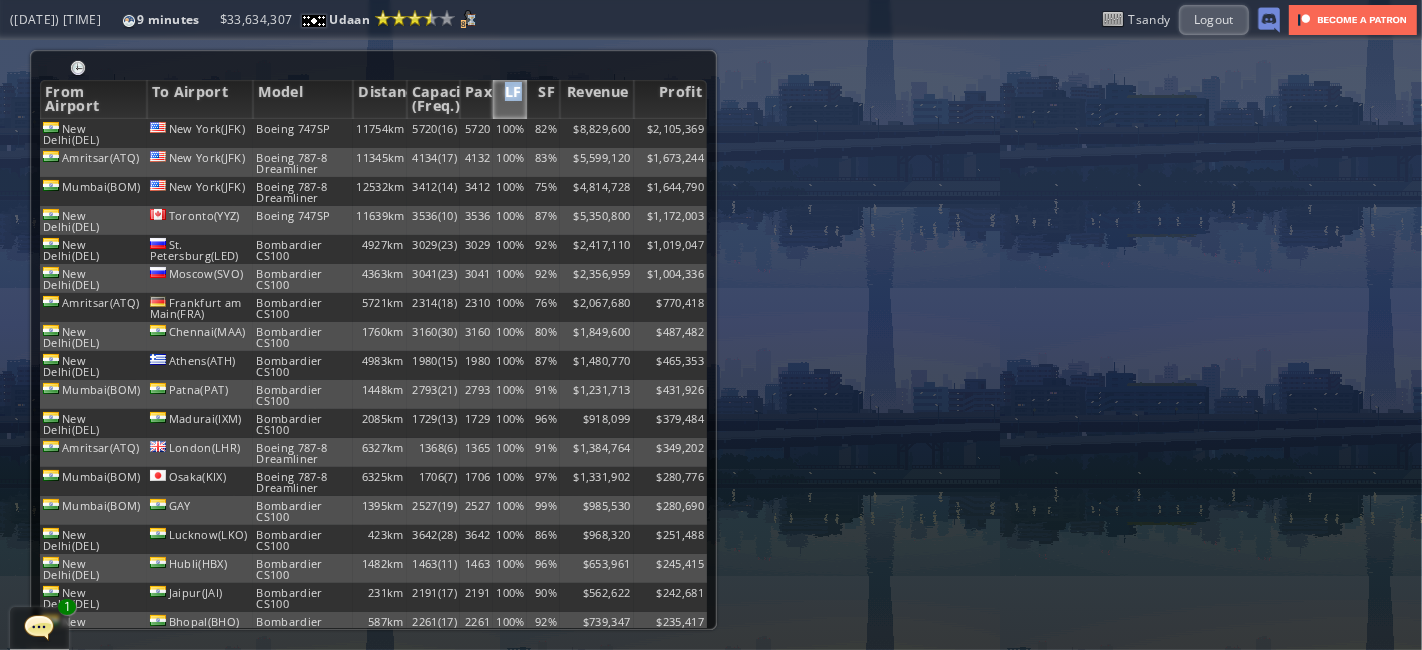 click on "LF" at bounding box center [509, 99] 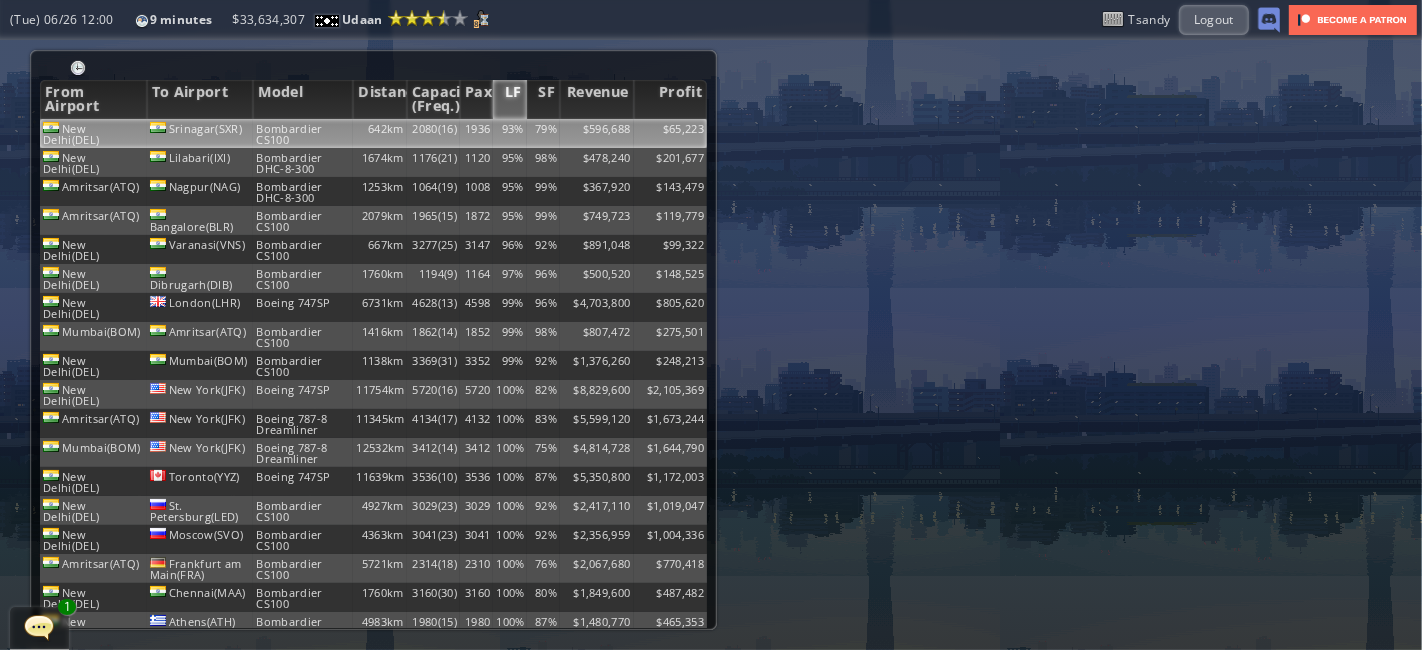 click on "2080(16)" at bounding box center [433, 133] 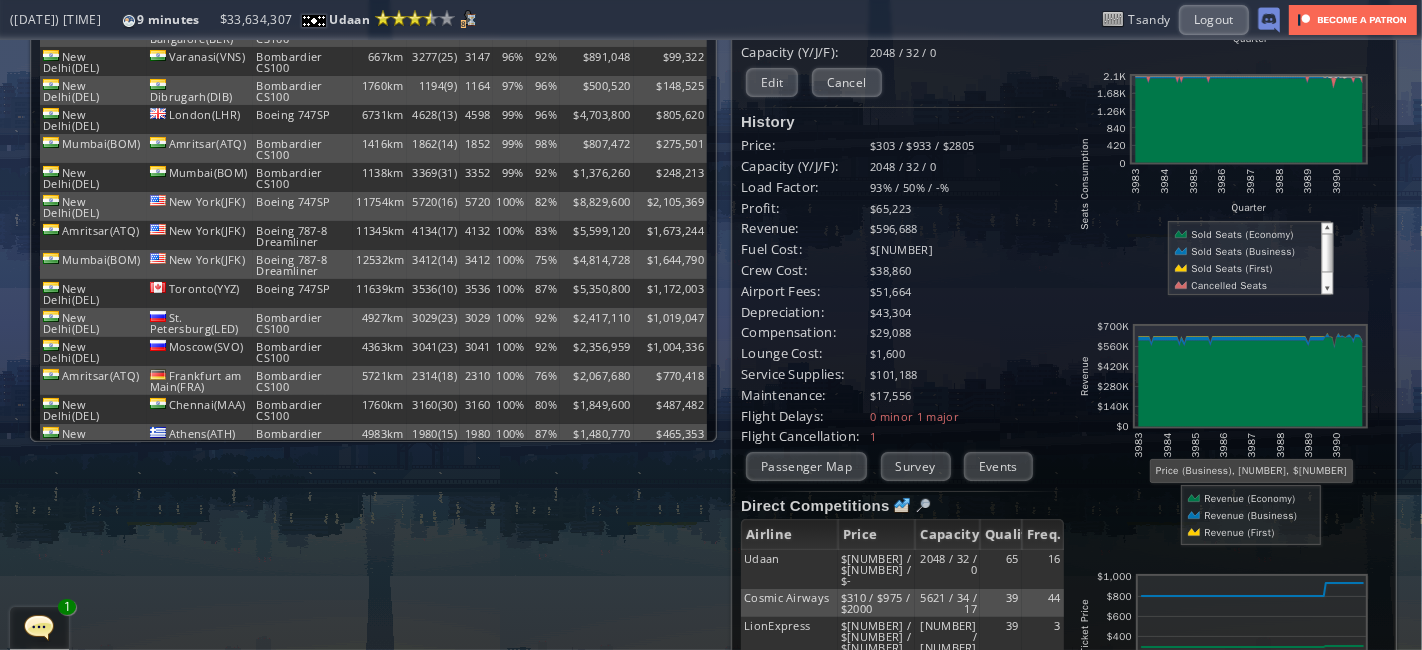 scroll, scrollTop: 182, scrollLeft: 0, axis: vertical 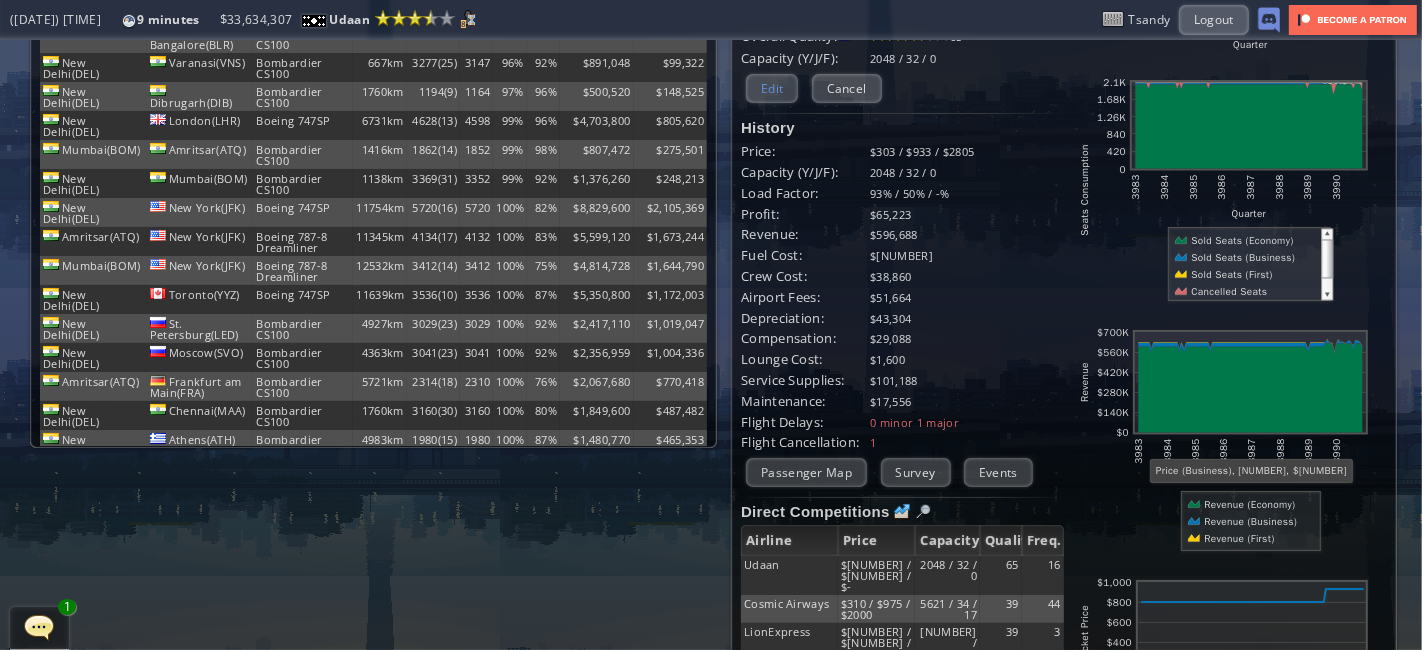 click on "Edit" at bounding box center [772, 88] 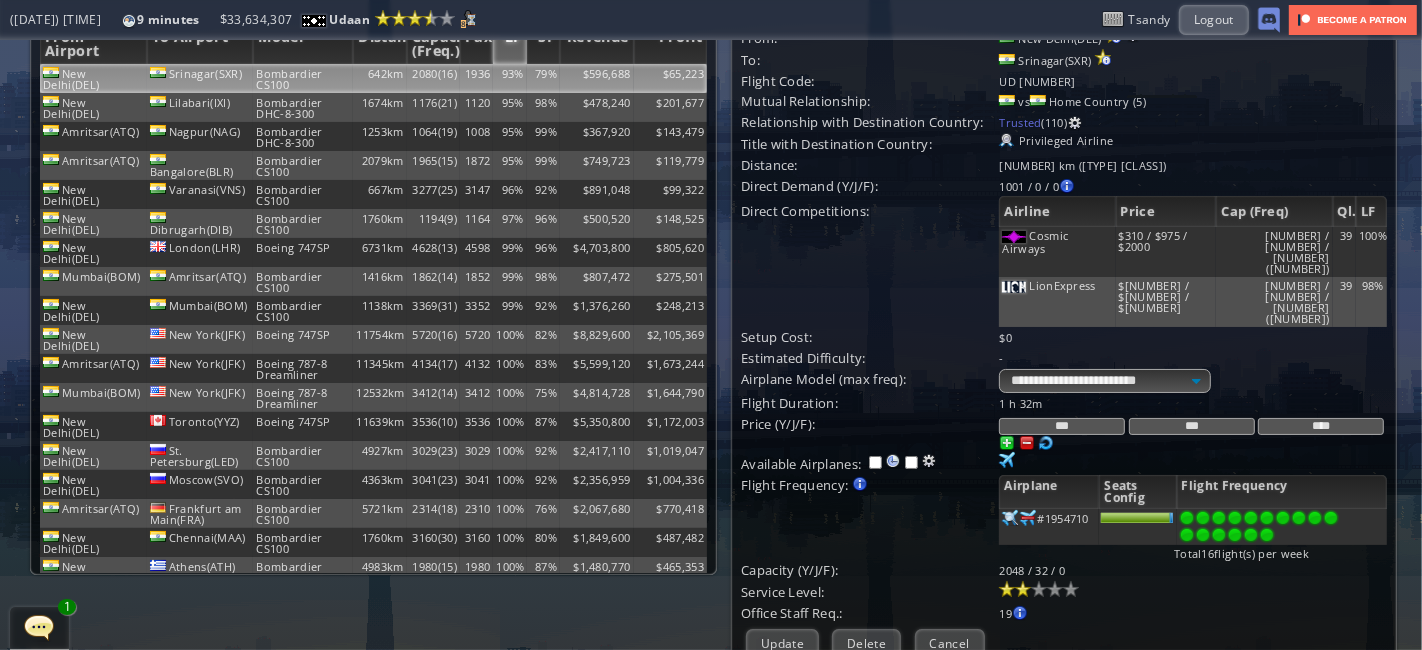 scroll, scrollTop: 68, scrollLeft: 0, axis: vertical 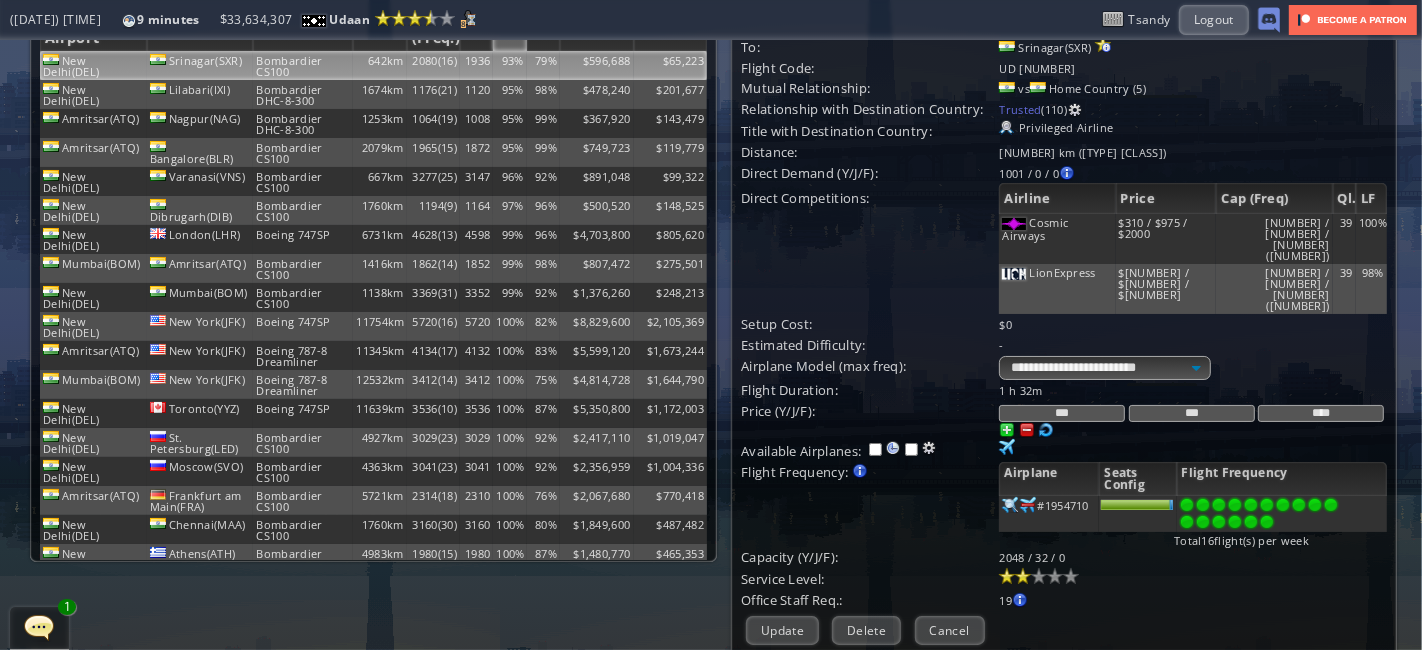click on "***" at bounding box center [1192, 413] 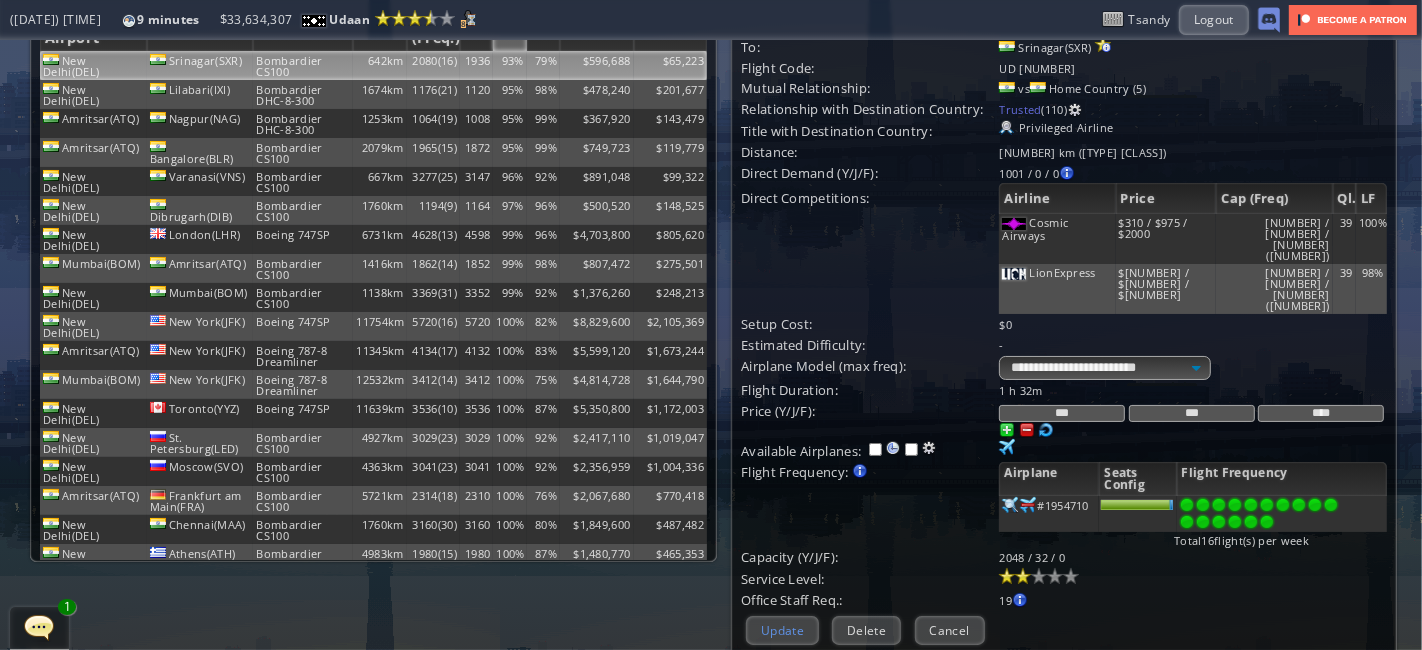 type on "***" 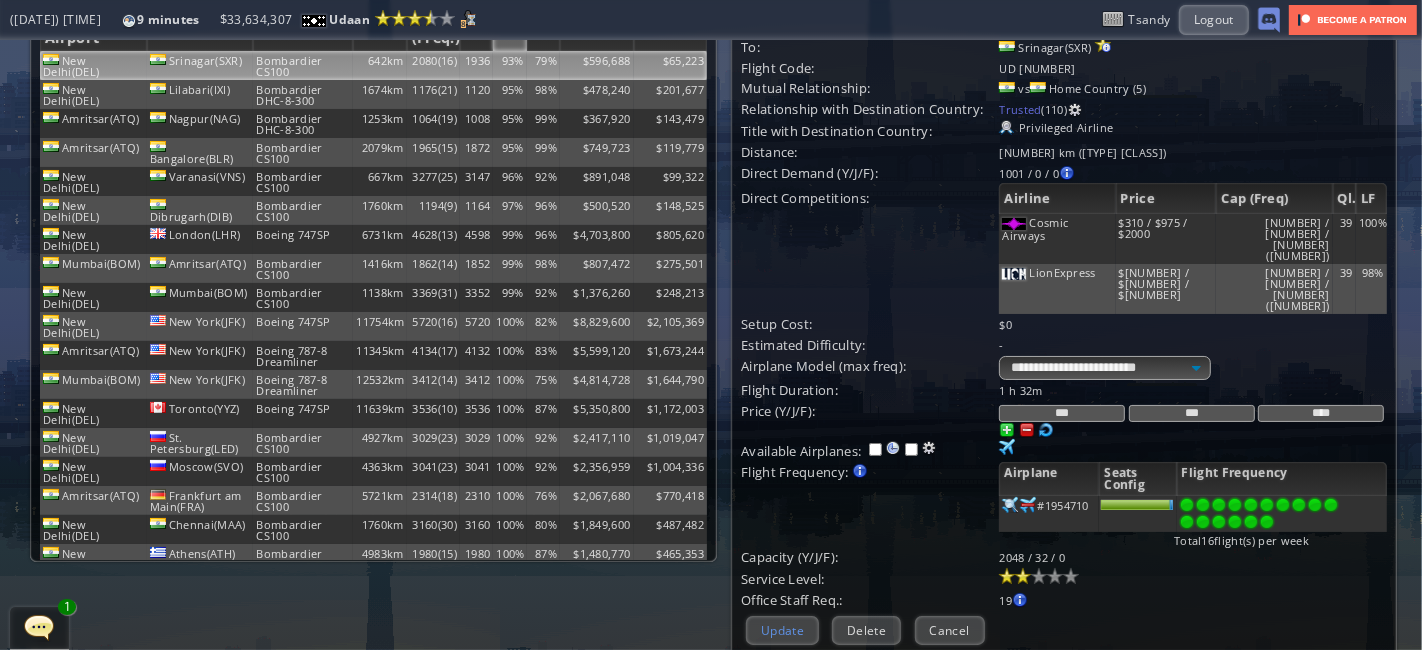 click on "Update" at bounding box center [782, 630] 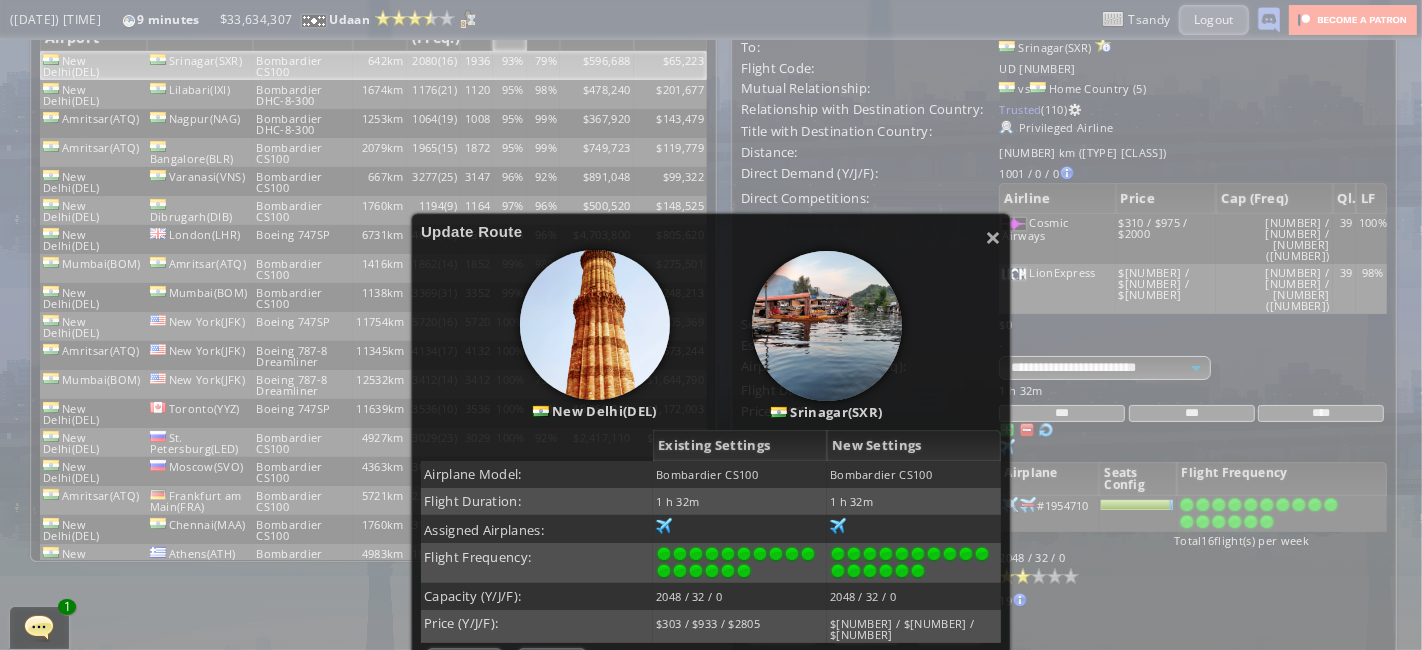 click on "Confirm" at bounding box center [464, 662] 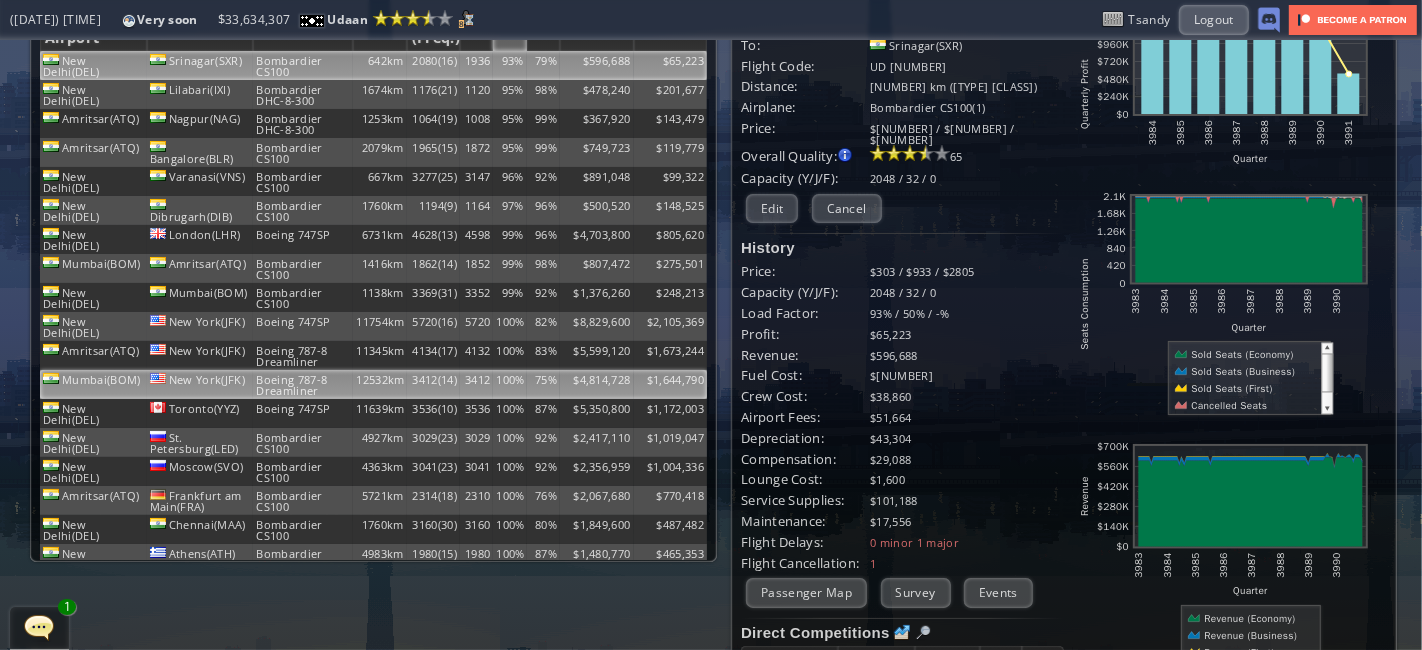 scroll, scrollTop: 0, scrollLeft: 0, axis: both 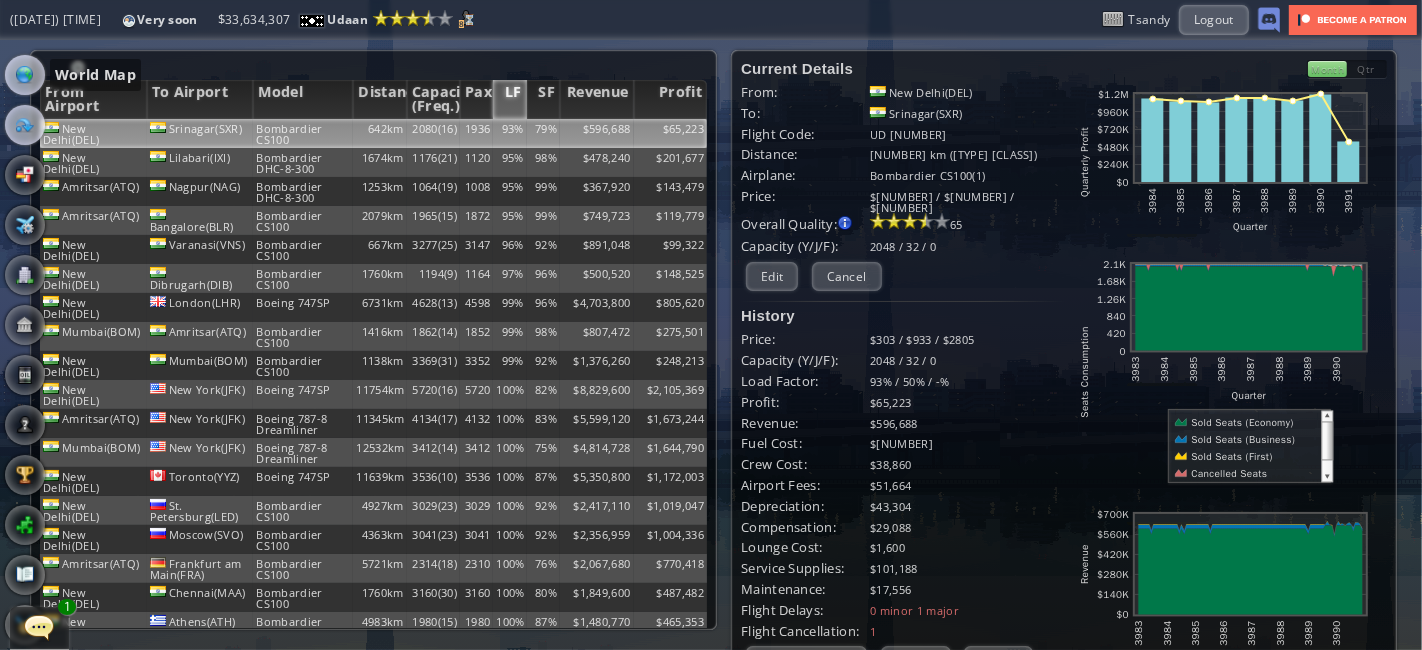 click at bounding box center [25, 75] 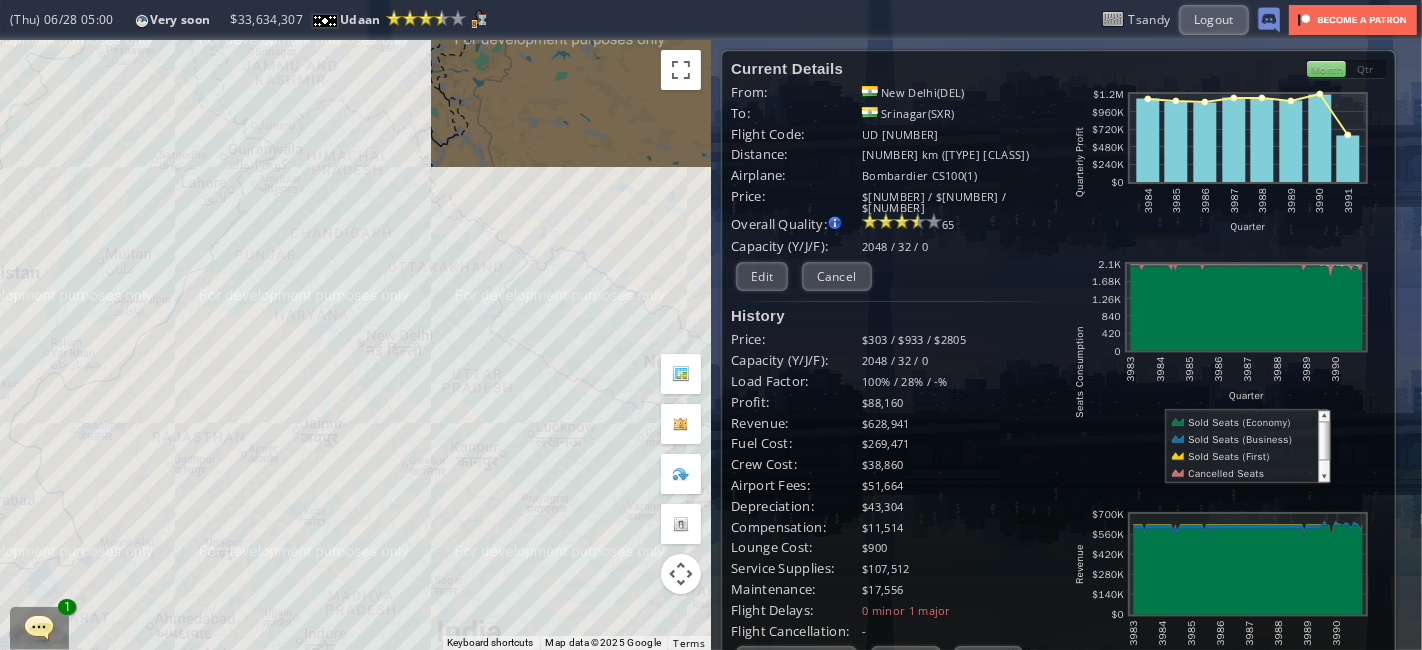 click on "To navigate, press the arrow keys." at bounding box center [355, 345] 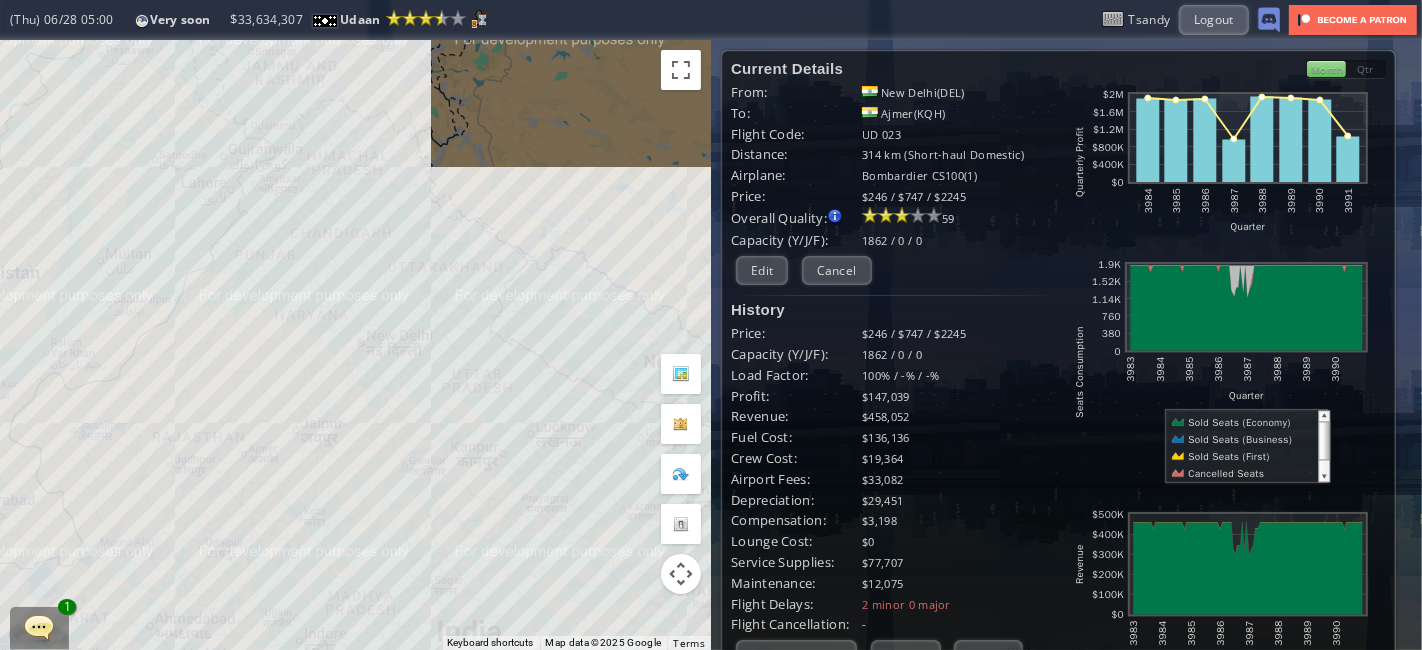 click on "To navigate, press the arrow keys." at bounding box center (355, 345) 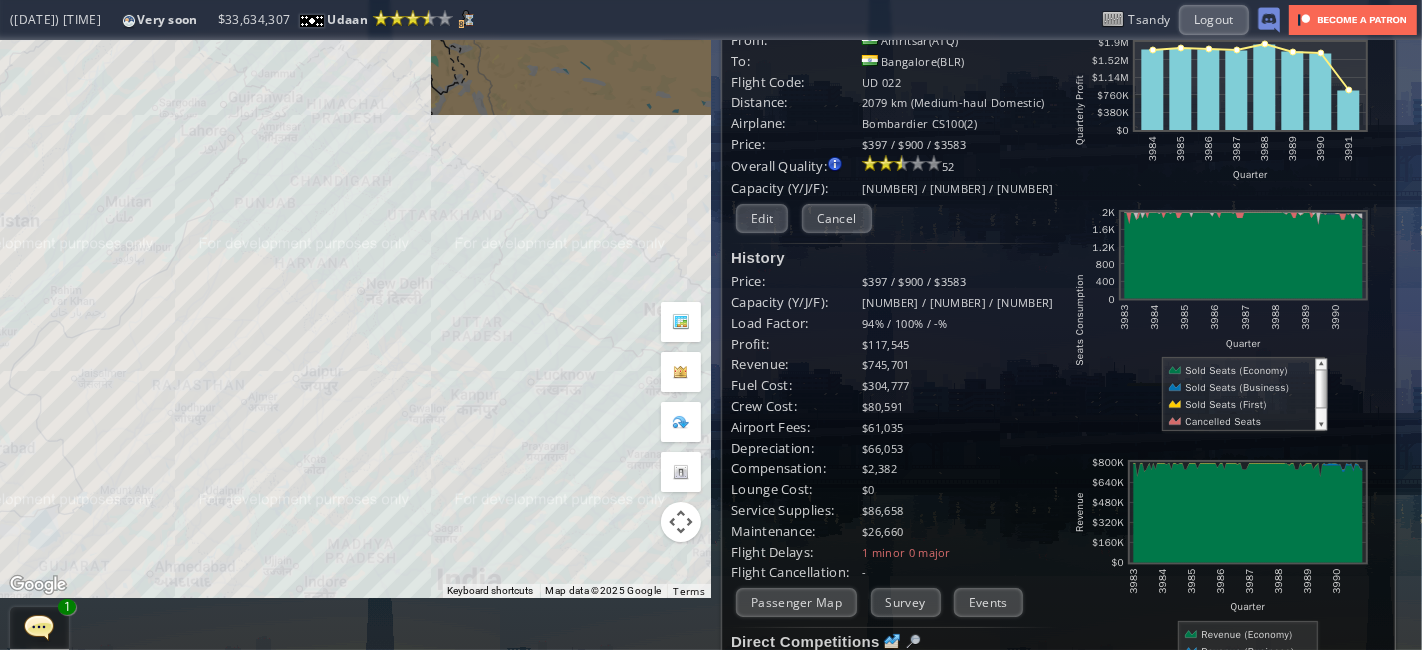 scroll, scrollTop: 0, scrollLeft: 0, axis: both 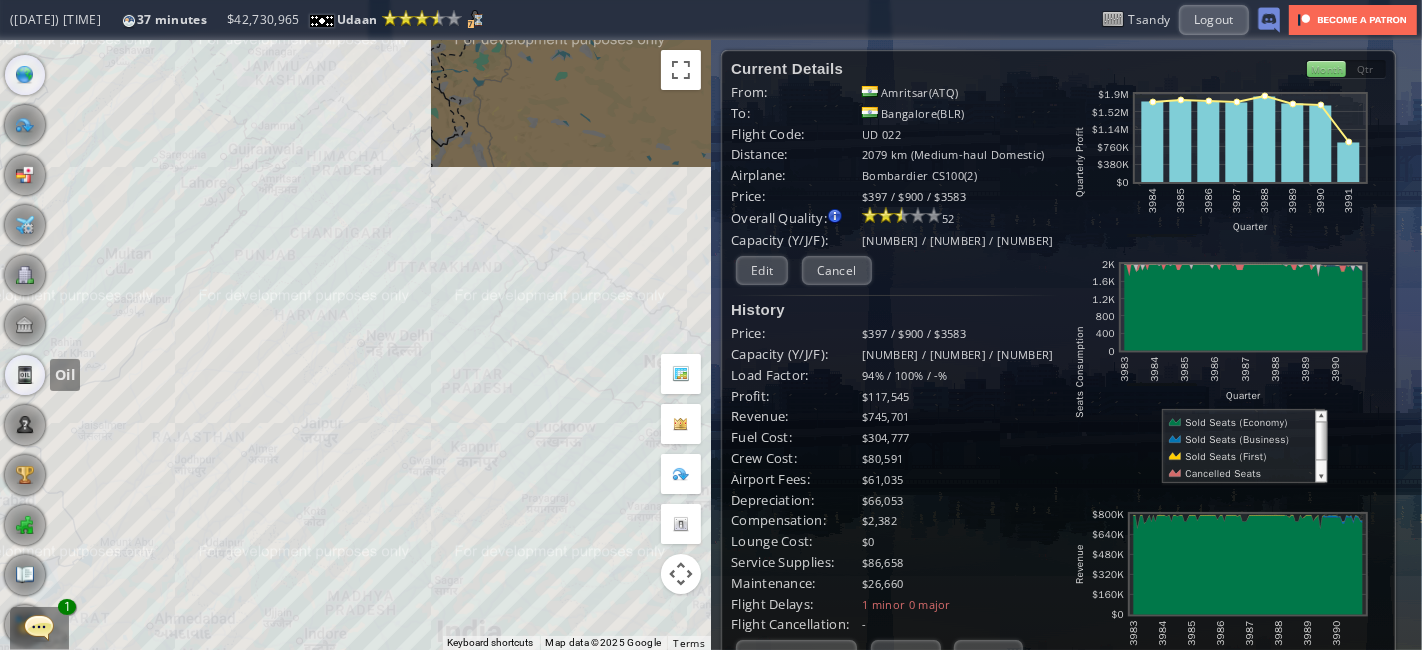 click at bounding box center (25, 375) 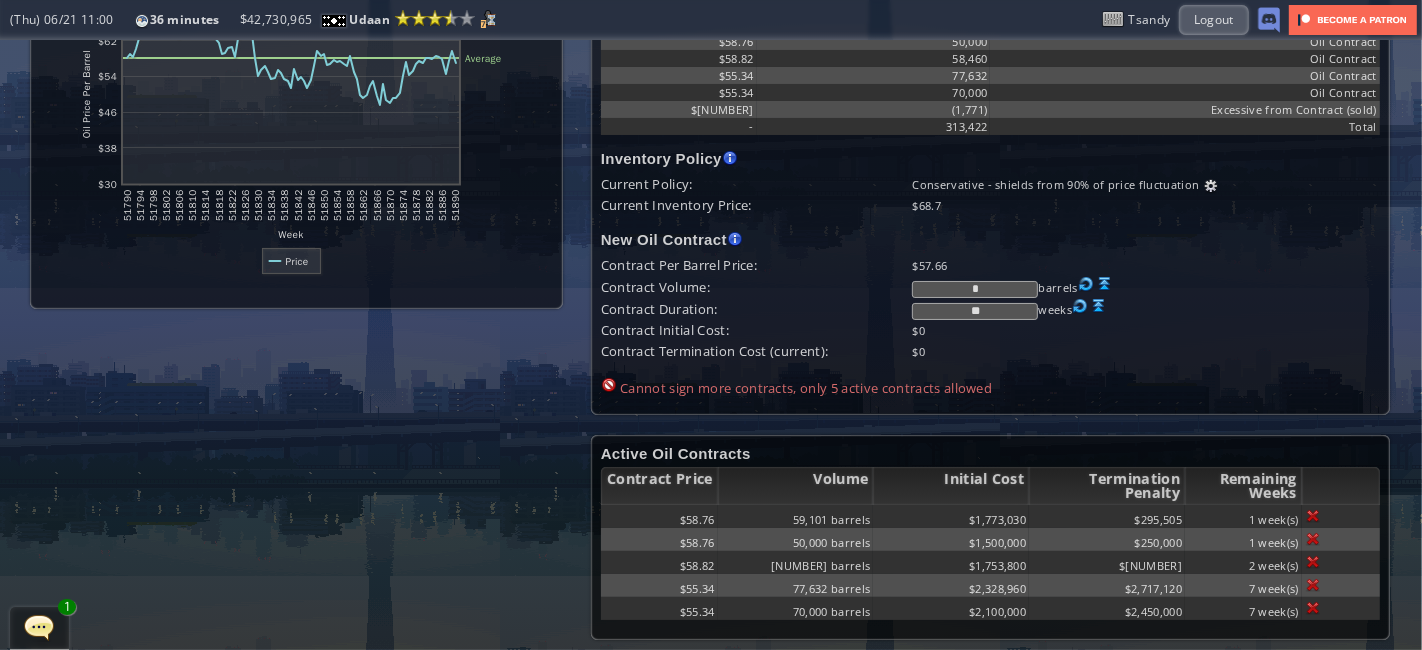 scroll, scrollTop: 0, scrollLeft: 0, axis: both 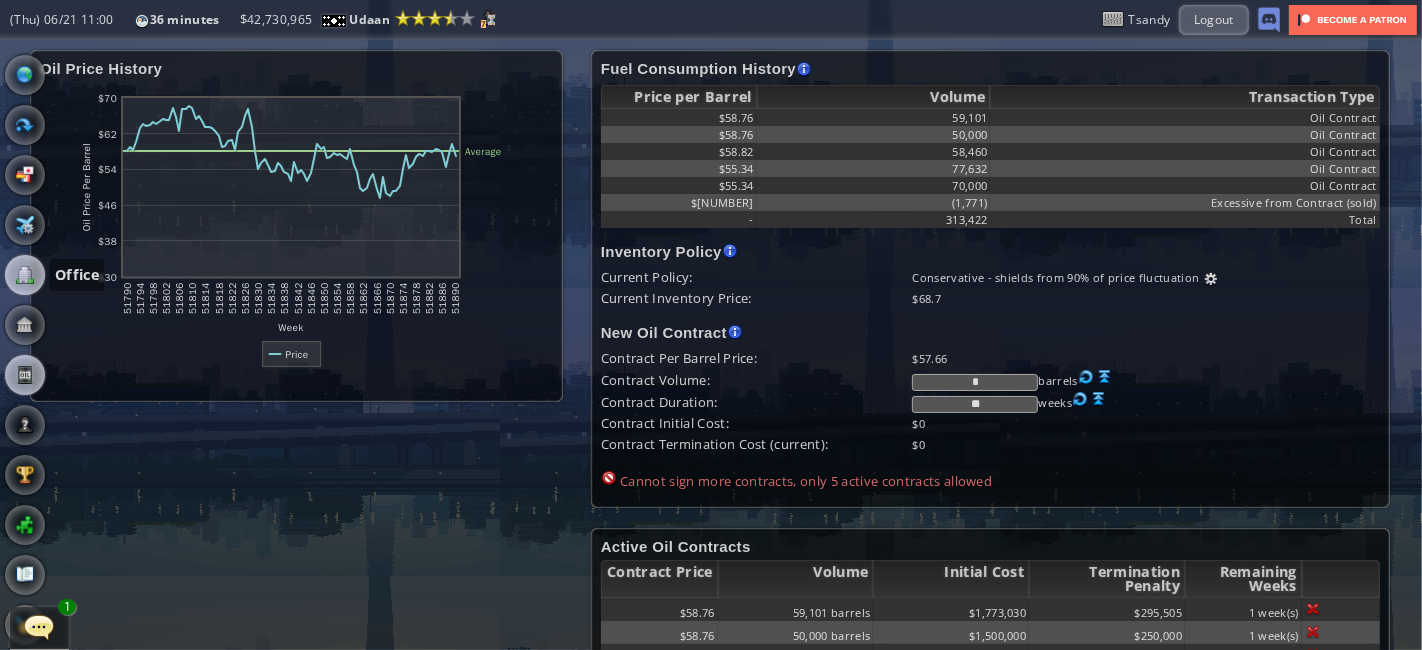 click at bounding box center [25, 275] 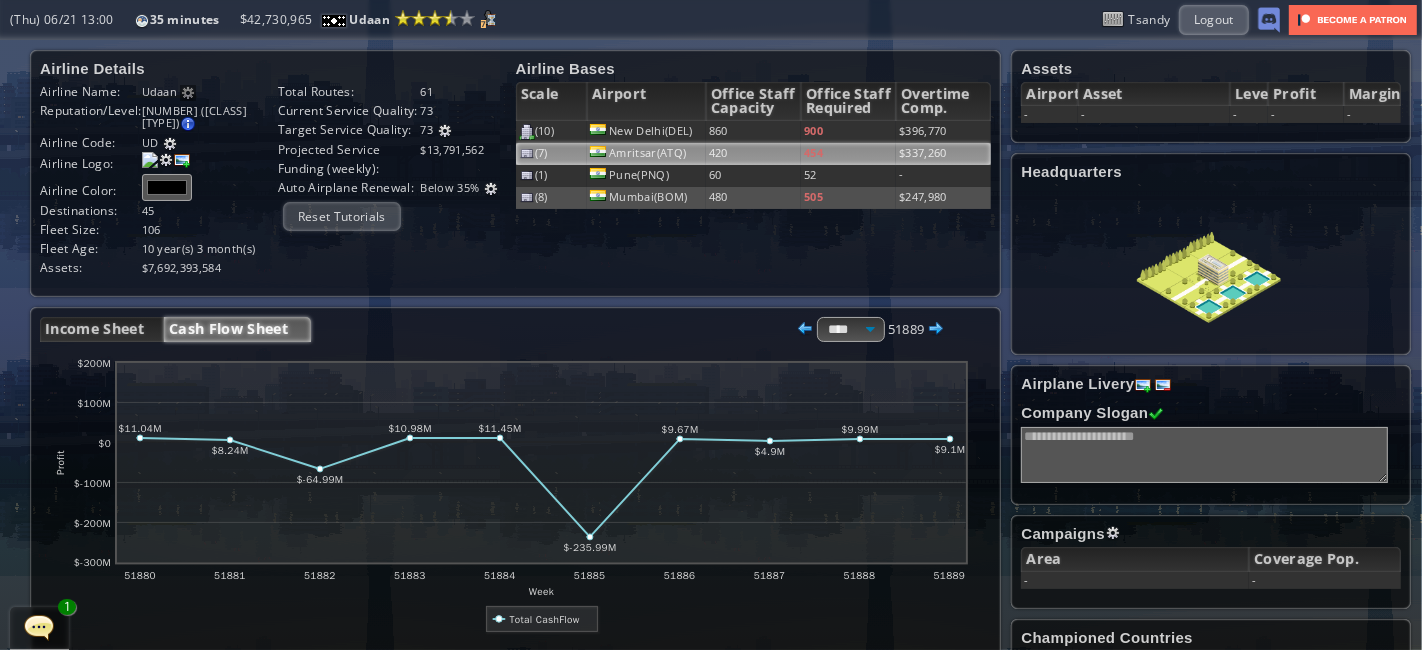 click on "Amritsar(ATQ)" at bounding box center (646, 132) 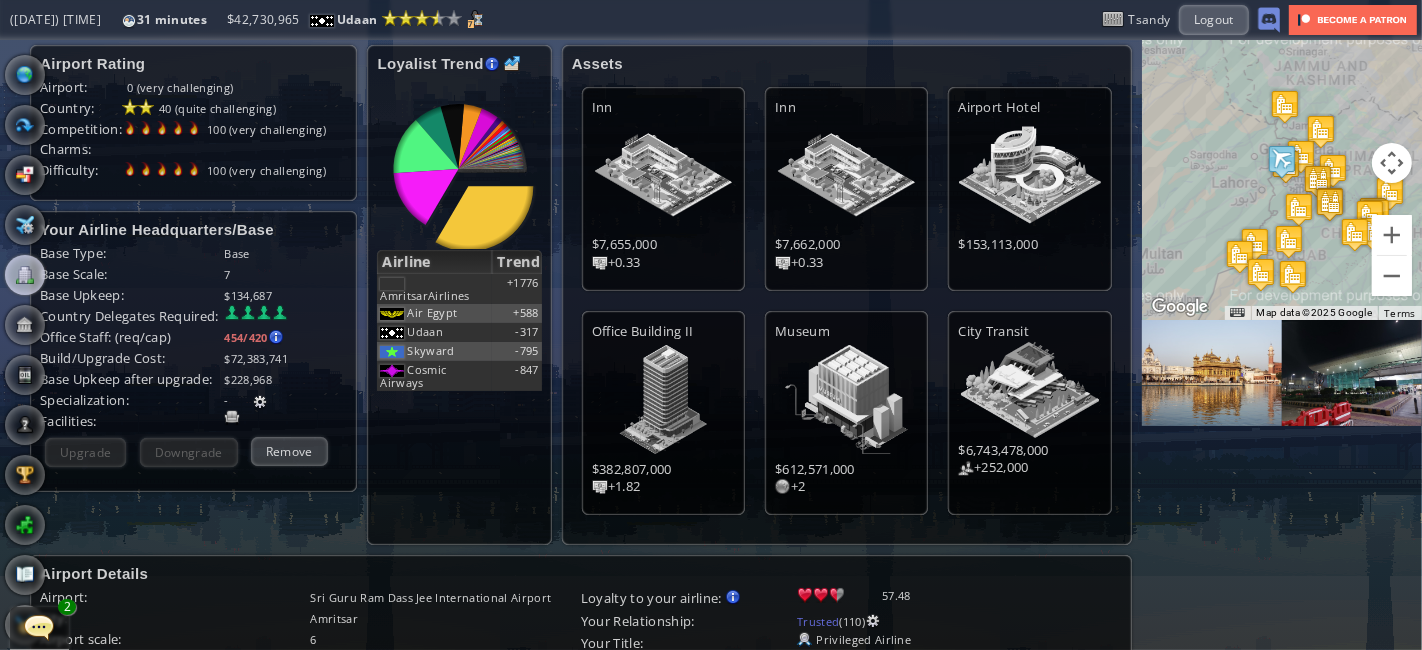 click at bounding box center [39, 627] 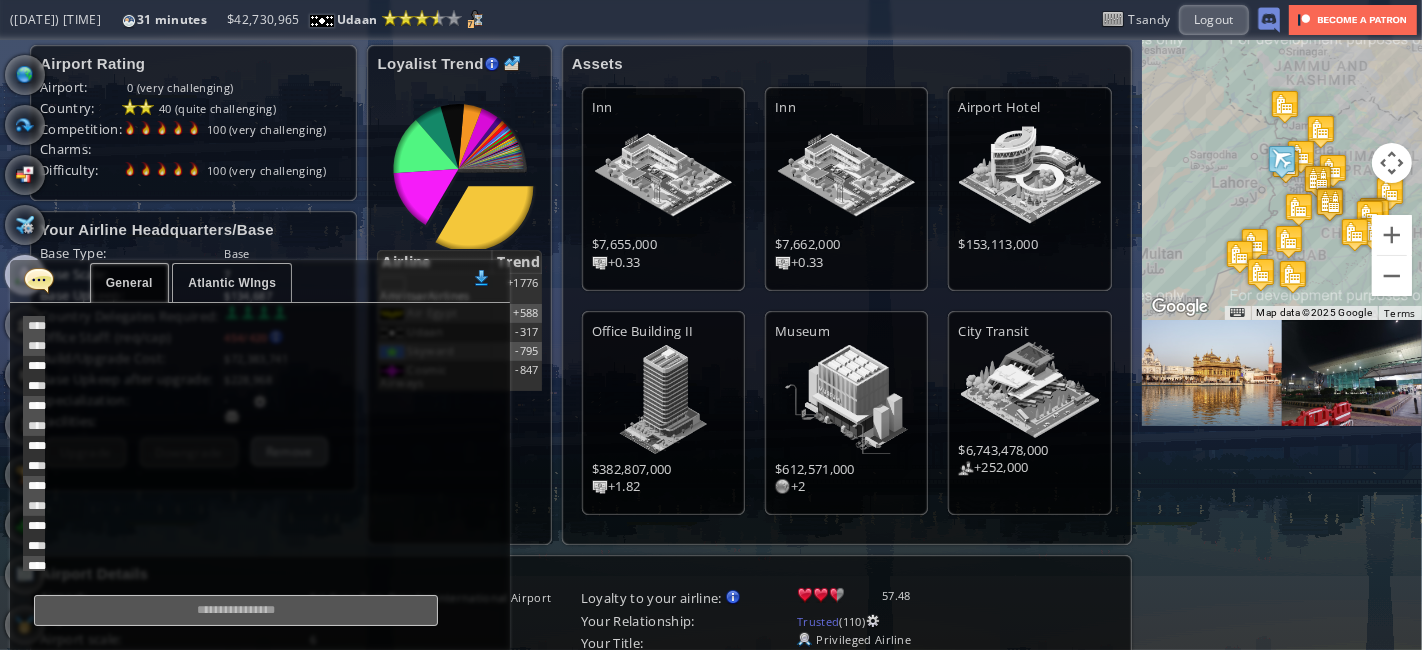 scroll, scrollTop: 617, scrollLeft: 0, axis: vertical 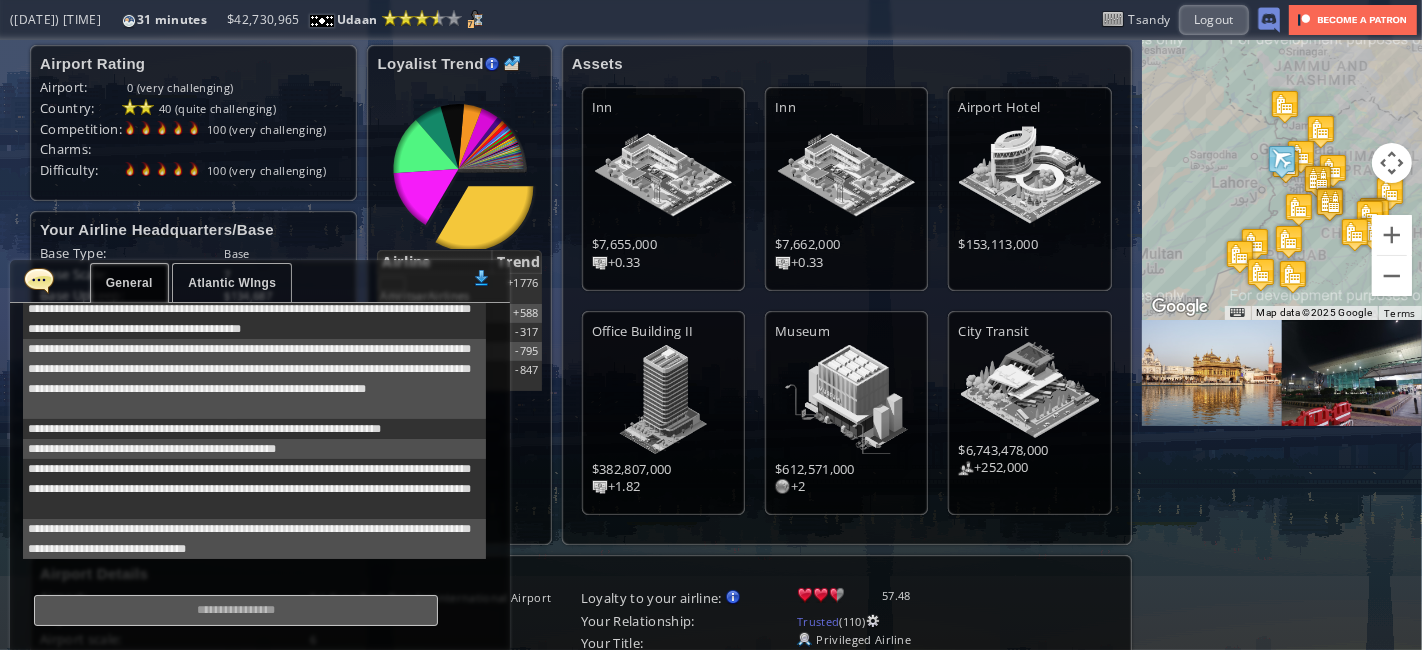 click at bounding box center (39, 280) 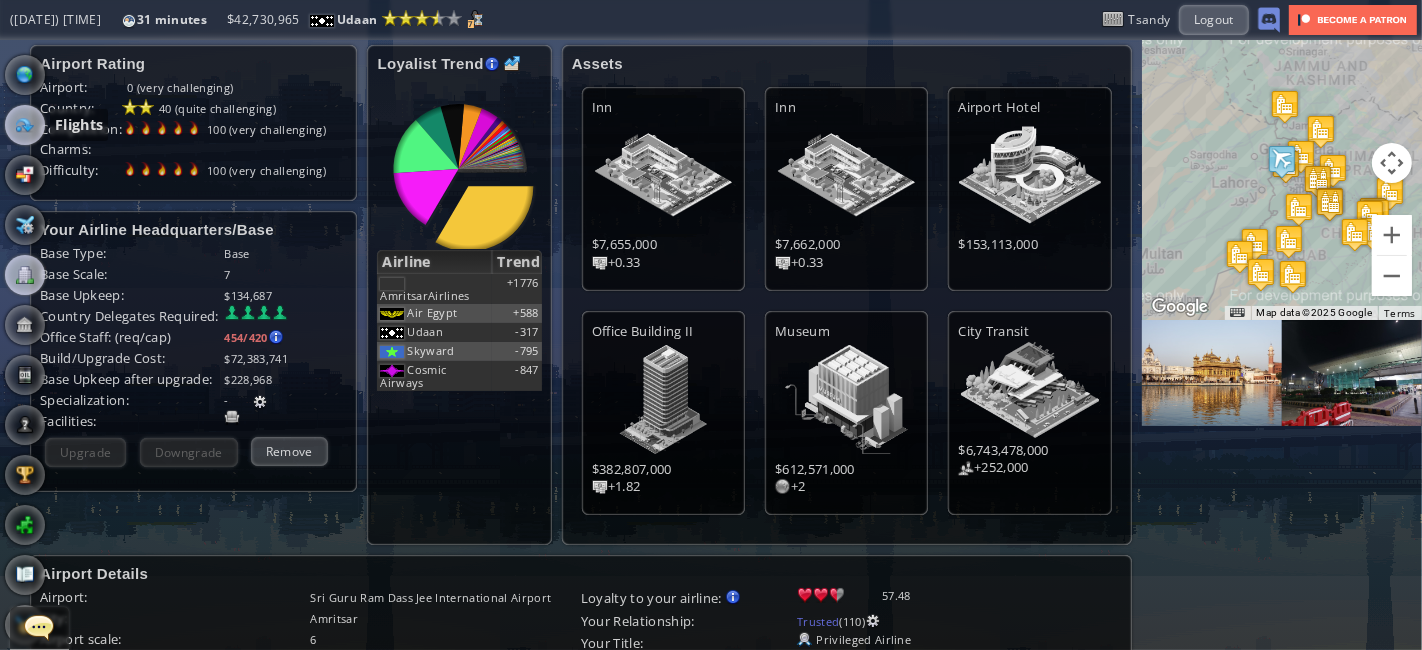 click at bounding box center (25, 125) 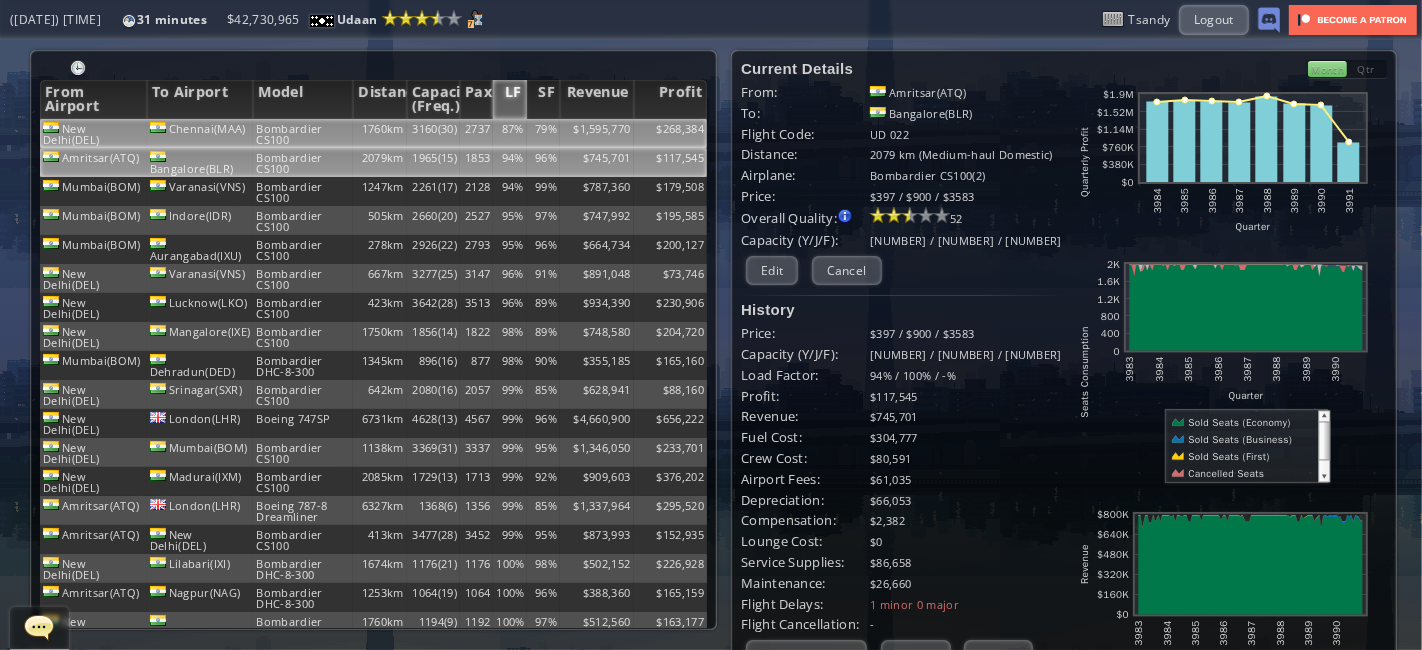 click on "3160(30)" at bounding box center [433, 133] 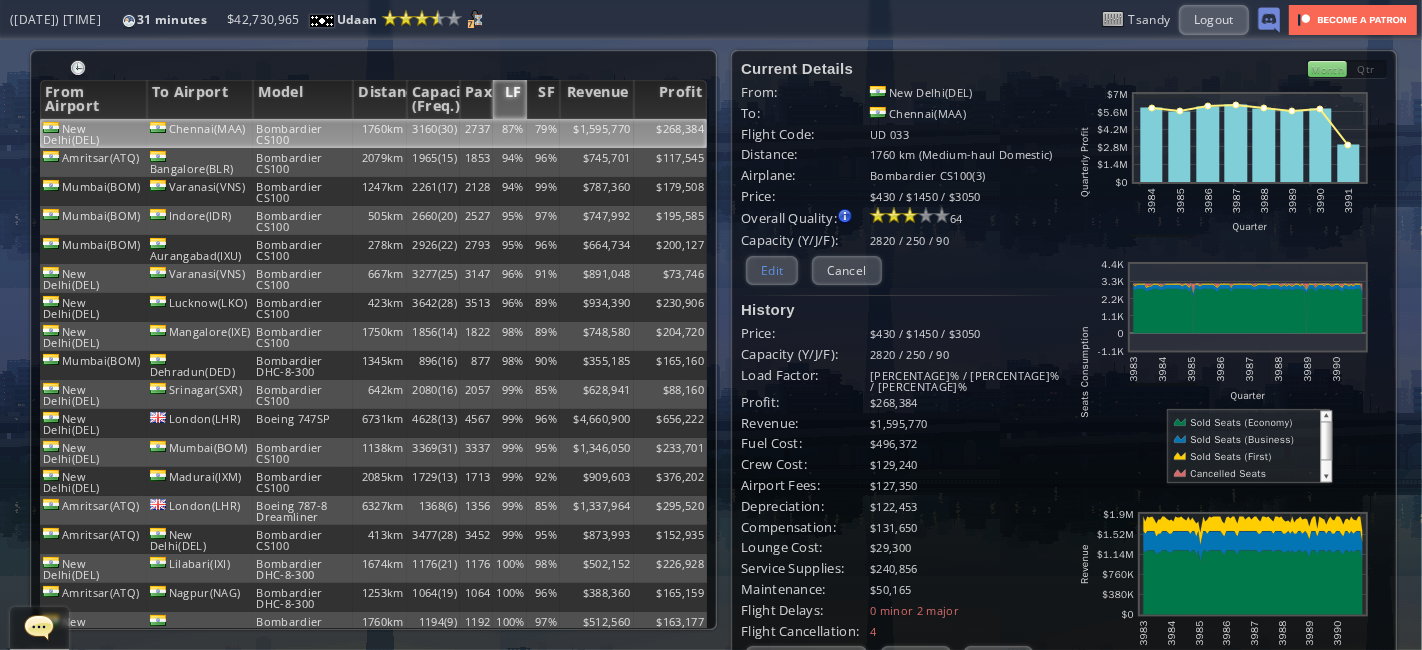 click on "Edit" at bounding box center (772, 270) 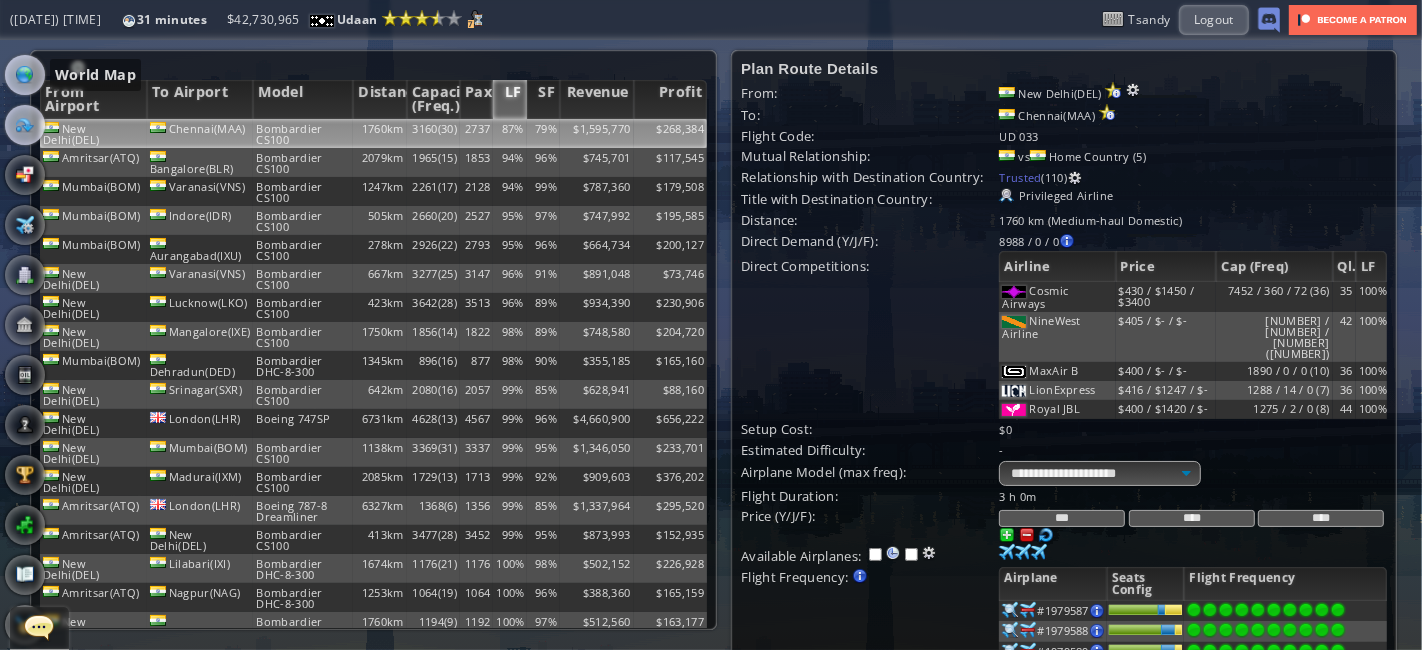 click at bounding box center [25, 75] 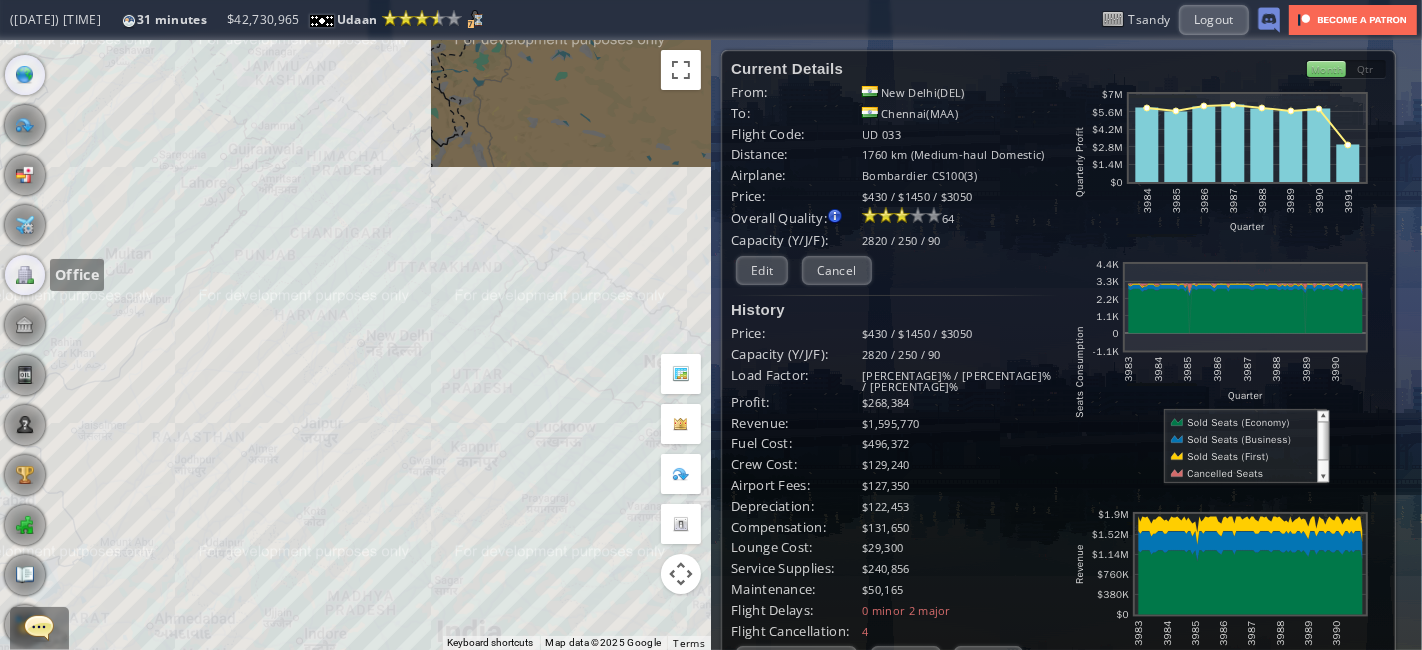 click at bounding box center [25, 275] 